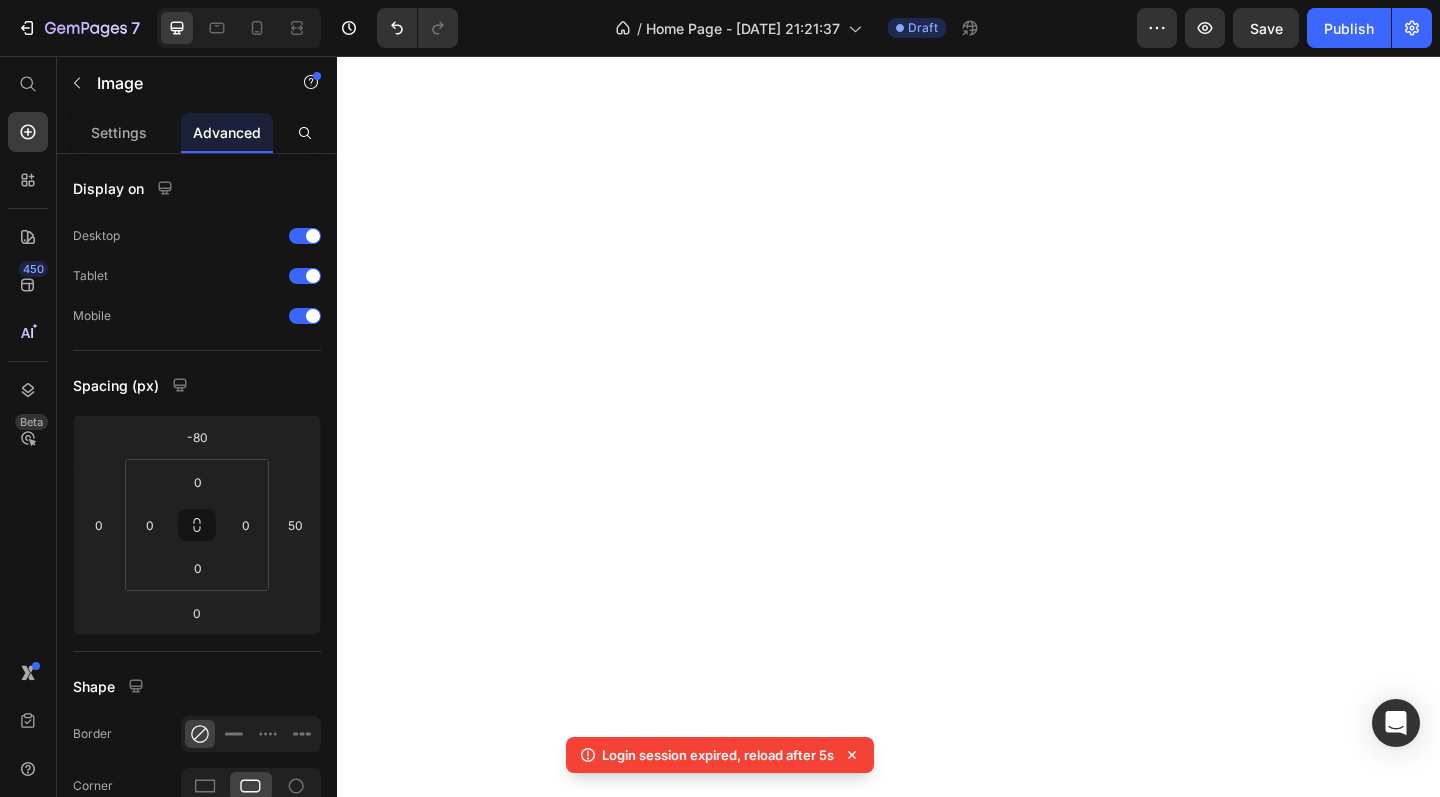 scroll, scrollTop: 0, scrollLeft: 0, axis: both 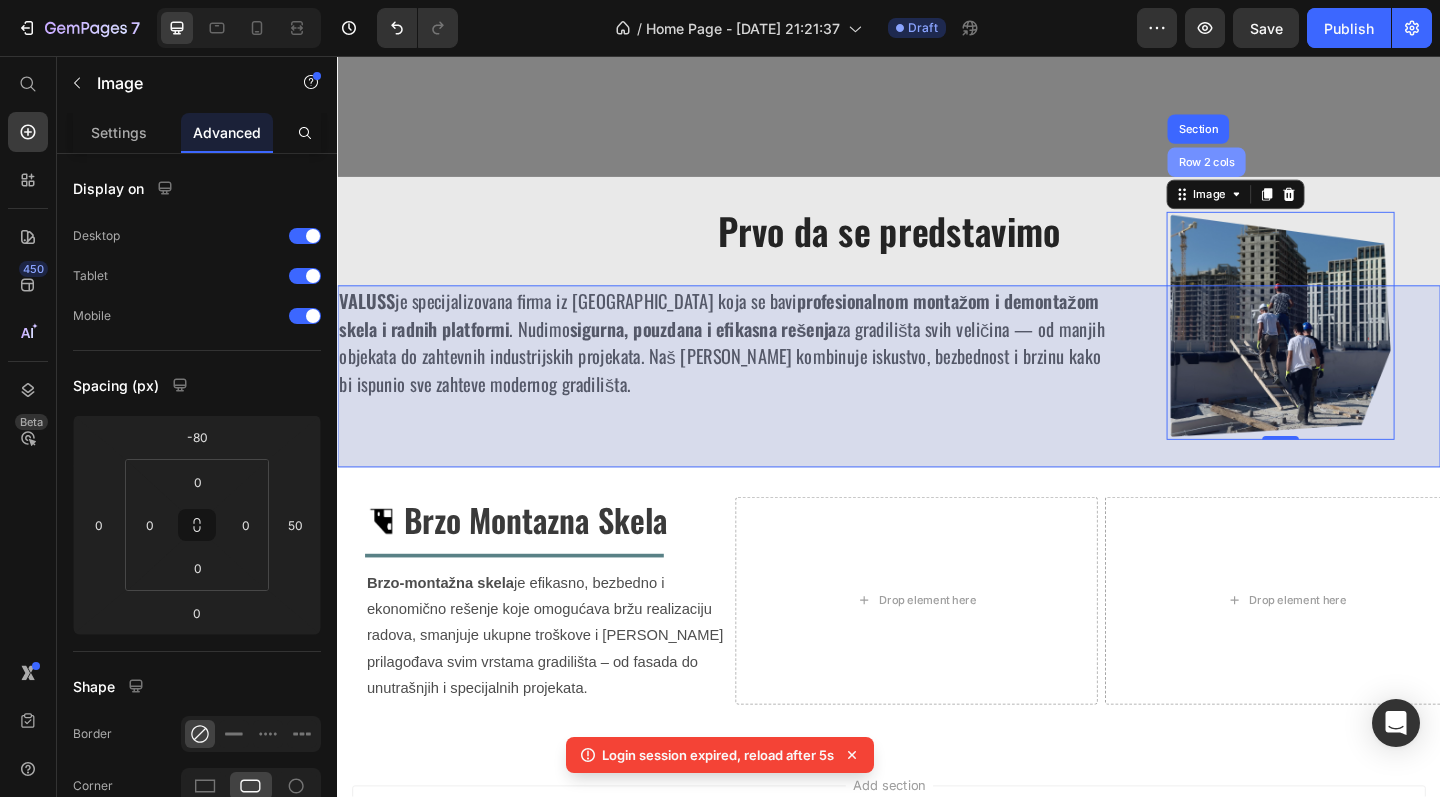 click on "Row 2 cols" at bounding box center [1282, 172] 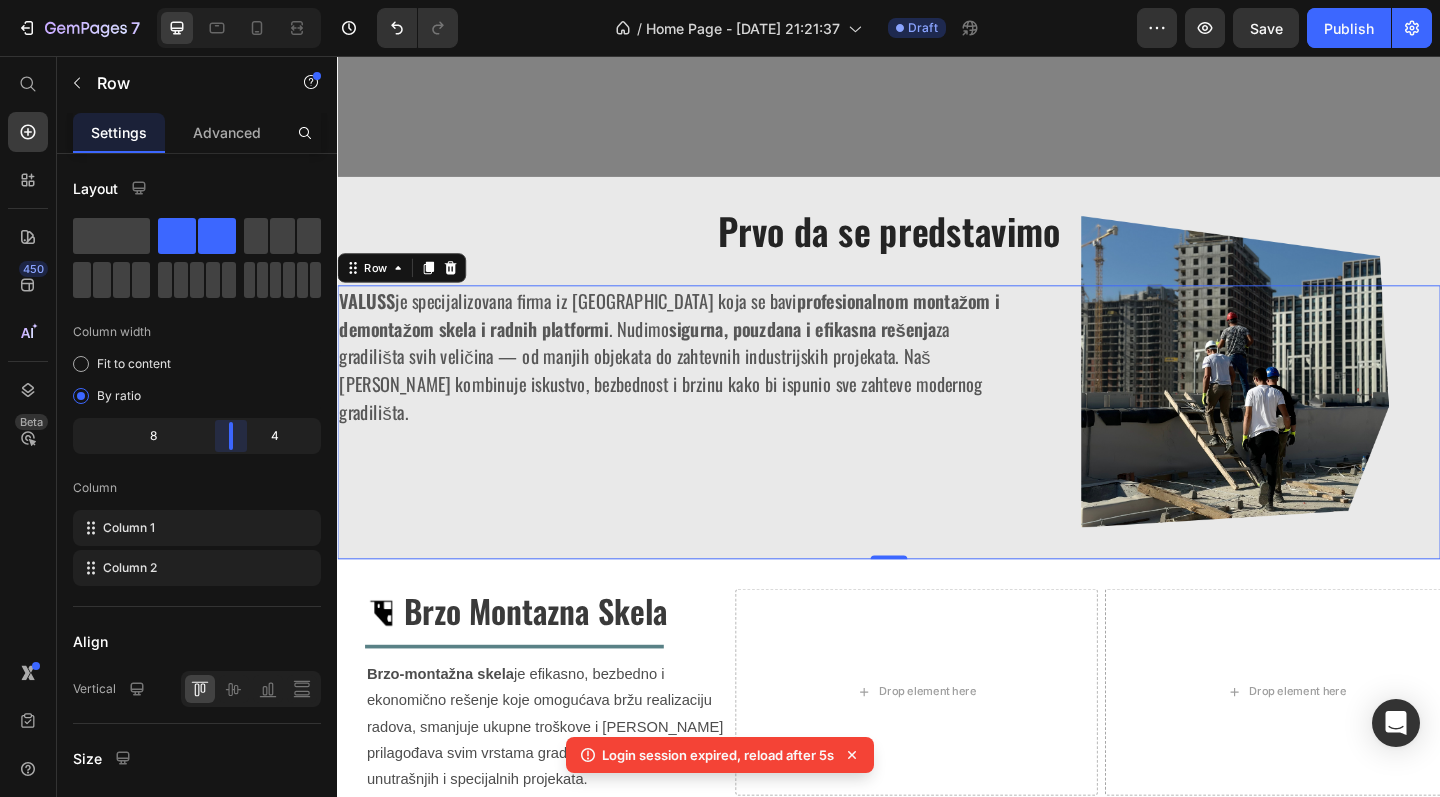 click on "7   /  Home Page - [DATE] 21:21:37 Draft Preview  Save   Publish  450 Beta Start with Sections Elements Hero Section Product Detail Brands Trusted Badges Guarantee Product Breakdown How to use Testimonials Compare Bundle FAQs Social Proof Brand Story Product List Collection Blog List Contact Sticky Add to Cart Custom Footer Browse Library 450 Layout
Row
Row
Row
Row Text
Heading
Text Block Button
Button
Button
Sticky Back to top Media
Image" at bounding box center (720, 0) 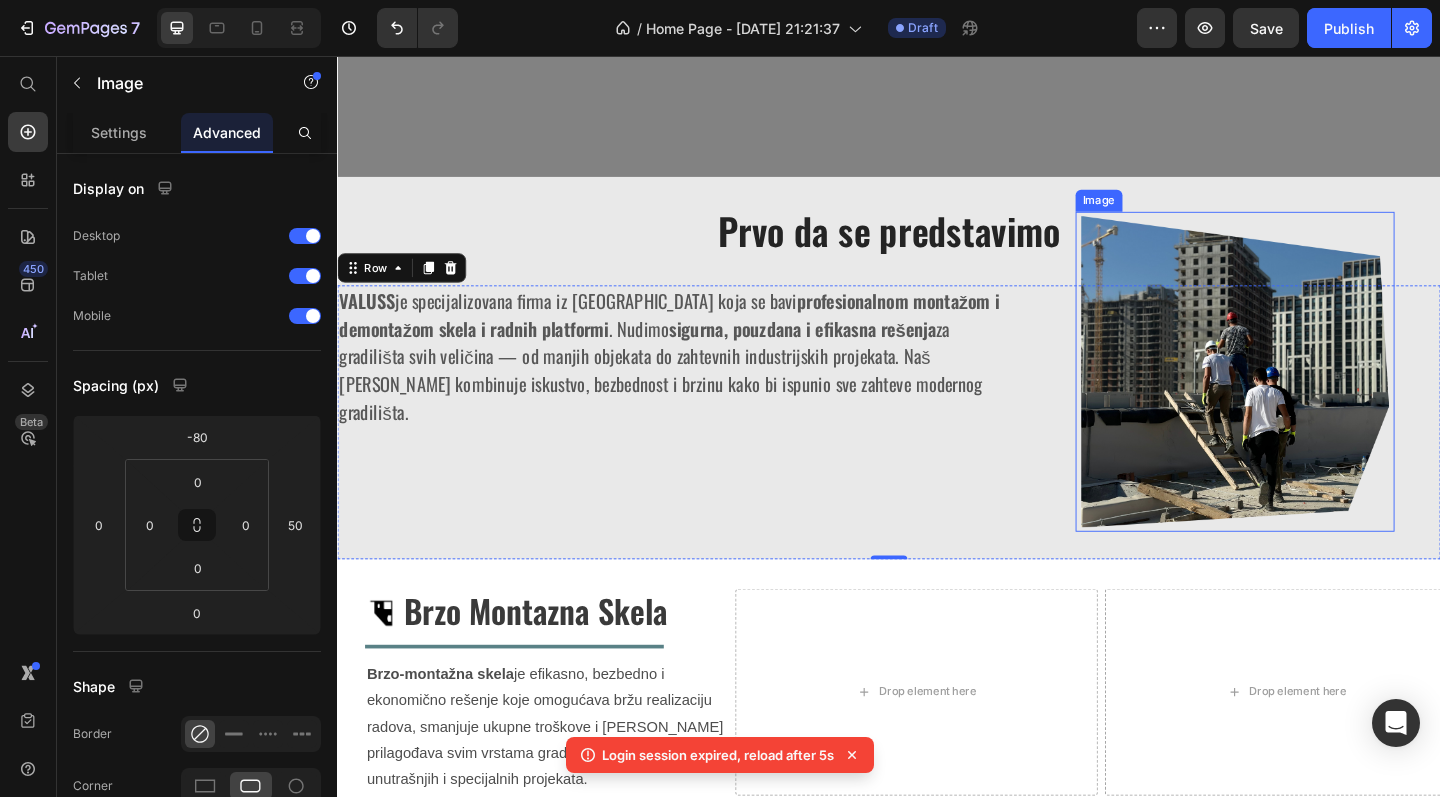 click at bounding box center [1313, 399] 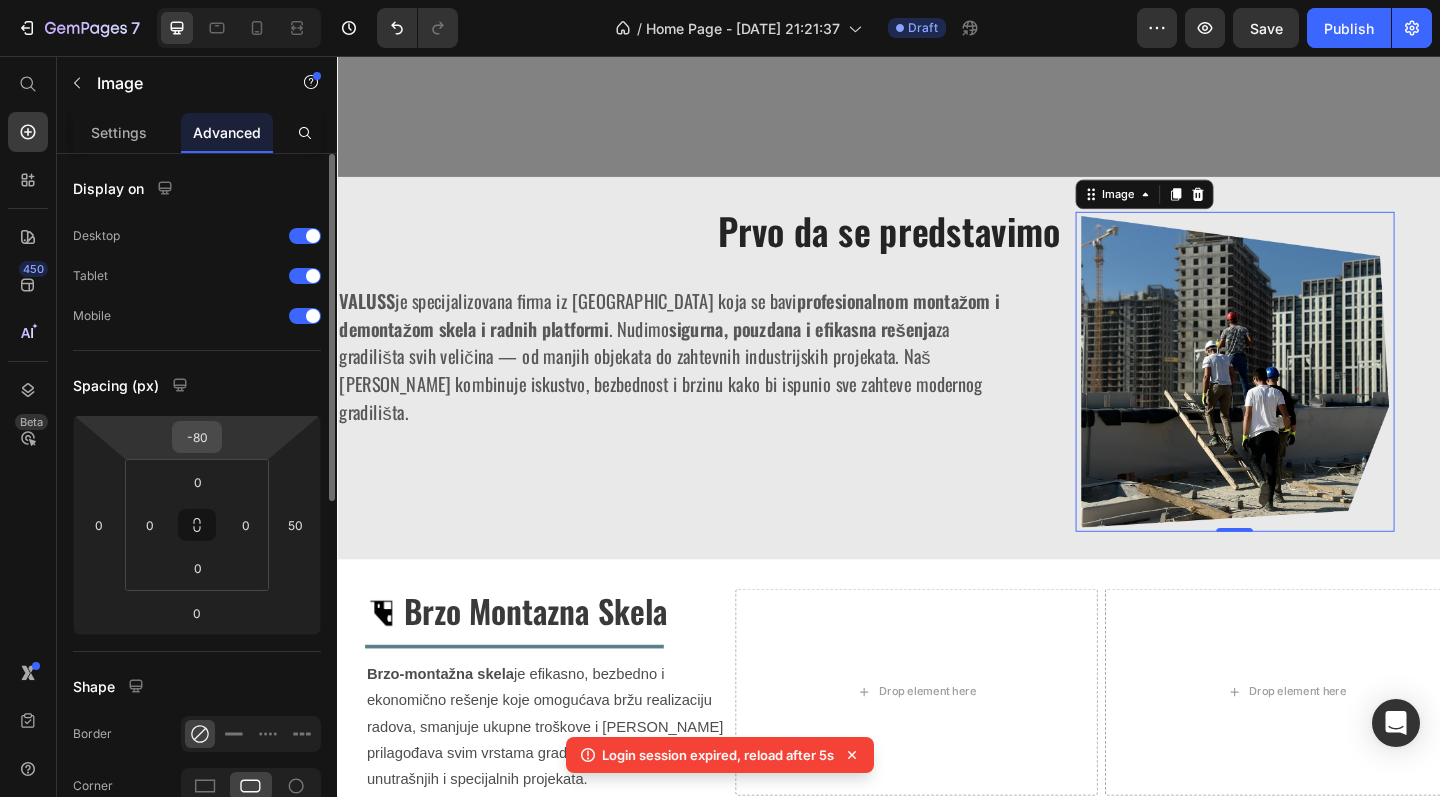 click on "-80" at bounding box center [197, 437] 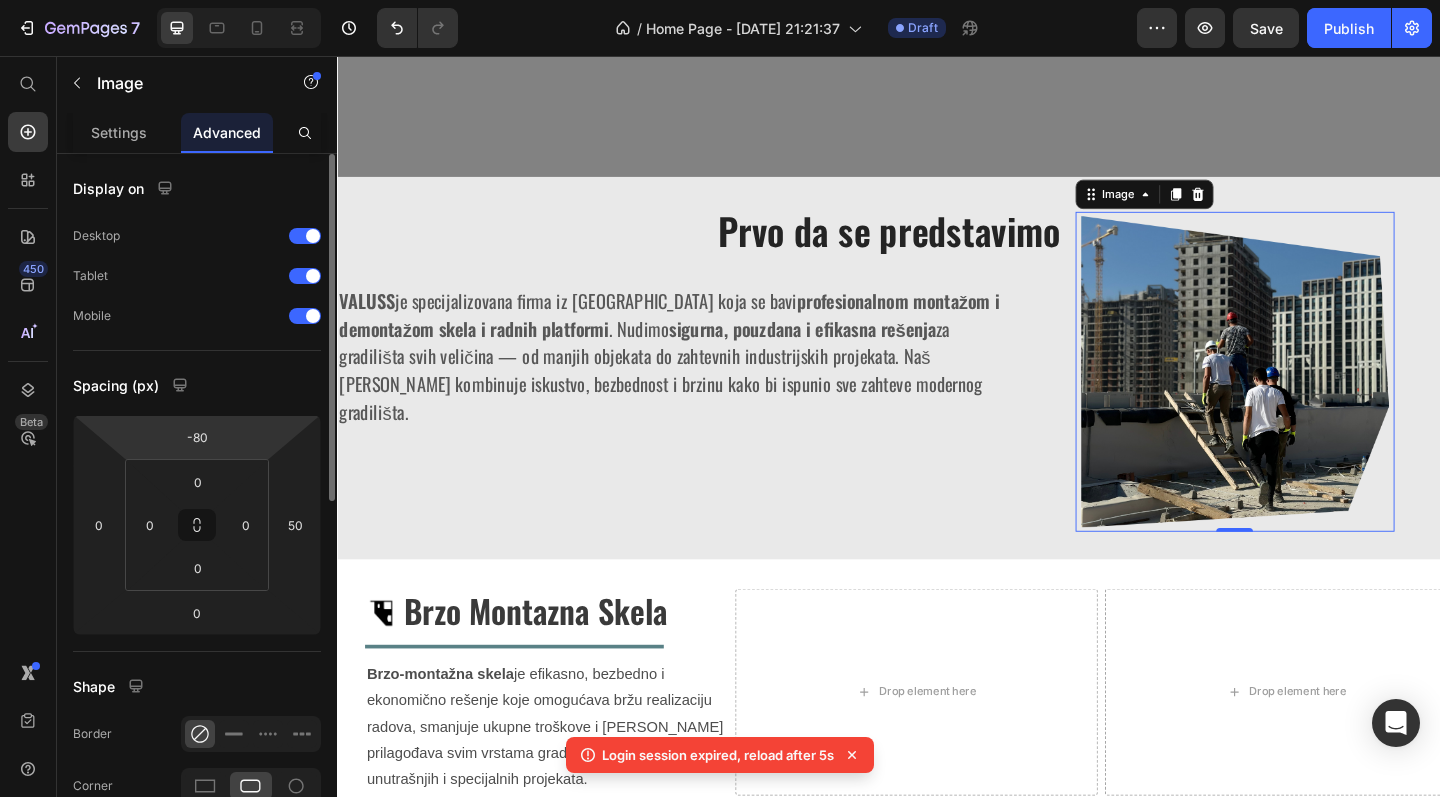 click on "Spacing (px)" at bounding box center [197, 385] 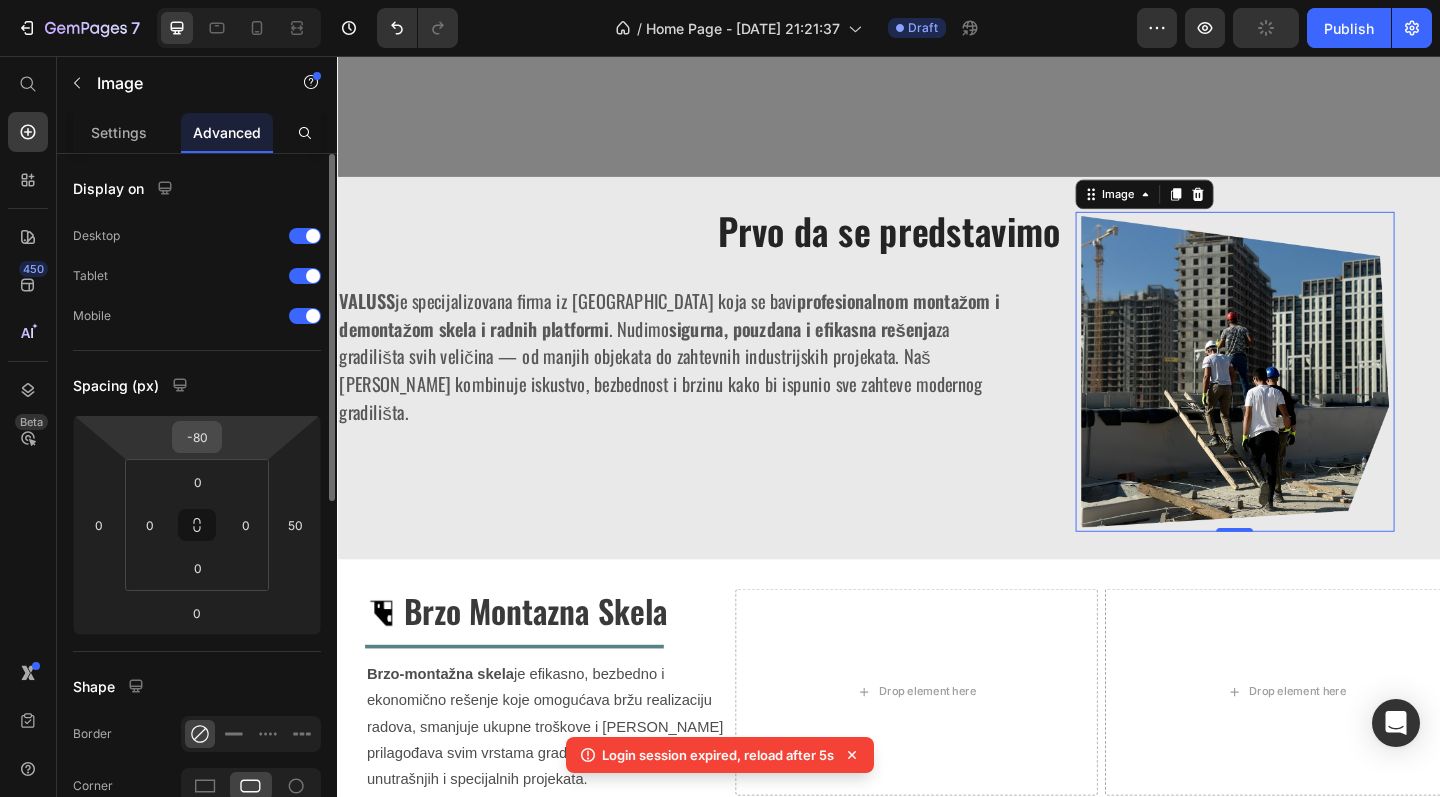 click on "-80" at bounding box center (197, 437) 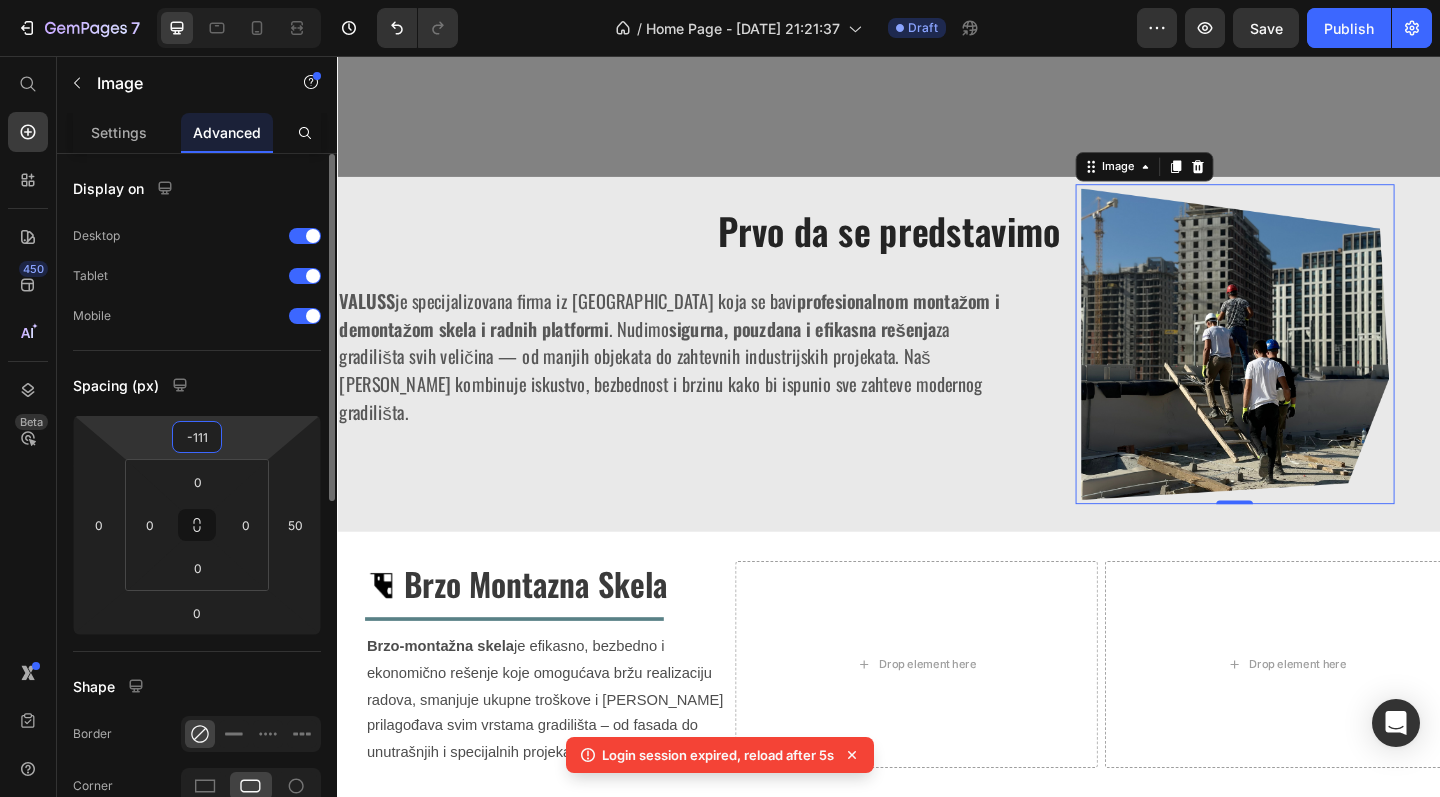 type on "-112" 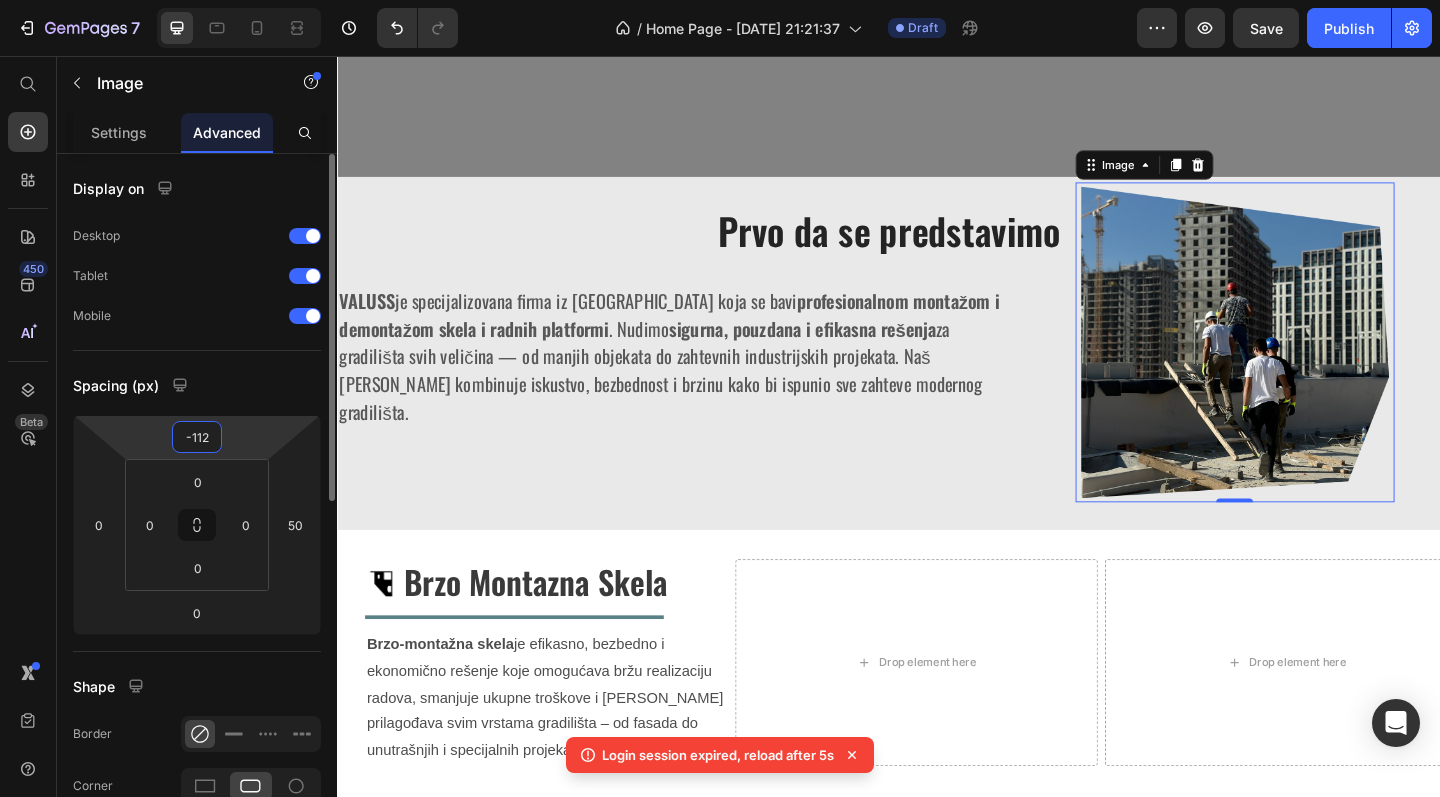 click on "-112" at bounding box center (197, 437) 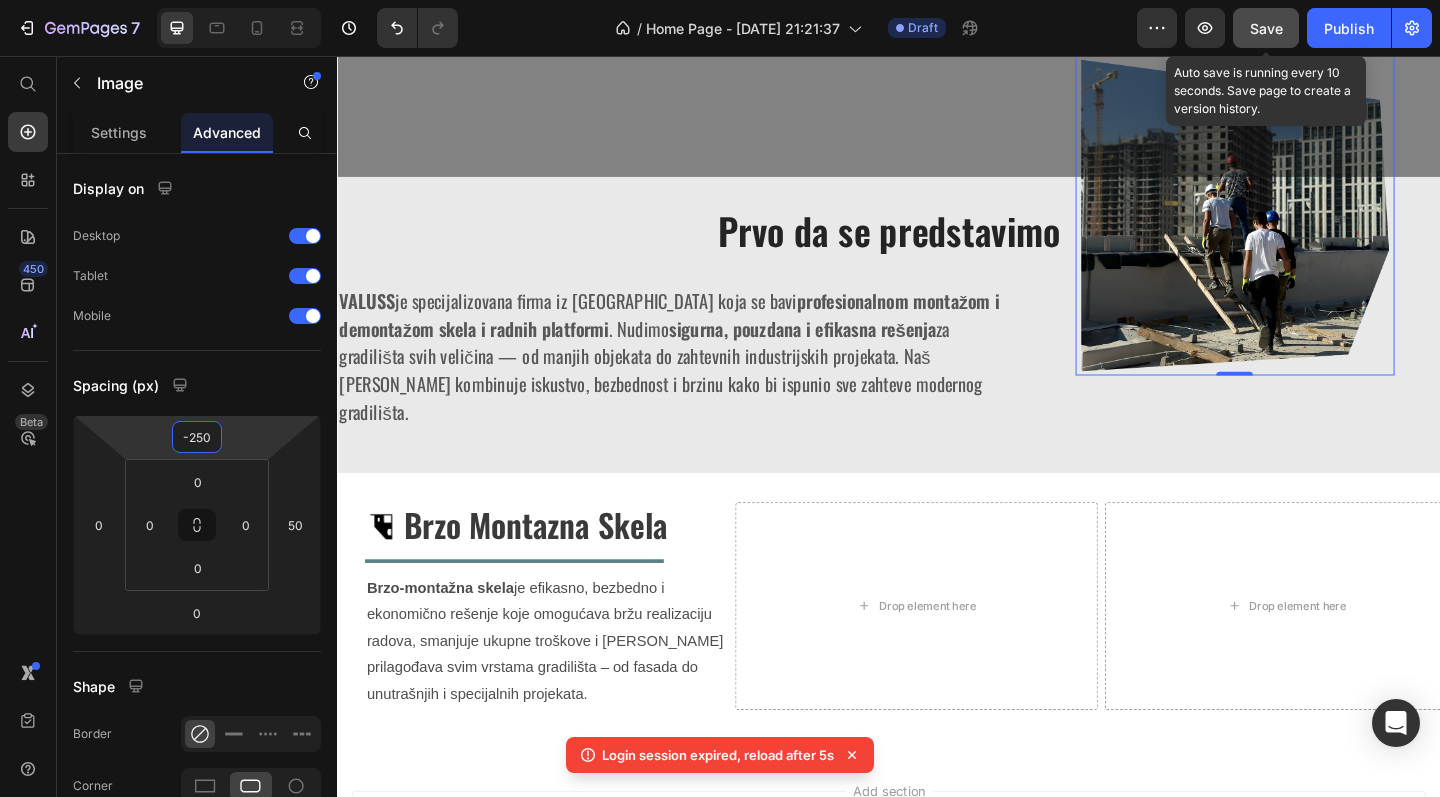 type on "-250" 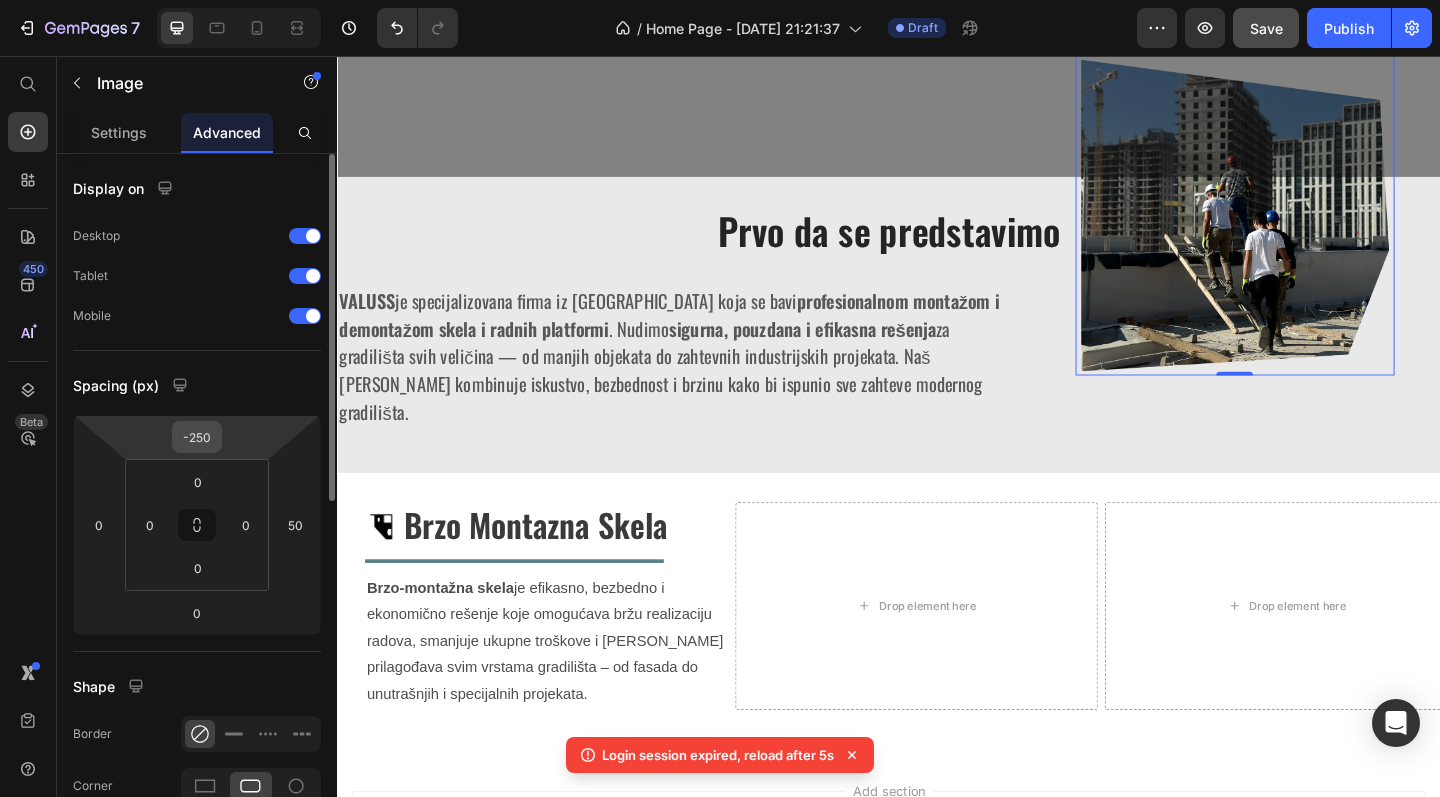 click on "-250" at bounding box center [197, 437] 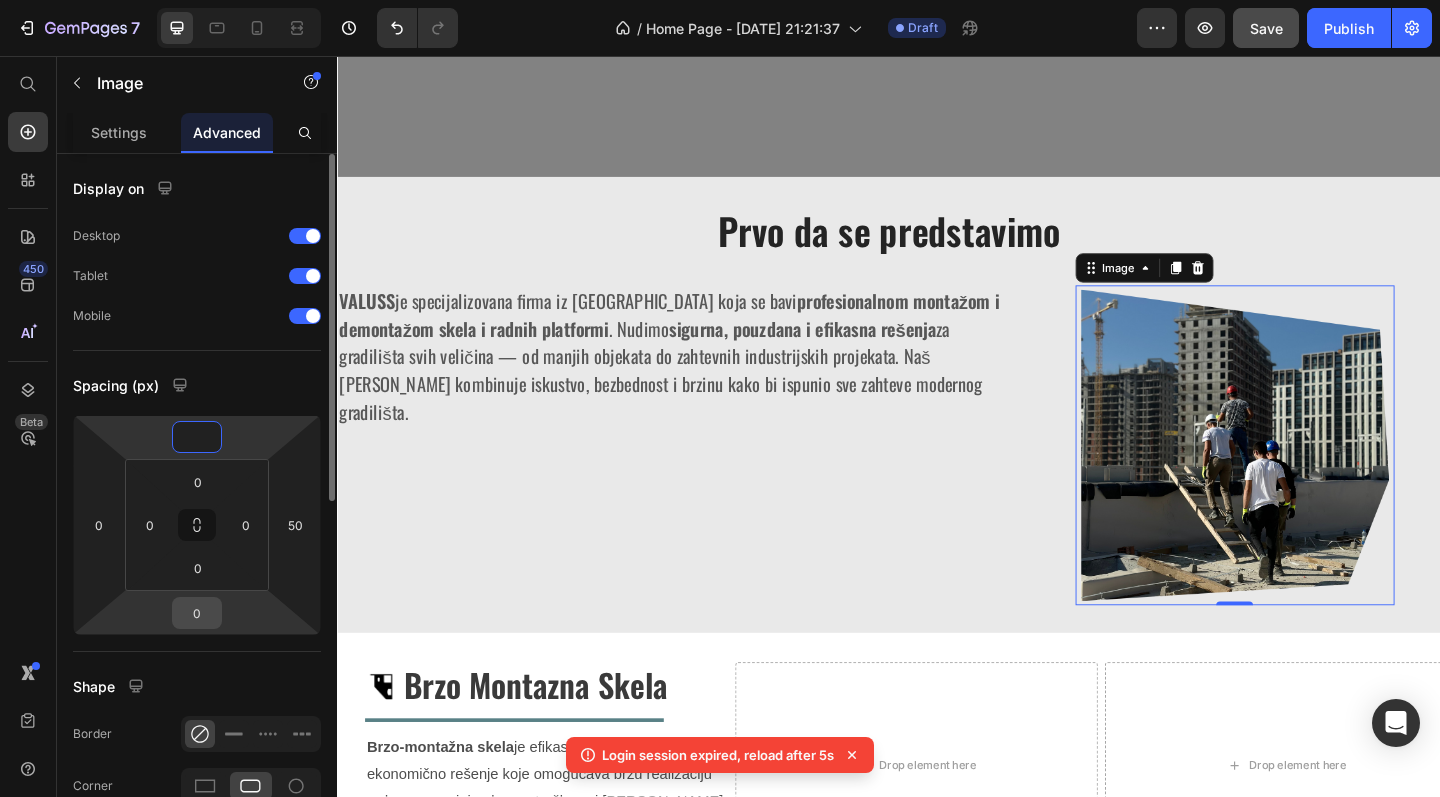 type on "0" 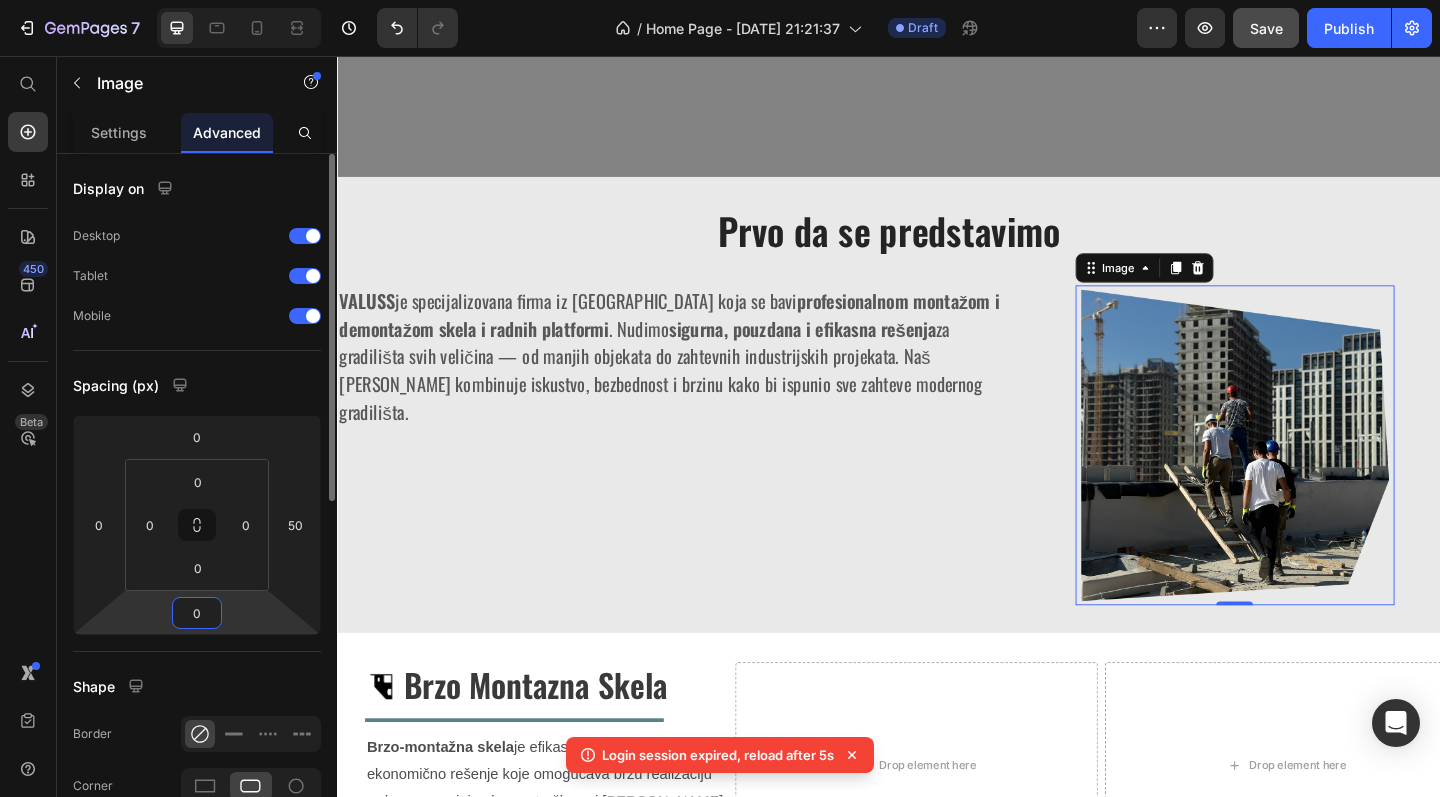 click on "0" at bounding box center [197, 613] 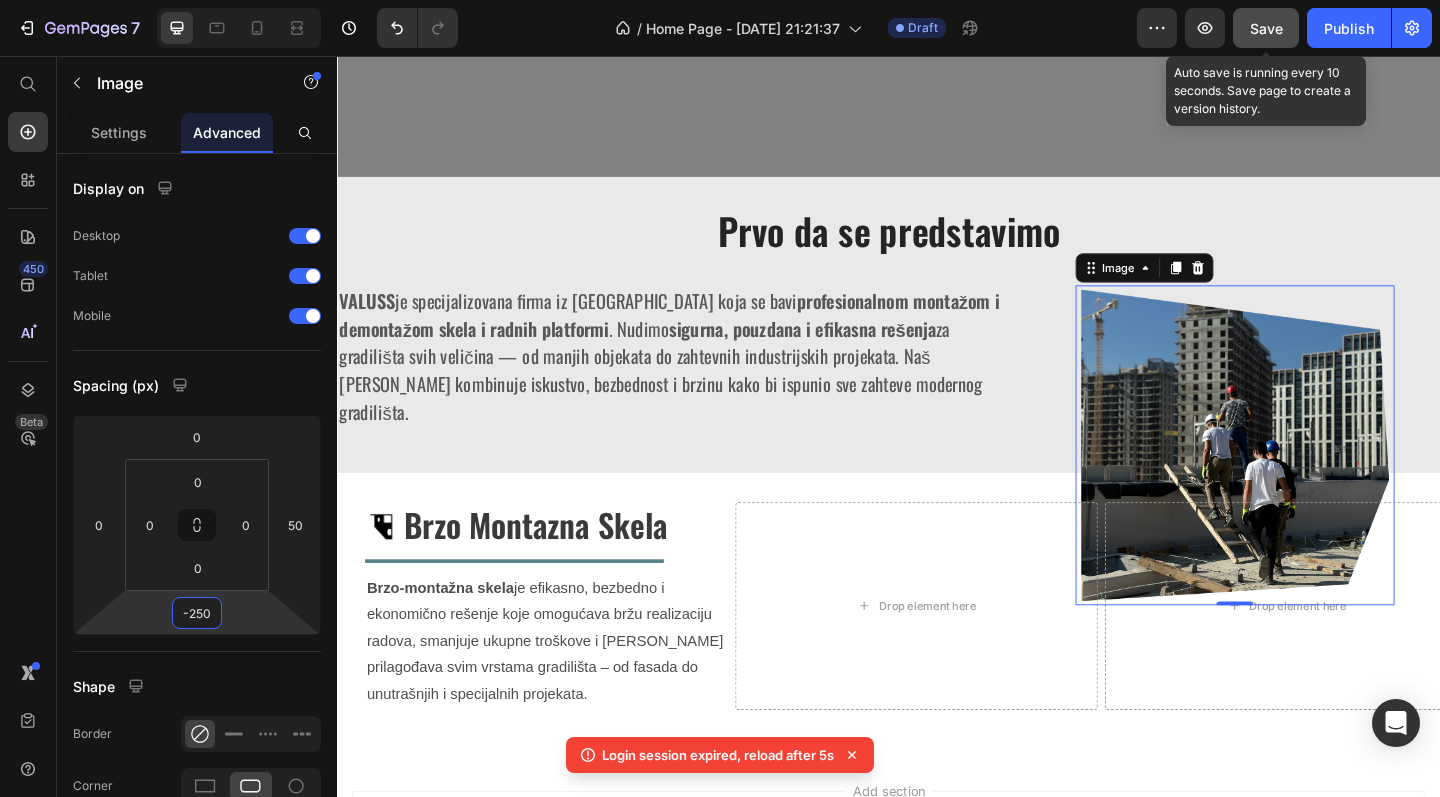 type on "-250" 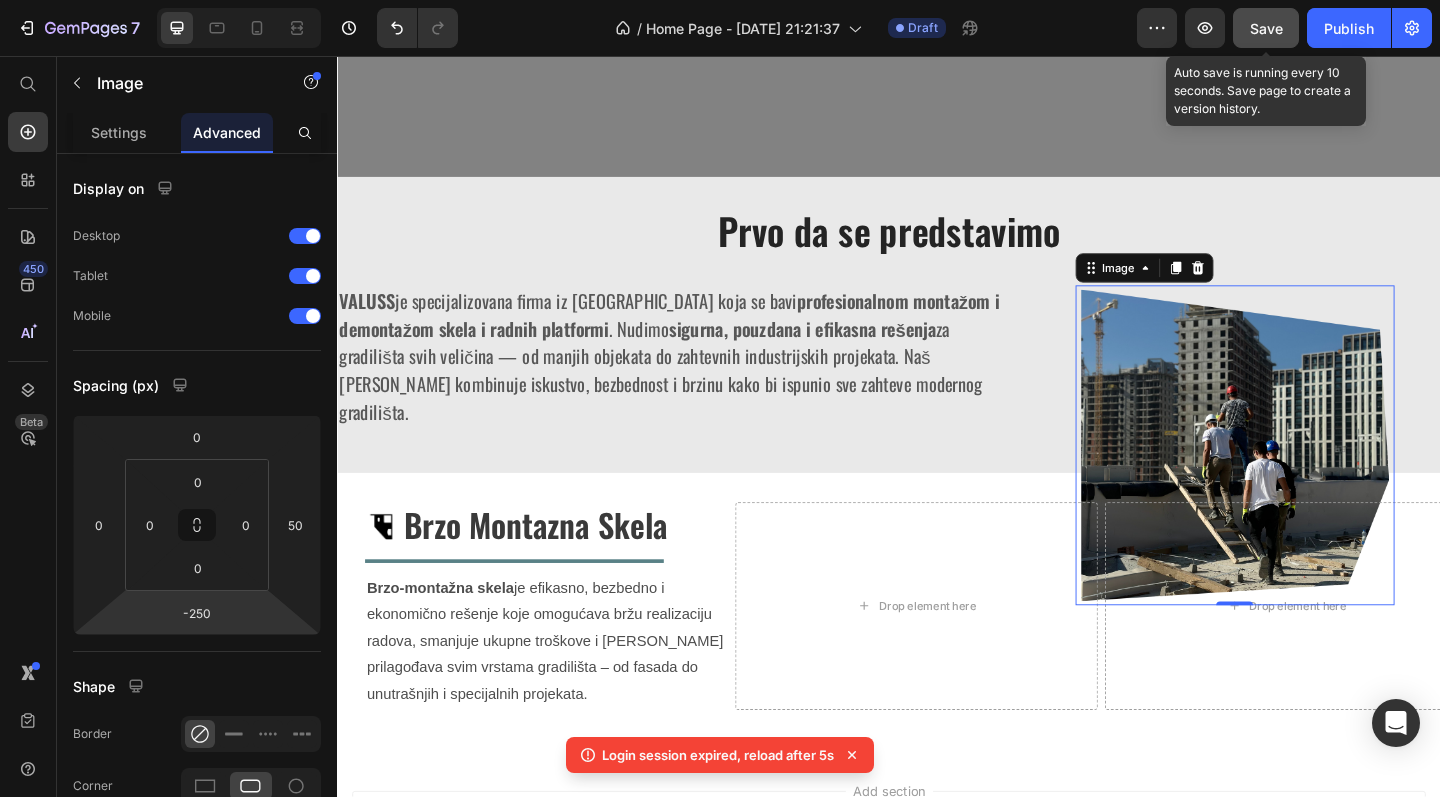 click on "Save" at bounding box center (1266, 28) 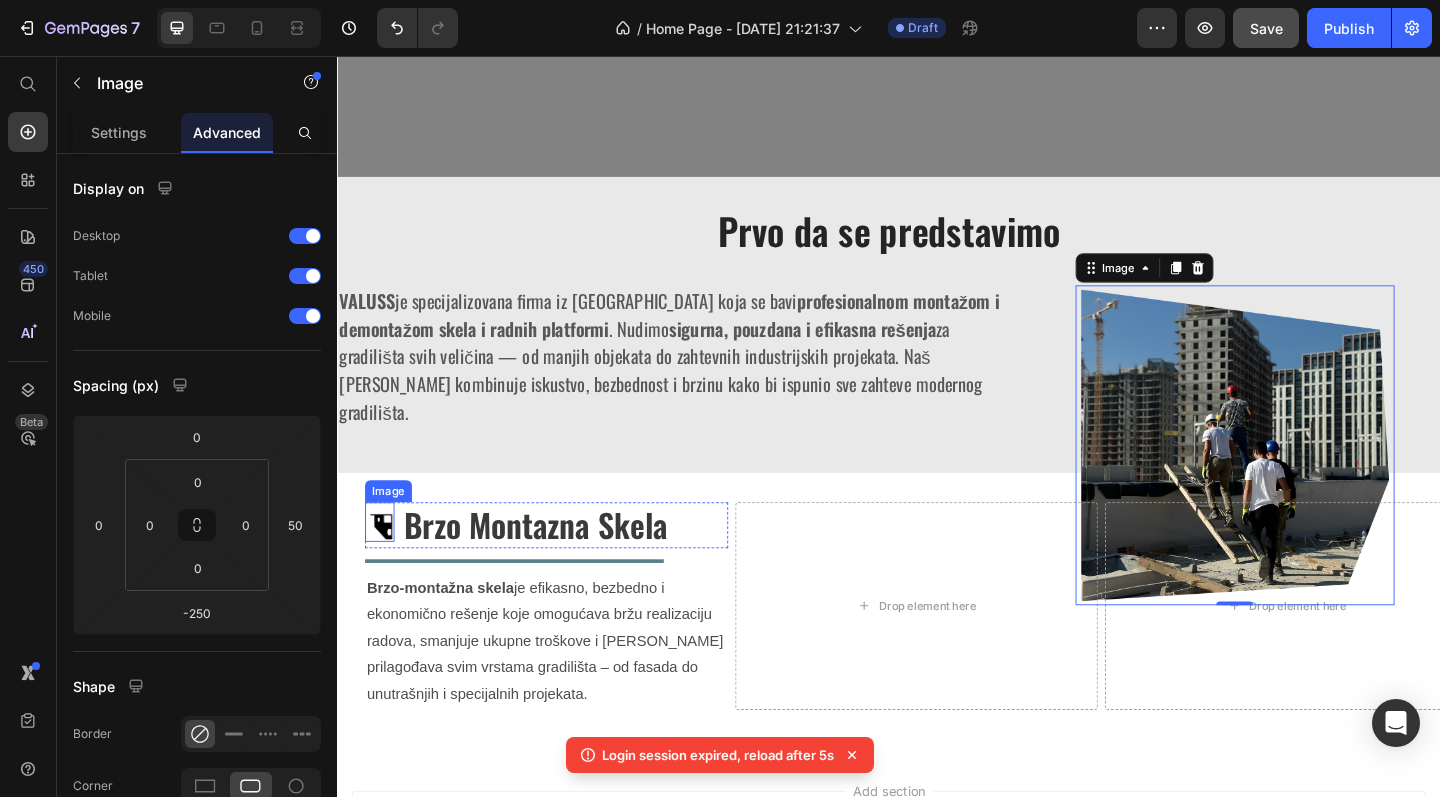 click at bounding box center [383, 563] 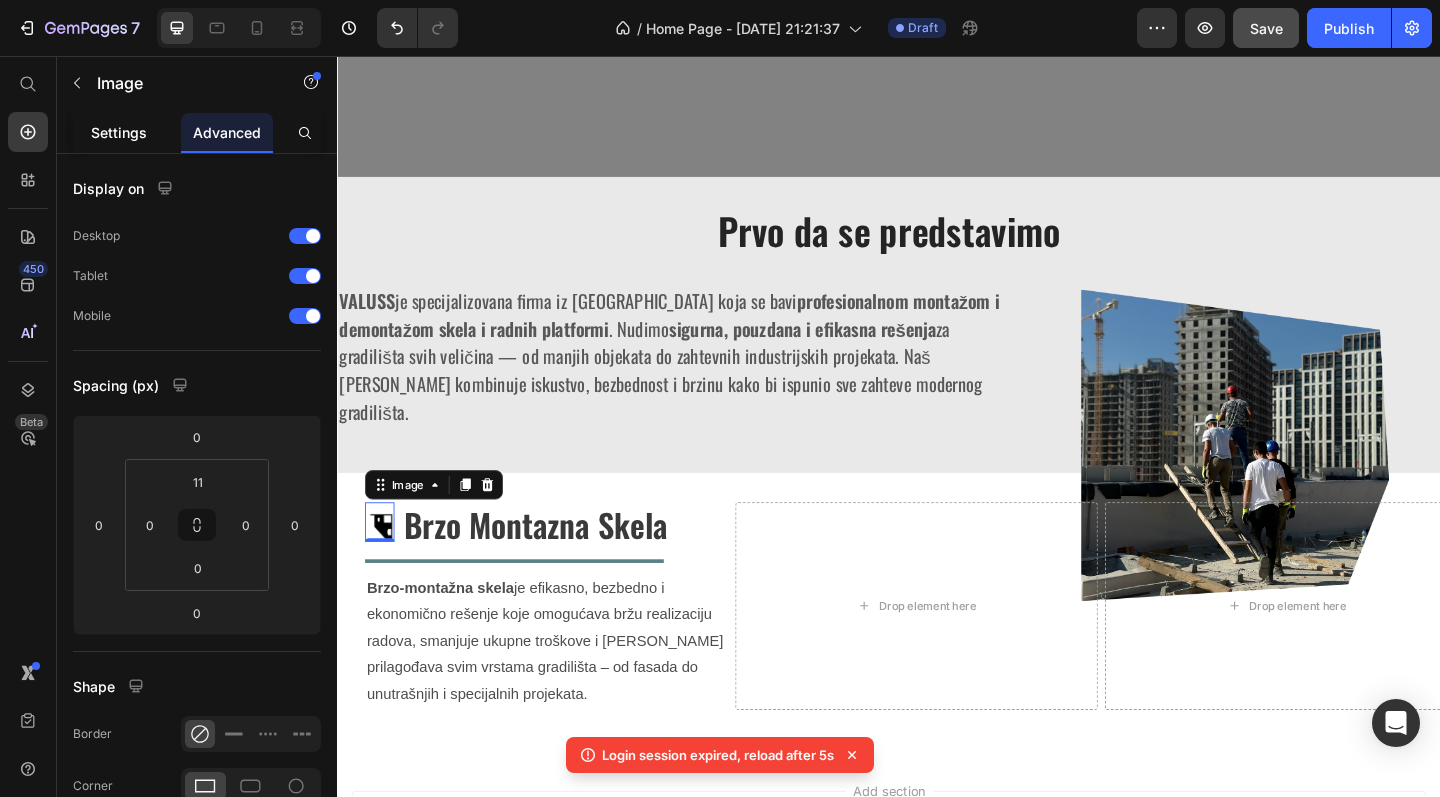 click on "Settings" at bounding box center [119, 132] 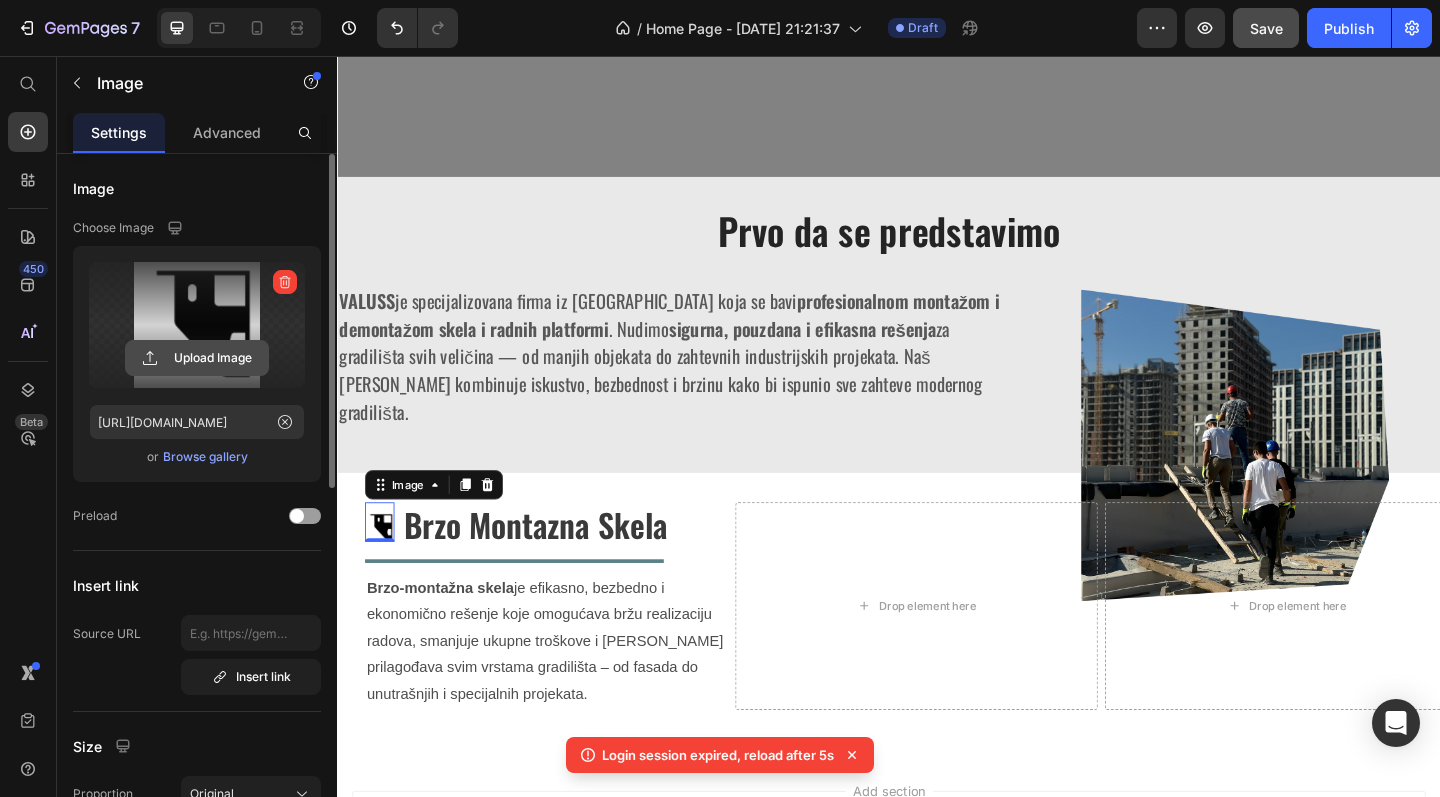 click 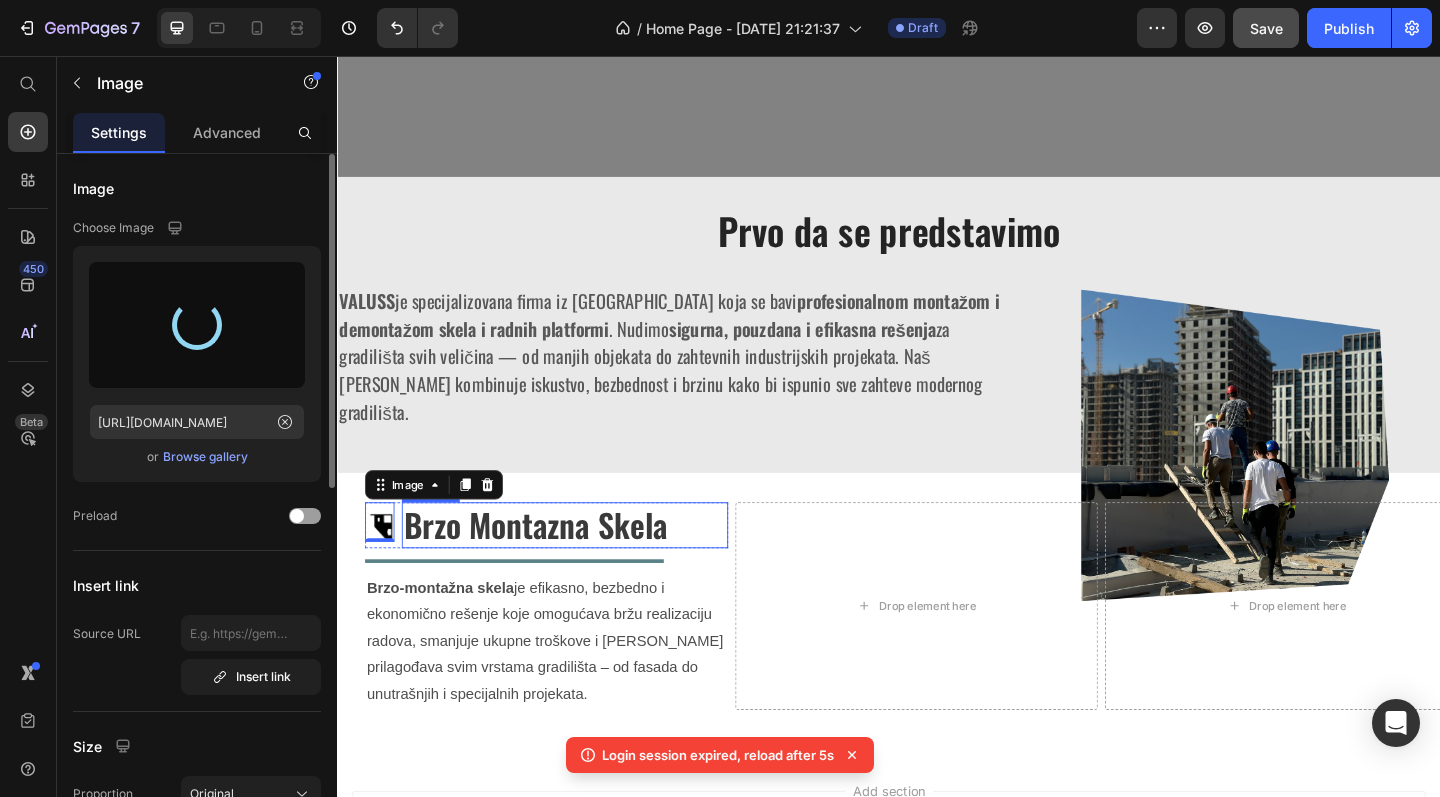 type on "[URL][DOMAIN_NAME]" 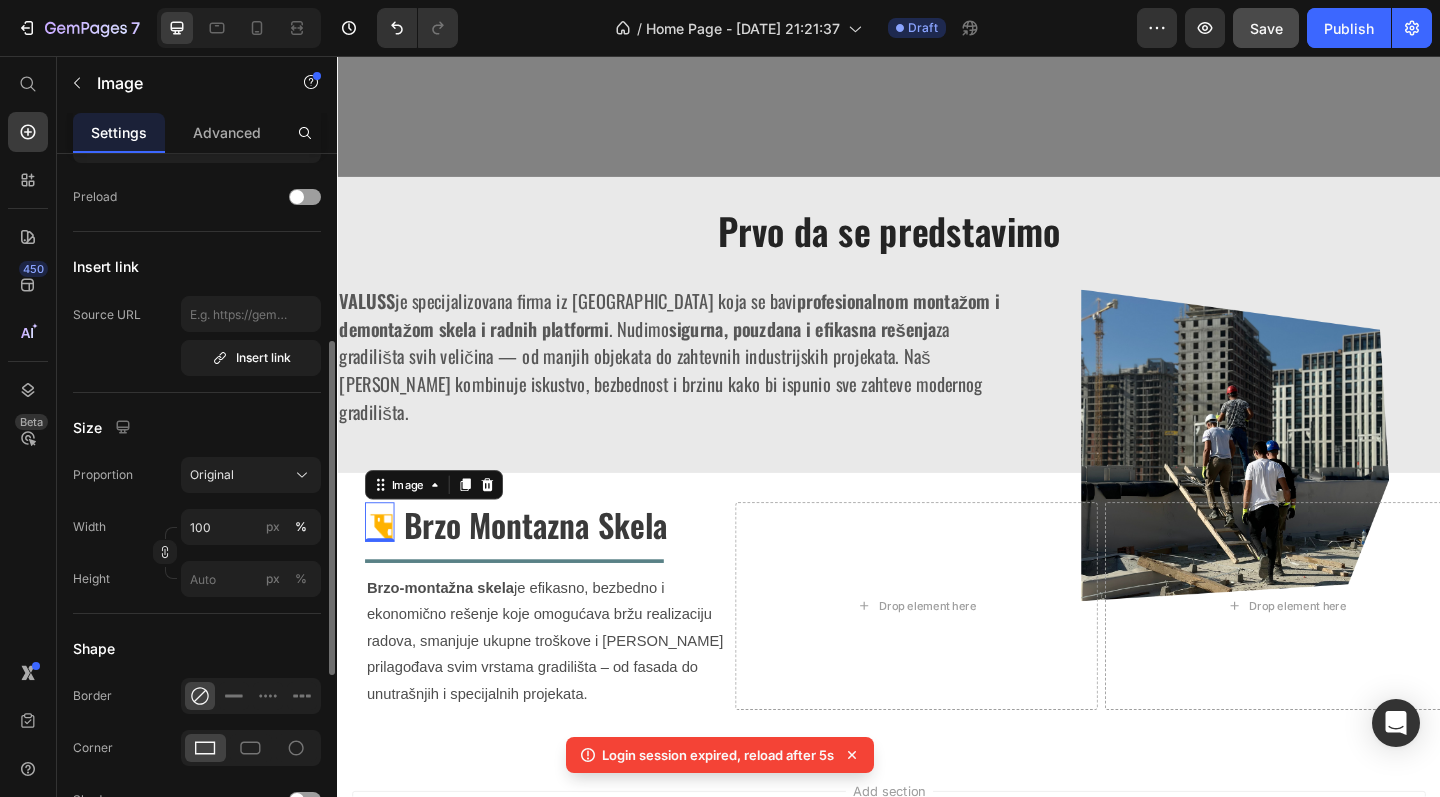 scroll, scrollTop: 300, scrollLeft: 0, axis: vertical 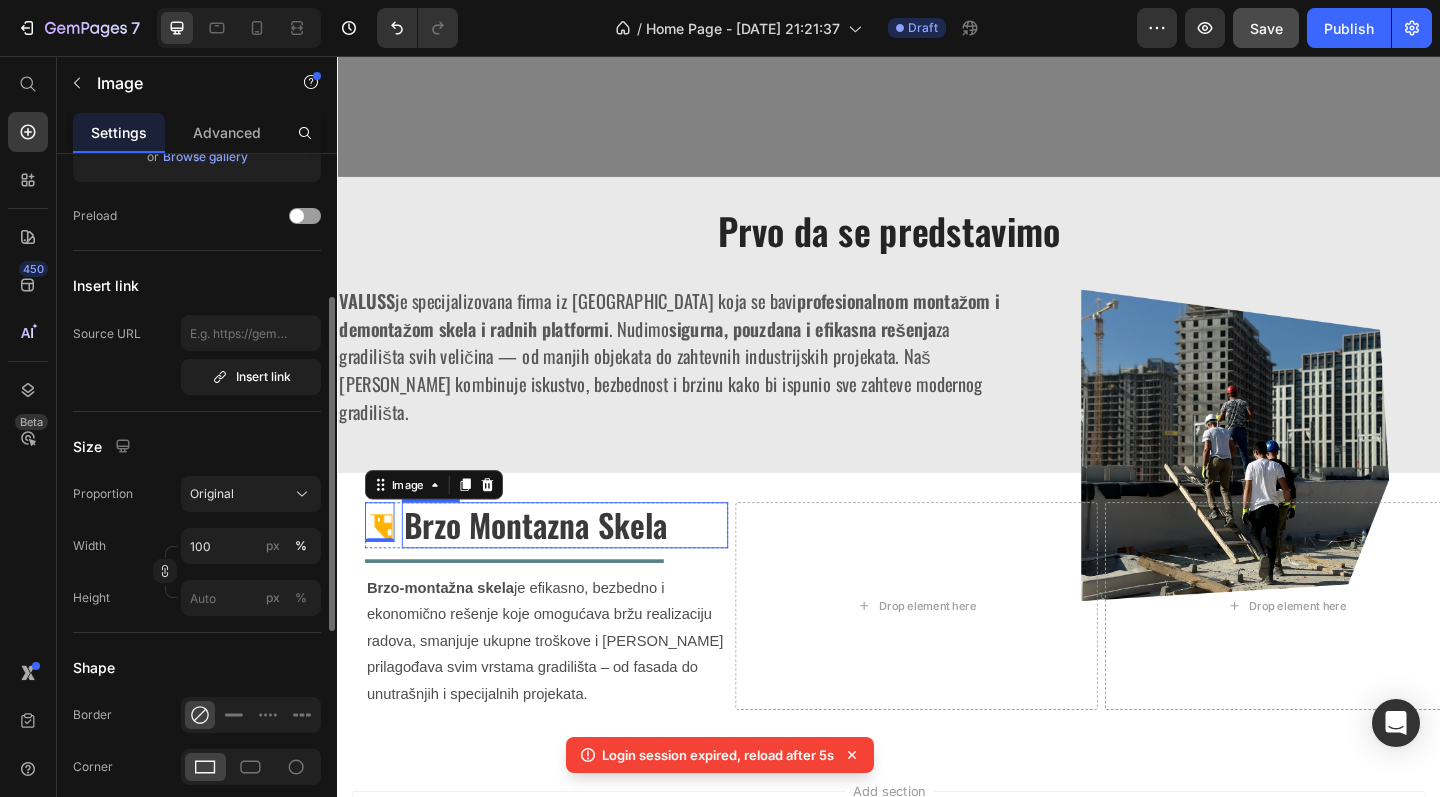 click on "Brzo montazna skela" at bounding box center [552, 566] 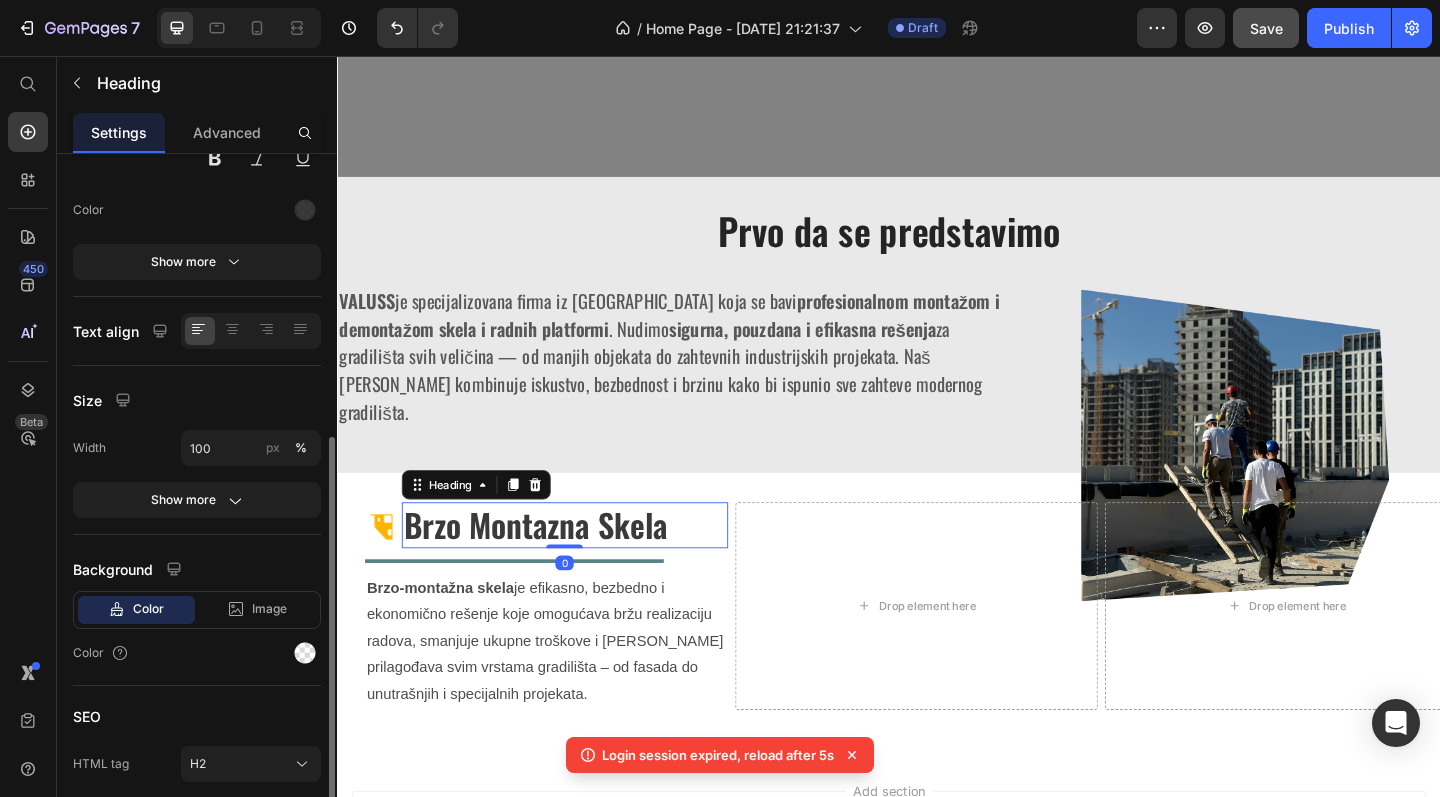 scroll, scrollTop: 312, scrollLeft: 0, axis: vertical 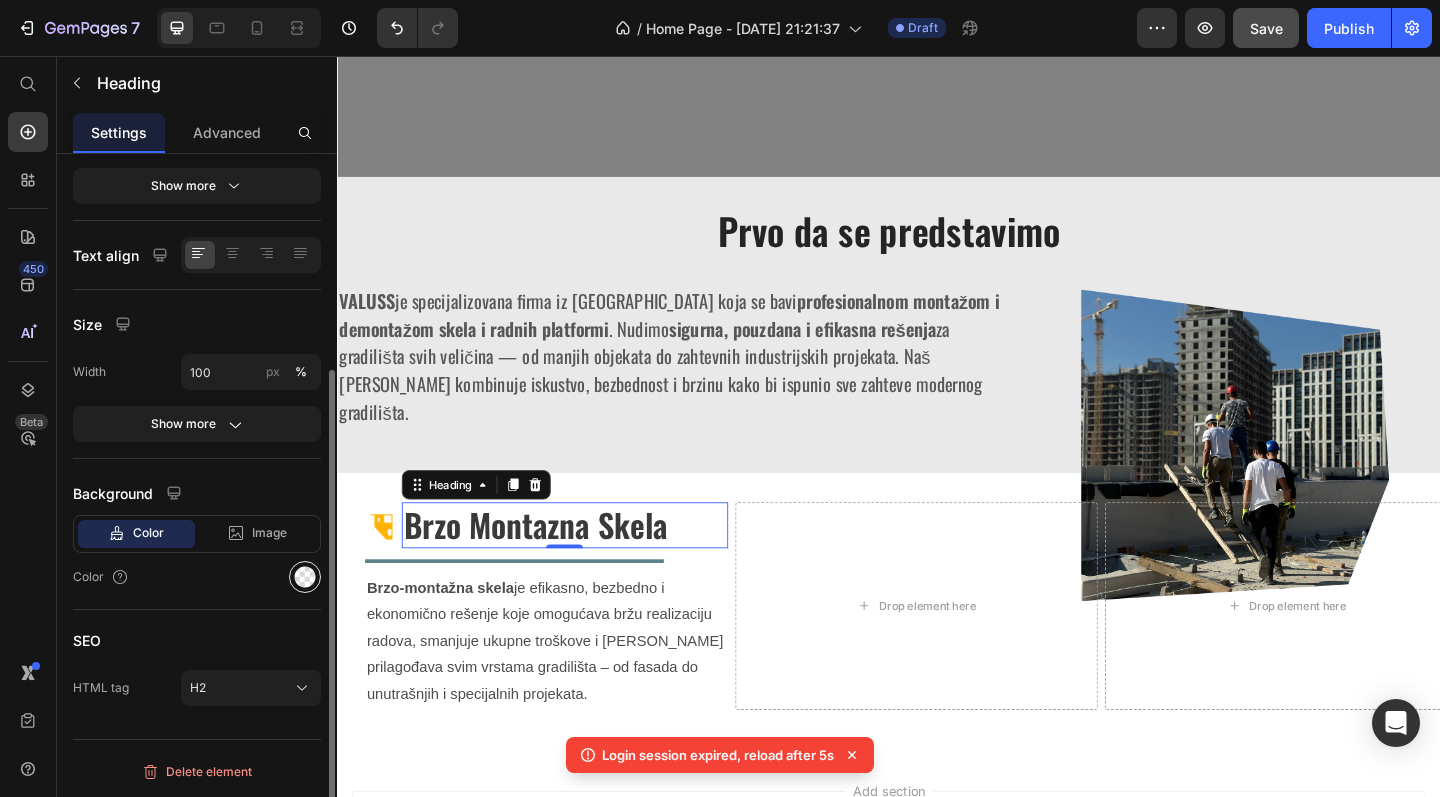 click at bounding box center (305, 577) 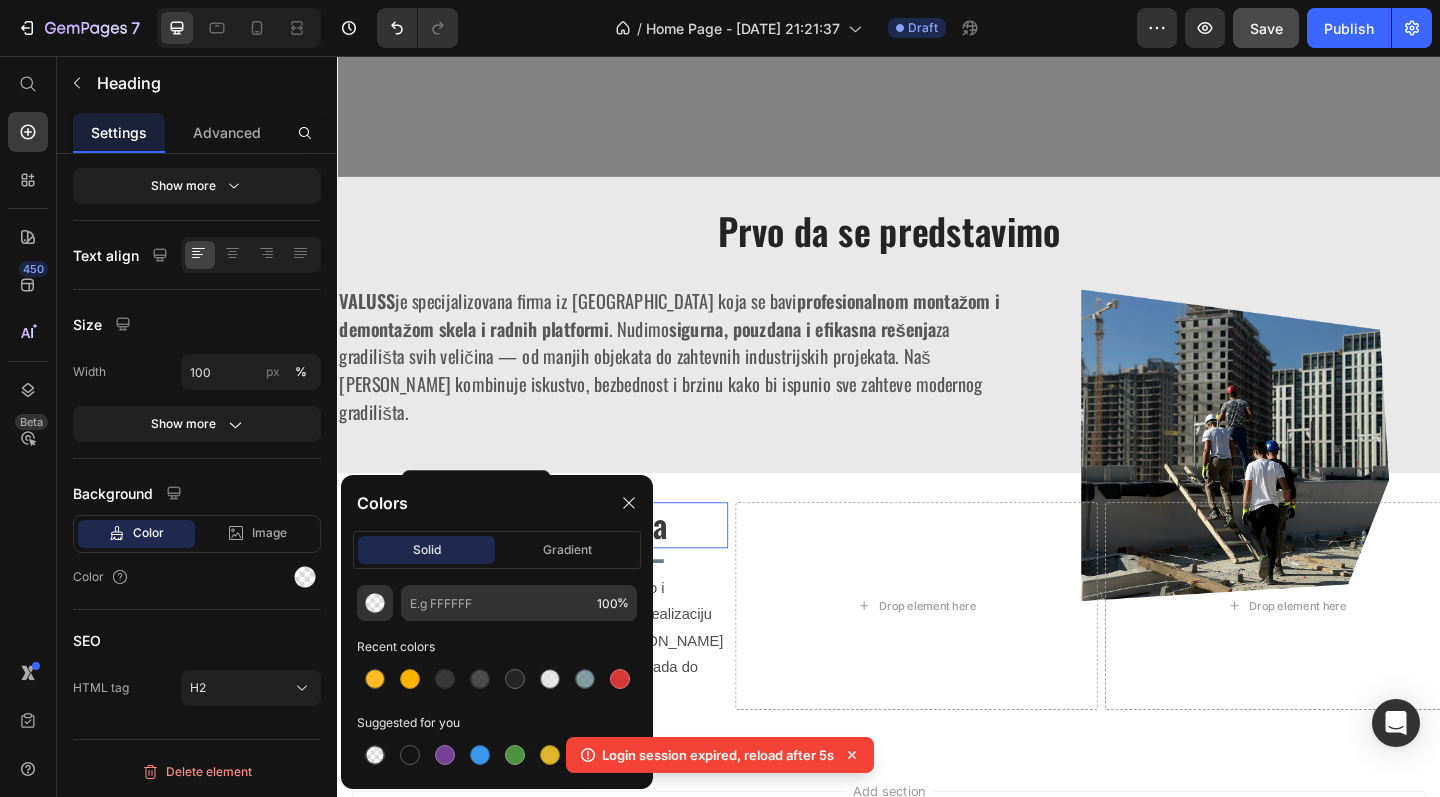click 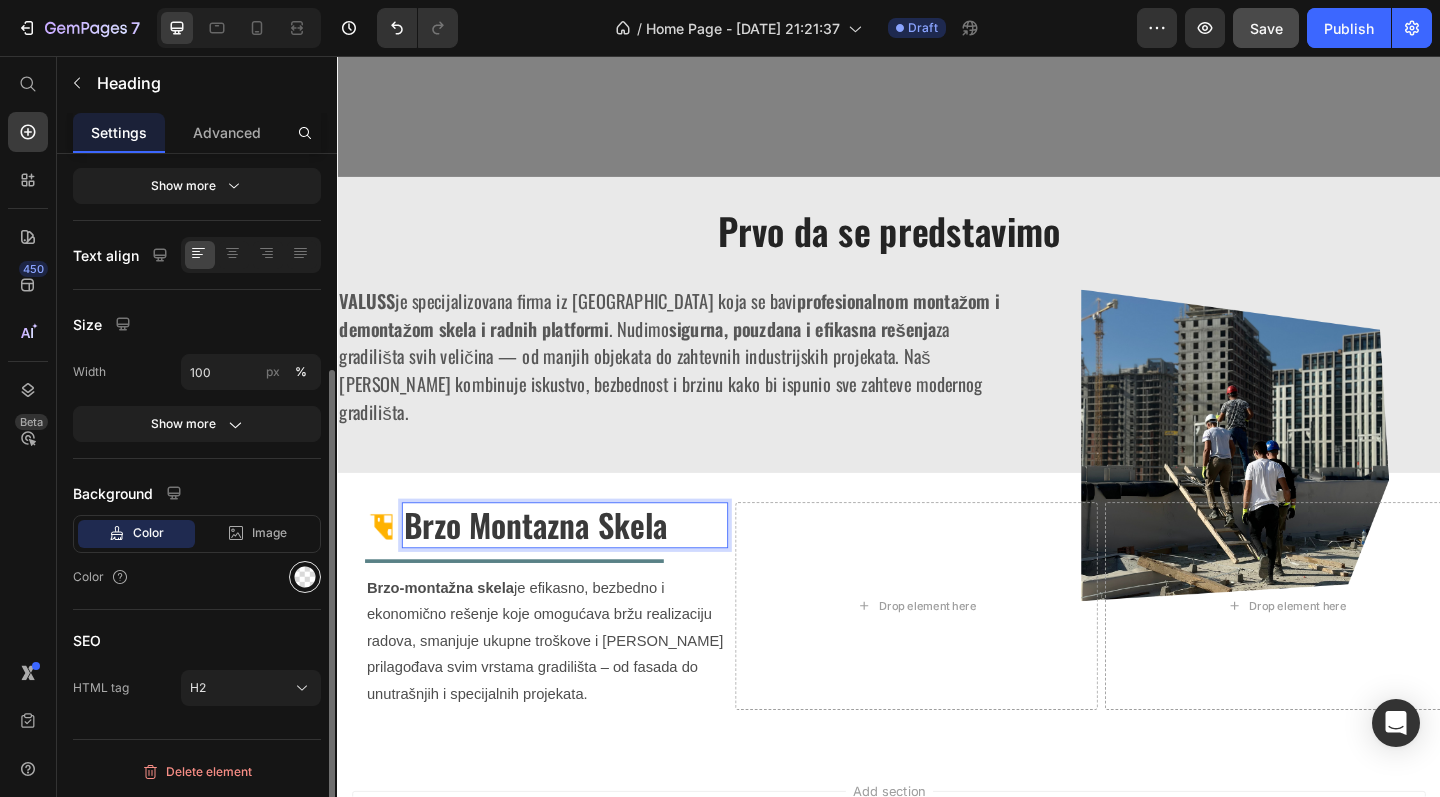 click at bounding box center [305, 577] 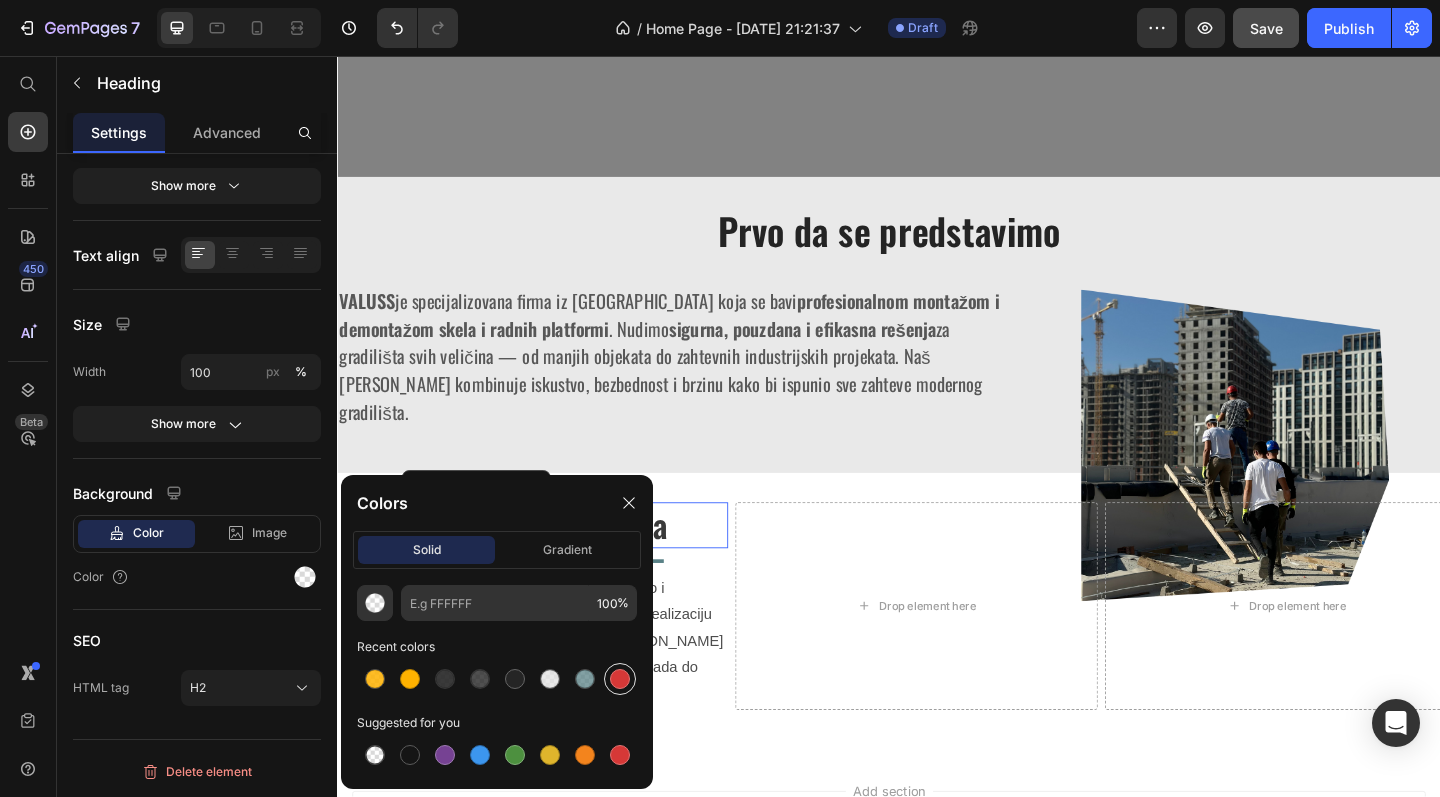 click at bounding box center (620, 679) 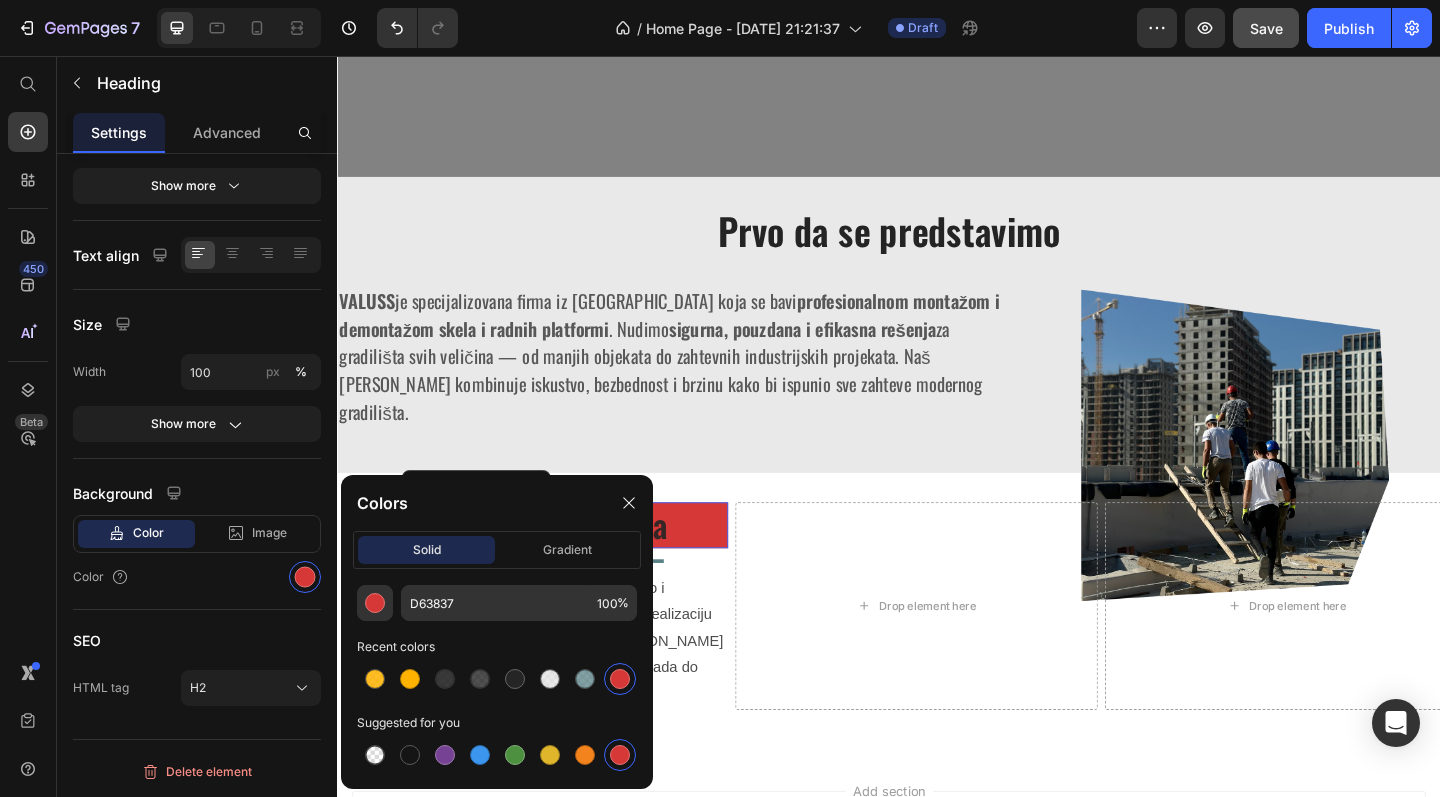 click at bounding box center [620, 755] 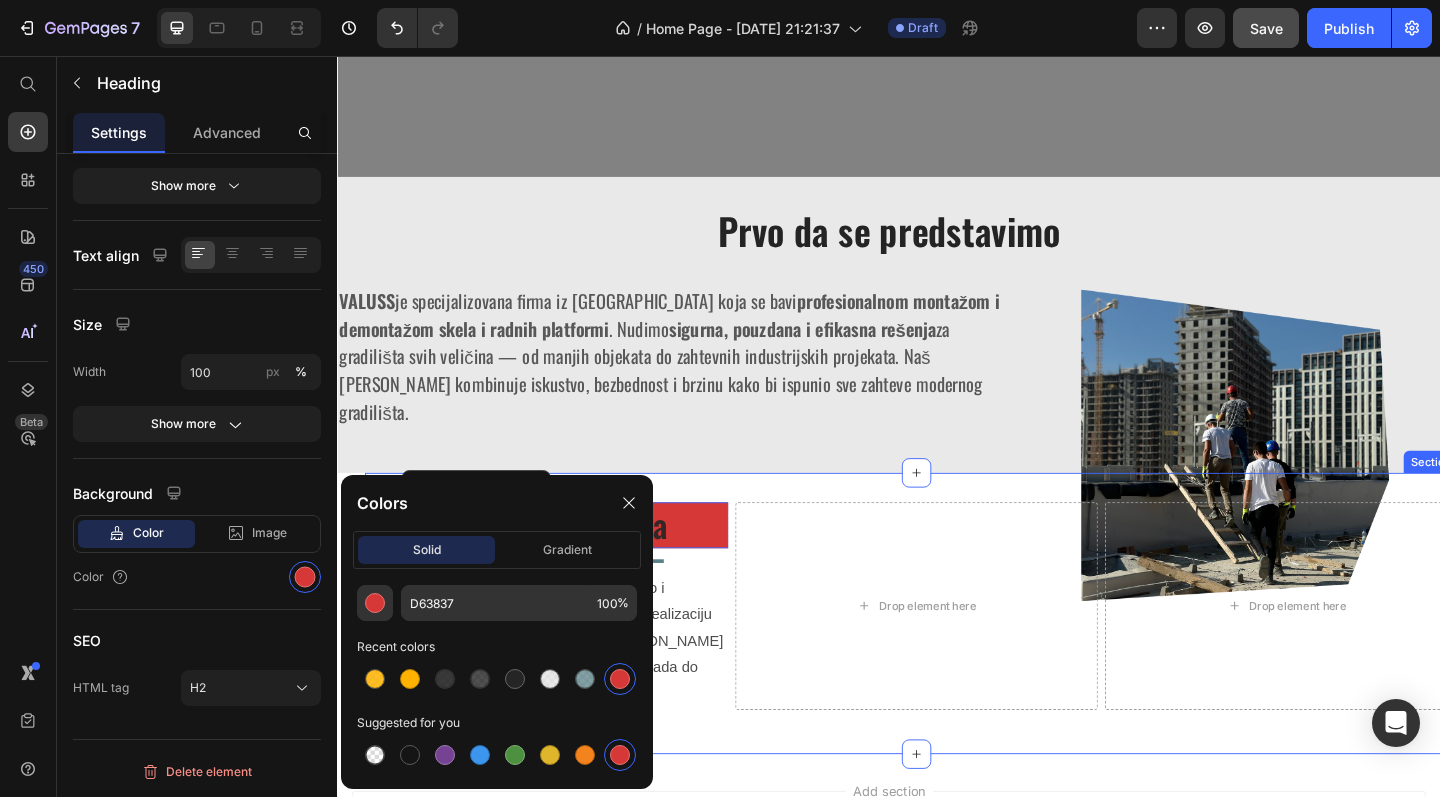 click on "Image Brzo montazna skela Heading   0 Row                Title Line Brzo-montažna skela  je efikasno, bezbedno i ekonomično rešenje koje omogućava bržu realizaciju radova, smanjuje ukupne troškove i [PERSON_NAME] prilagođava svim vrstama gradilišta – od fasada do unutrašnjih i specijalnih projekata. Text Block
Drop element here
Drop element here Row Section 3" at bounding box center [967, 662] 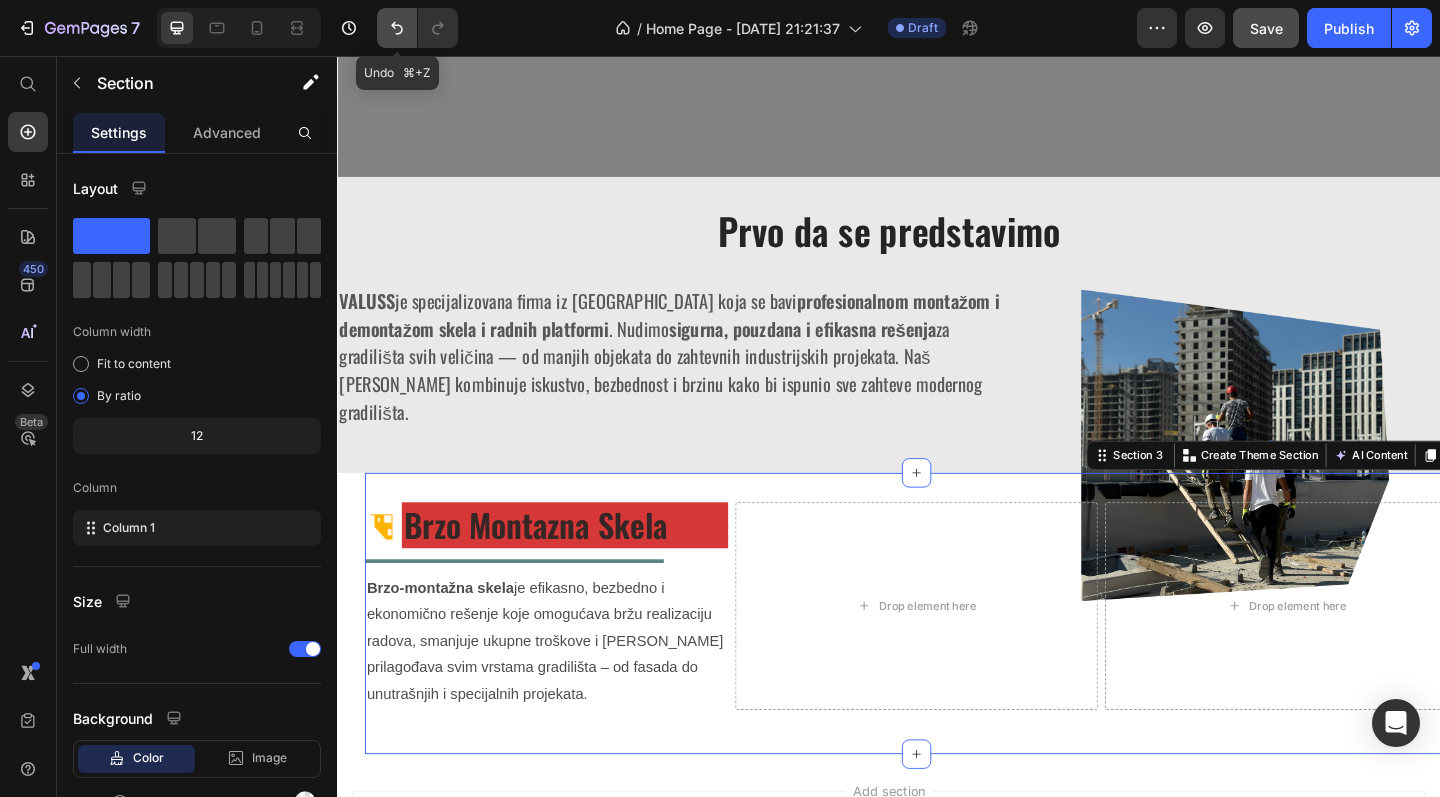 click 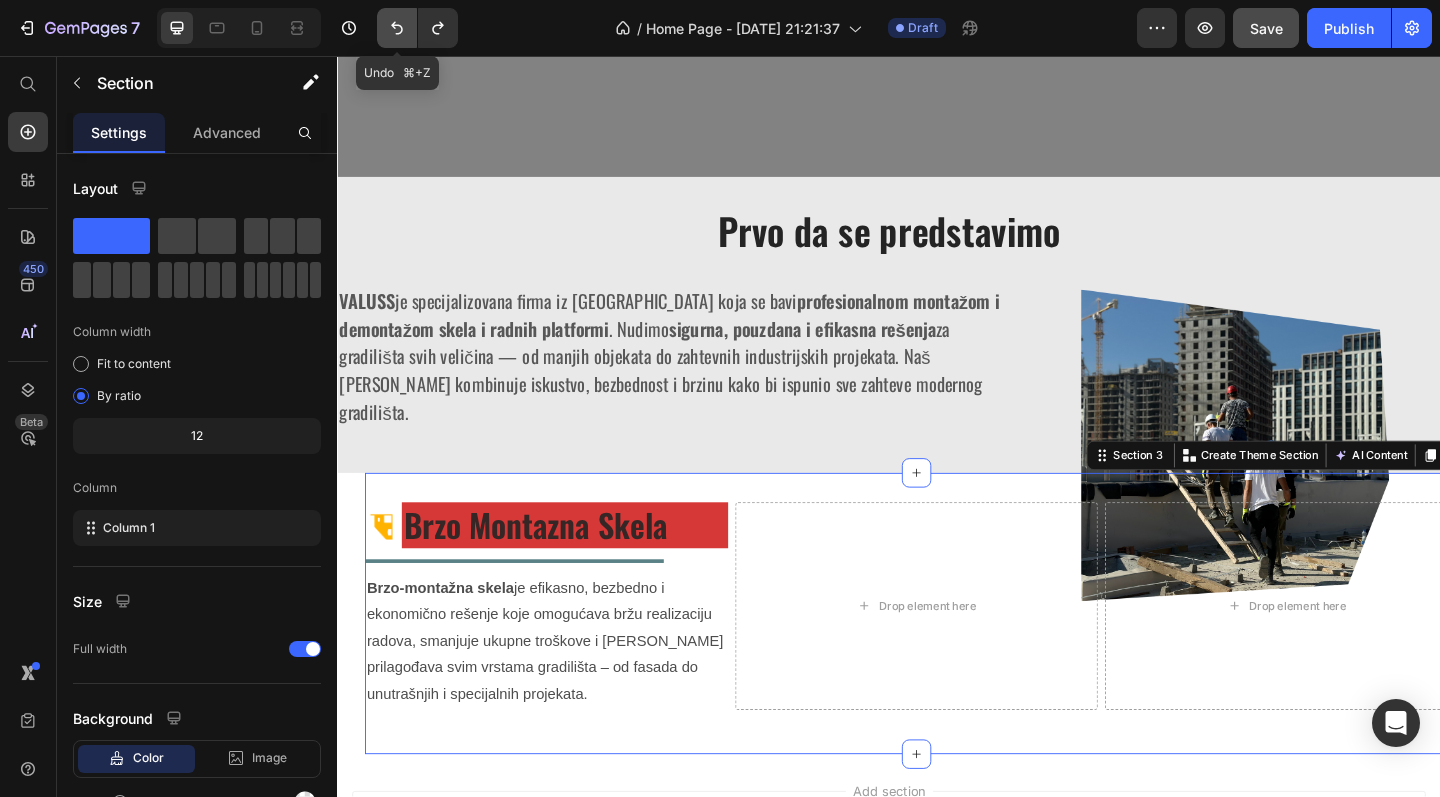 click 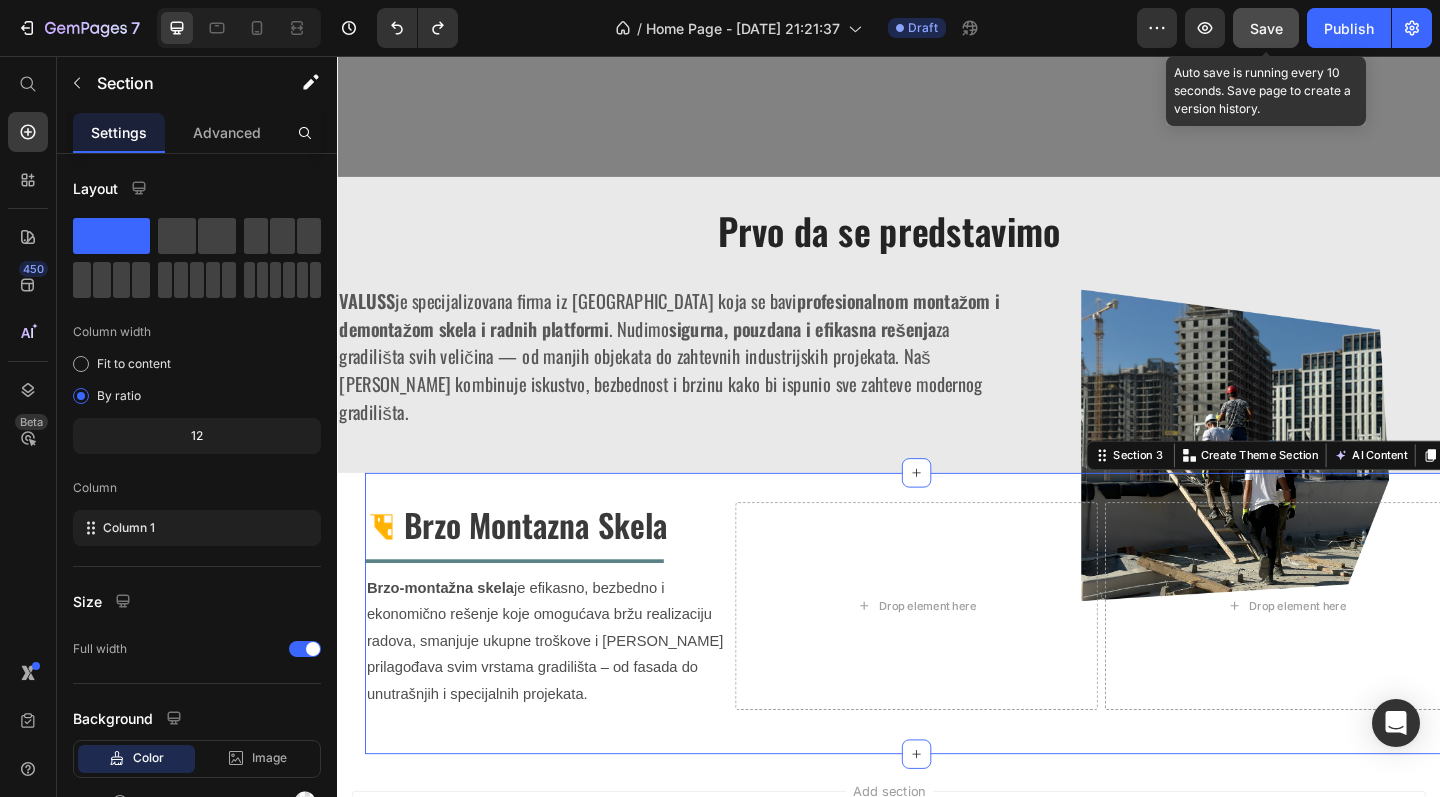 click on "Save" 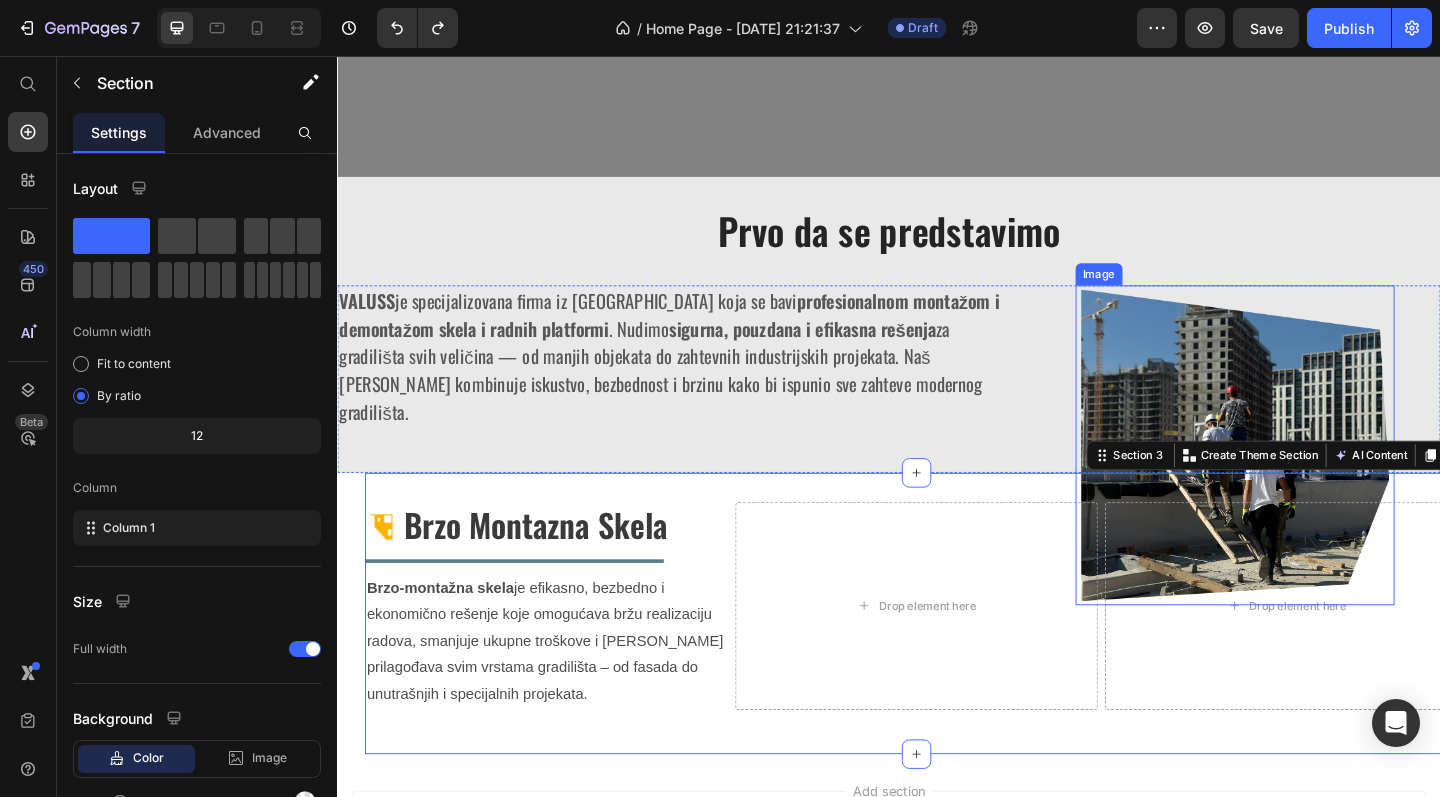click at bounding box center [1313, 479] 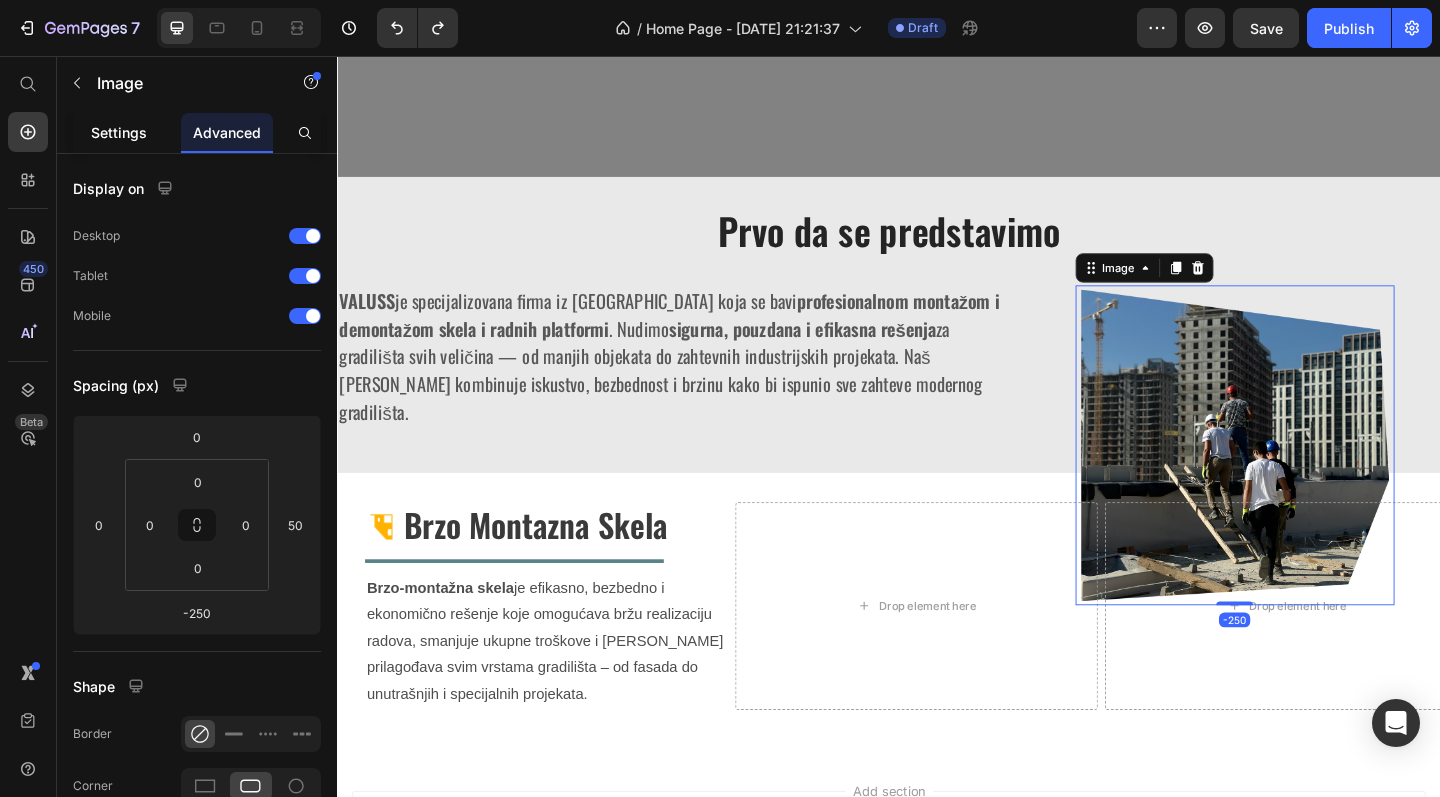 click on "Settings" at bounding box center (119, 132) 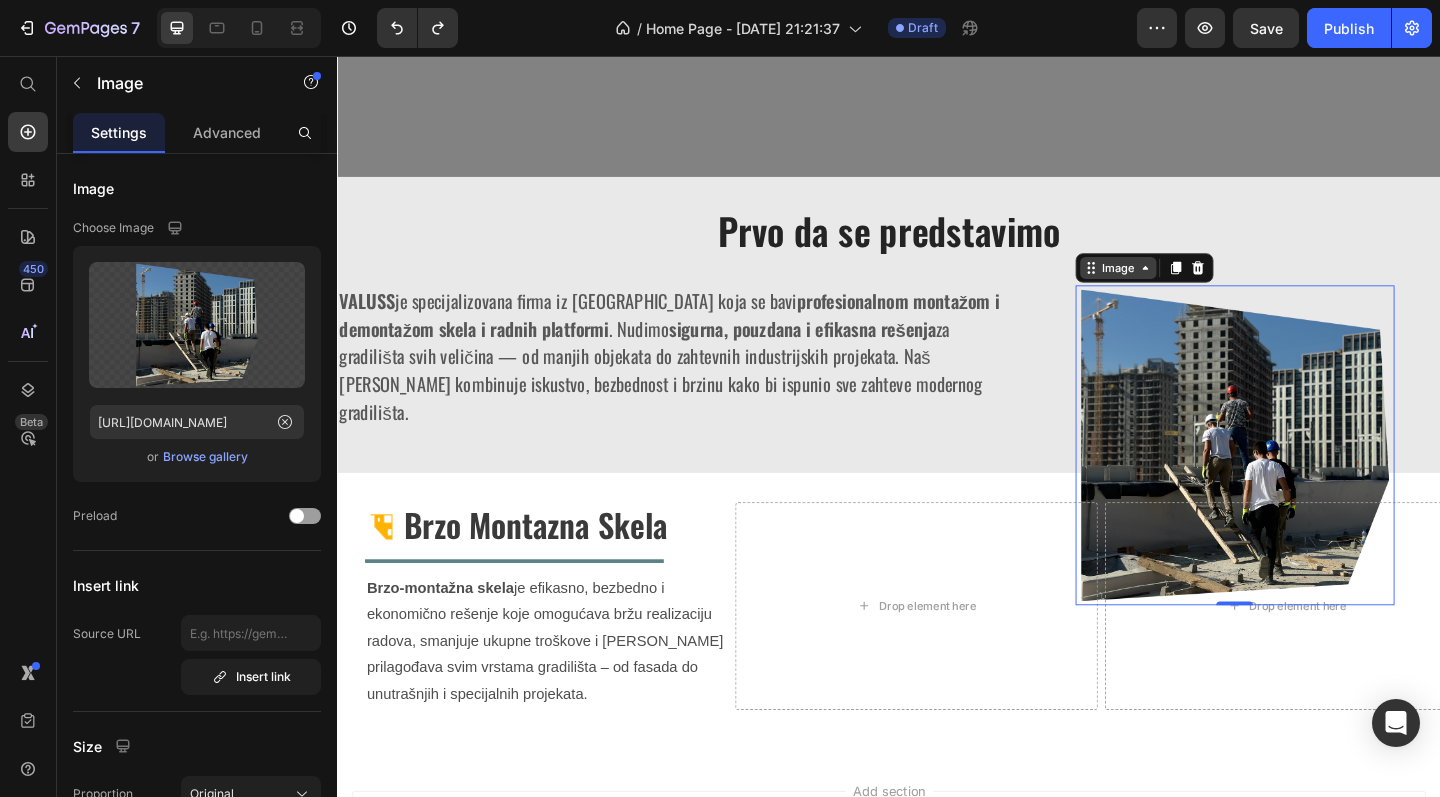 click on "Image" at bounding box center [1186, 287] 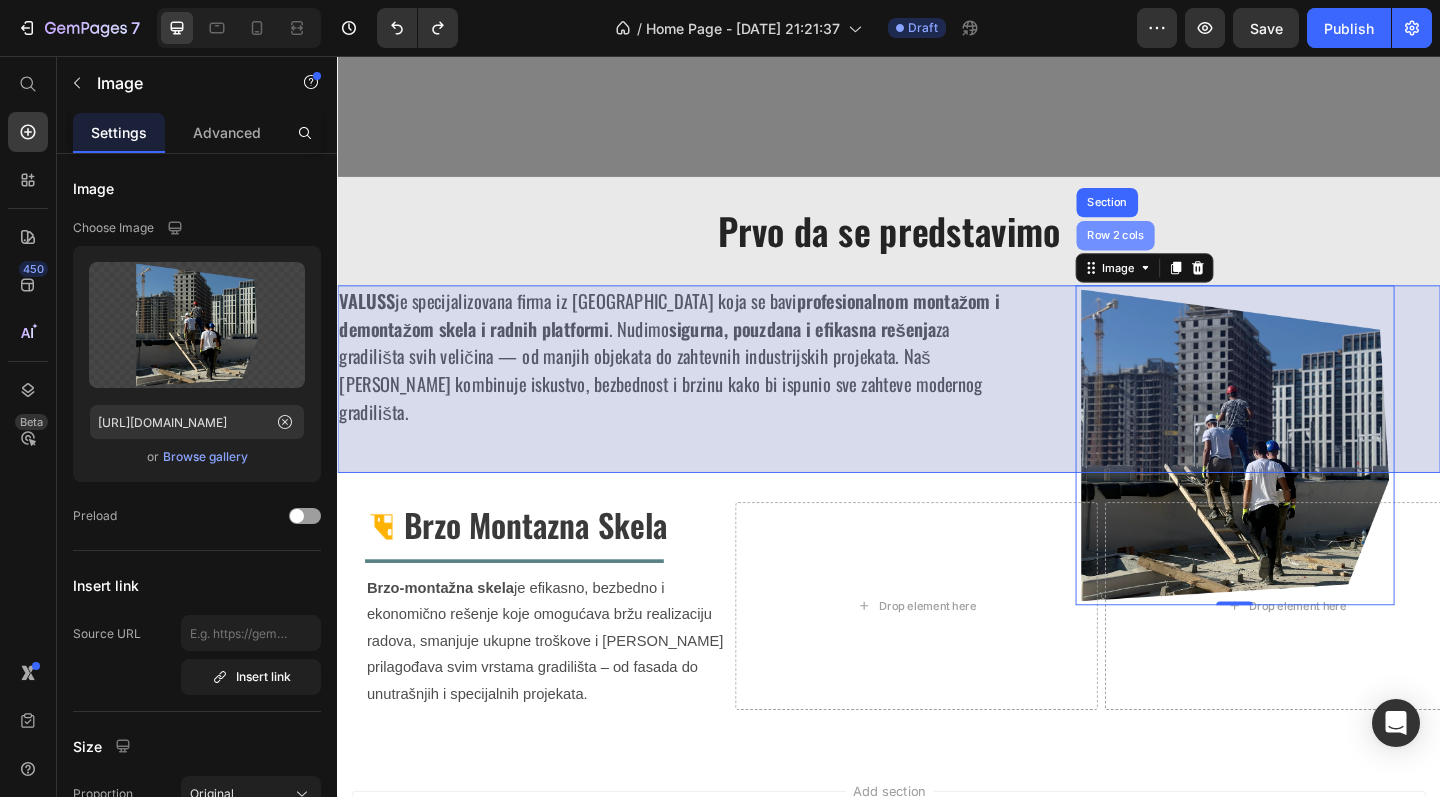 click on "Row 2 cols" at bounding box center [1183, 252] 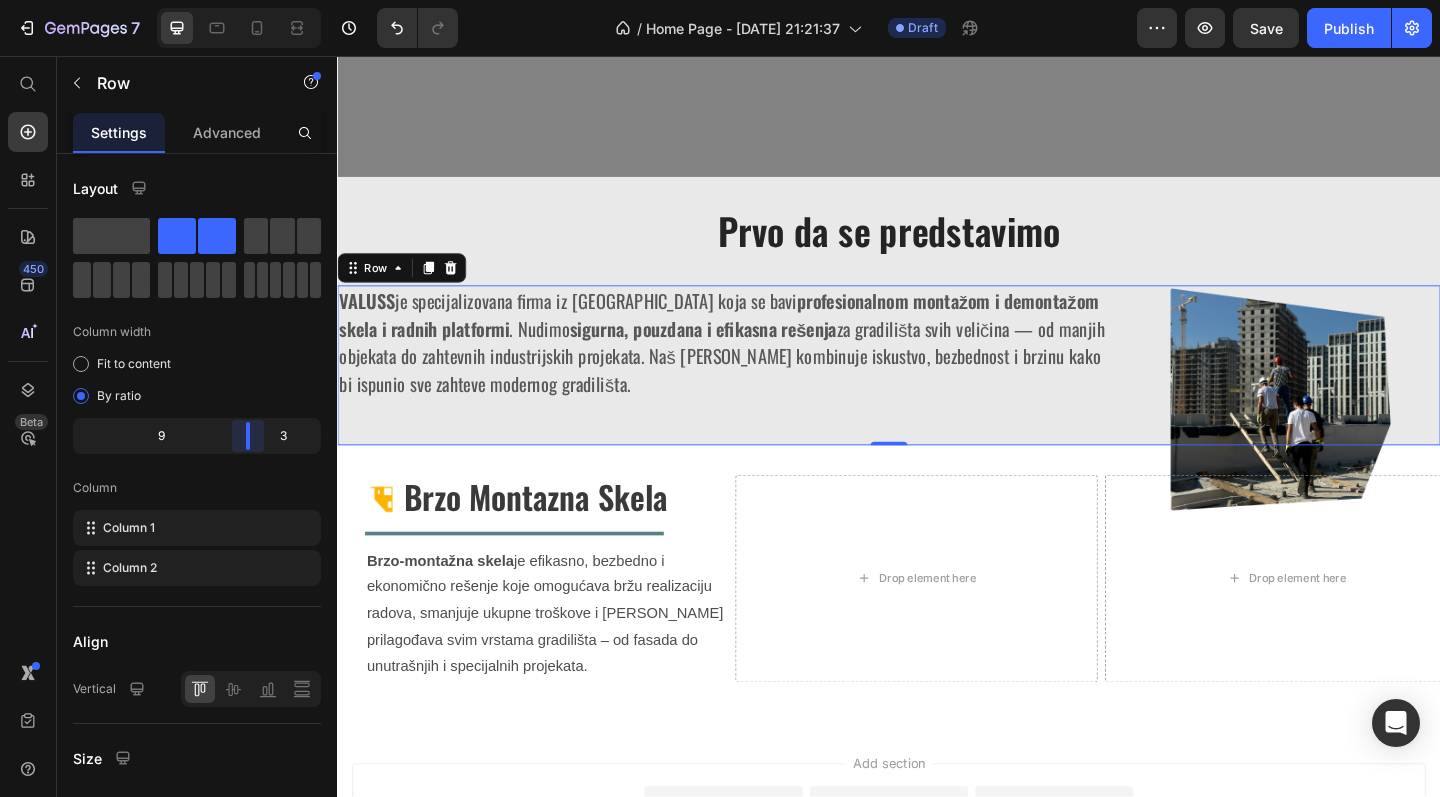 drag, startPoint x: 230, startPoint y: 443, endPoint x: 262, endPoint y: 446, distance: 32.140316 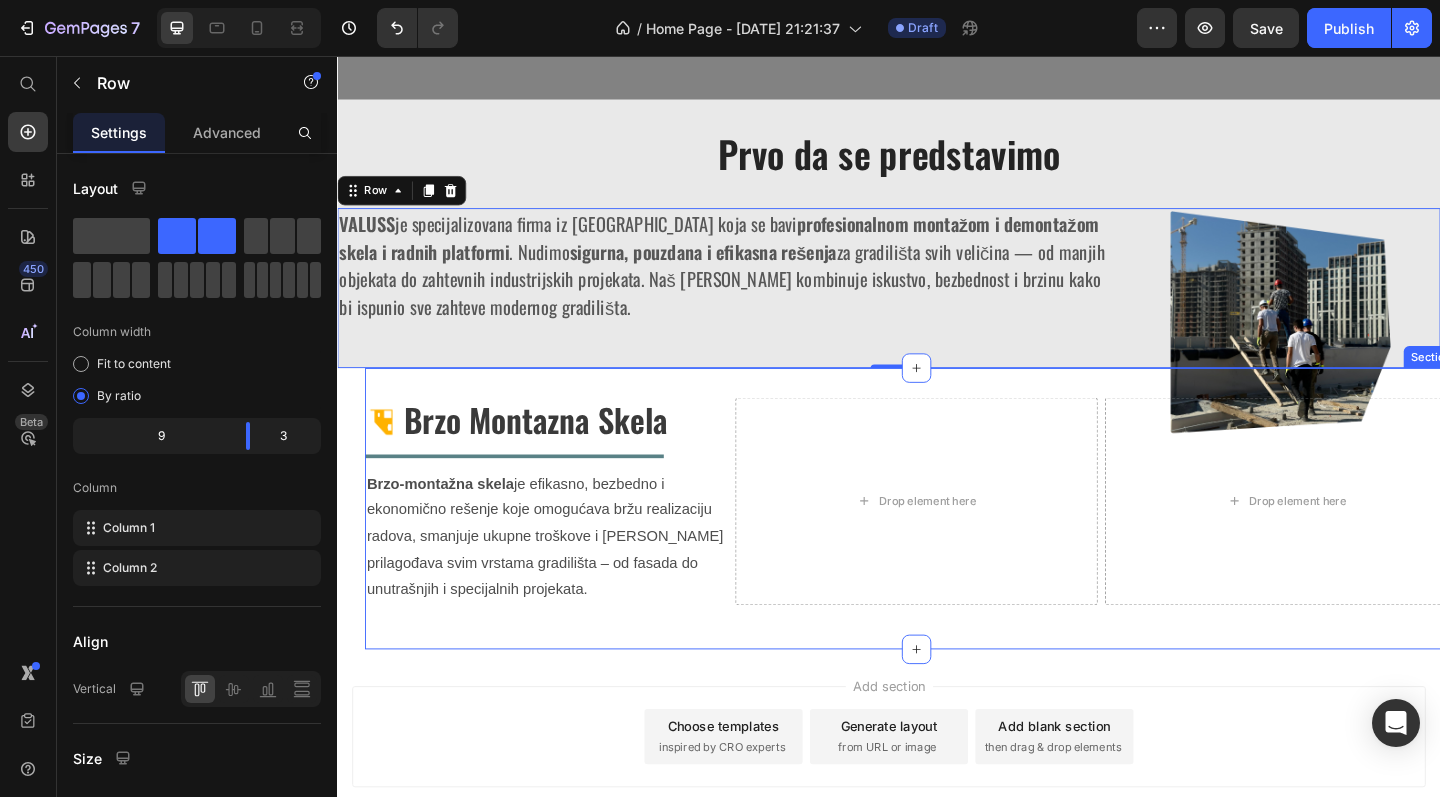 scroll, scrollTop: 741, scrollLeft: 0, axis: vertical 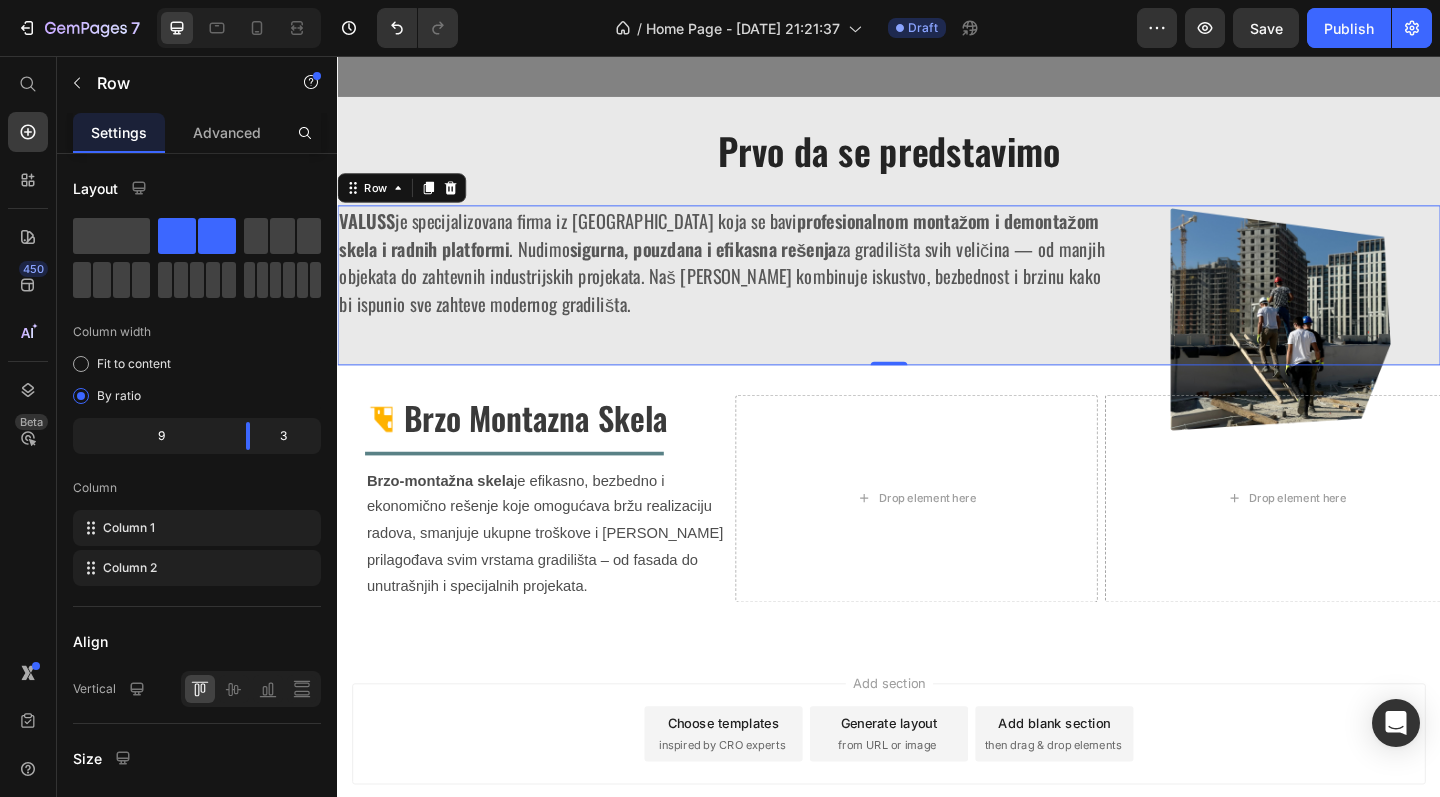 click on "Image ⁠⁠⁠⁠⁠⁠⁠ Brzo montazna skela Heading Row                Title Line Brzo-montažna skela  je efikasno, bezbedno i ekonomično rešenje koje omogućava bržu realizaciju radova, smanjuje ukupne troškove i [PERSON_NAME] prilagođava svim vrstama gradilišta – od fasada do unutrašnjih i specijalnih projekata. Text Block
Drop element here
Drop element here Row Section 3" at bounding box center [937, 545] 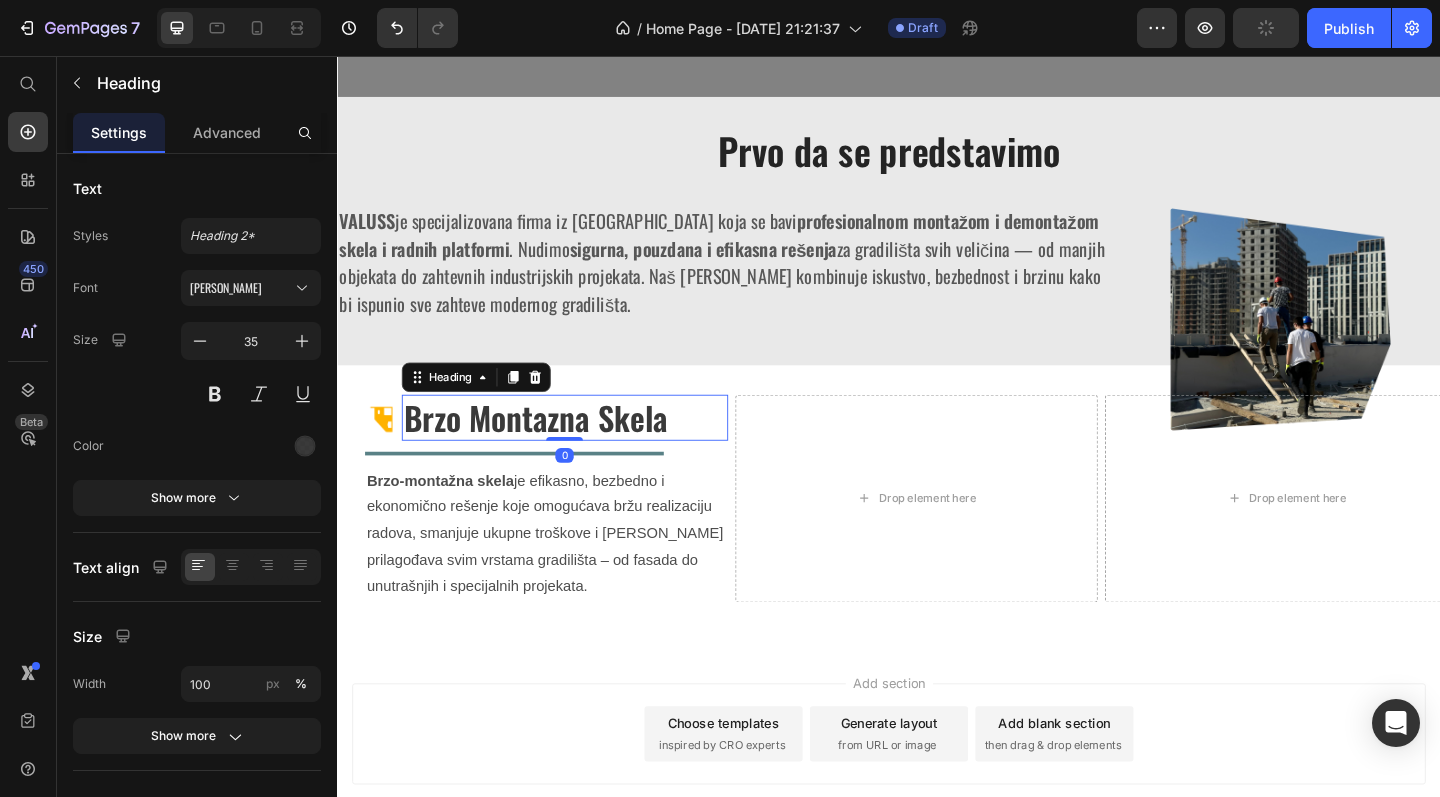 click on "Brzo montazna skela" at bounding box center [552, 449] 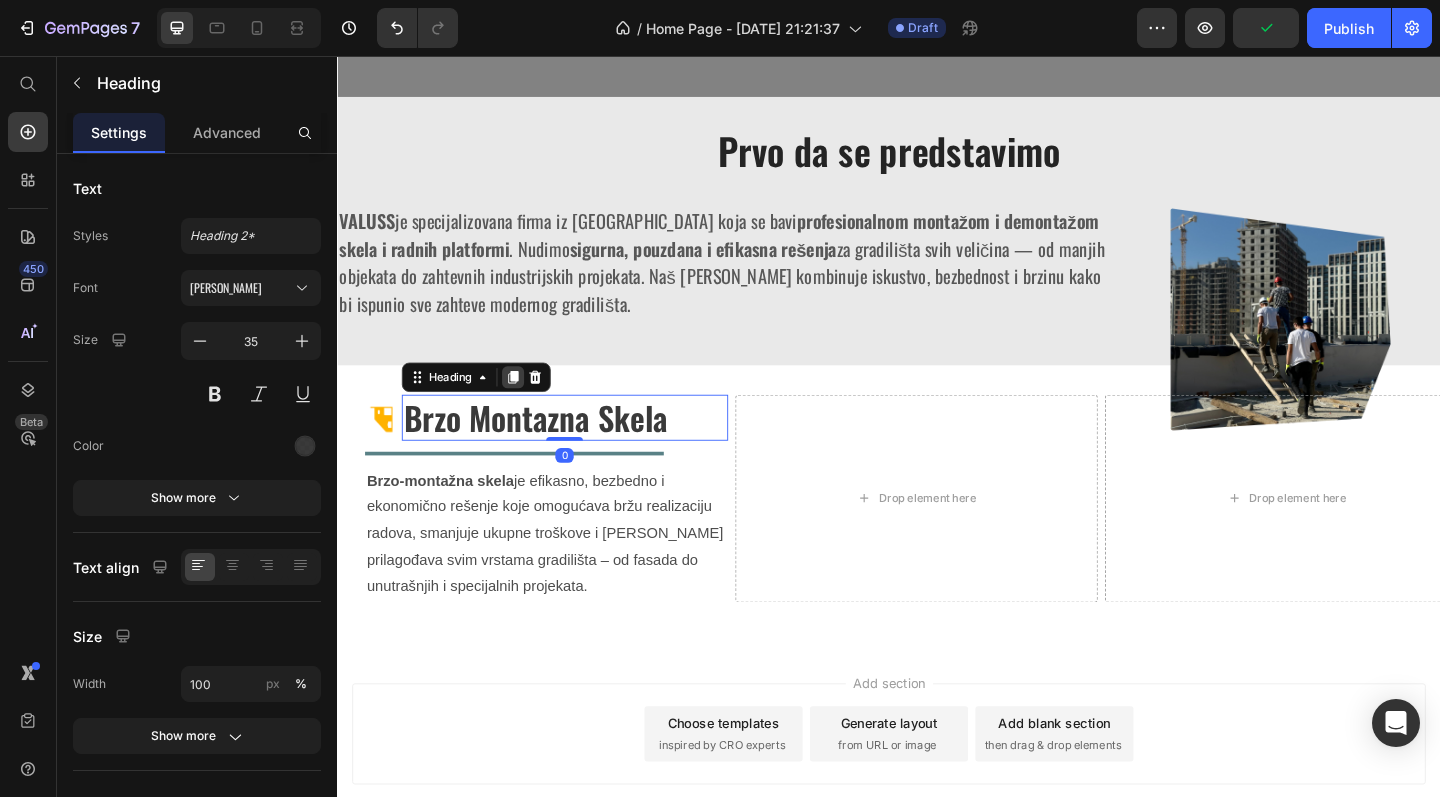click 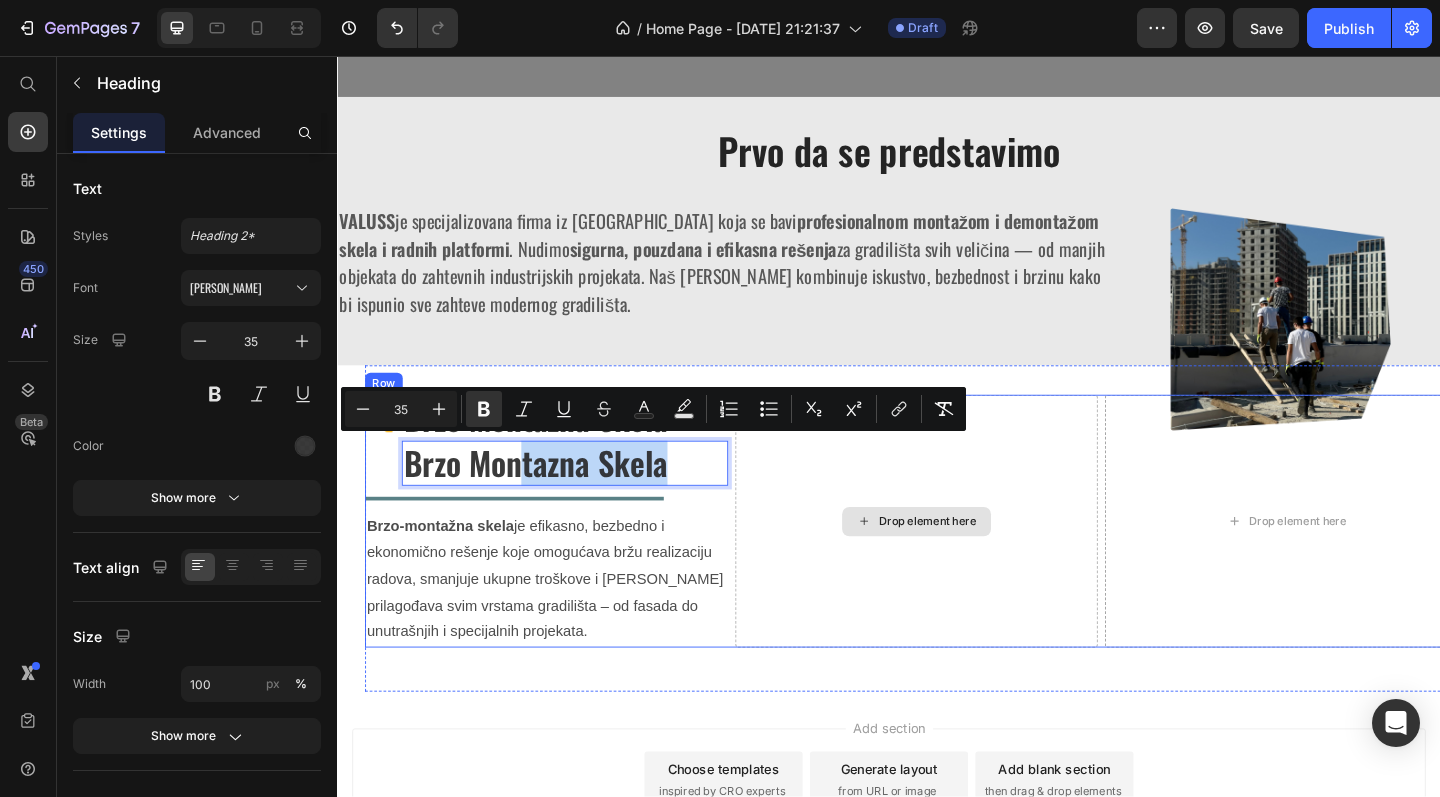 drag, startPoint x: 538, startPoint y: 491, endPoint x: 834, endPoint y: 499, distance: 296.1081 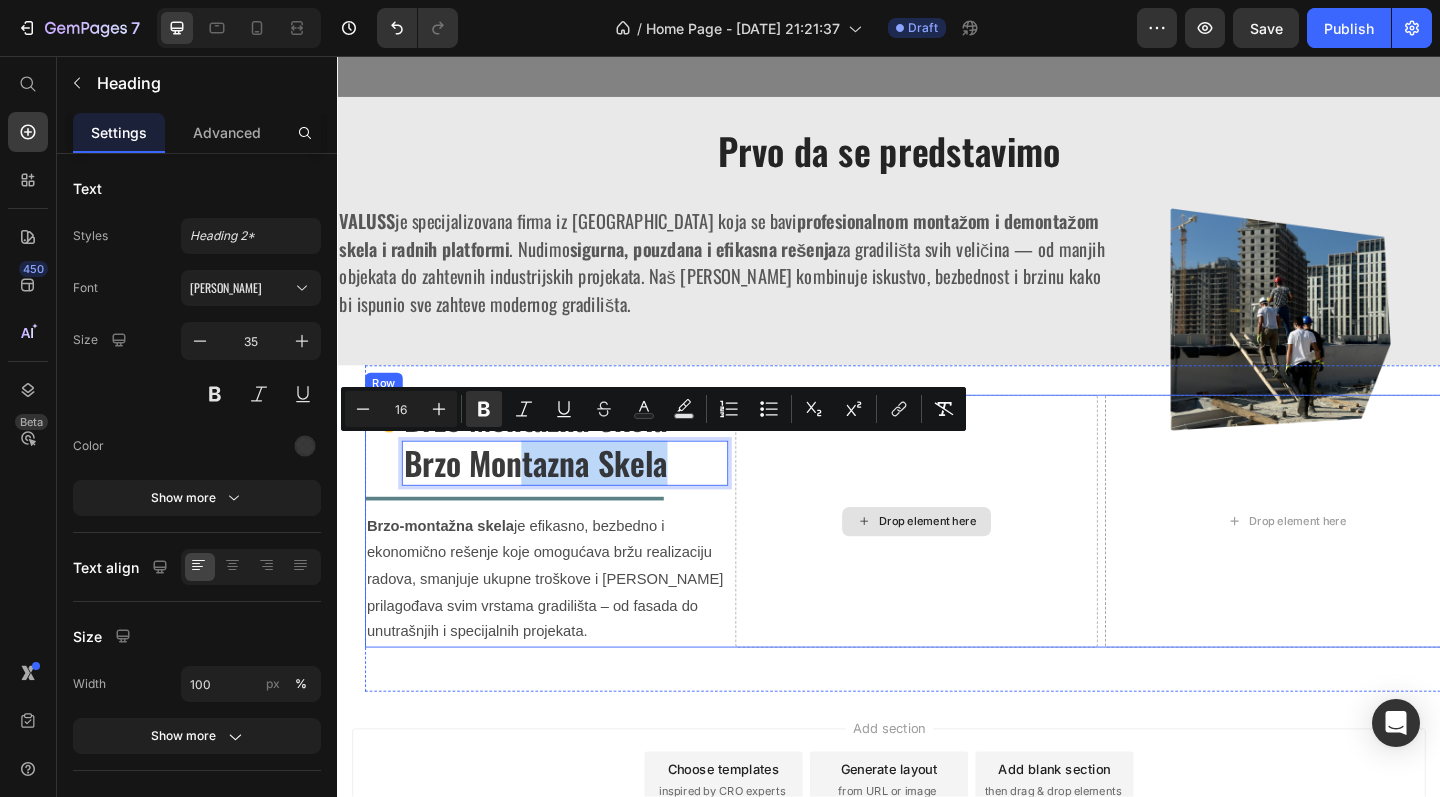 click on "Drop element here" at bounding box center (967, 562) 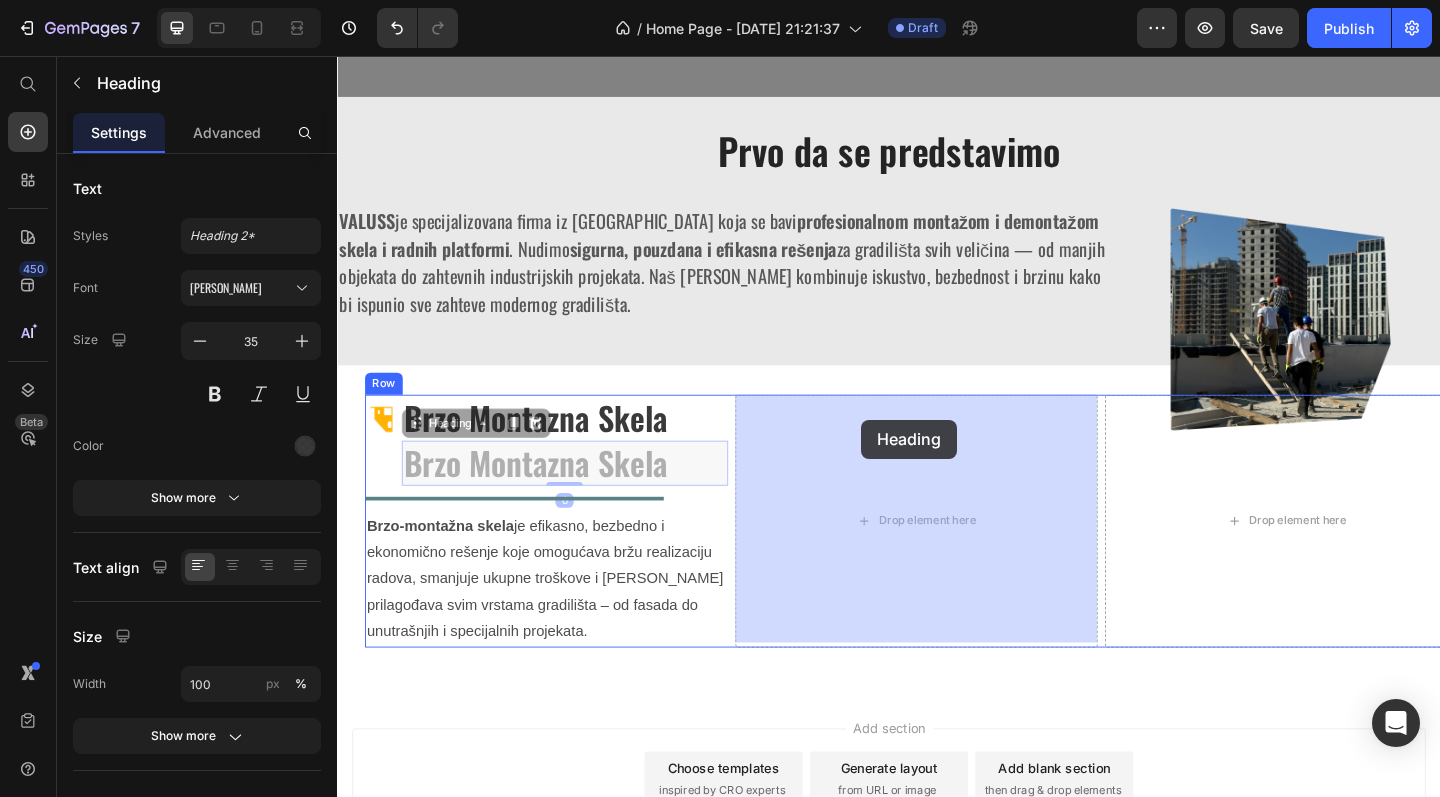 drag, startPoint x: 623, startPoint y: 497, endPoint x: 908, endPoint y: 452, distance: 288.53076 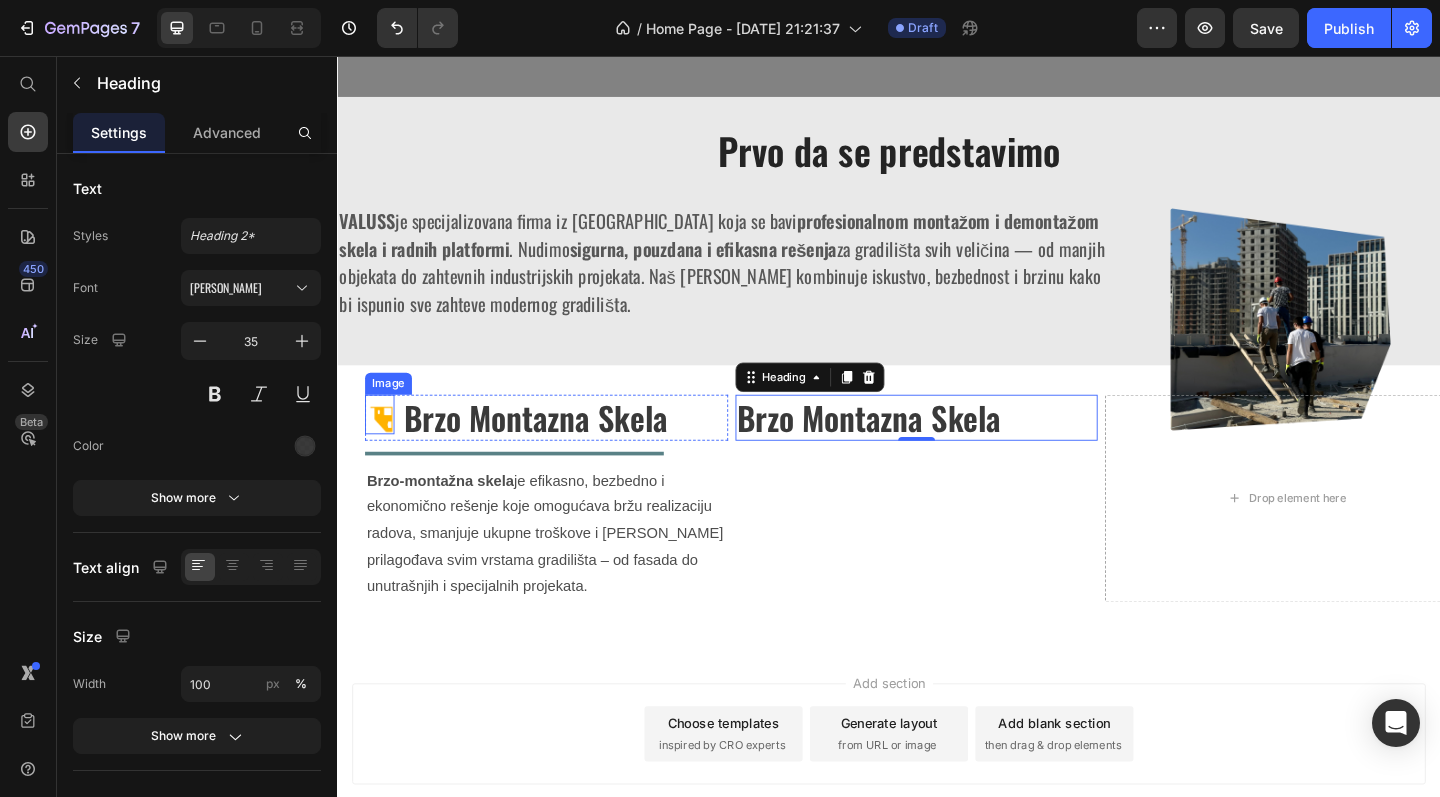 click at bounding box center [383, 446] 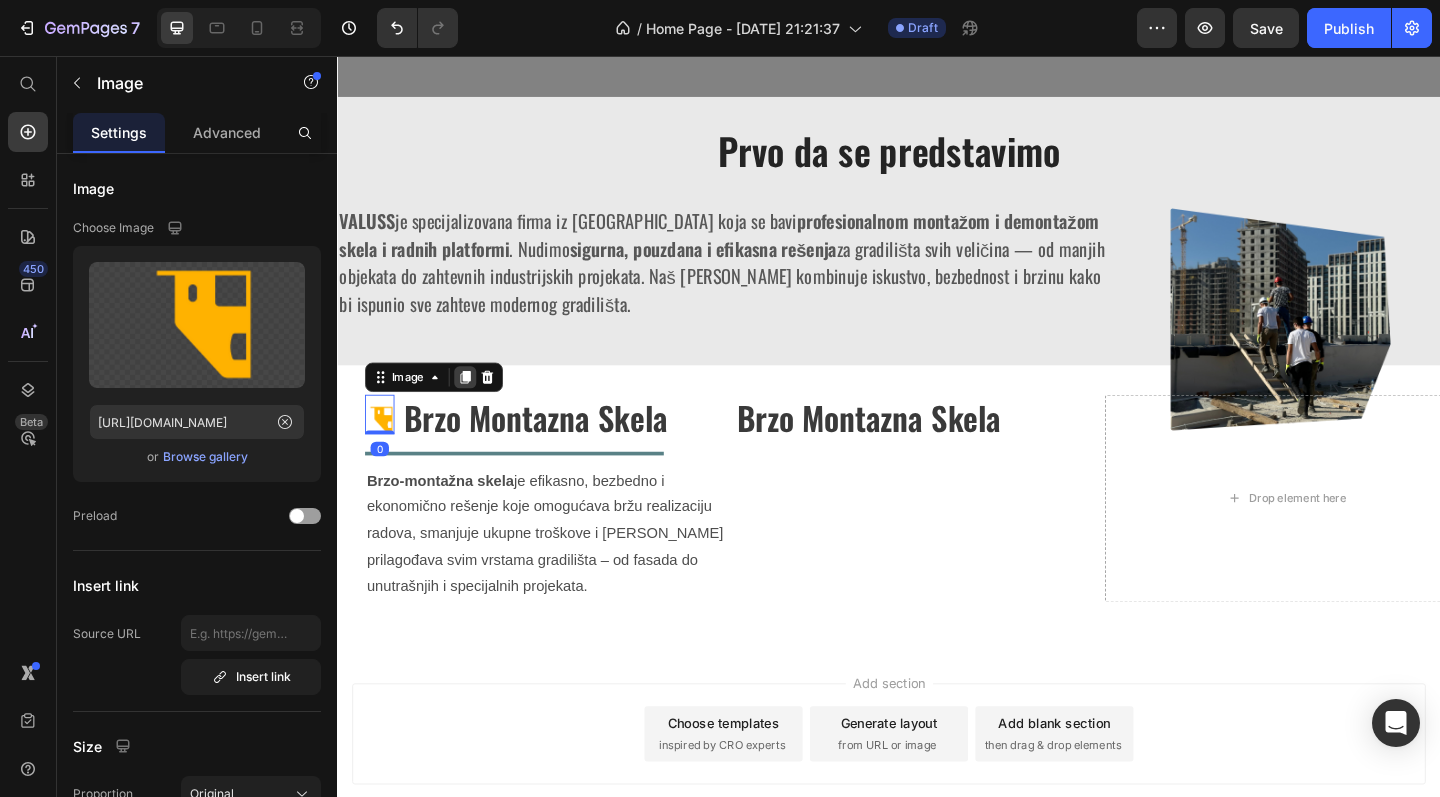 click 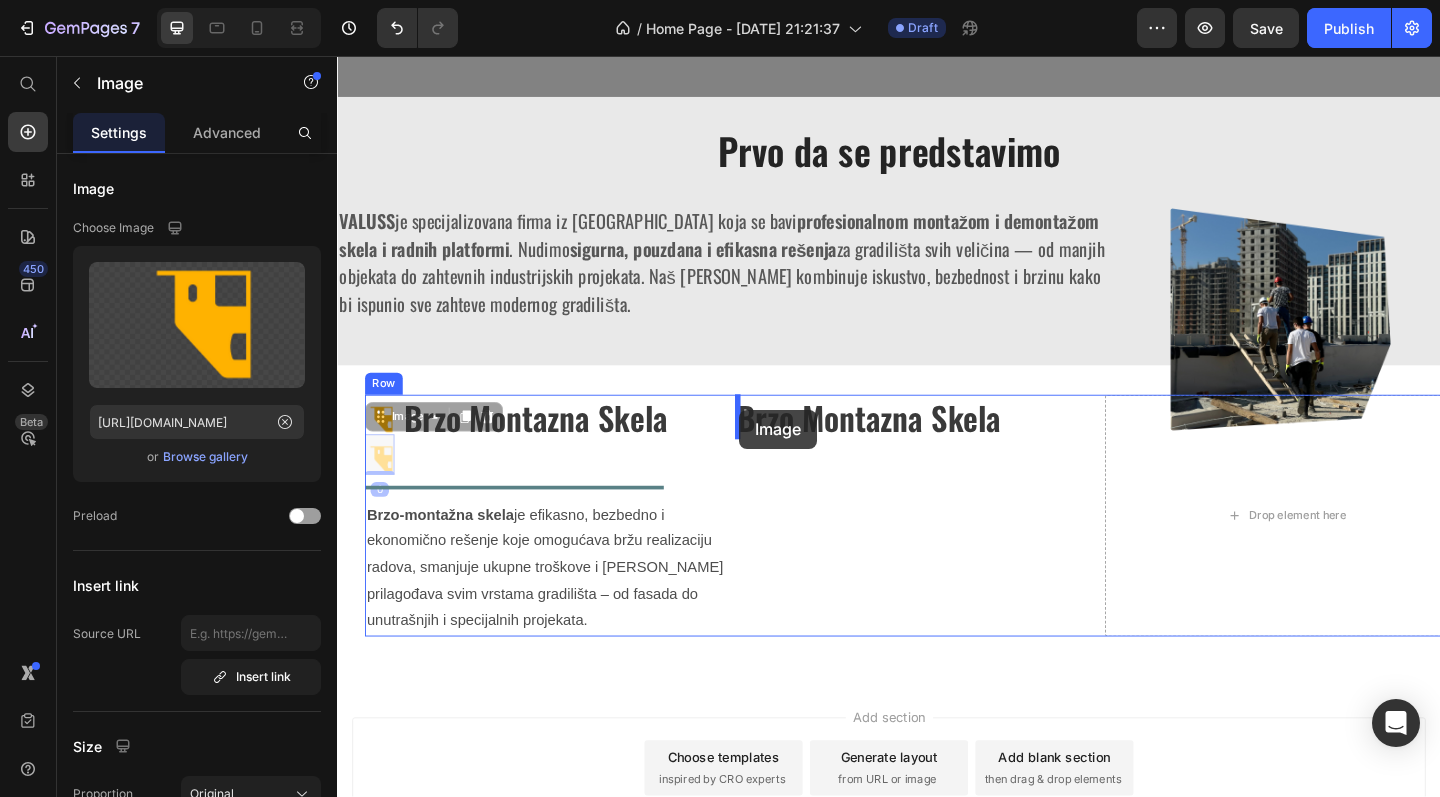 drag, startPoint x: 404, startPoint y: 449, endPoint x: 773, endPoint y: 441, distance: 369.0867 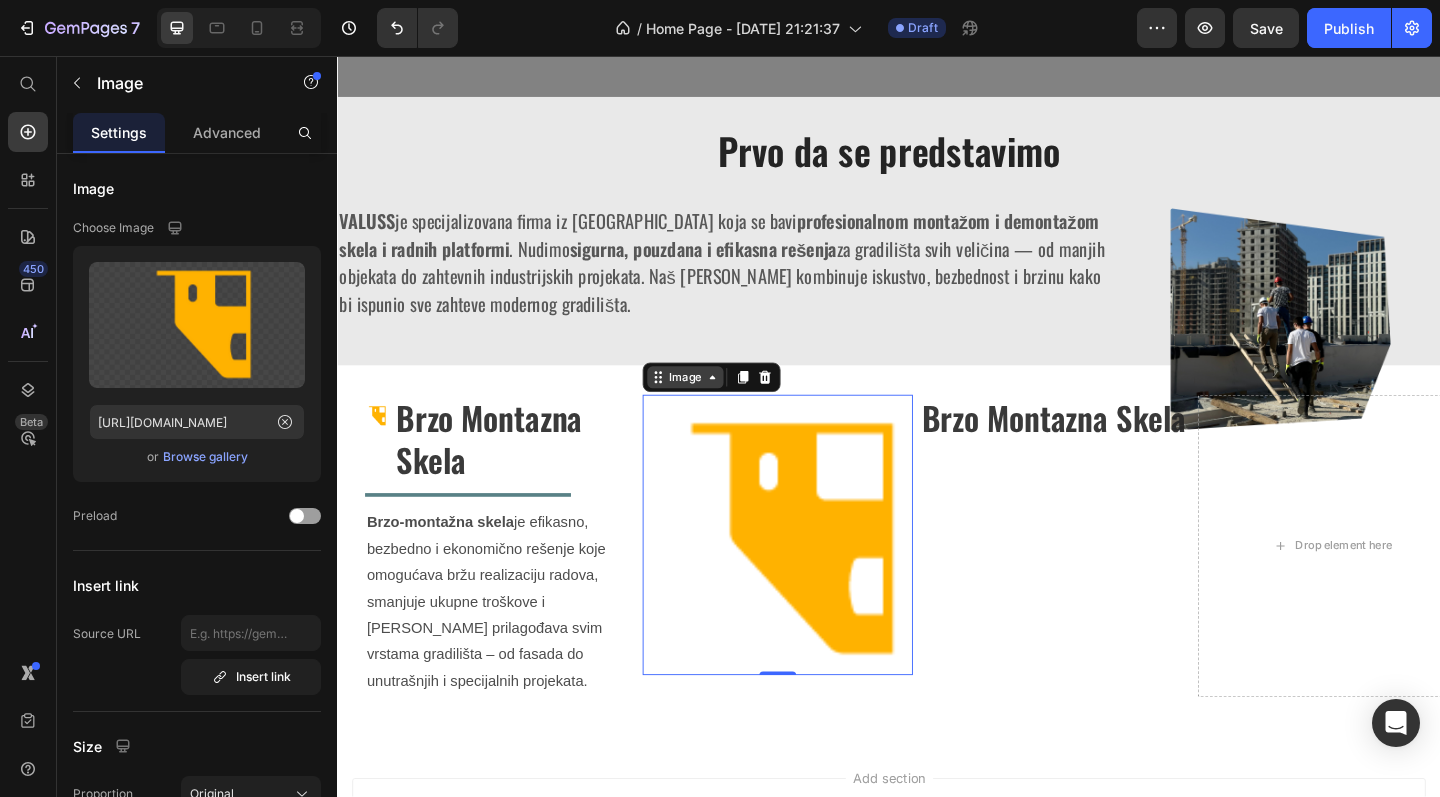 click on "Image" at bounding box center (715, 406) 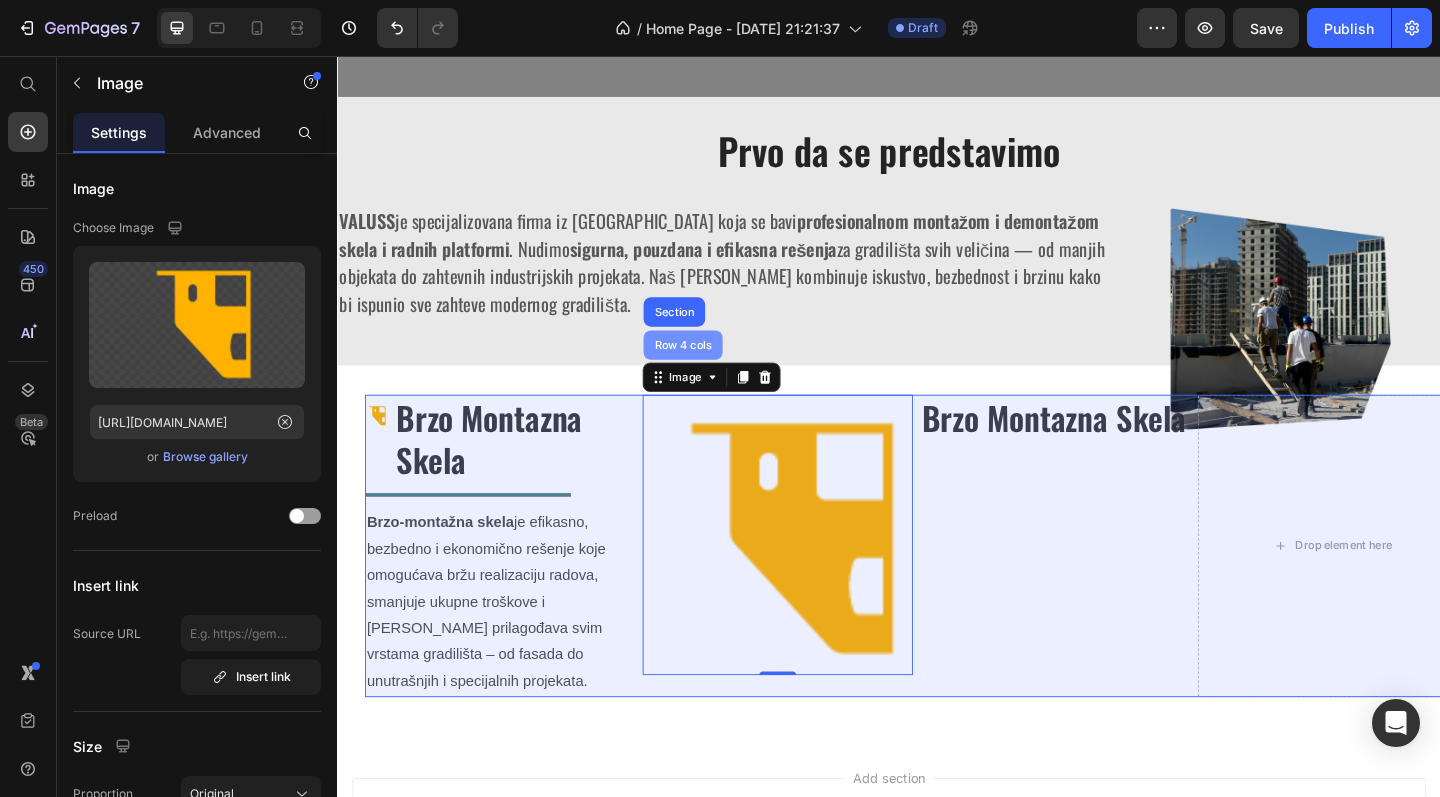 click on "Row 4 cols" at bounding box center [713, 371] 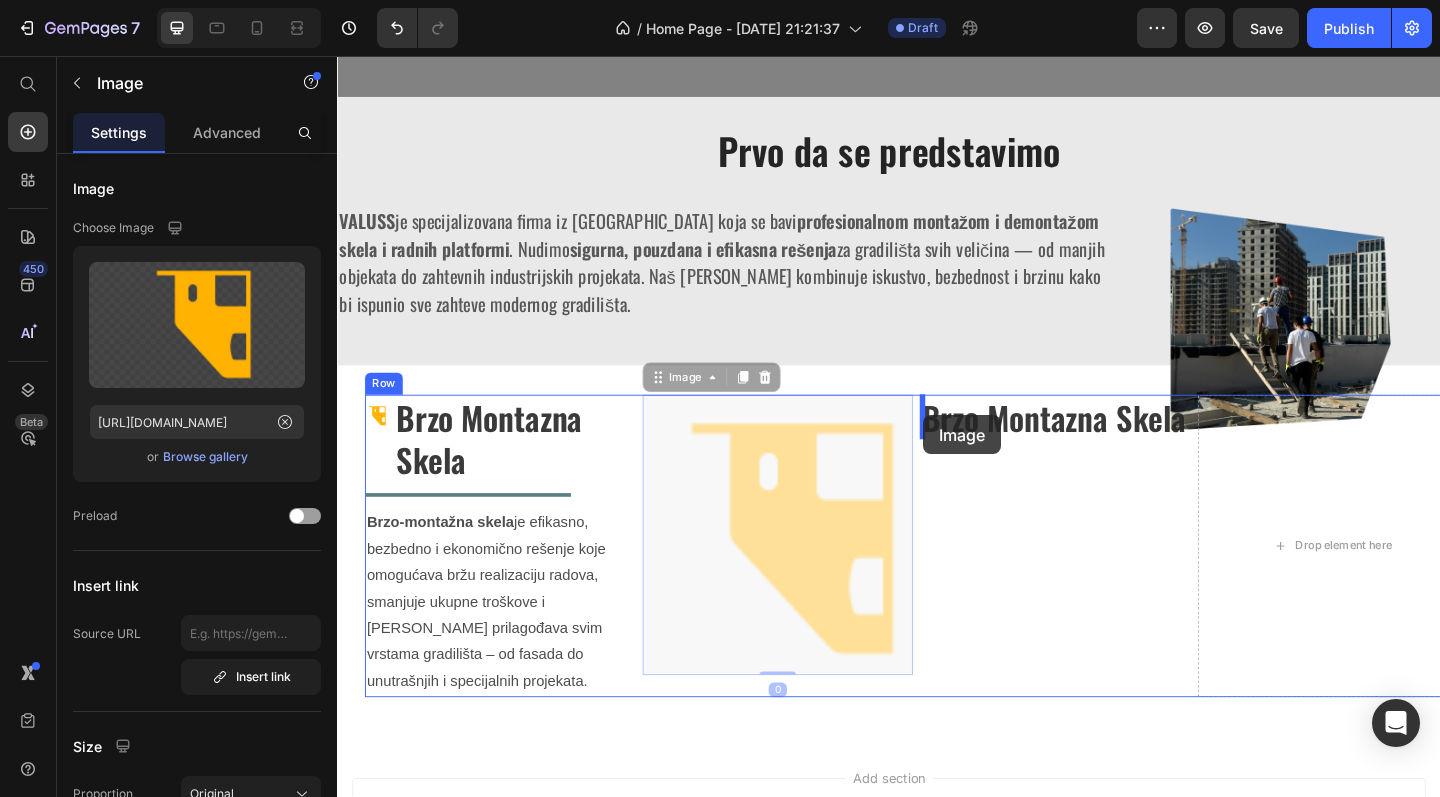 drag, startPoint x: 797, startPoint y: 497, endPoint x: 975, endPoint y: 447, distance: 184.88916 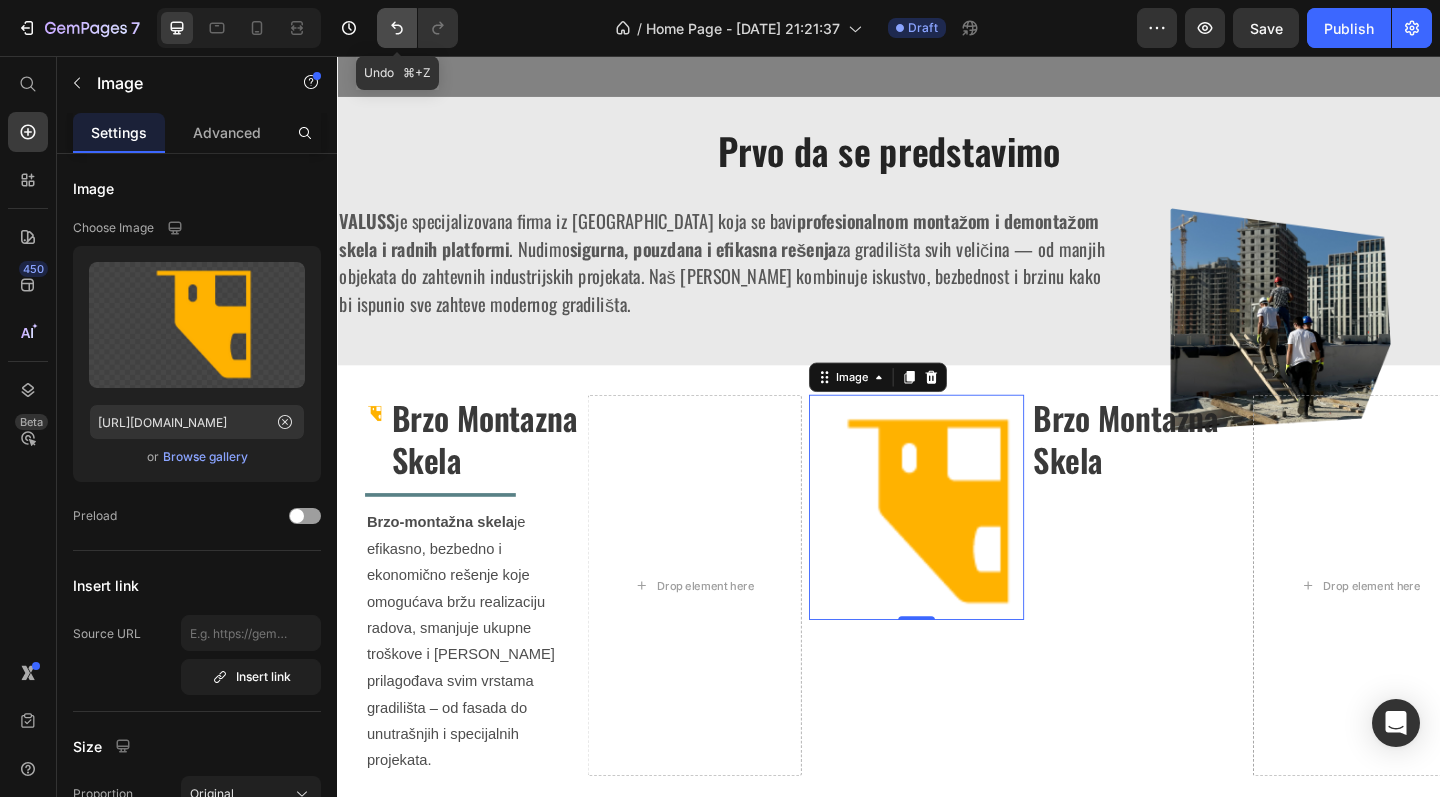 click 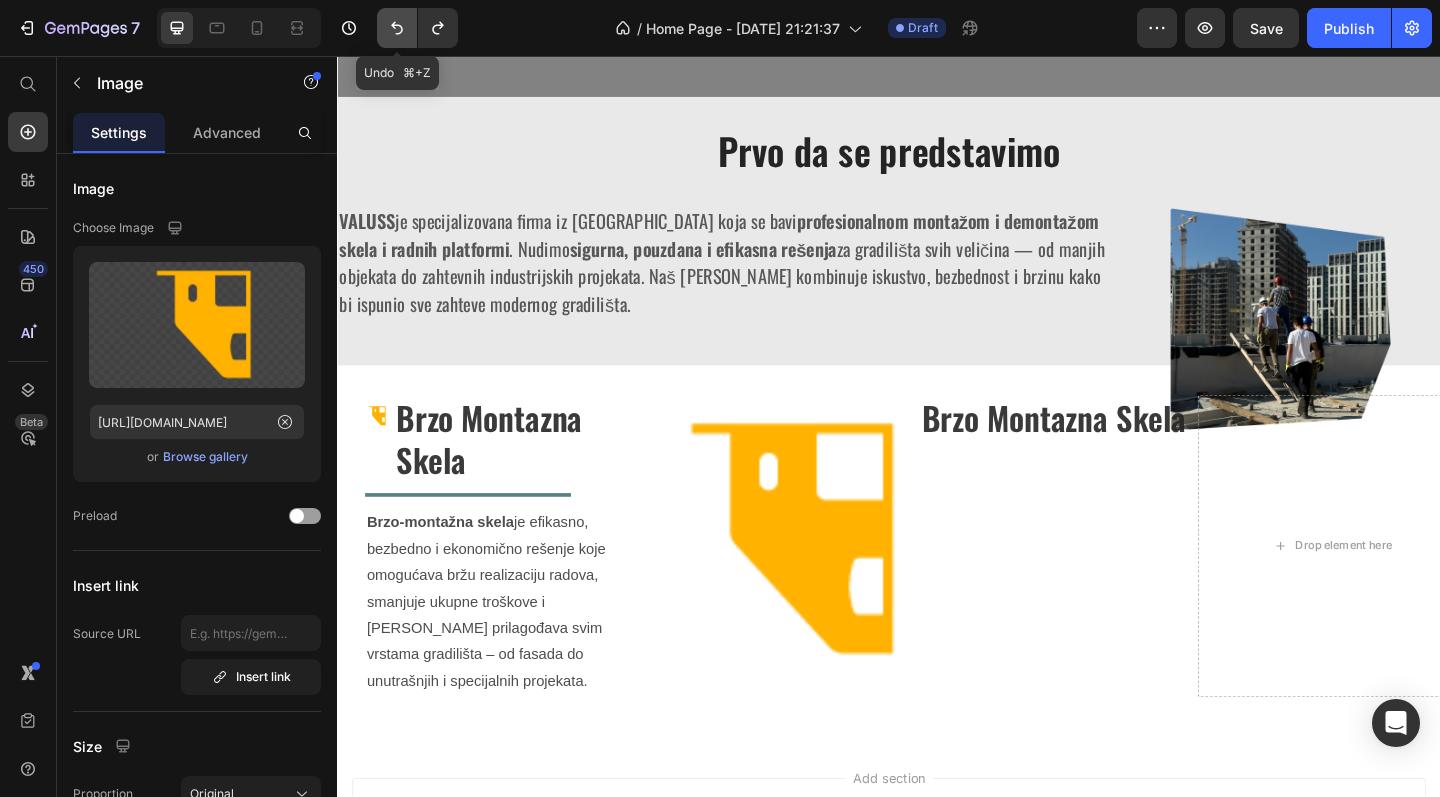 click 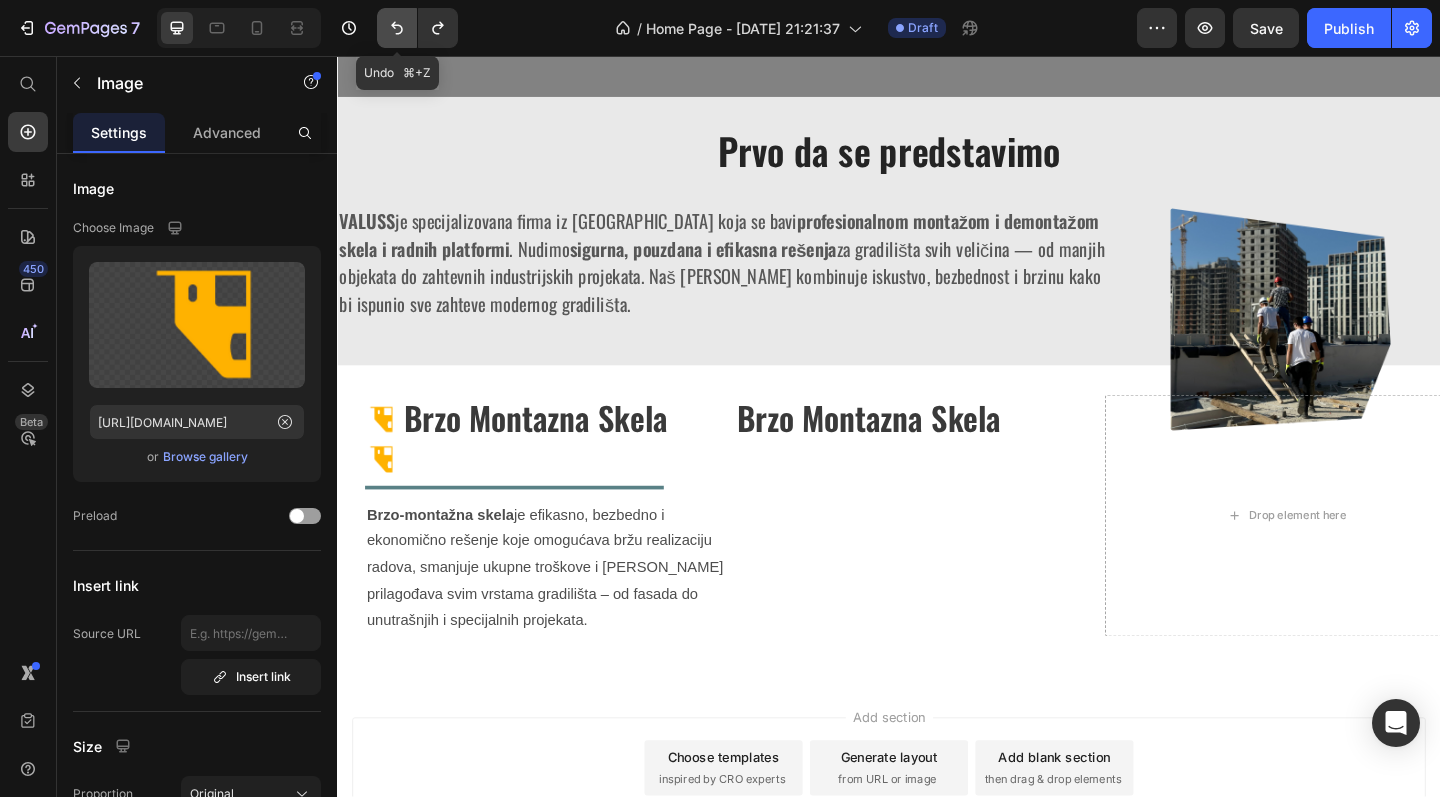 click 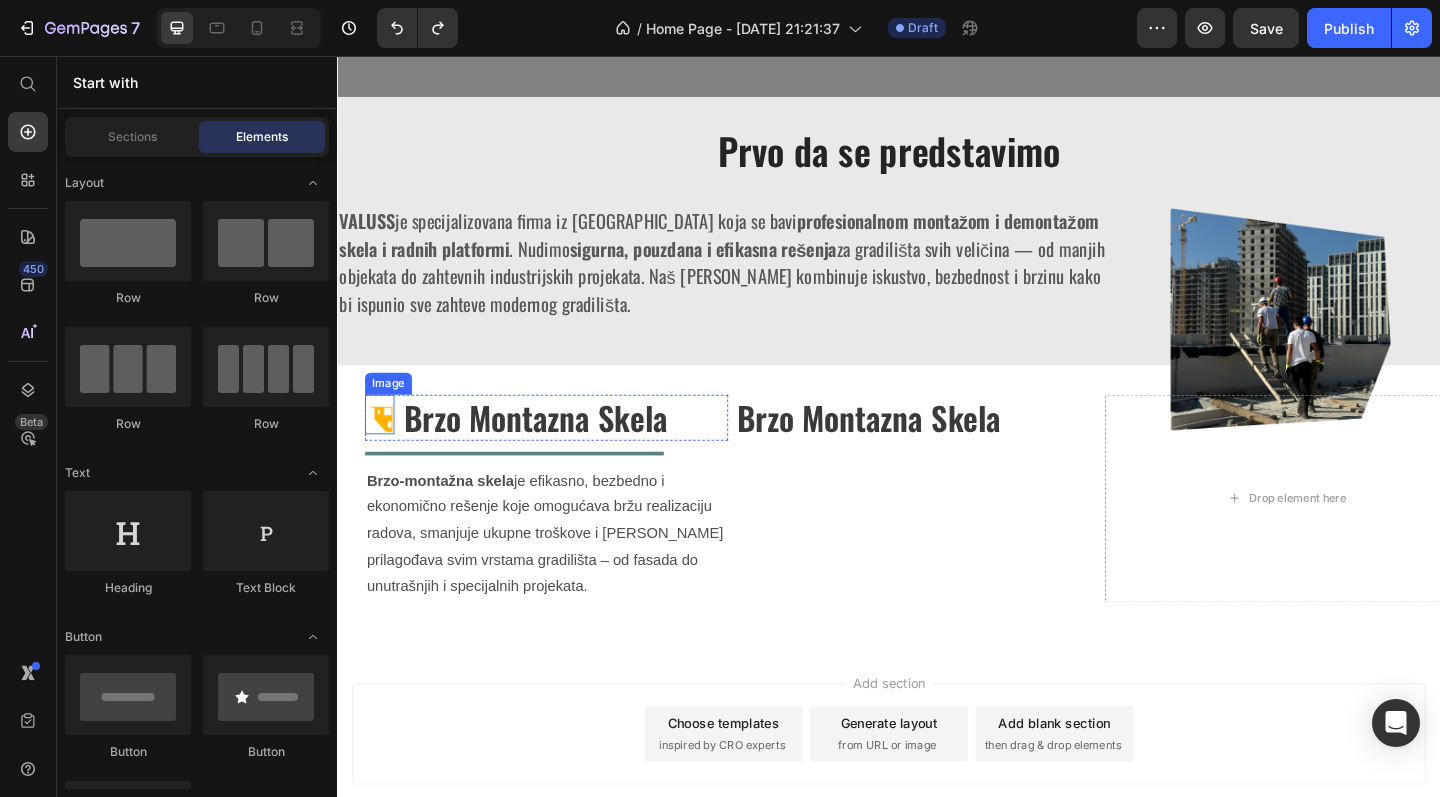 click at bounding box center [383, 446] 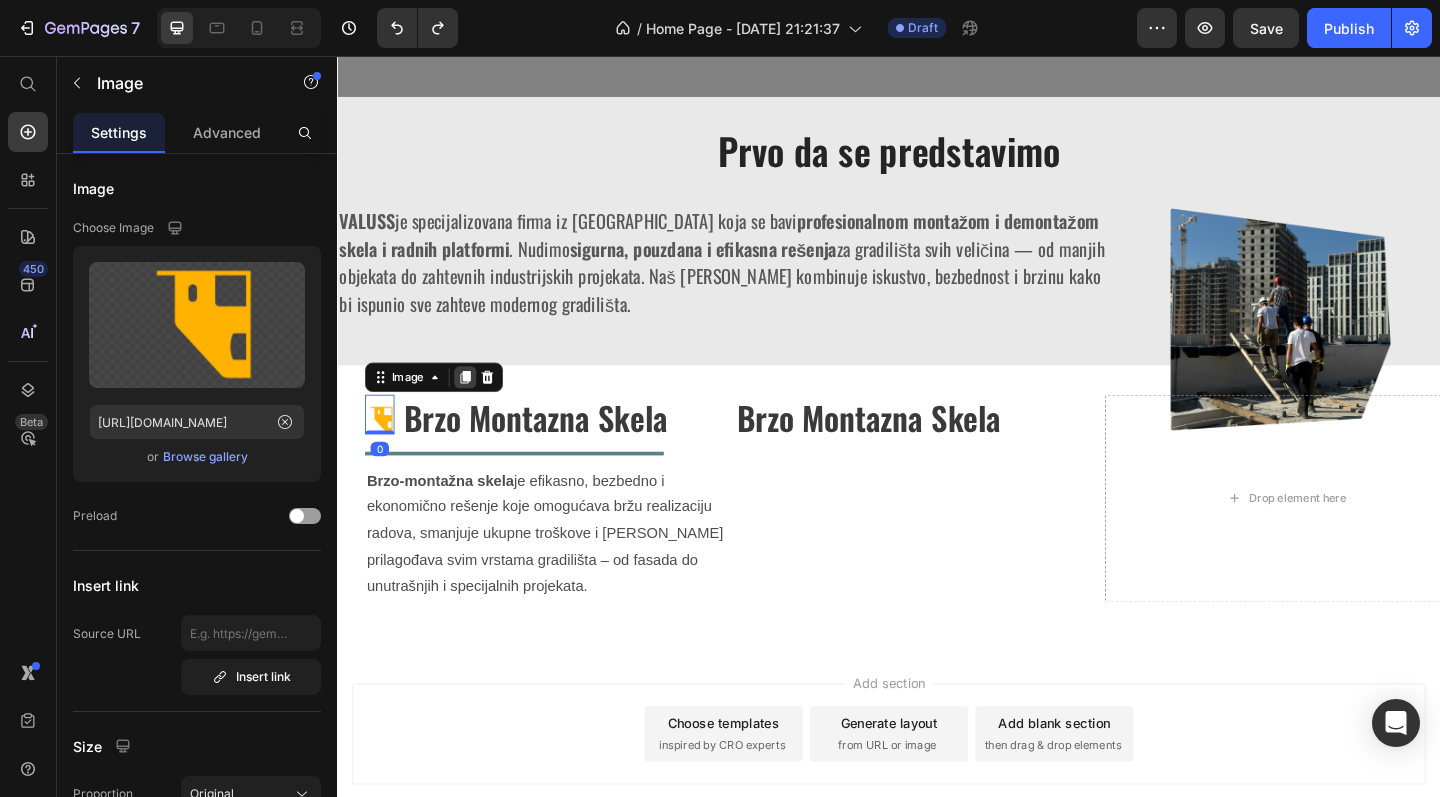 click 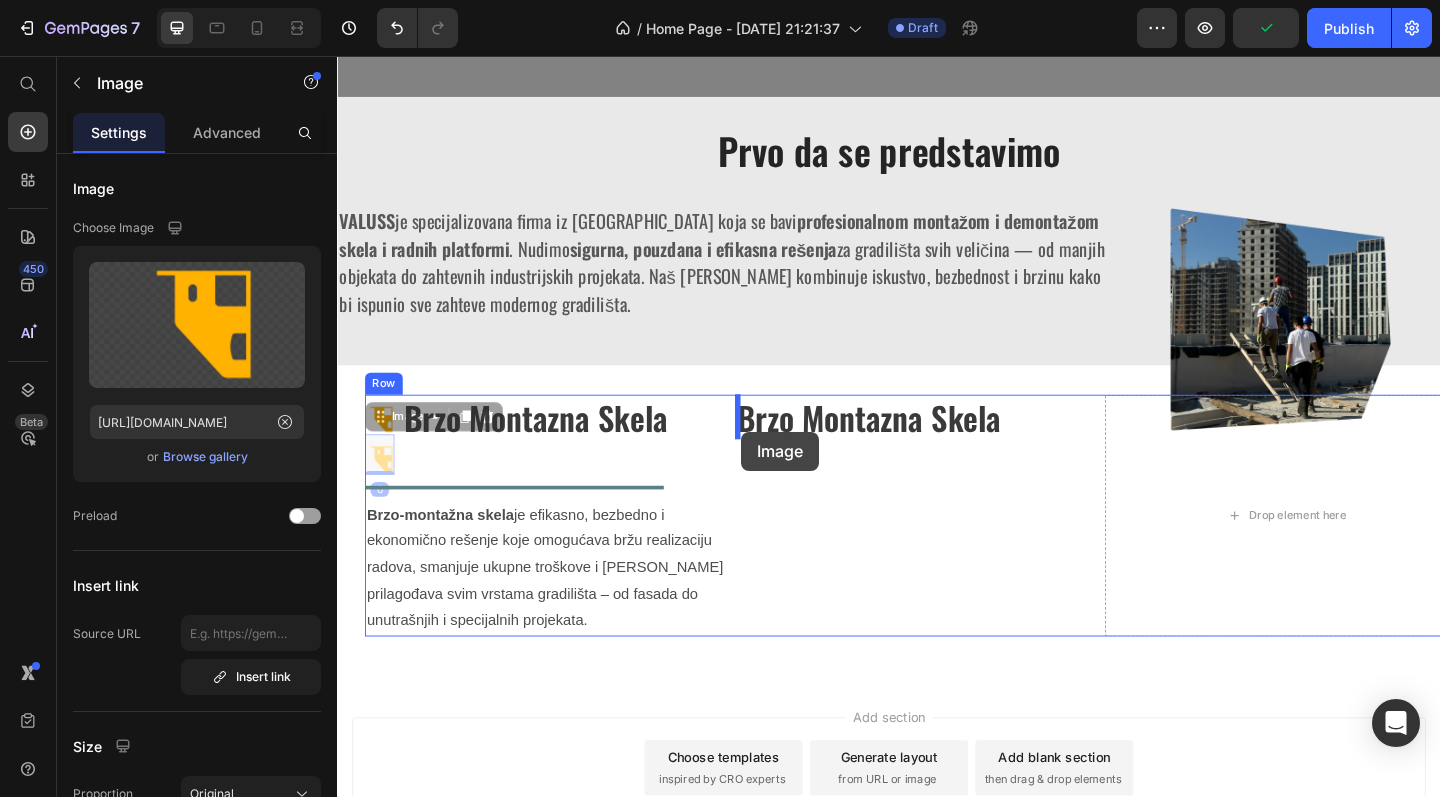 drag, startPoint x: 387, startPoint y: 493, endPoint x: 777, endPoint y: 466, distance: 390.9335 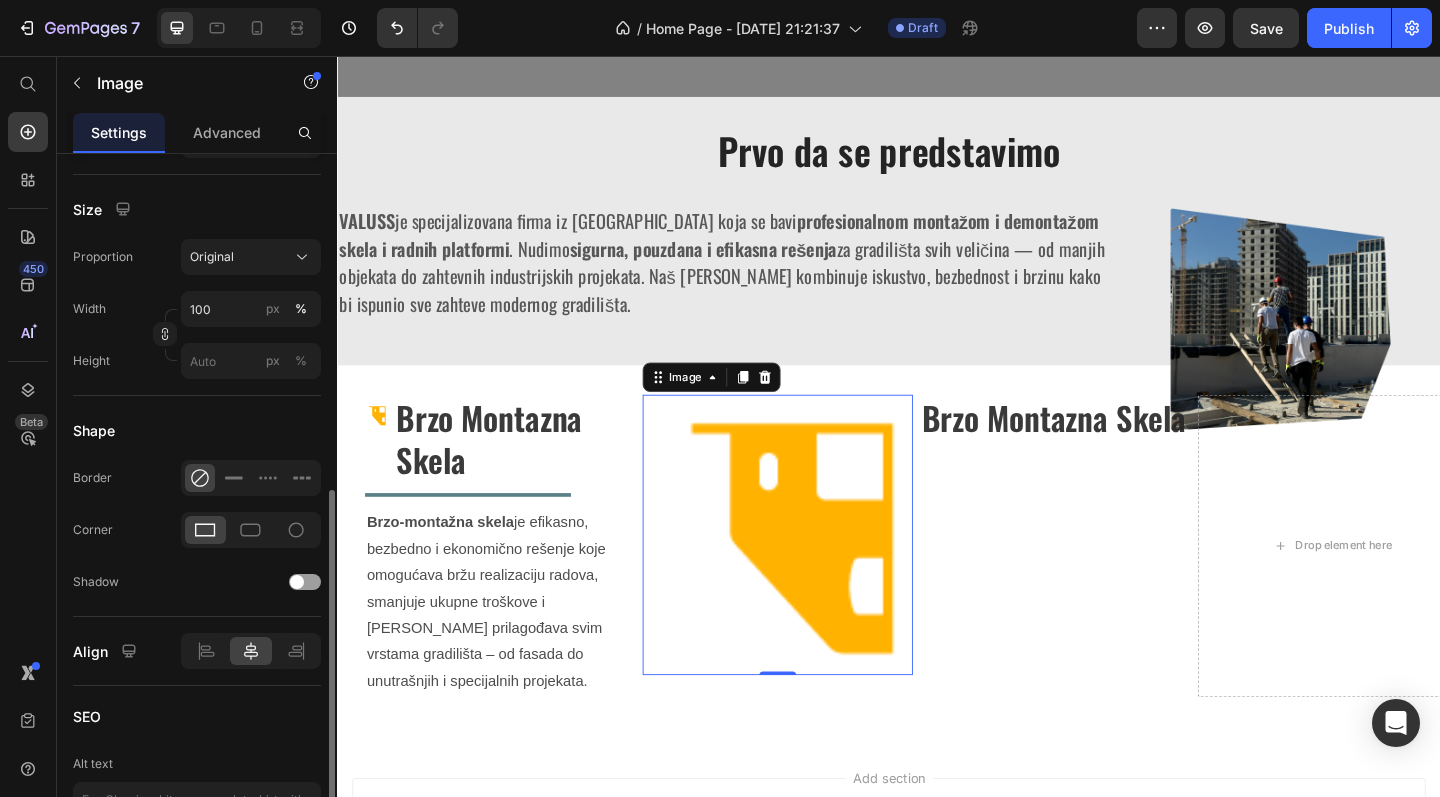 scroll, scrollTop: 609, scrollLeft: 0, axis: vertical 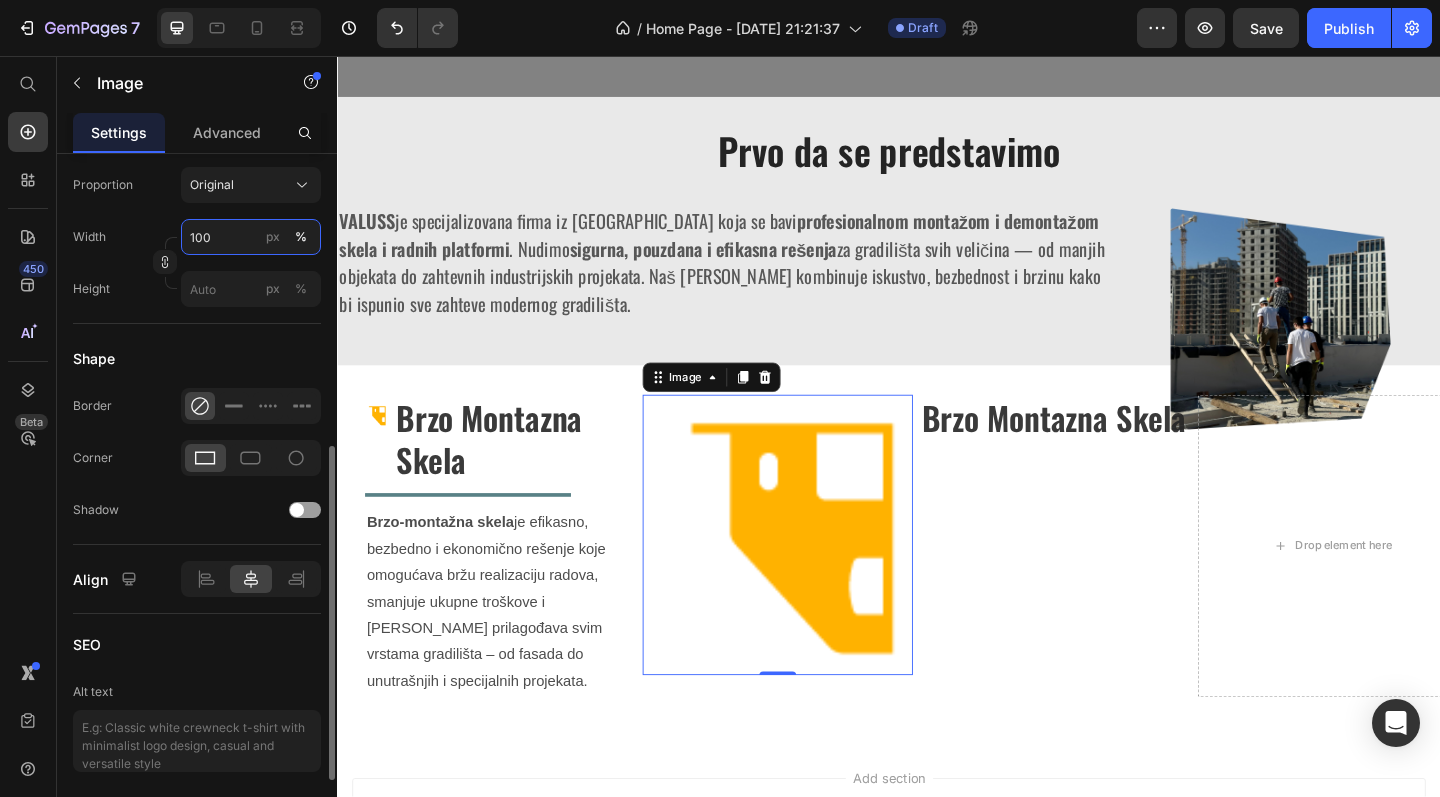 click on "100" at bounding box center (251, 237) 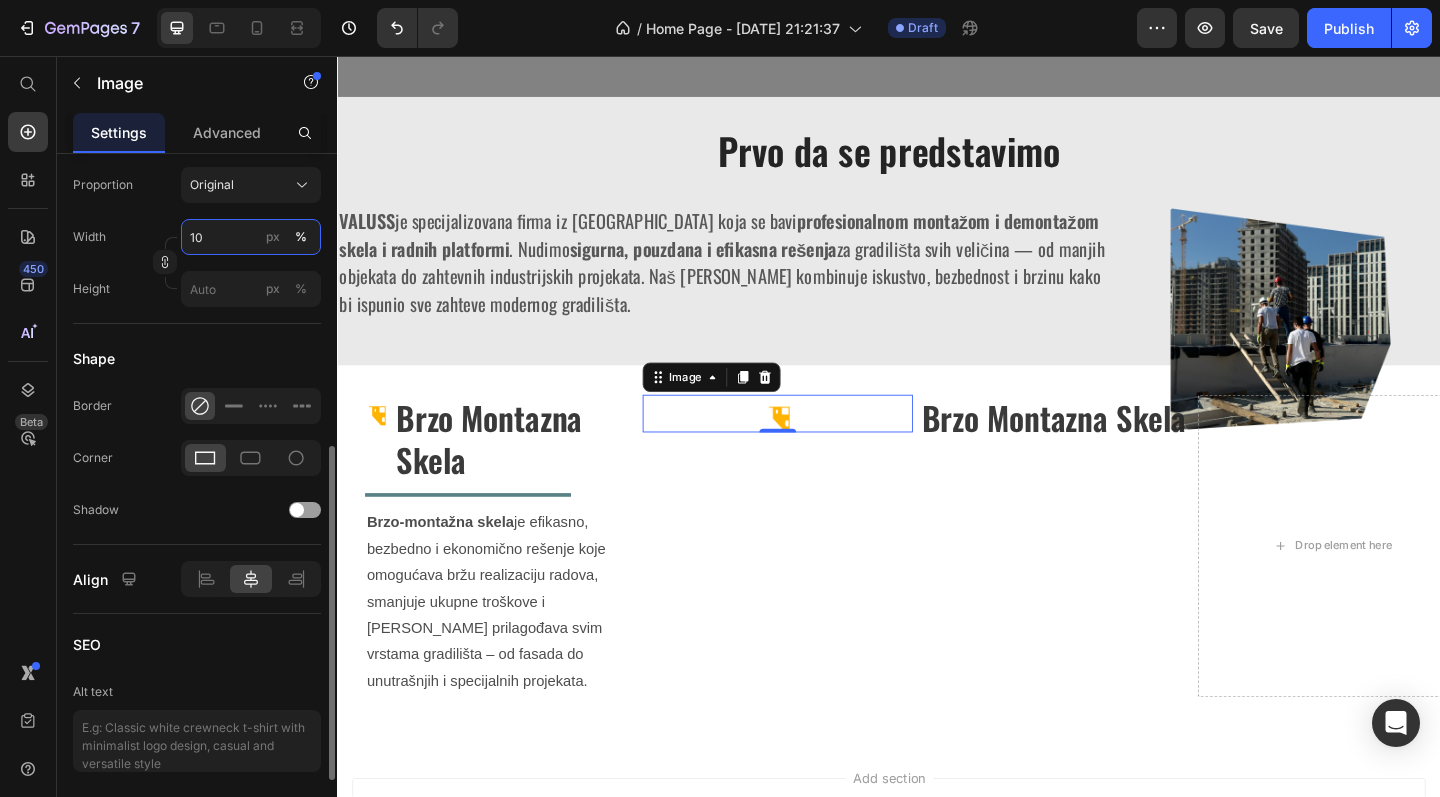 type on "1" 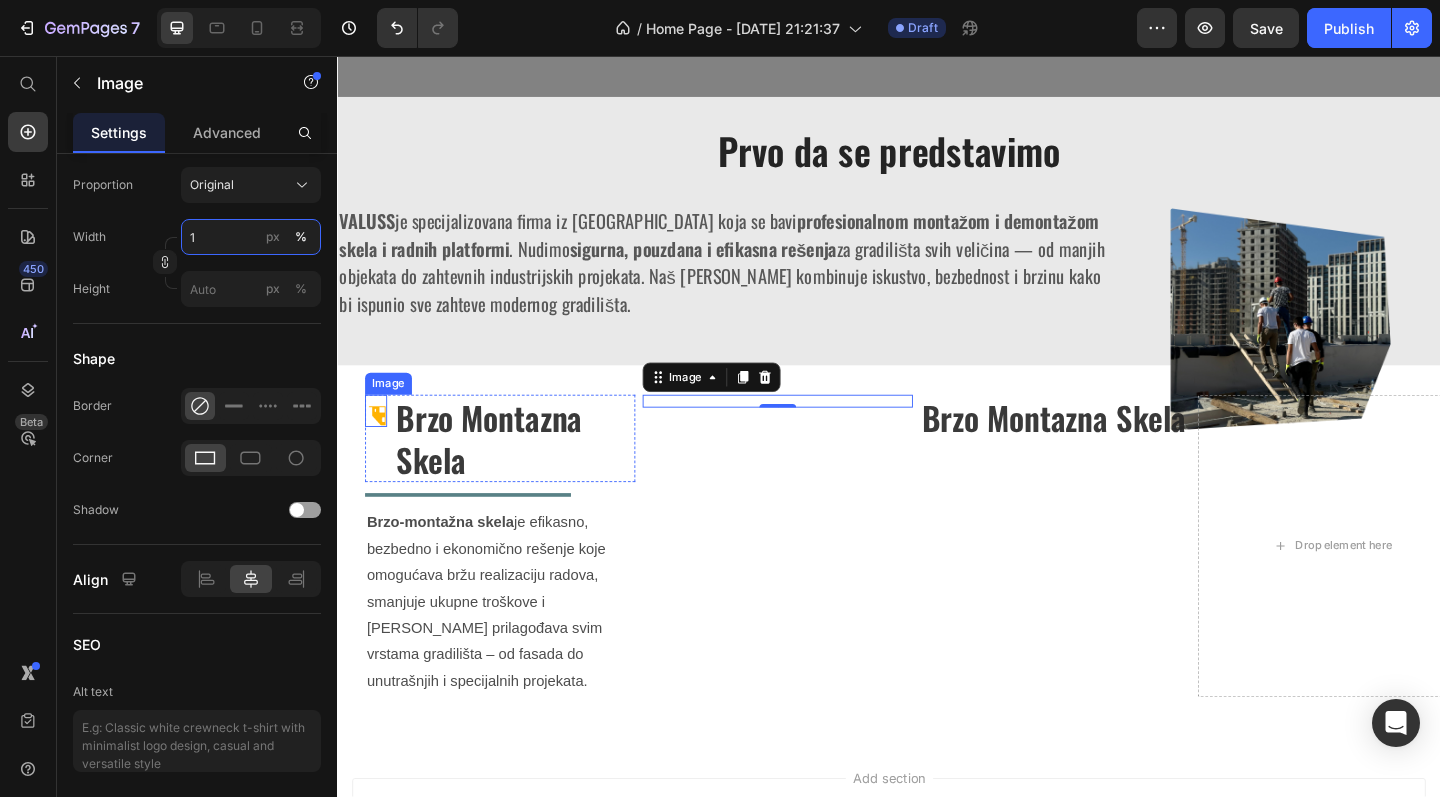 type 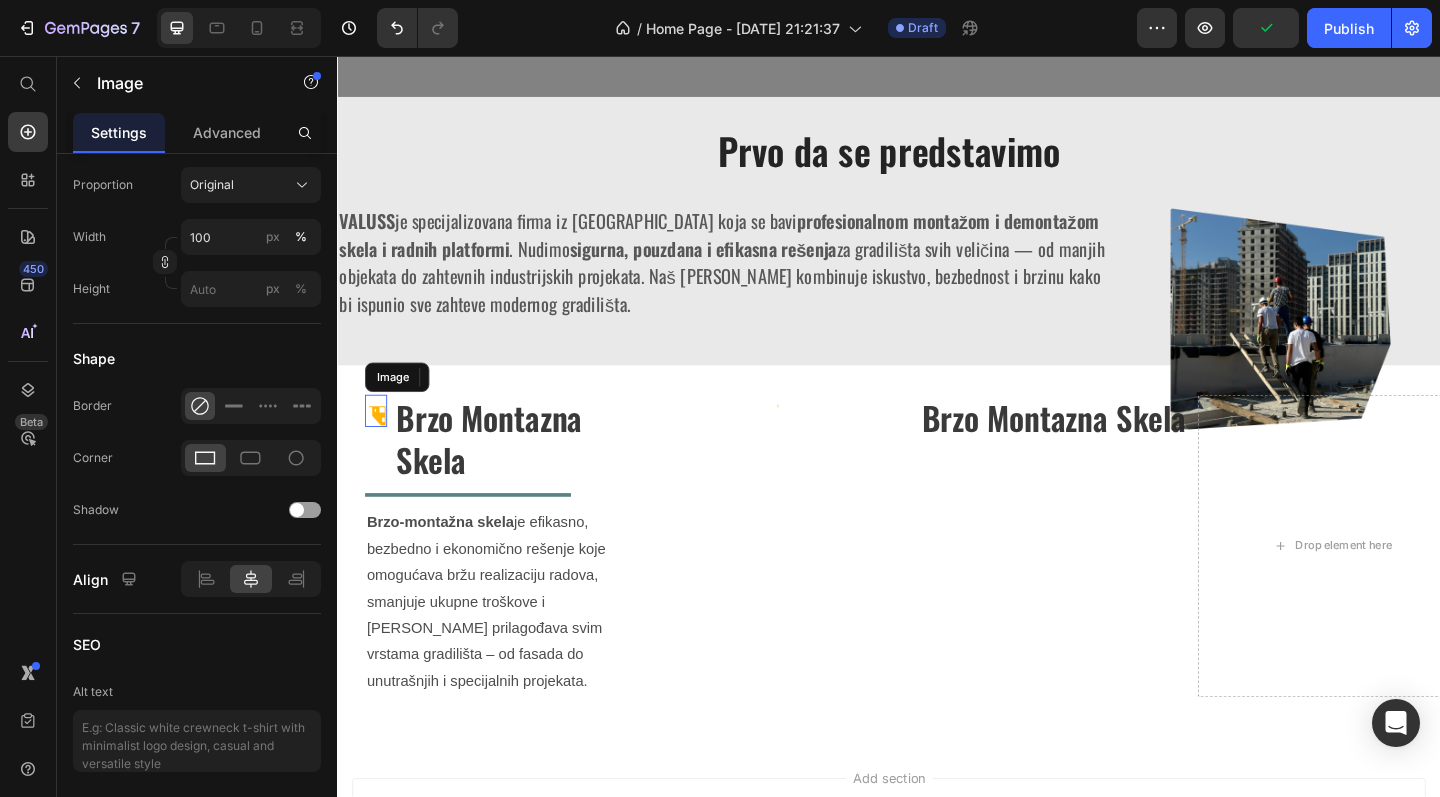 click at bounding box center (379, 442) 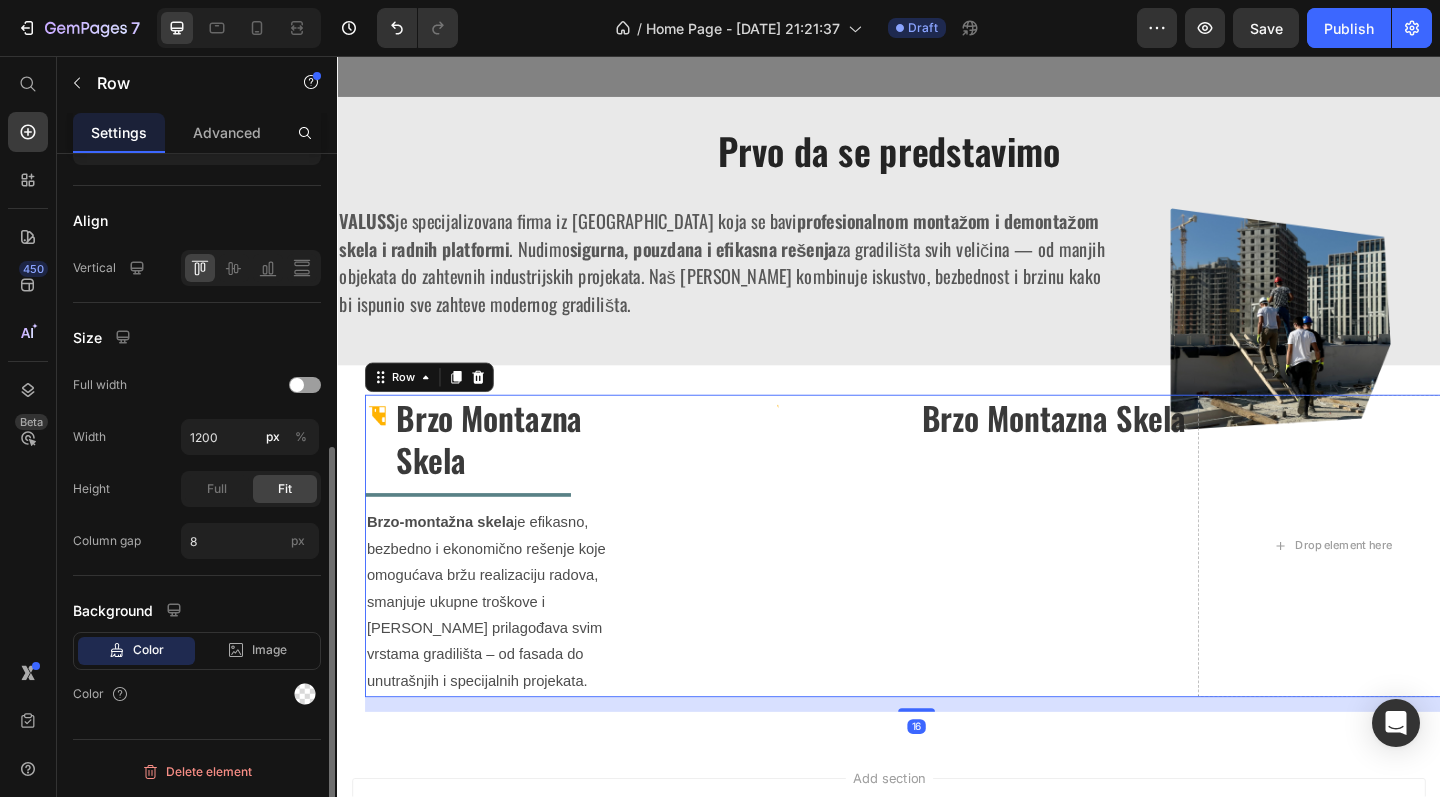 click on "Image" at bounding box center (816, 589) 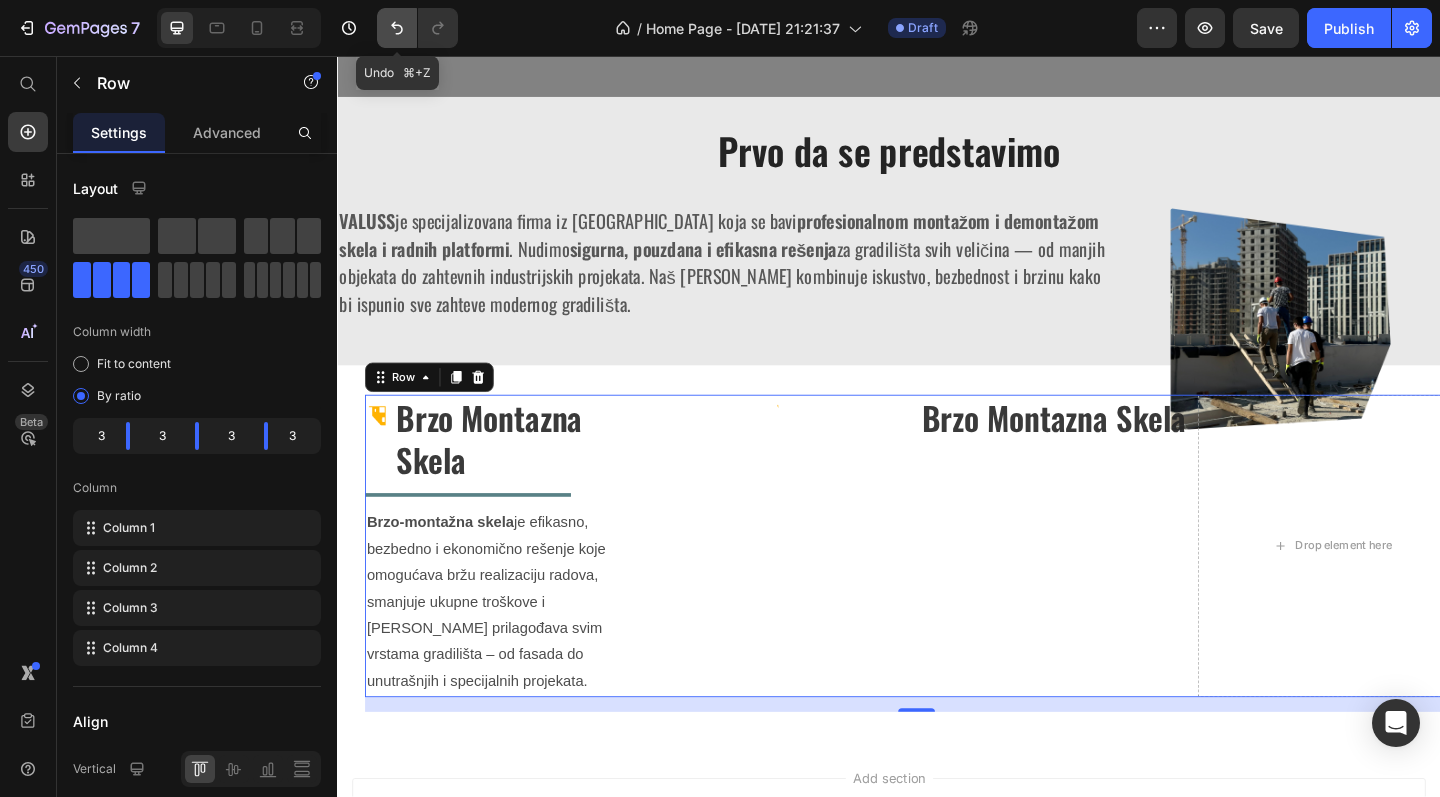 click 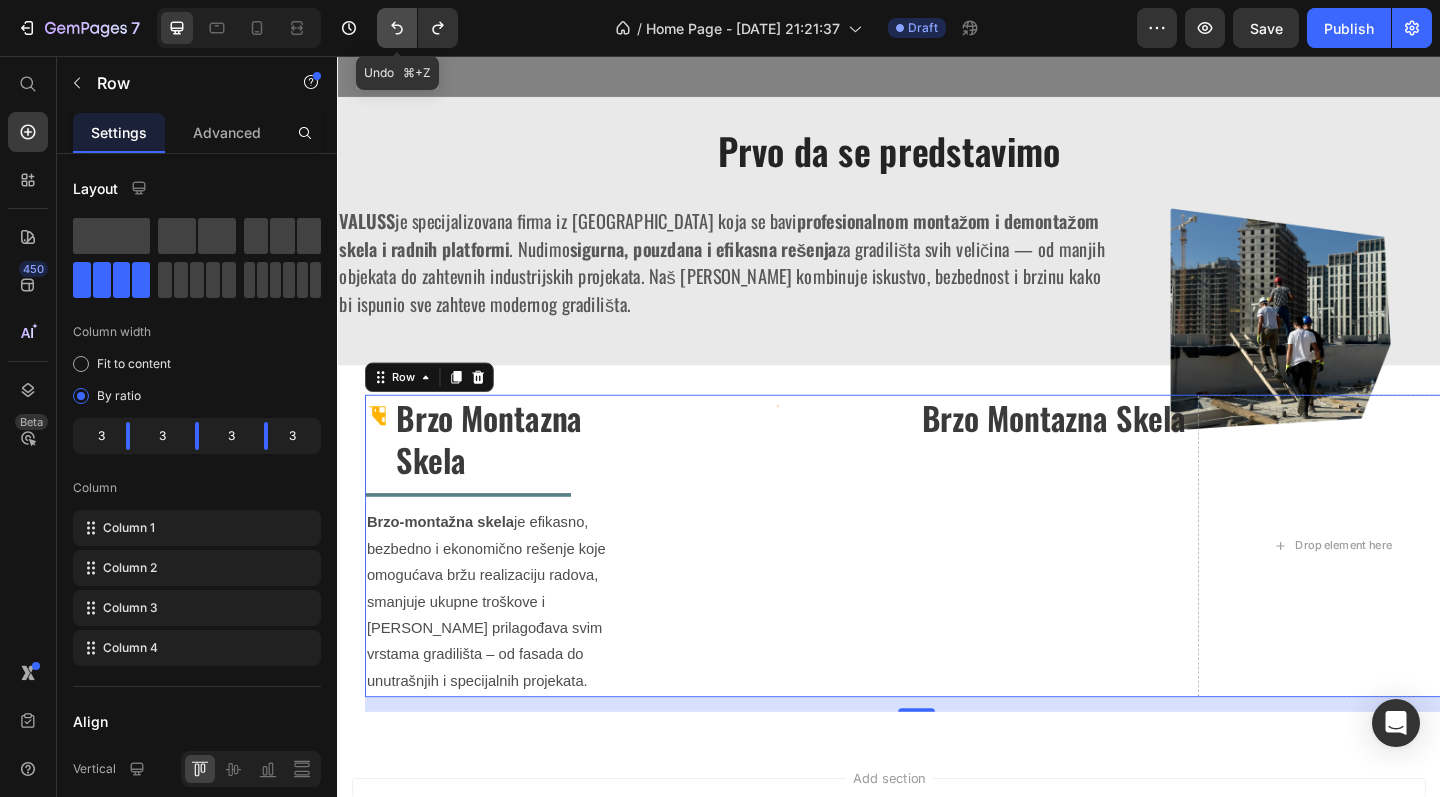 click 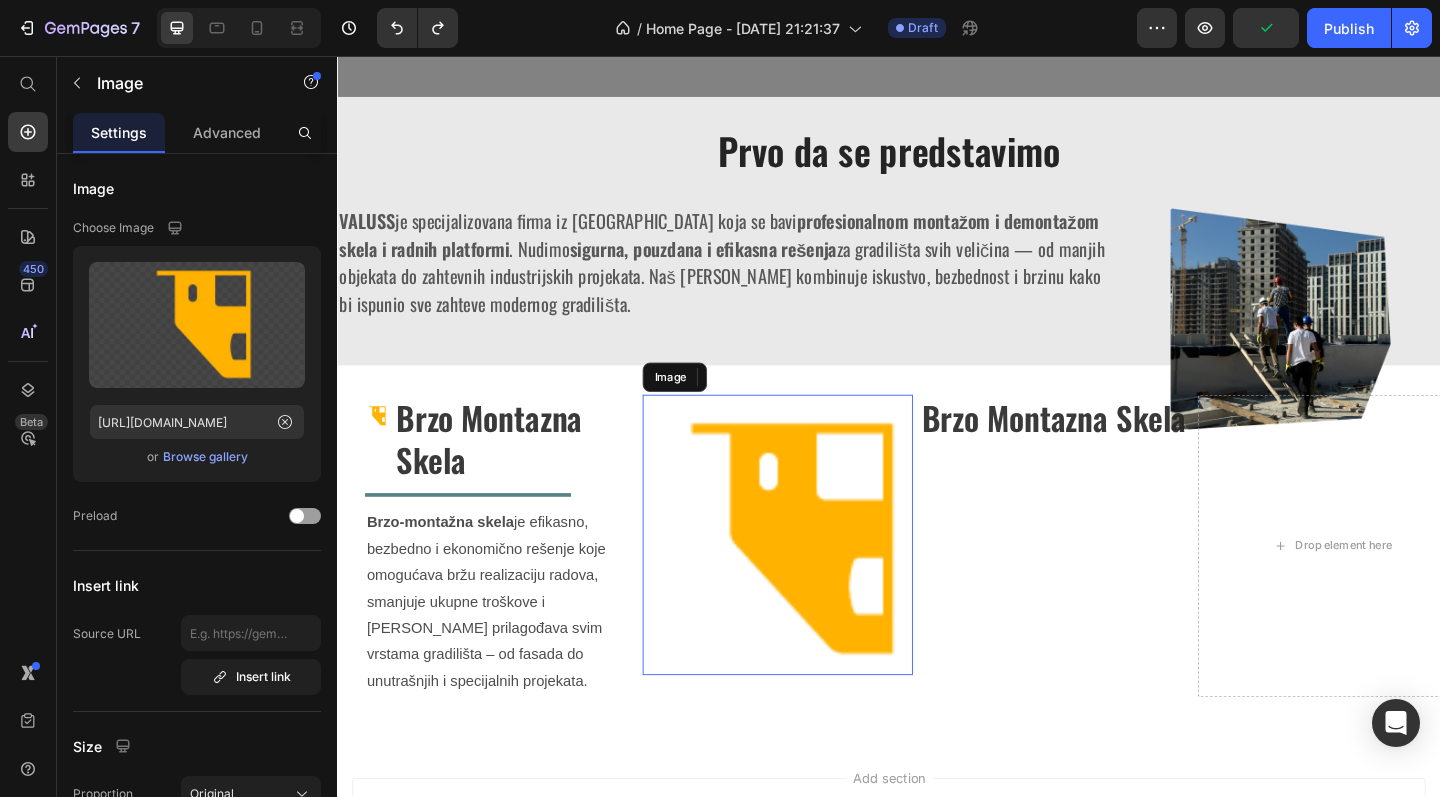 click at bounding box center [816, 577] 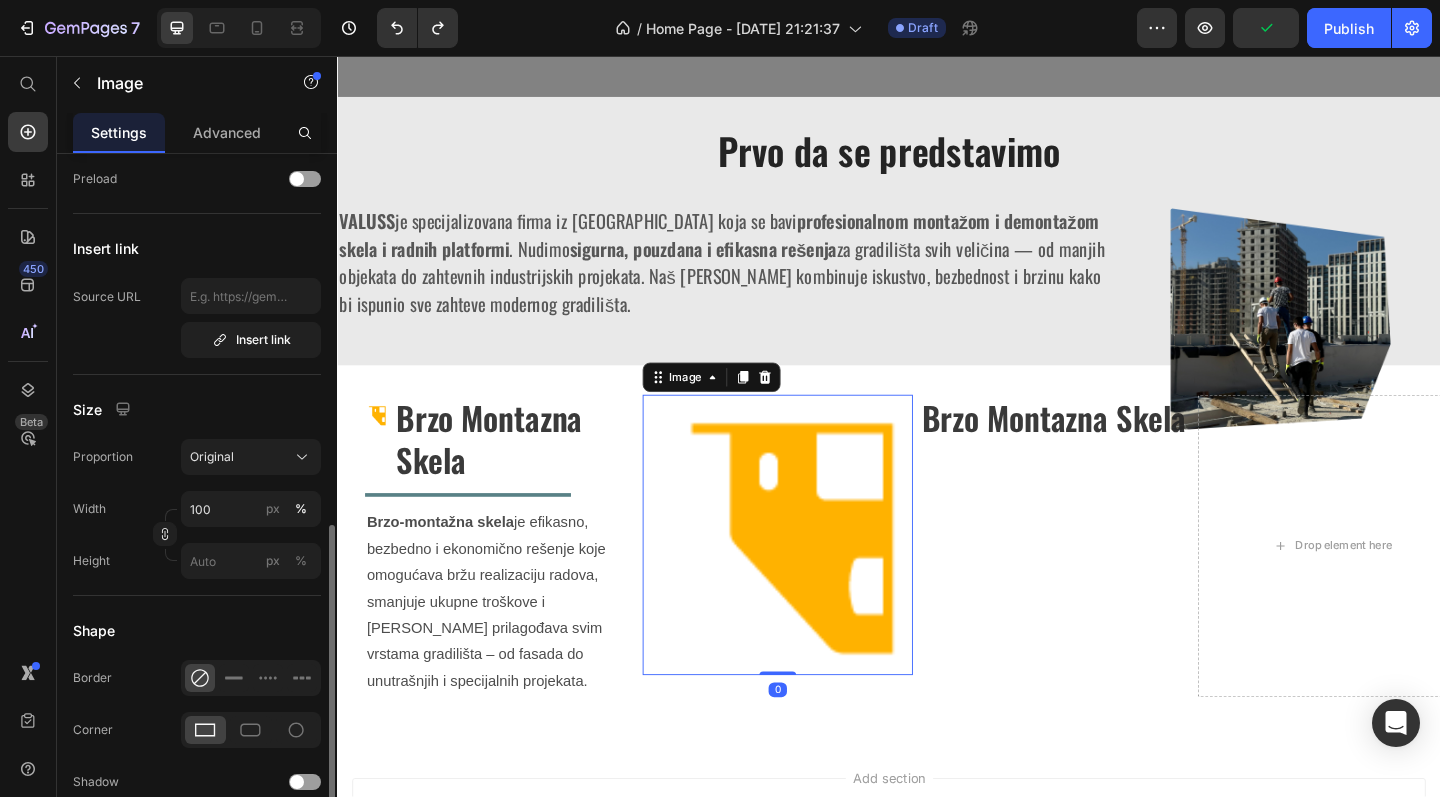 scroll, scrollTop: 539, scrollLeft: 0, axis: vertical 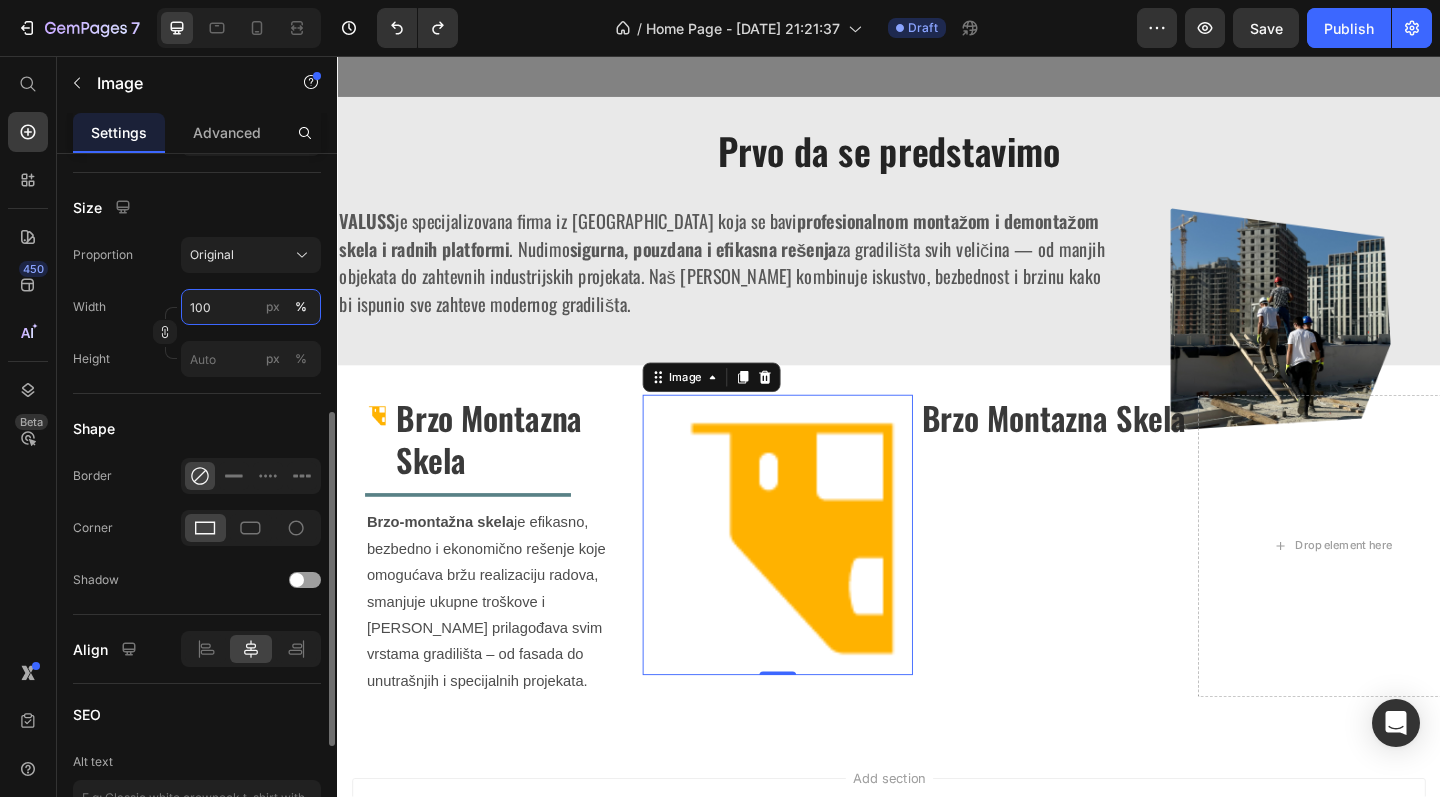click on "100" at bounding box center [251, 307] 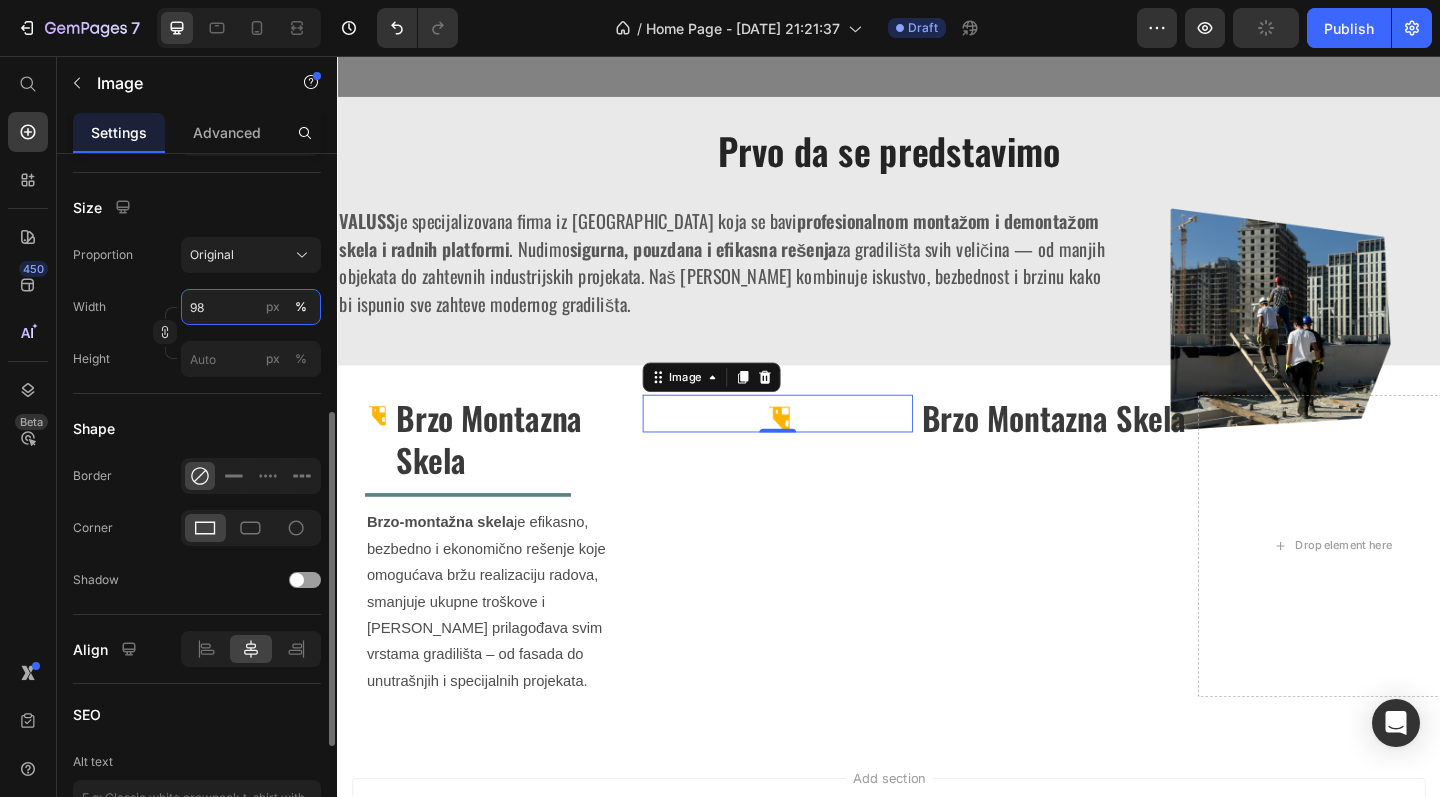 type on "97" 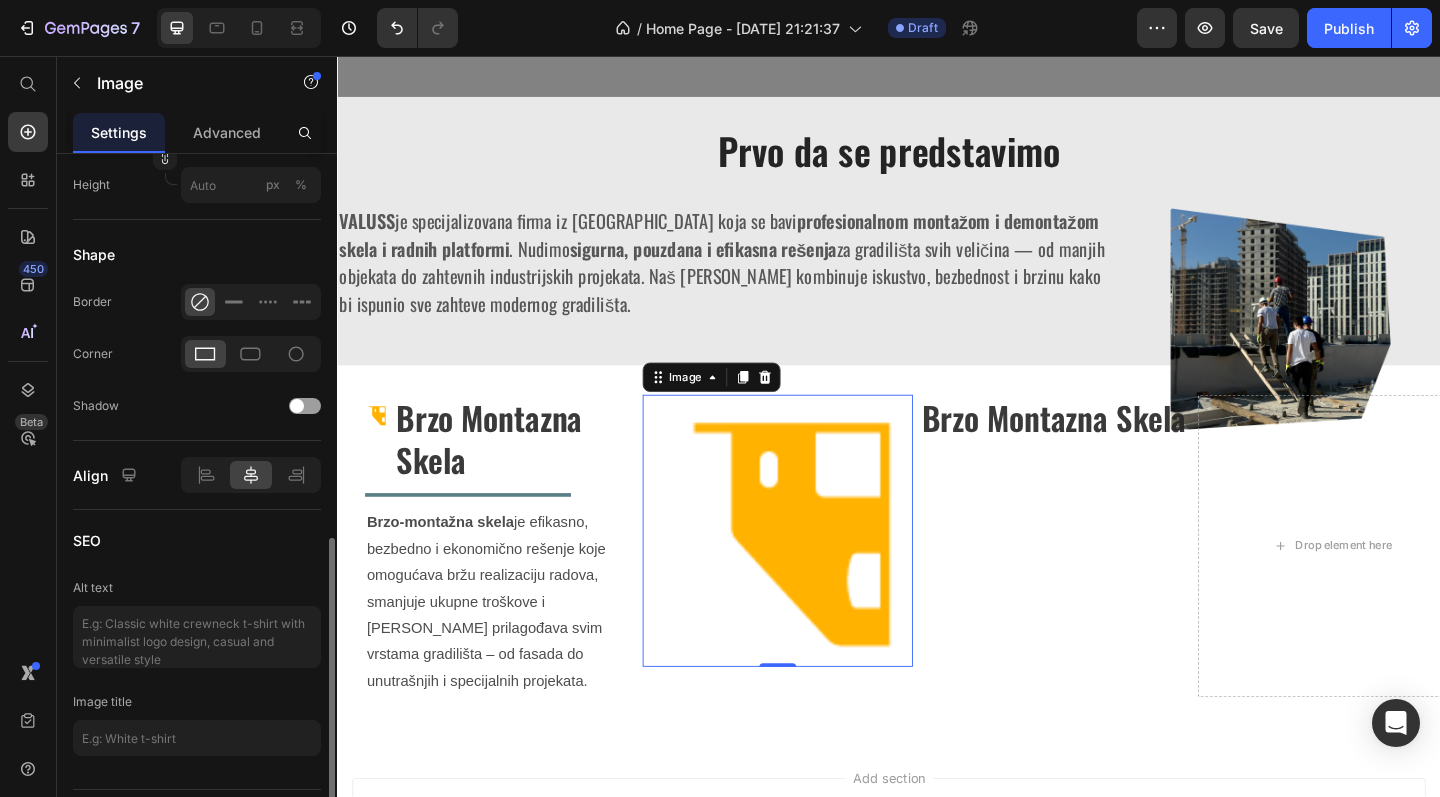 scroll, scrollTop: 763, scrollLeft: 0, axis: vertical 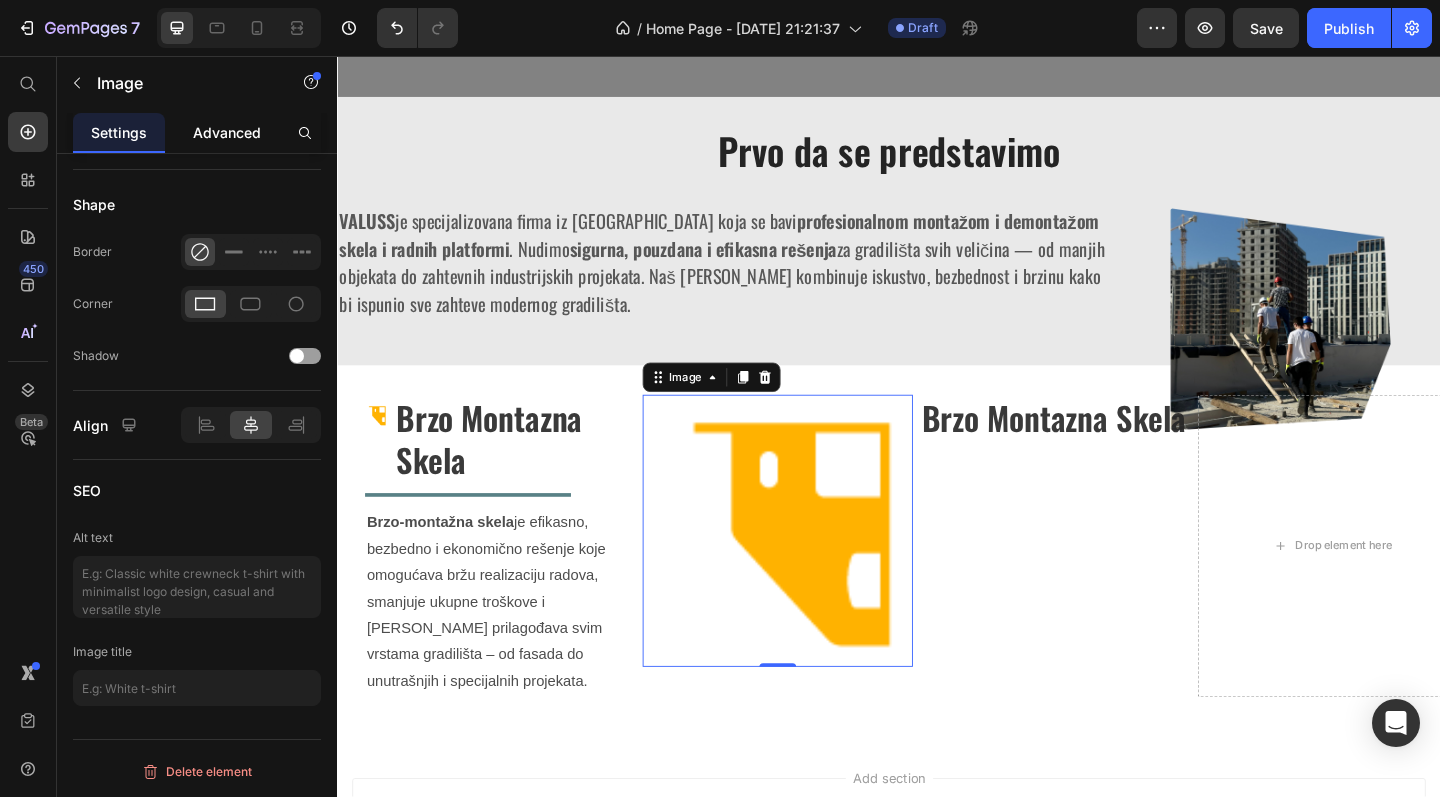 click on "Advanced" at bounding box center (227, 132) 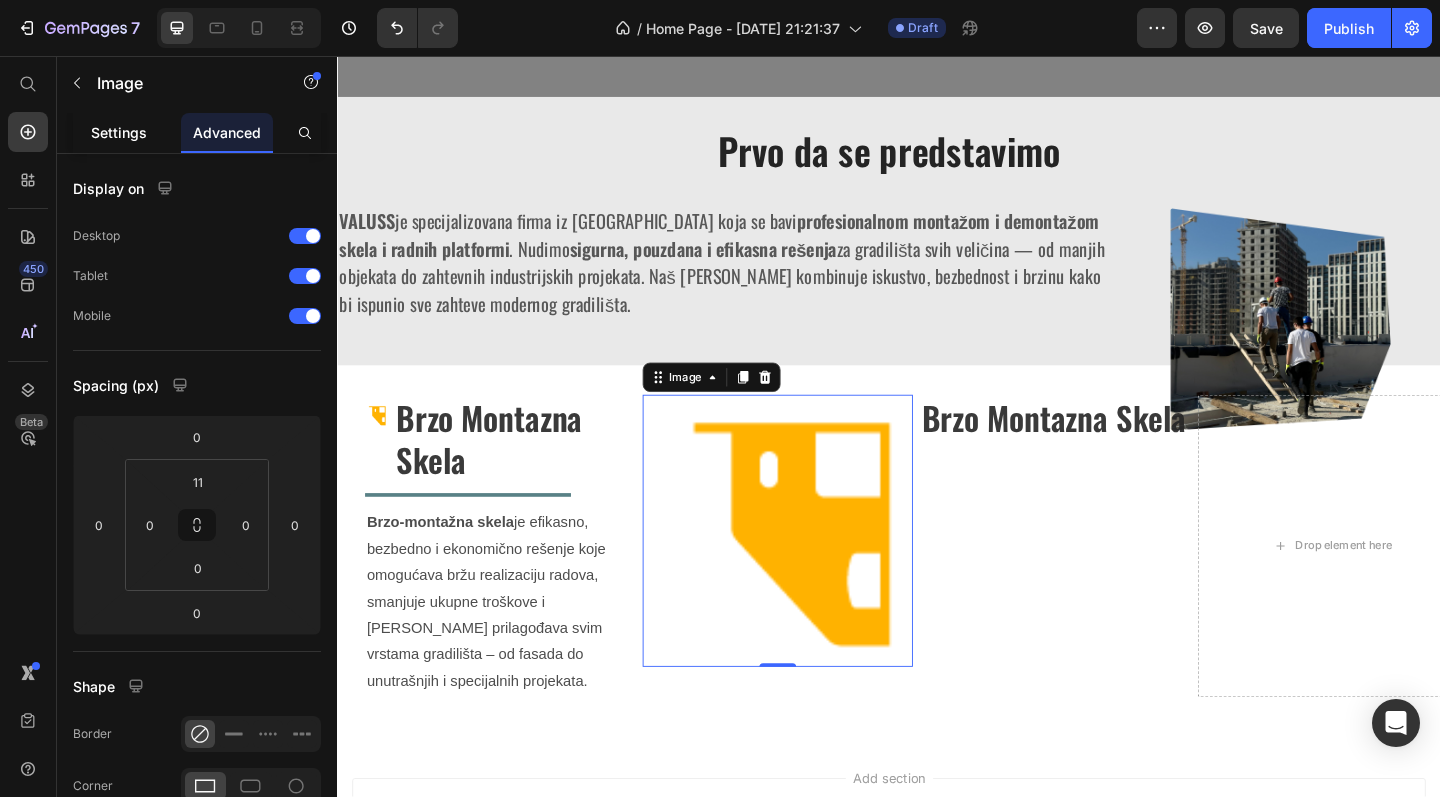 click on "Settings" at bounding box center (119, 132) 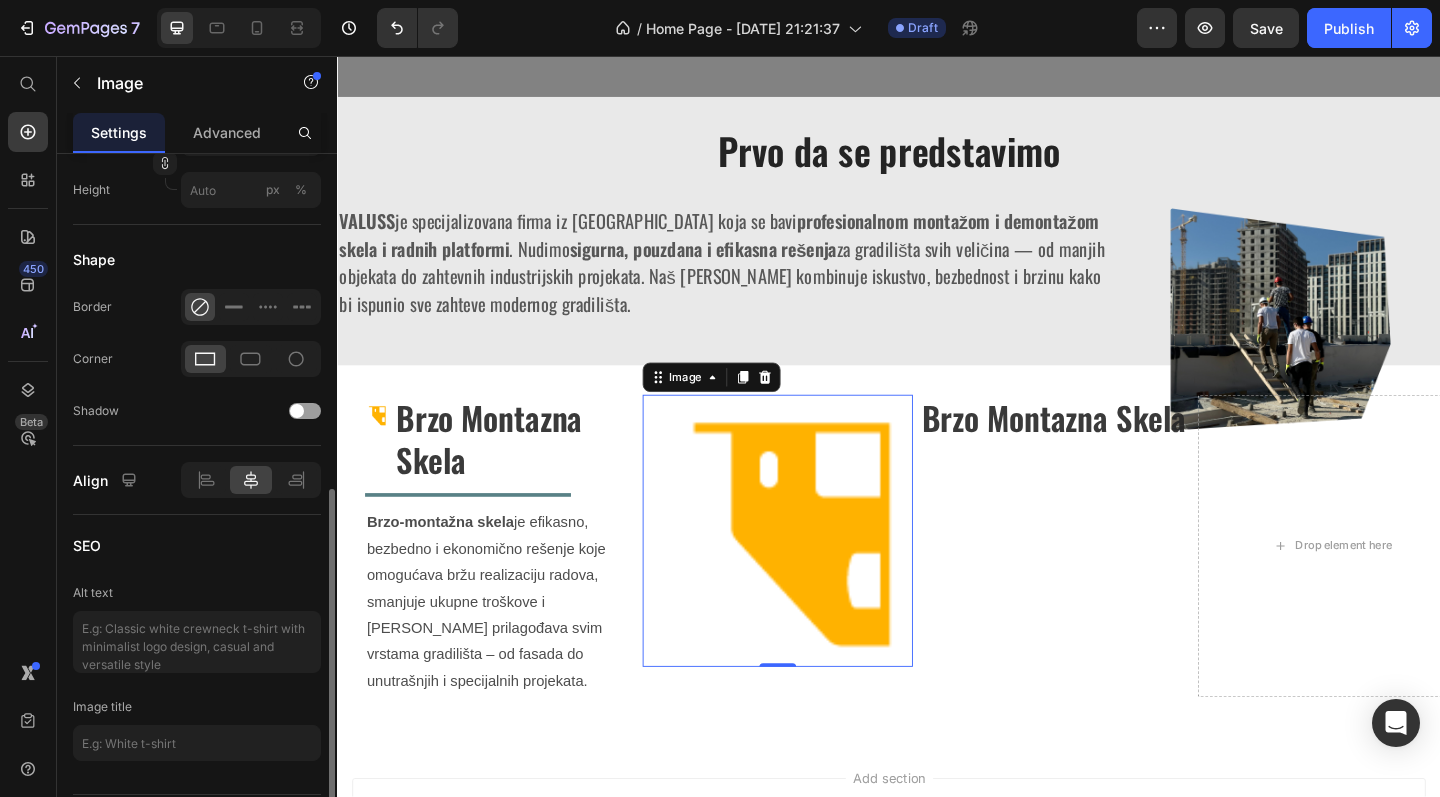 scroll, scrollTop: 712, scrollLeft: 0, axis: vertical 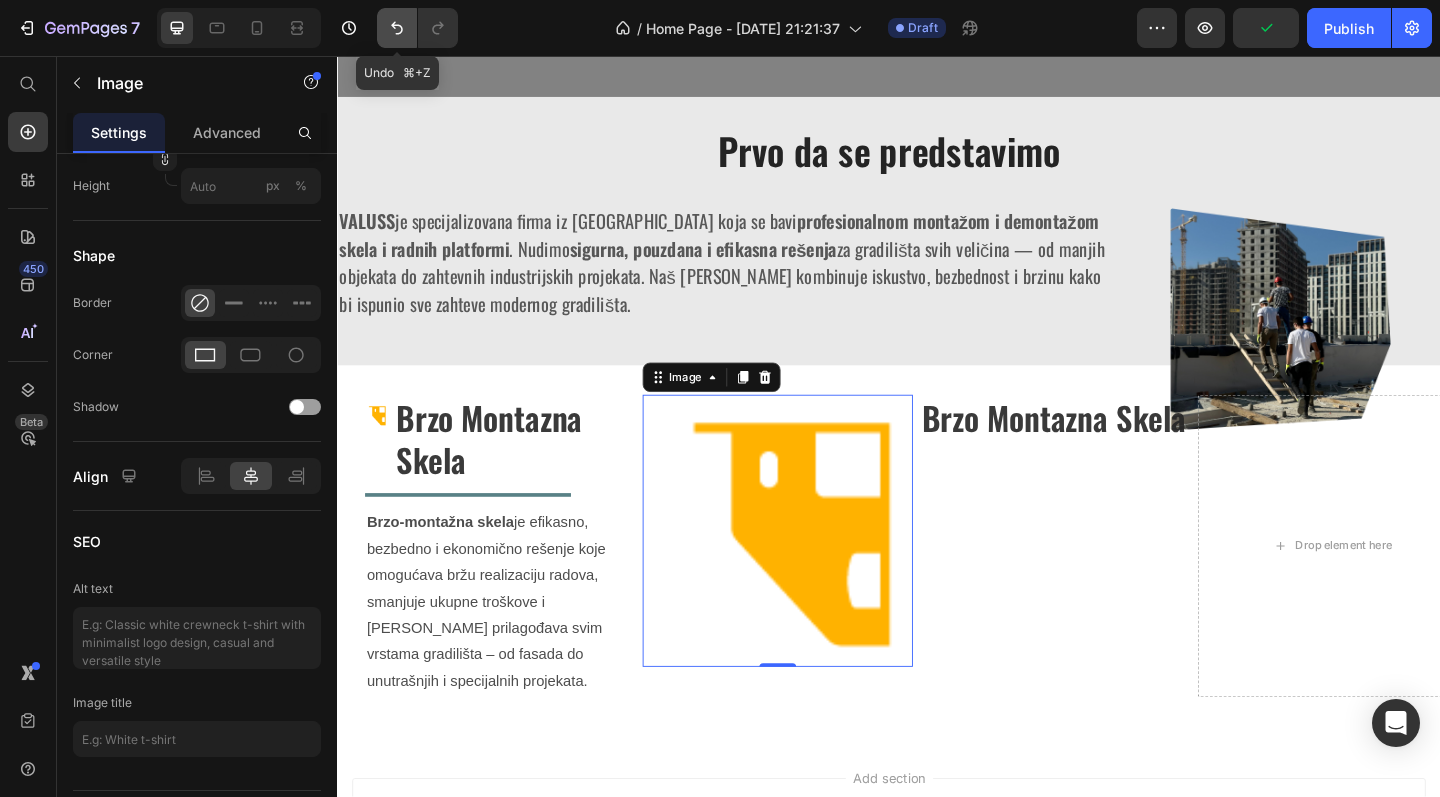 click 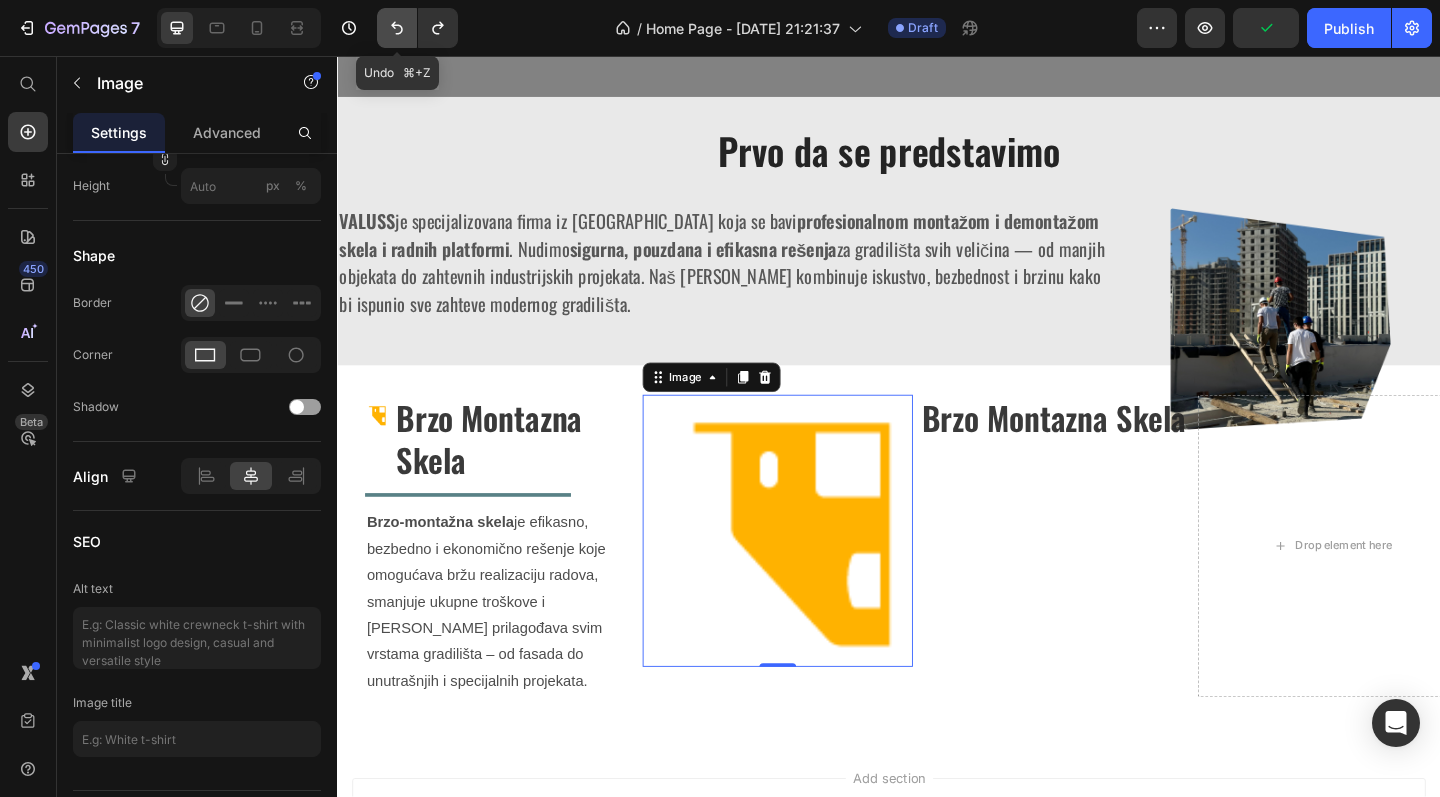 click 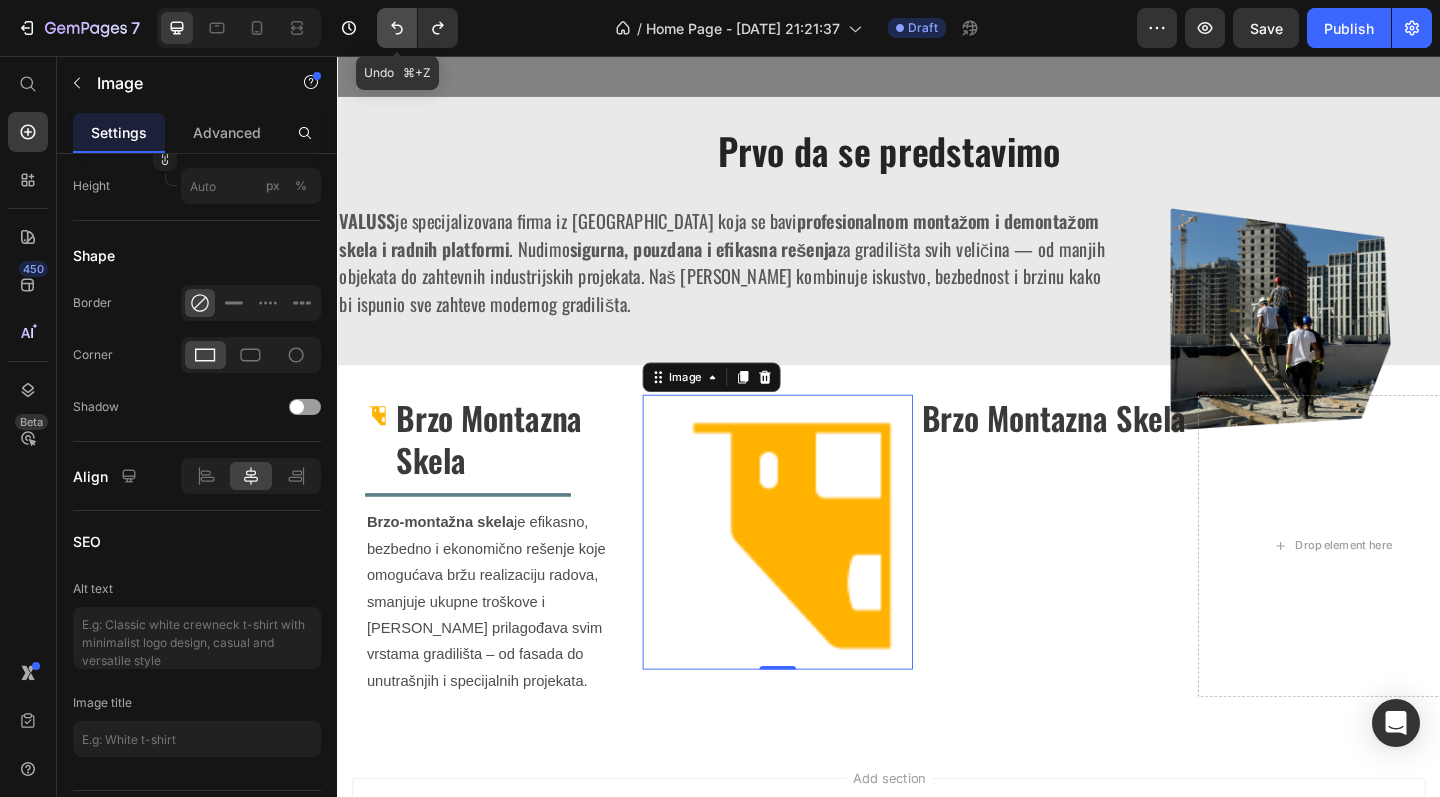 click 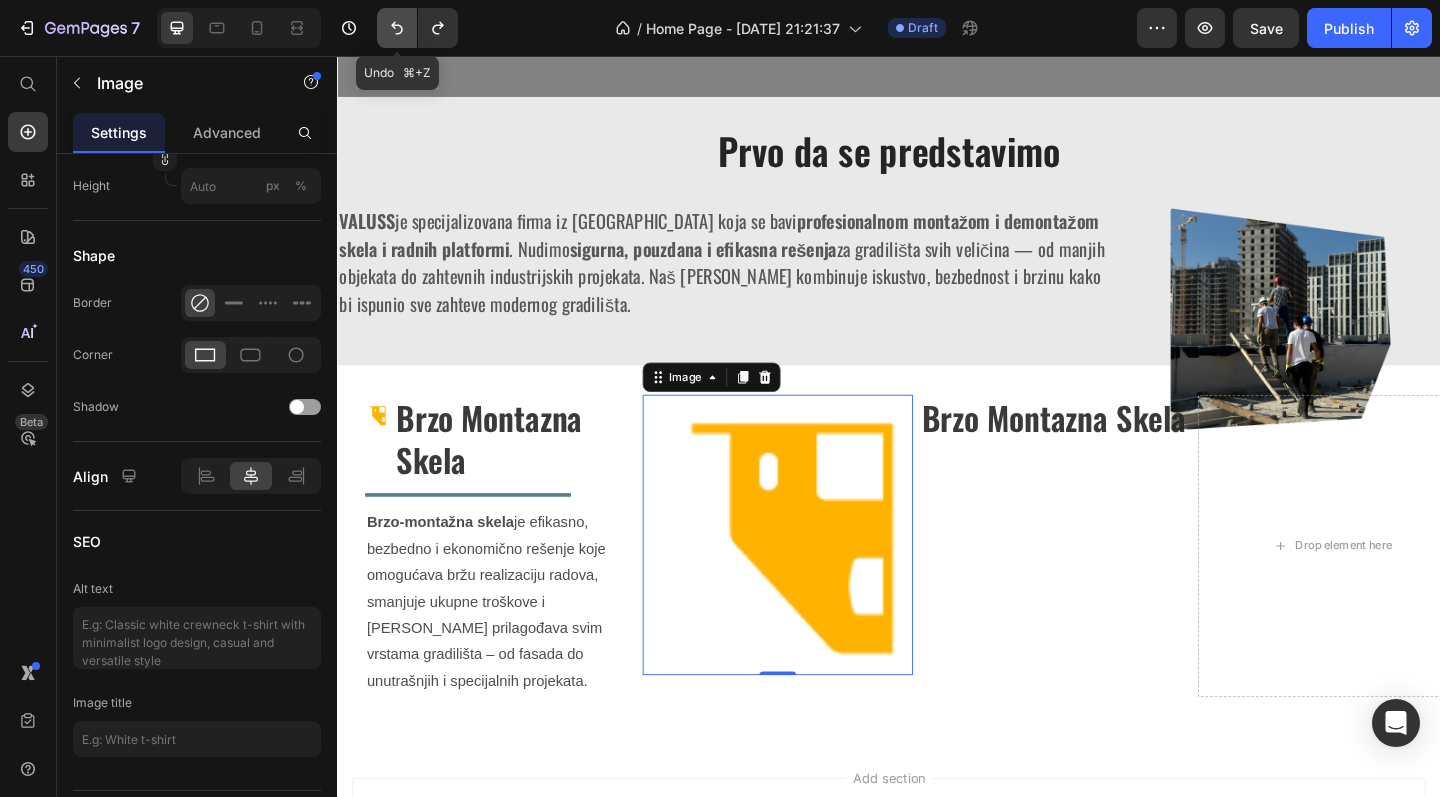 click 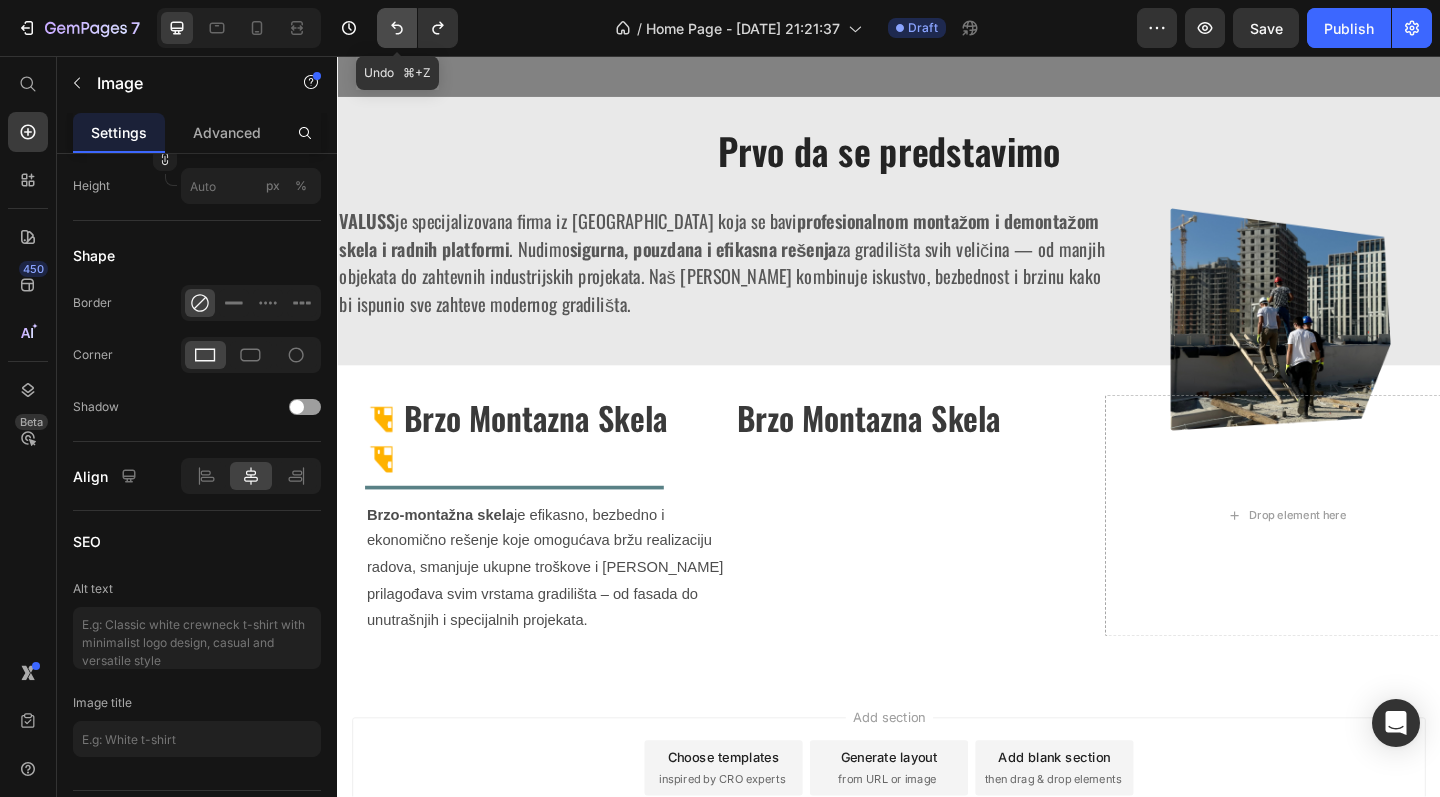 click 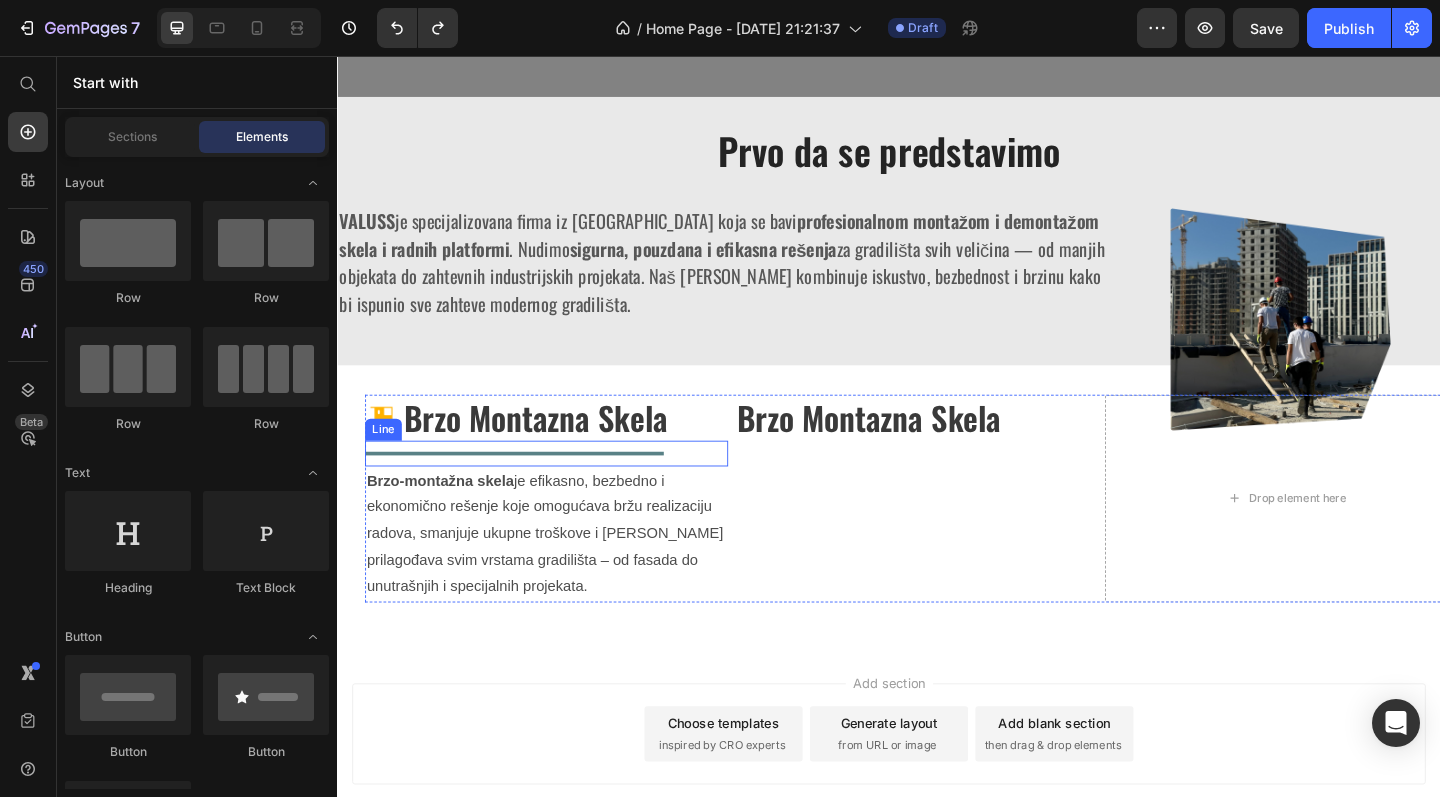 click on "Title Line" at bounding box center (564, 489) 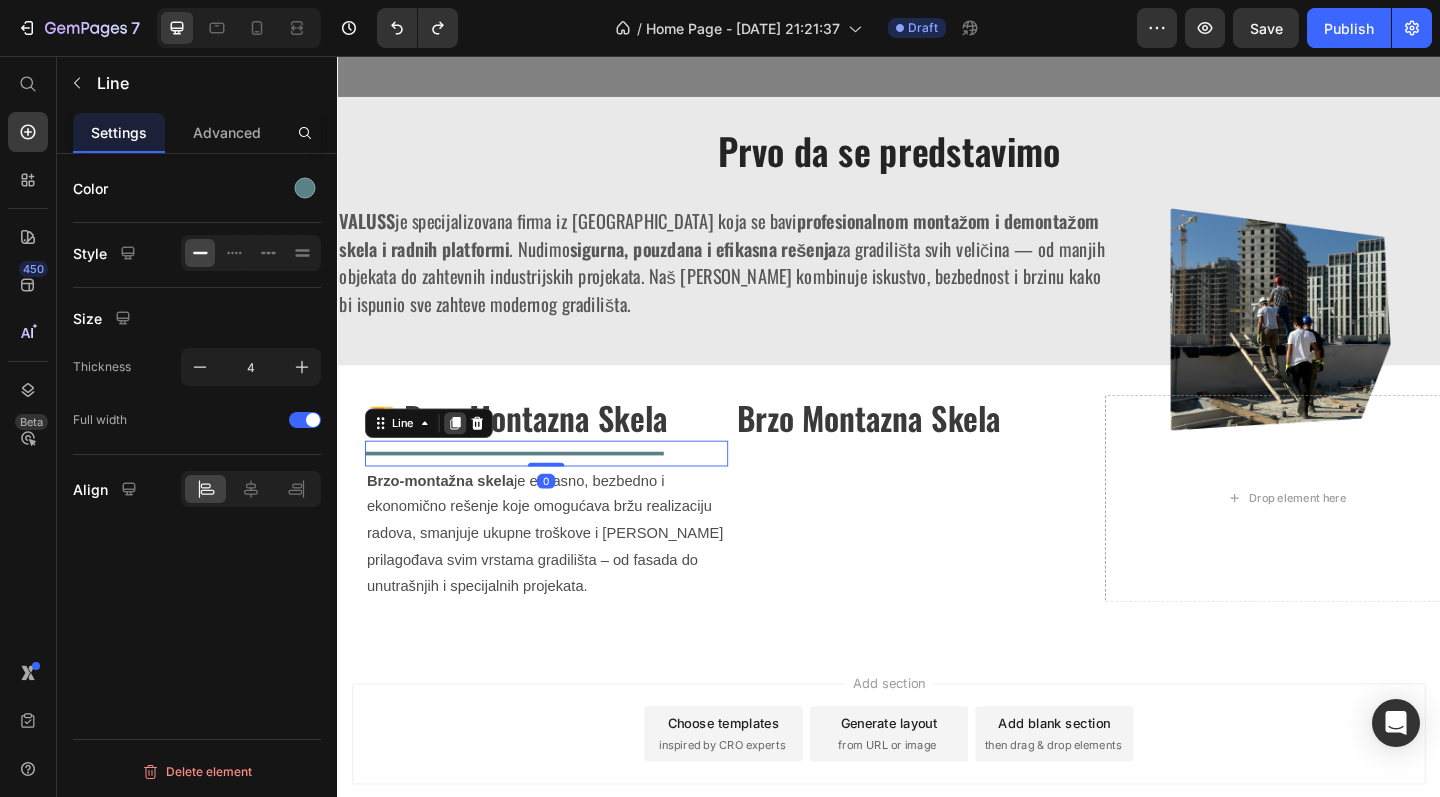 click 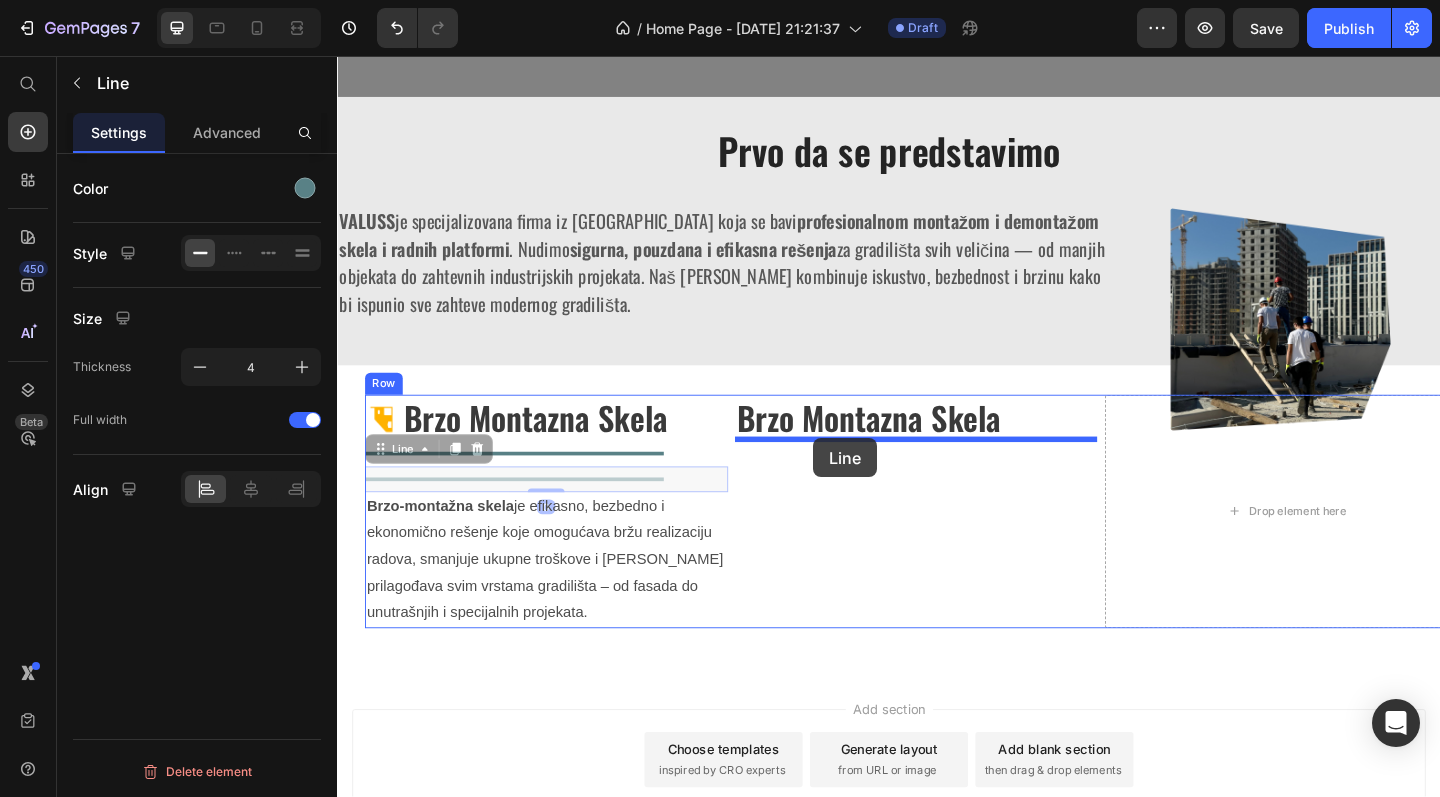 drag, startPoint x: 421, startPoint y: 482, endPoint x: 854, endPoint y: 472, distance: 433.11545 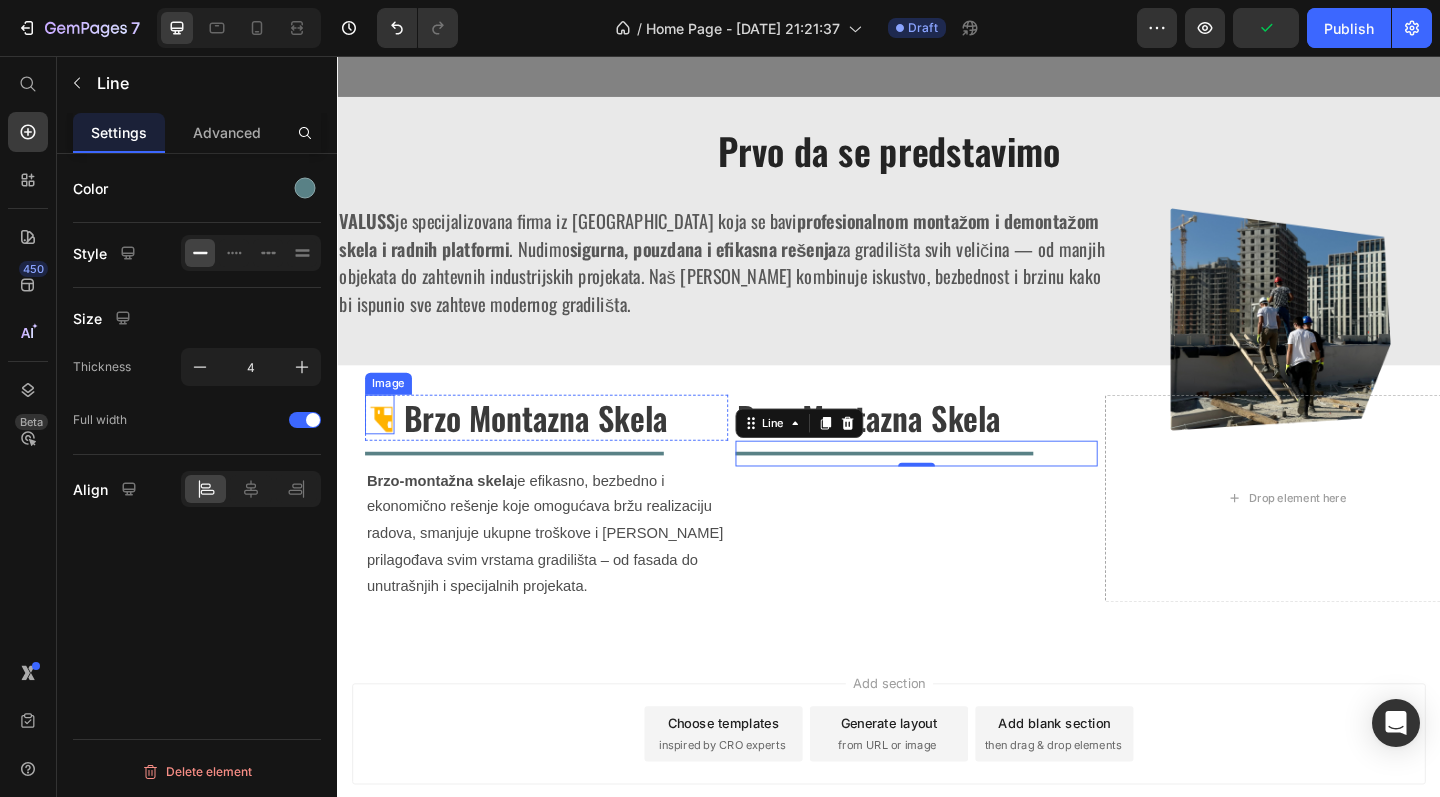 click at bounding box center [383, 446] 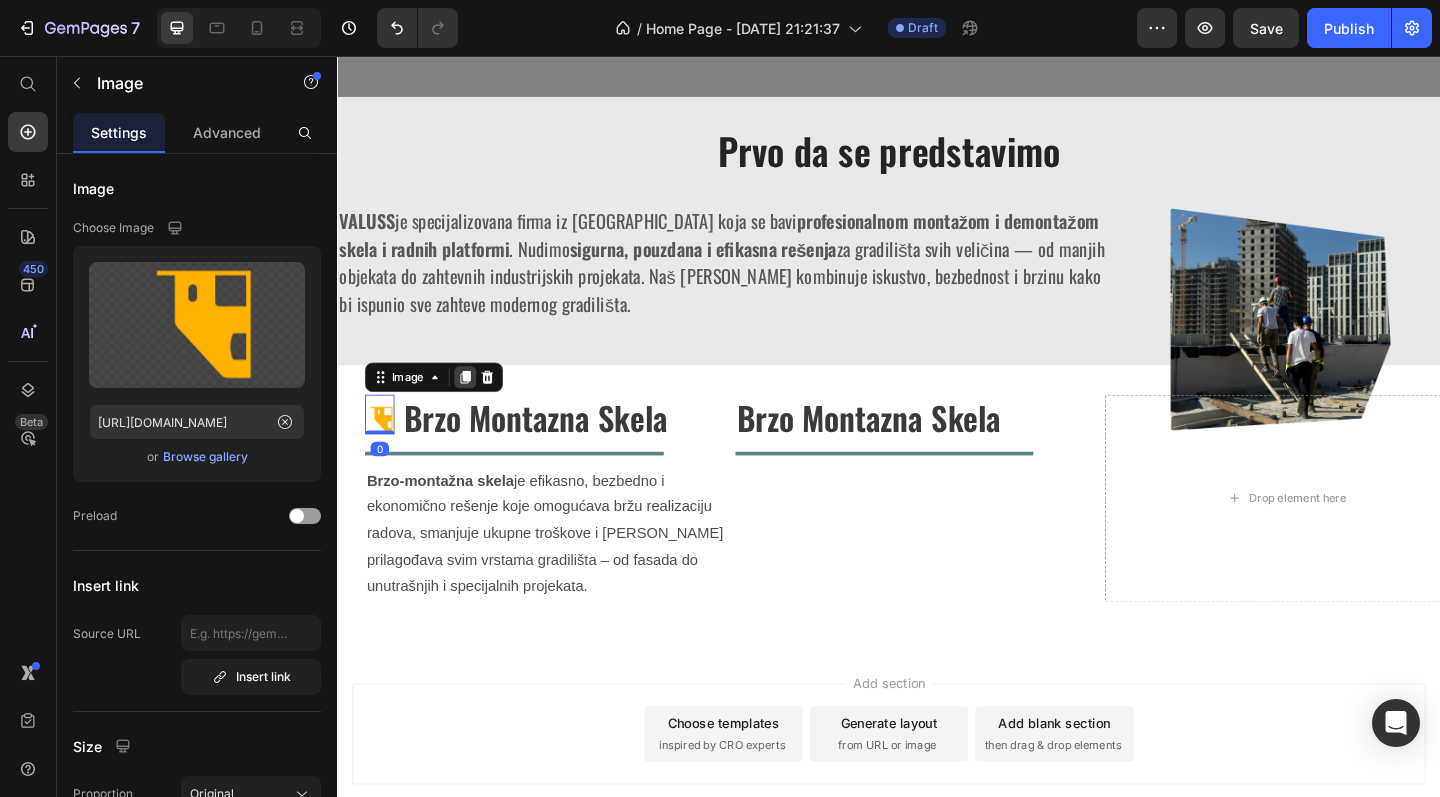 click 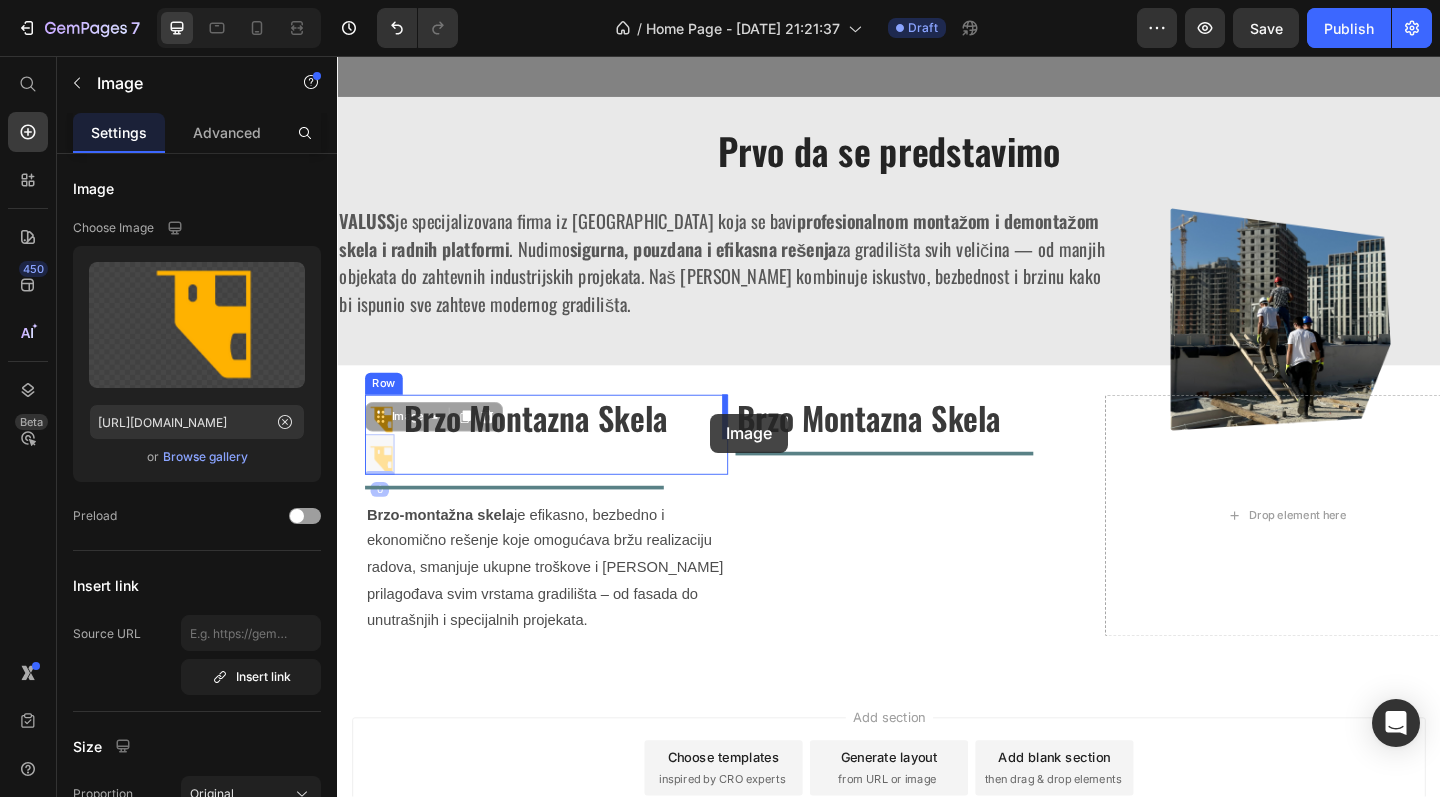 drag, startPoint x: 389, startPoint y: 490, endPoint x: 744, endPoint y: 445, distance: 357.84076 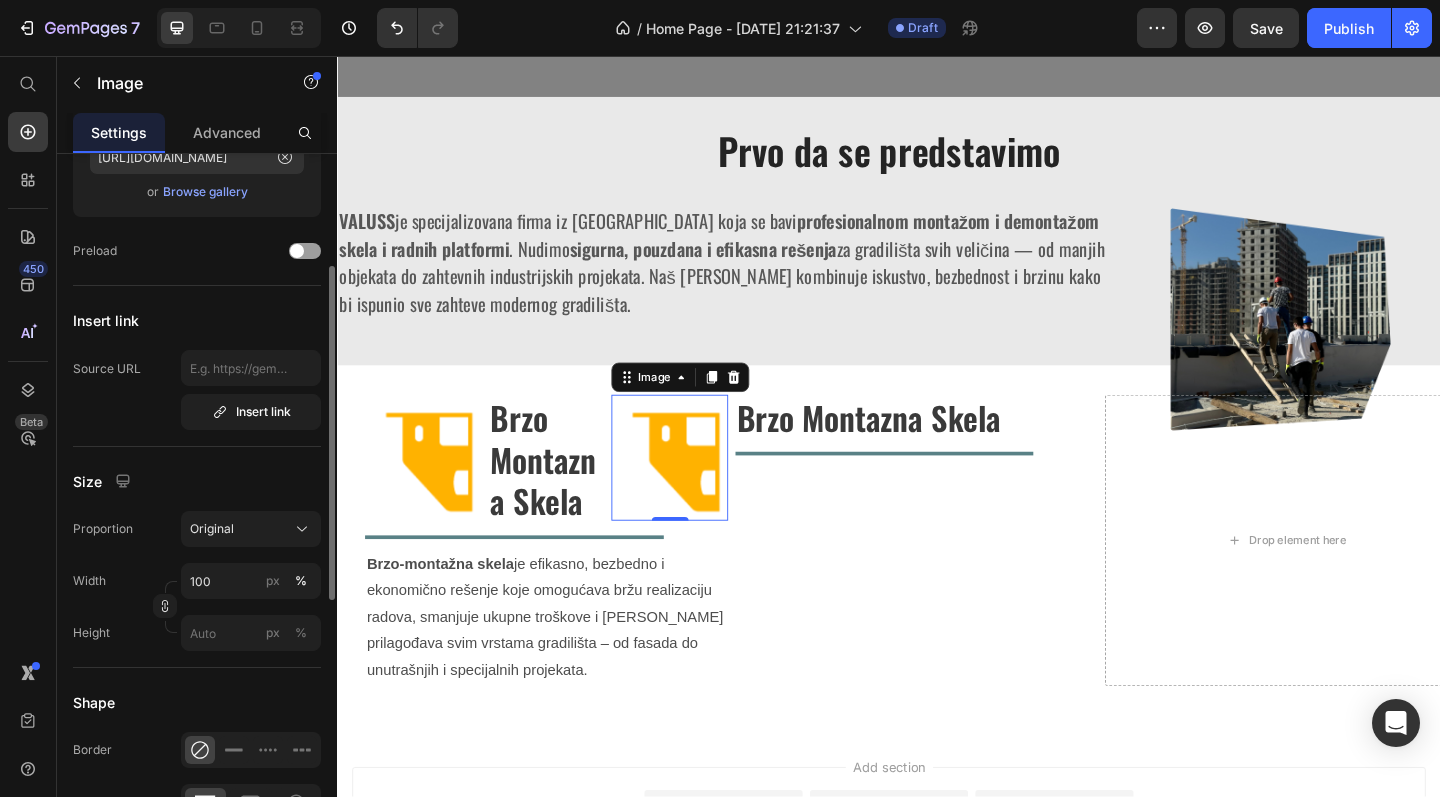 scroll, scrollTop: 266, scrollLeft: 0, axis: vertical 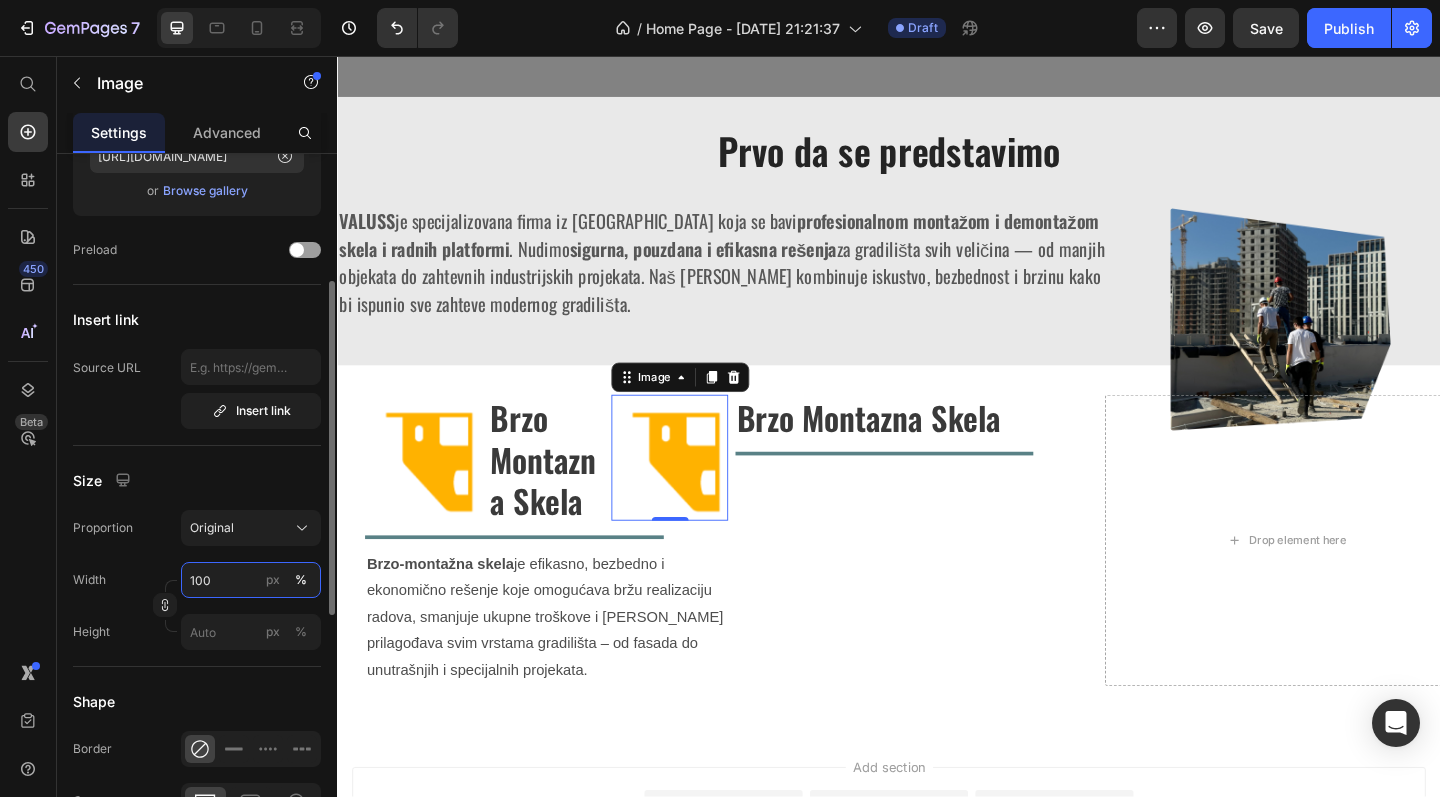 click on "100" at bounding box center [251, 580] 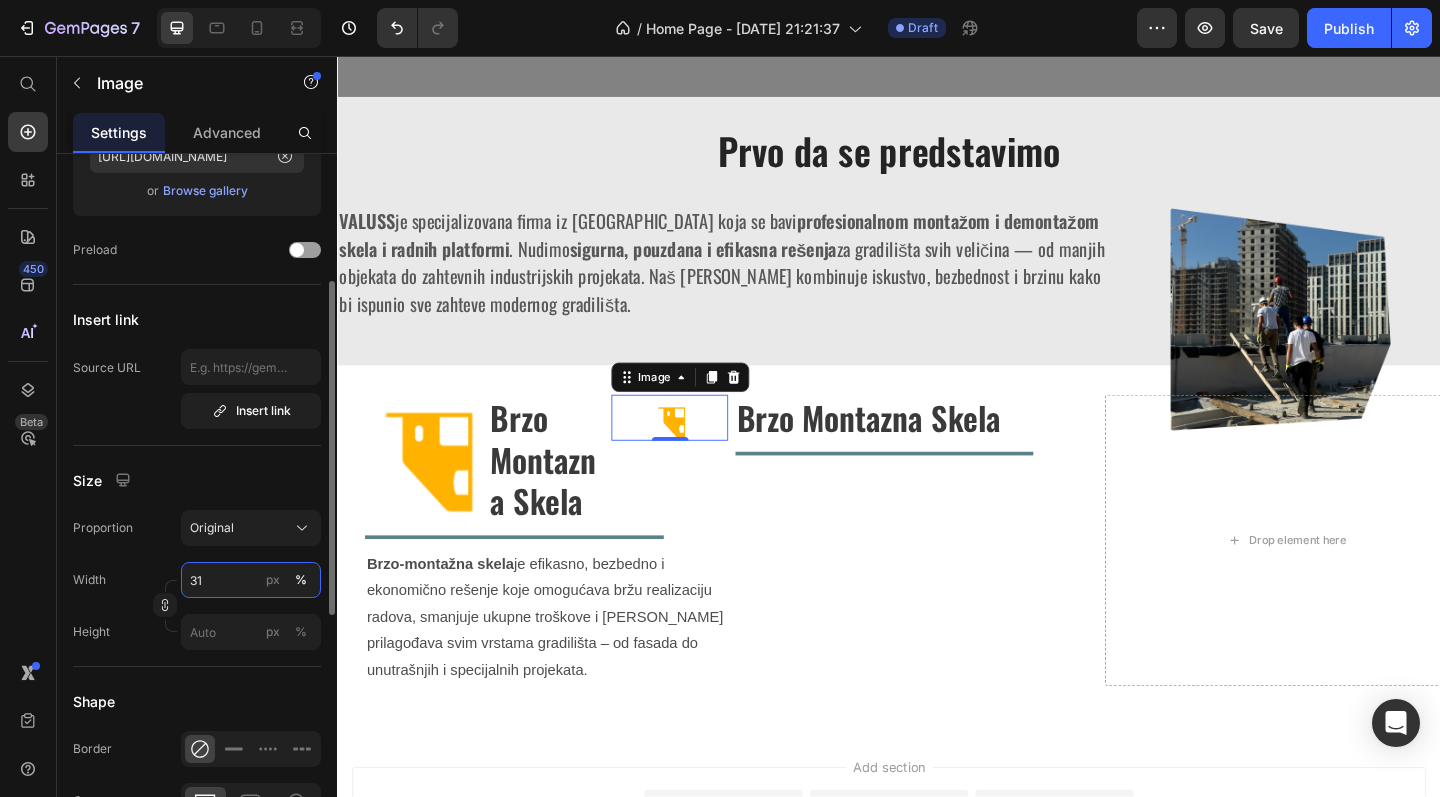 type on "30" 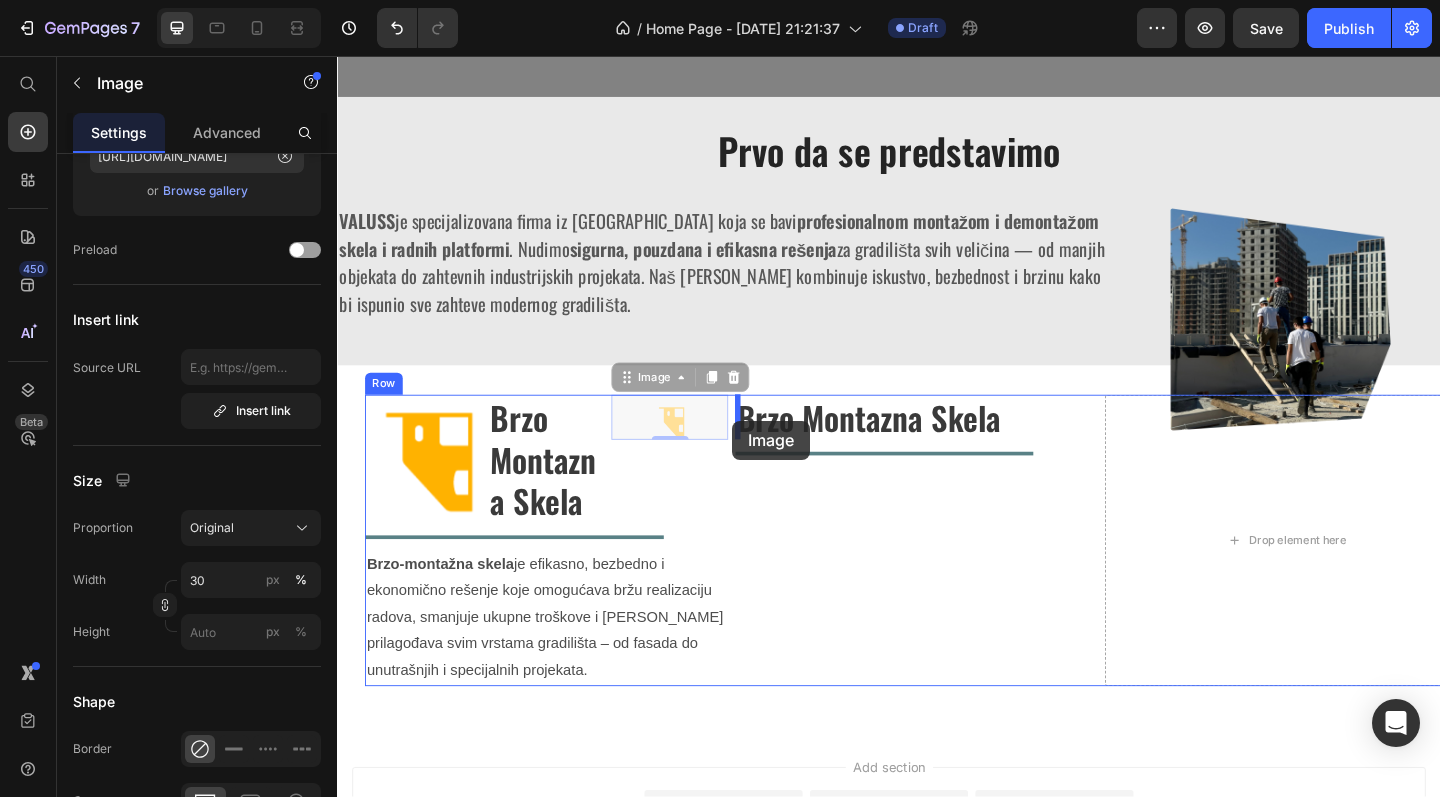 drag, startPoint x: 705, startPoint y: 452, endPoint x: 768, endPoint y: 453, distance: 63.007935 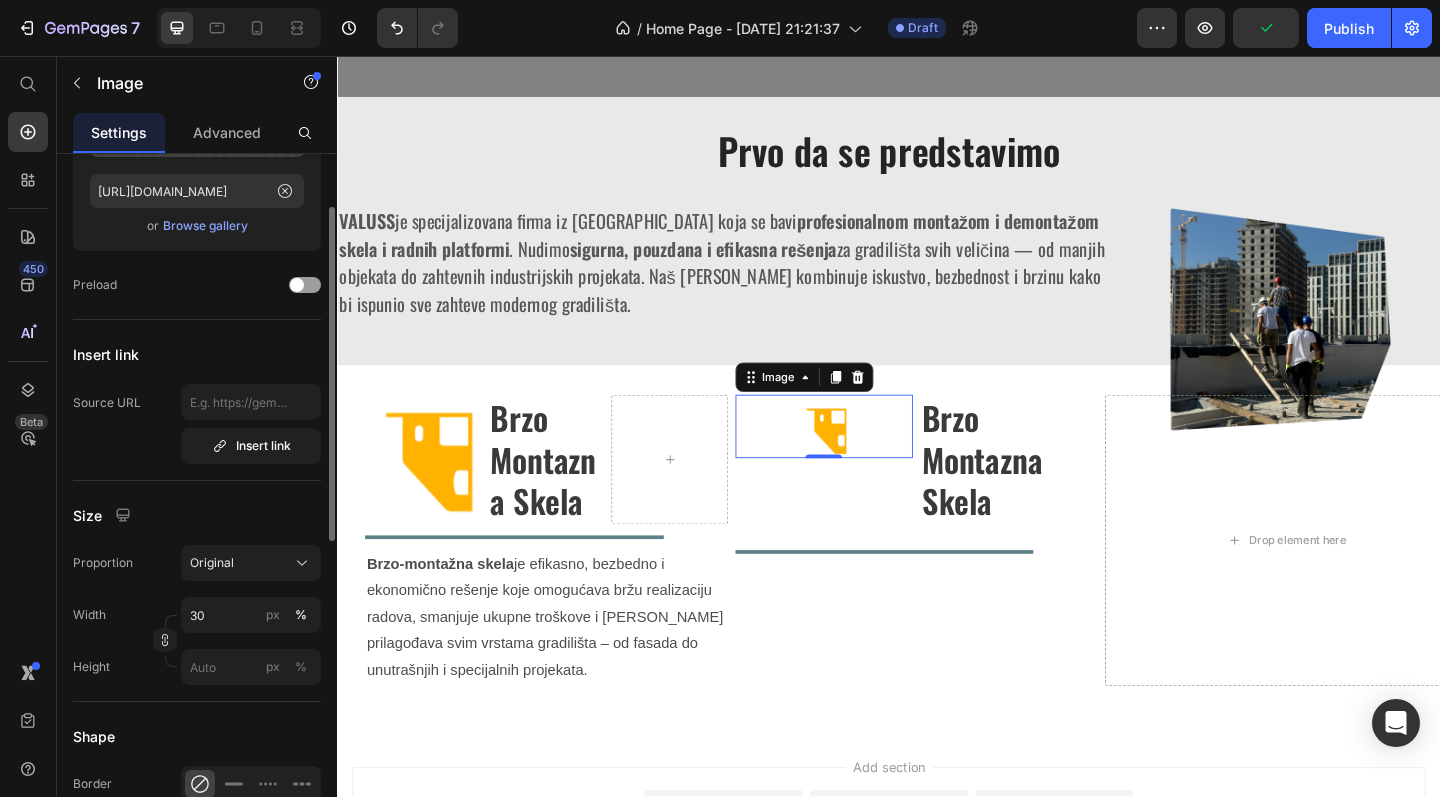 scroll, scrollTop: 192, scrollLeft: 0, axis: vertical 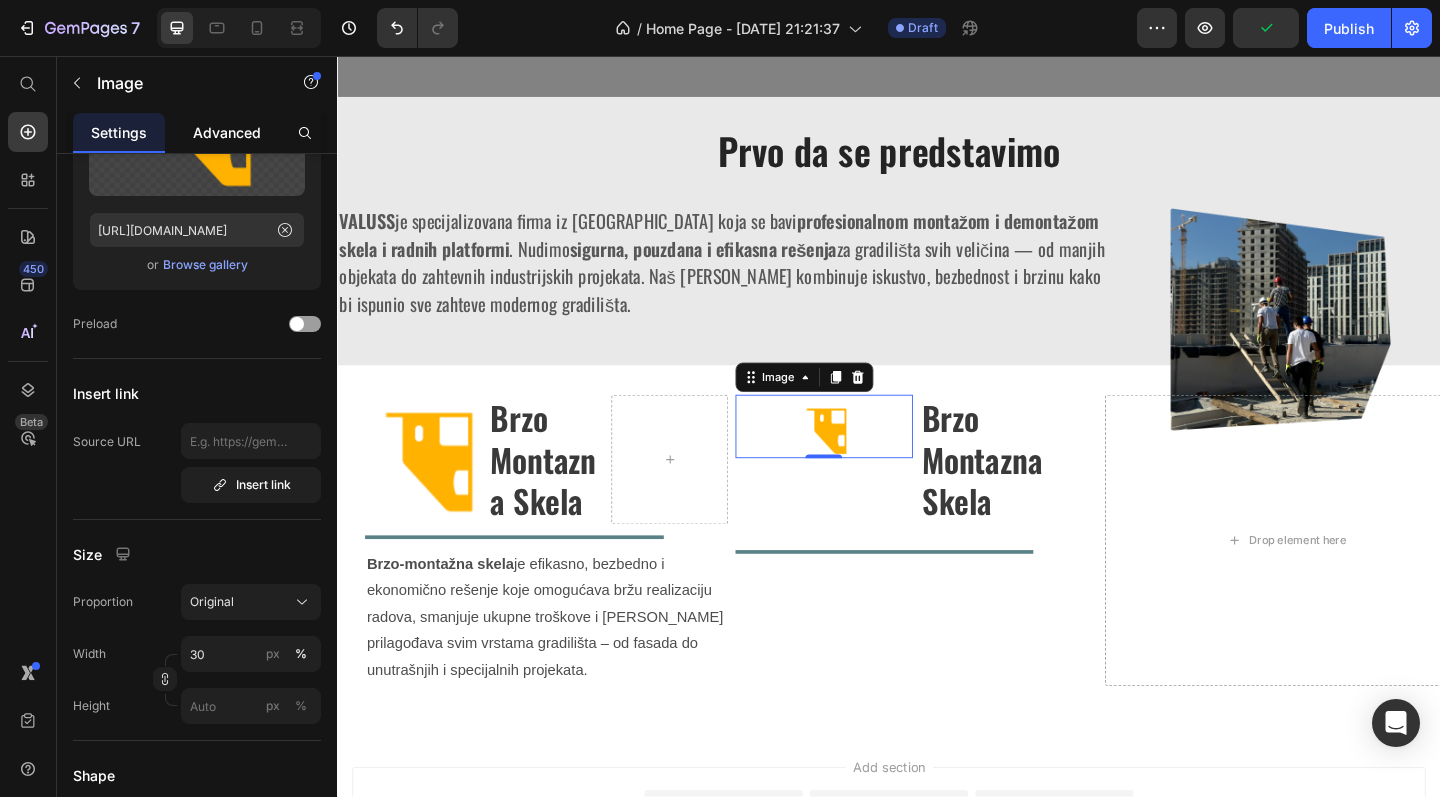 click on "Advanced" at bounding box center [227, 132] 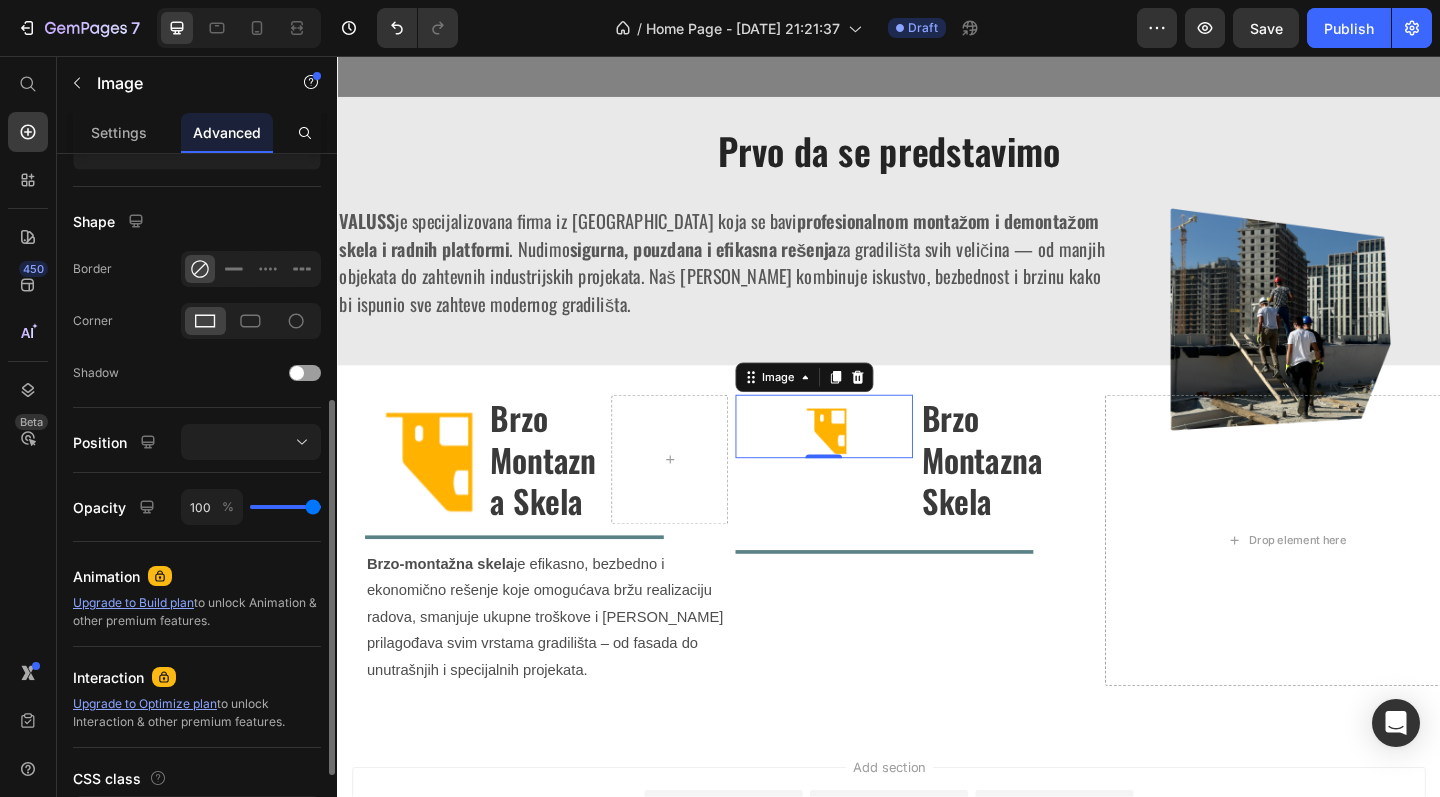 scroll, scrollTop: 466, scrollLeft: 0, axis: vertical 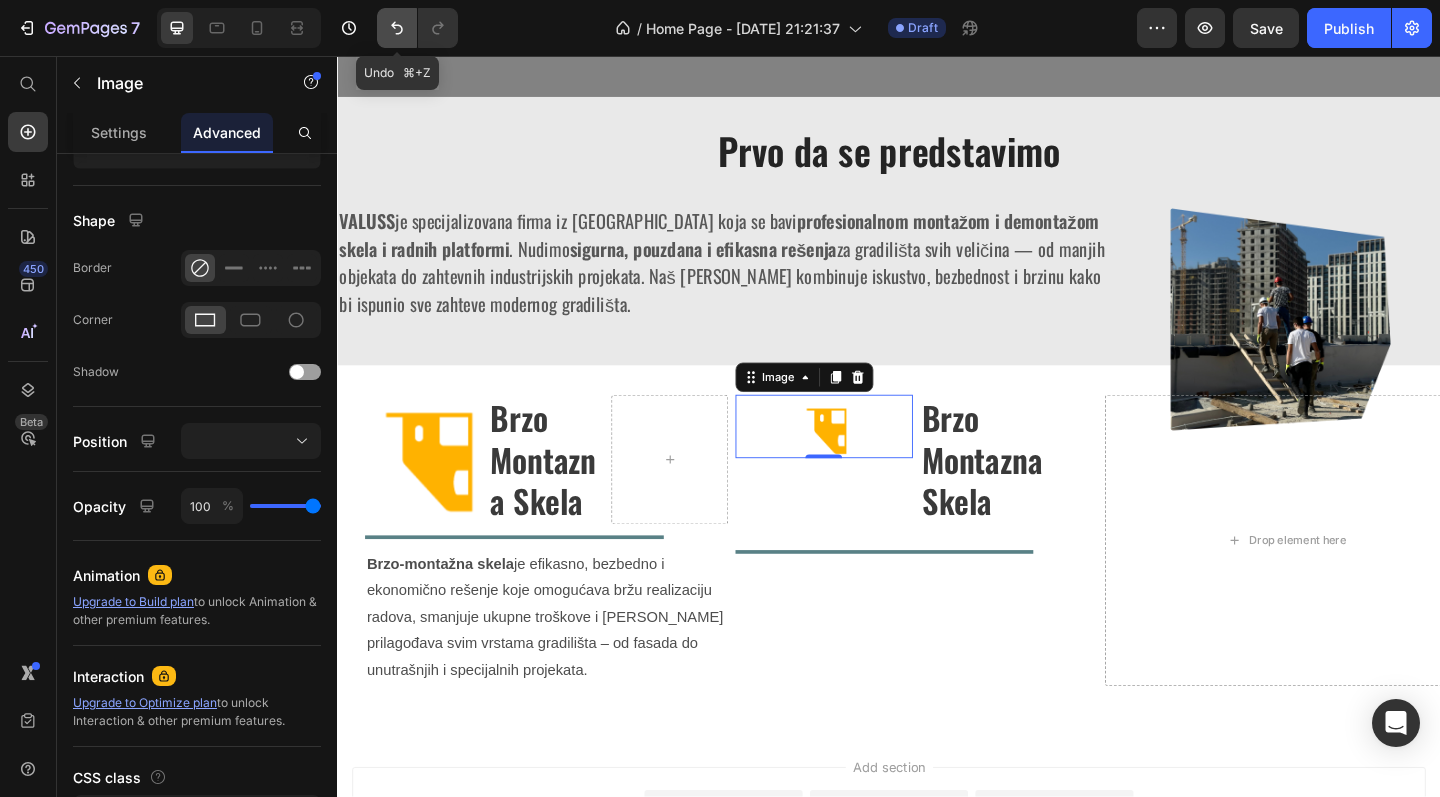 click 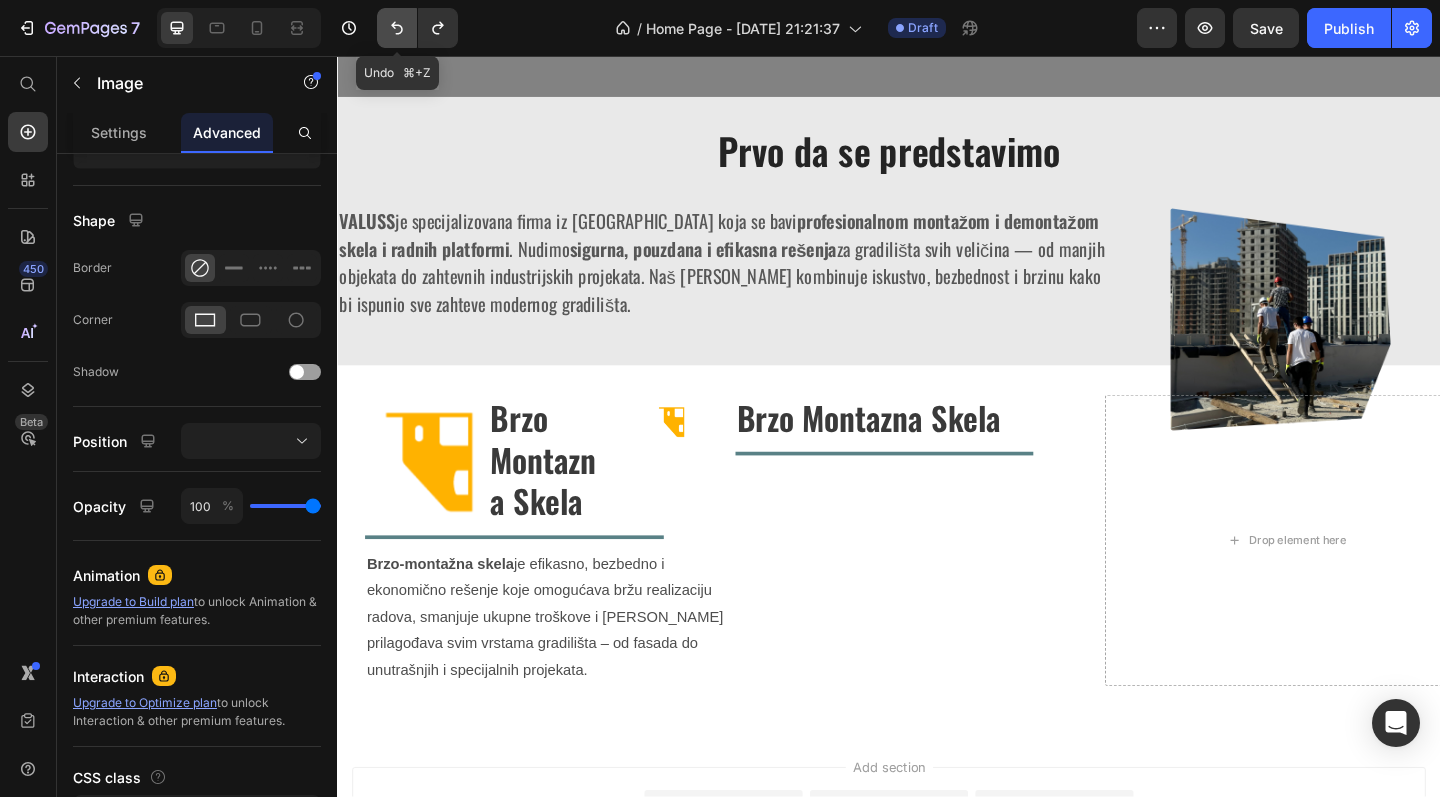 click 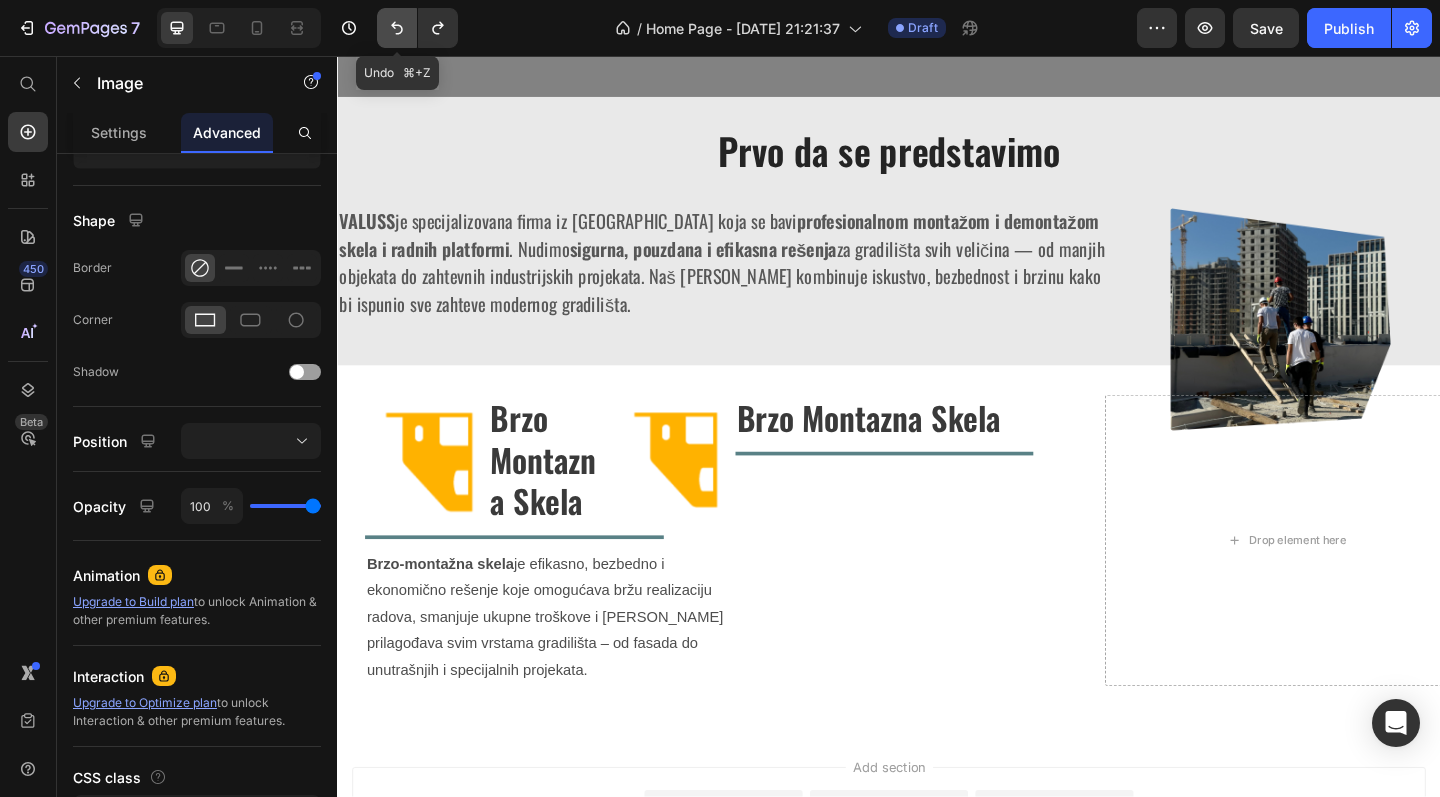 click 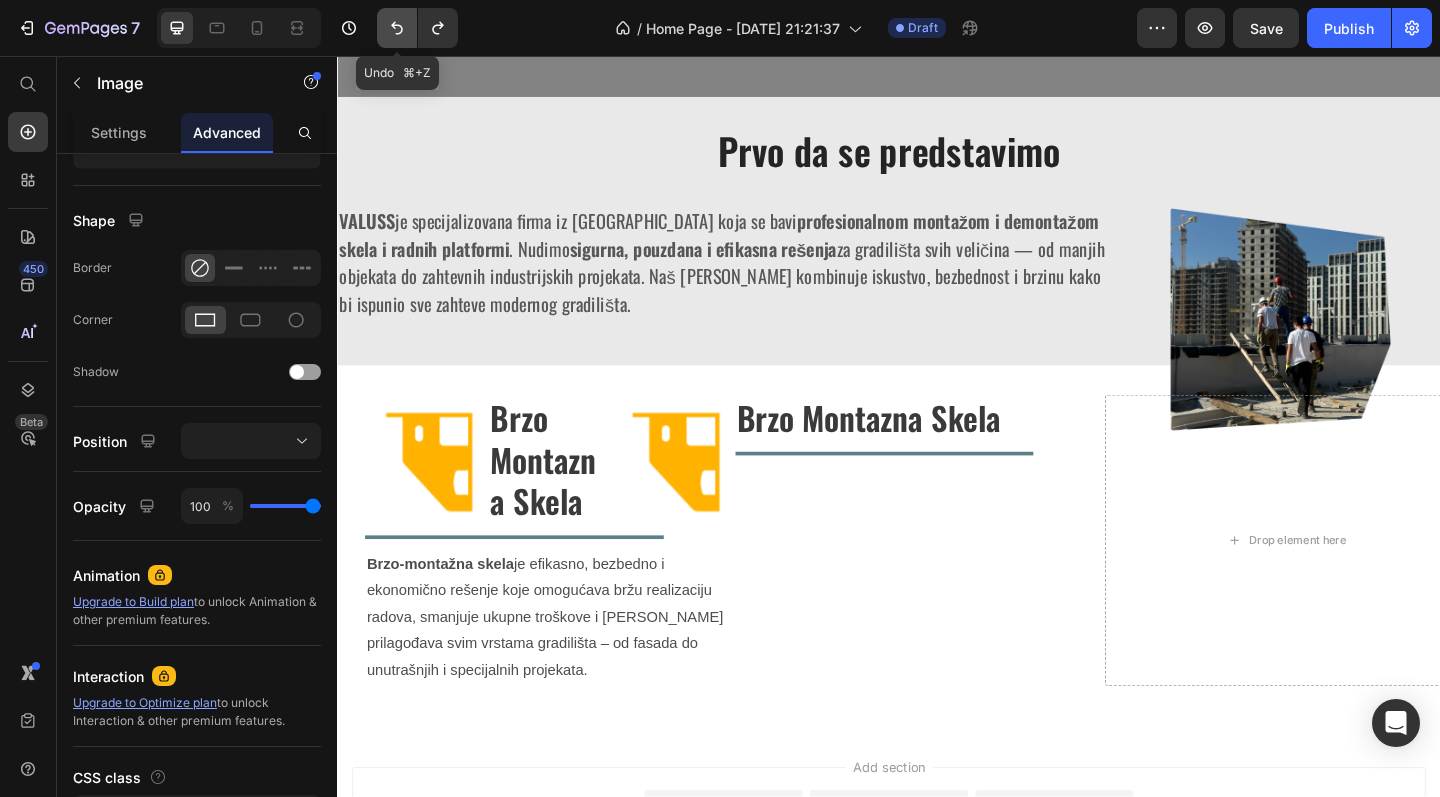 click 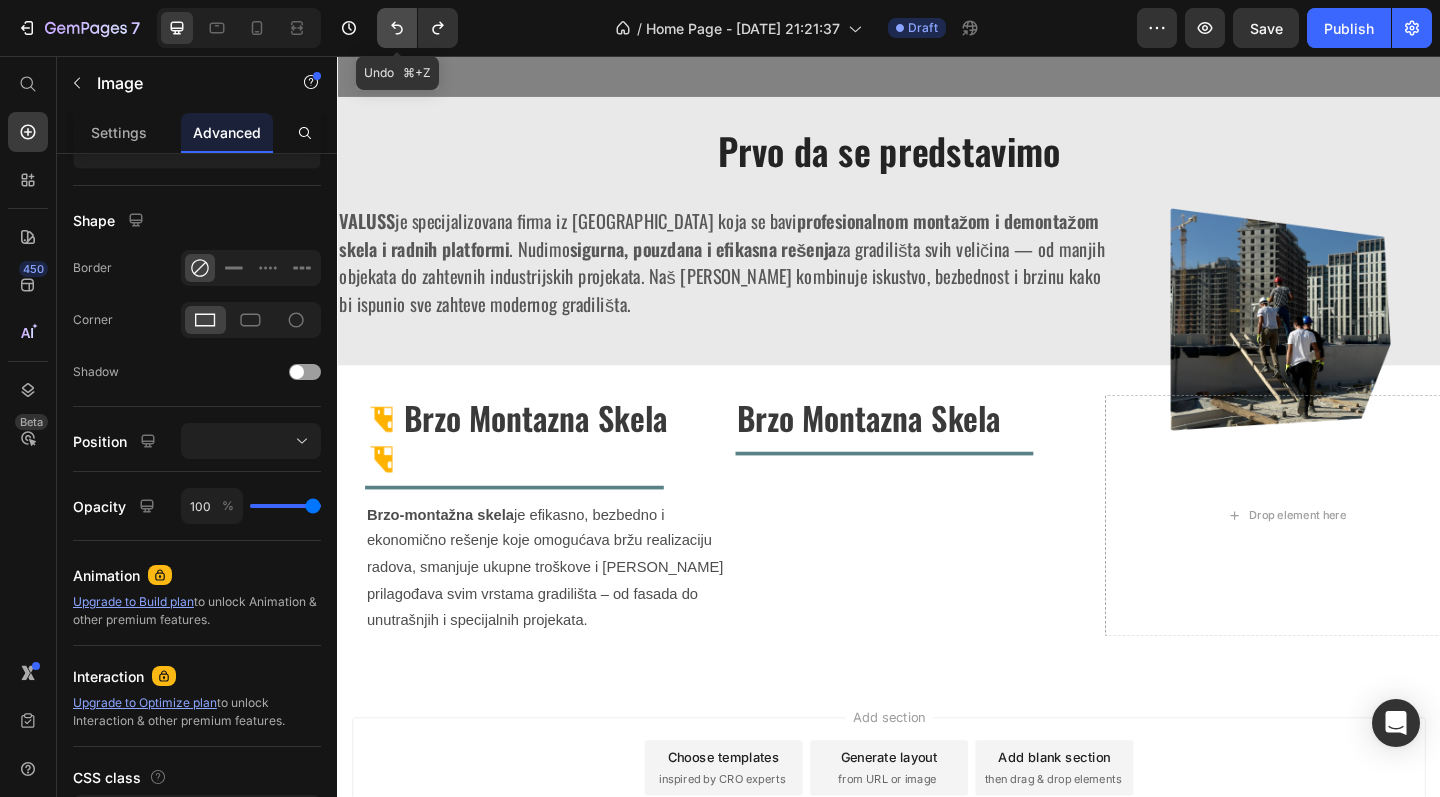 click 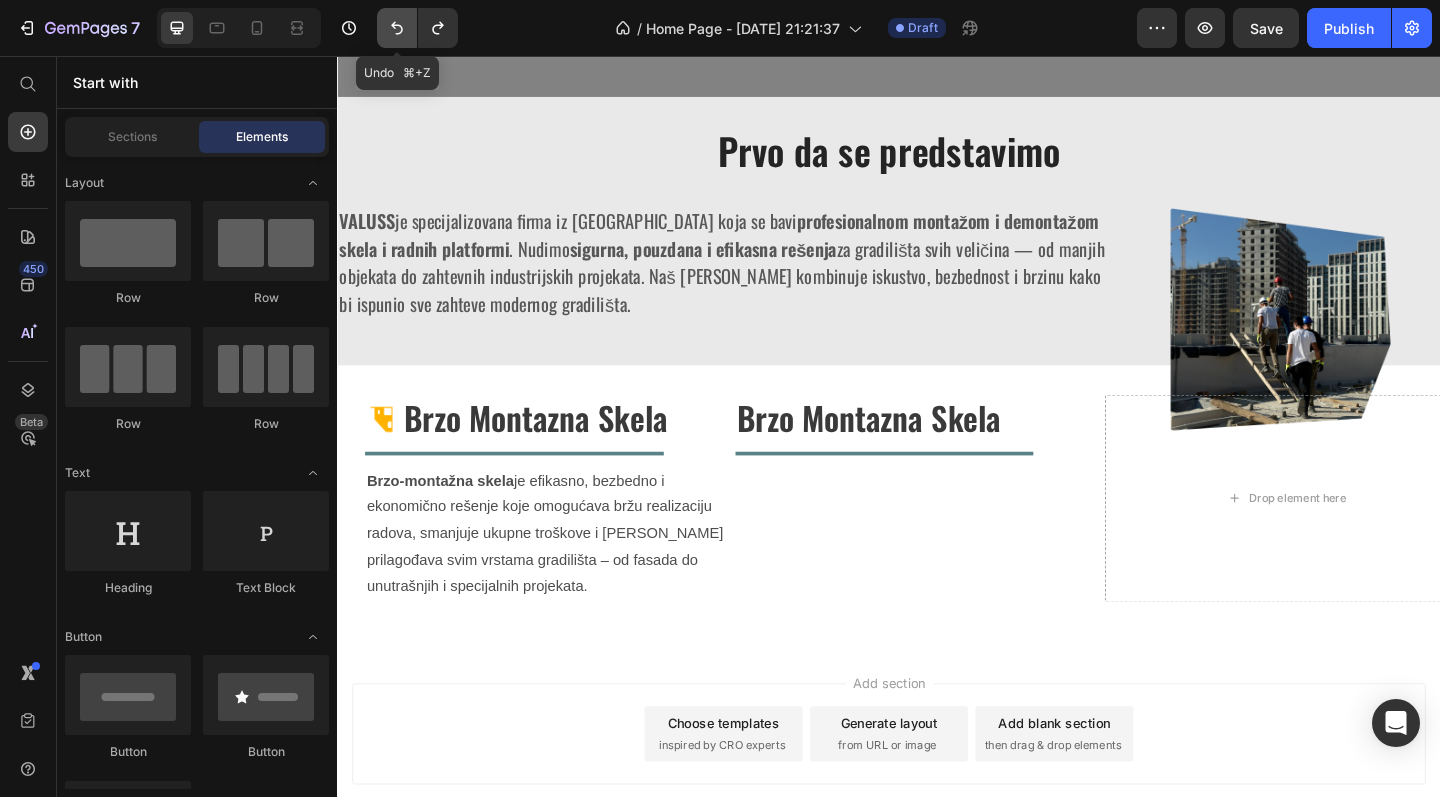 click 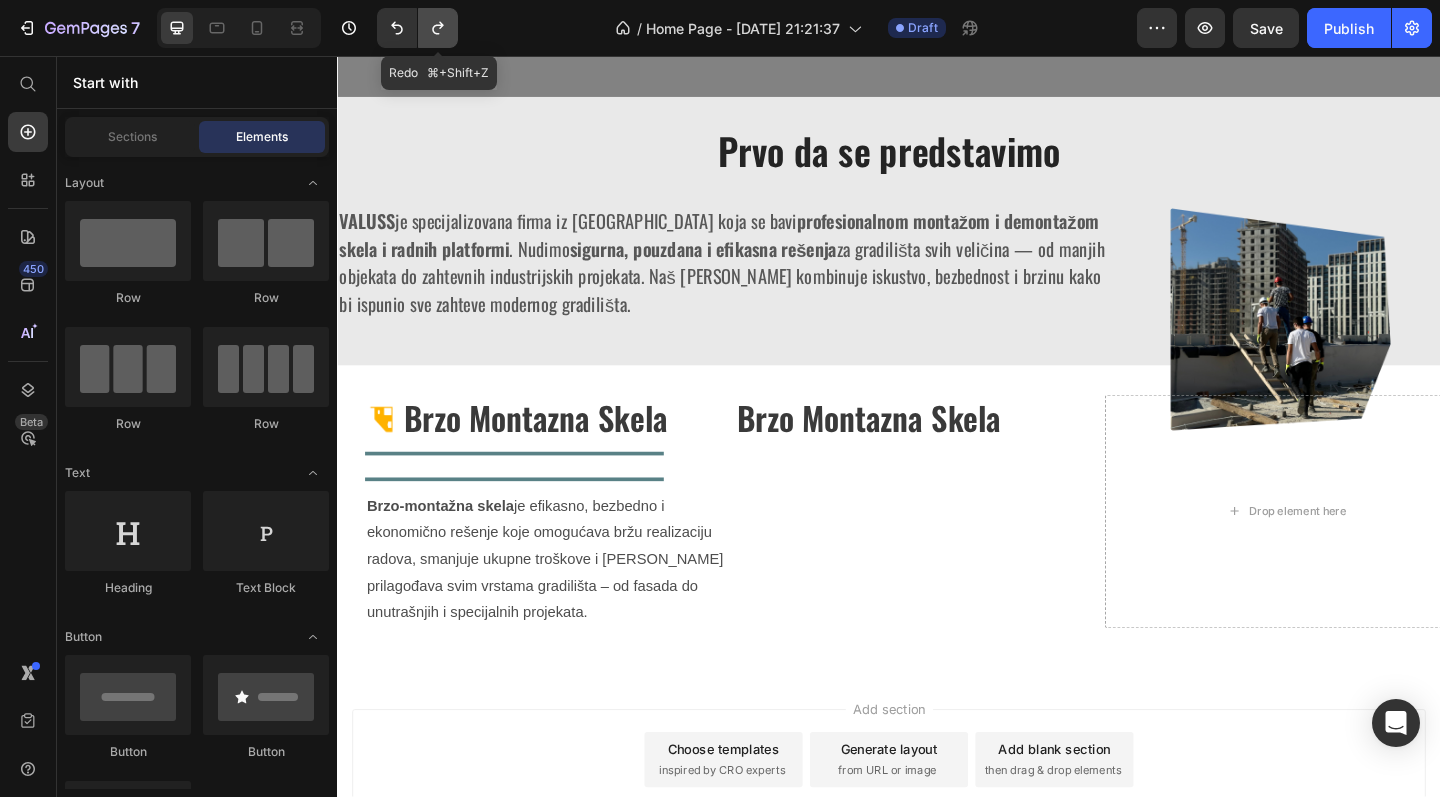 click 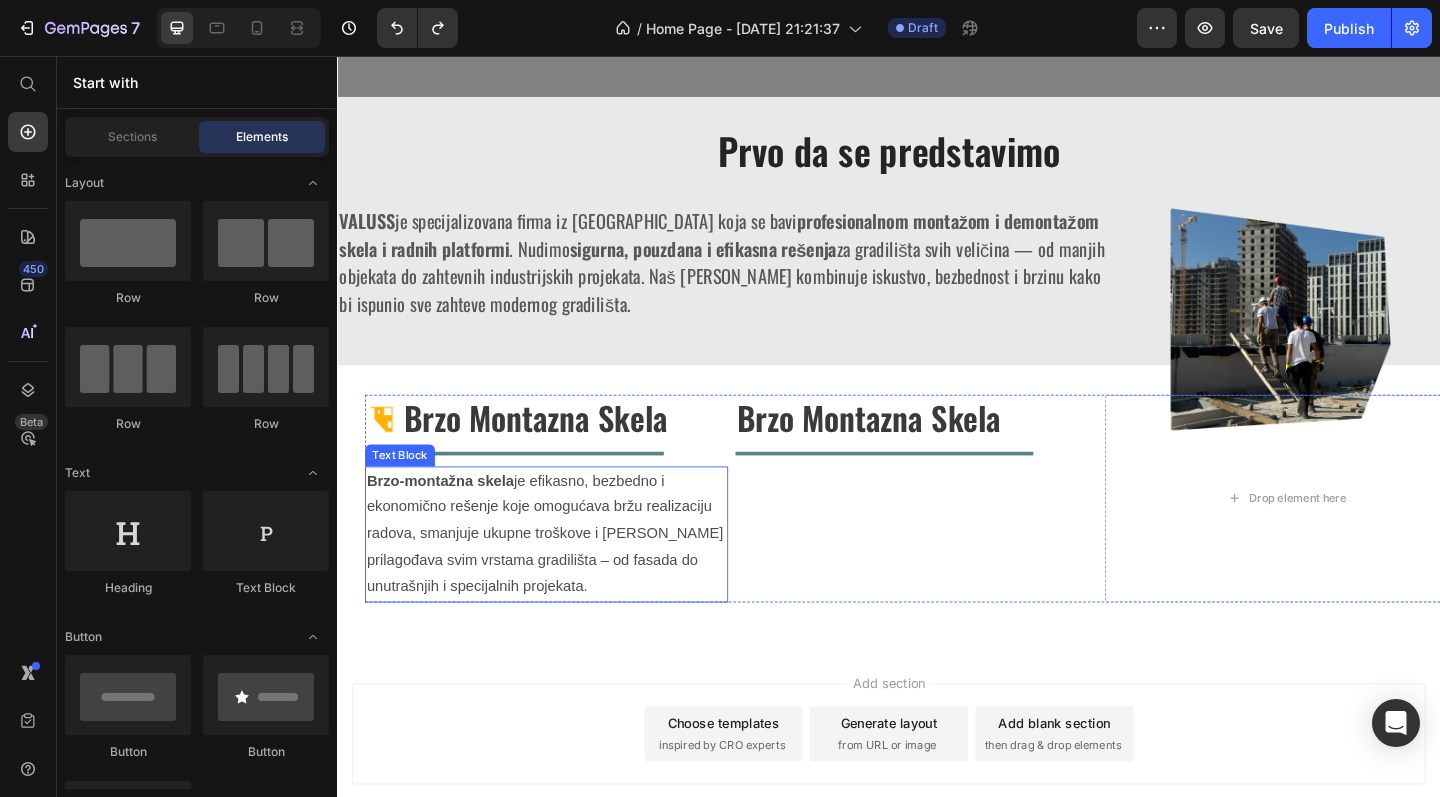 click on "Brzo-montažna skela  je efikasno, bezbedno i ekonomično rešenje koje omogućava bržu realizaciju radova, smanjuje ukupne troškove i [PERSON_NAME] prilagođava svim vrstama gradilišta – od fasada do unutrašnjih i specijalnih projekata." at bounding box center (564, 577) 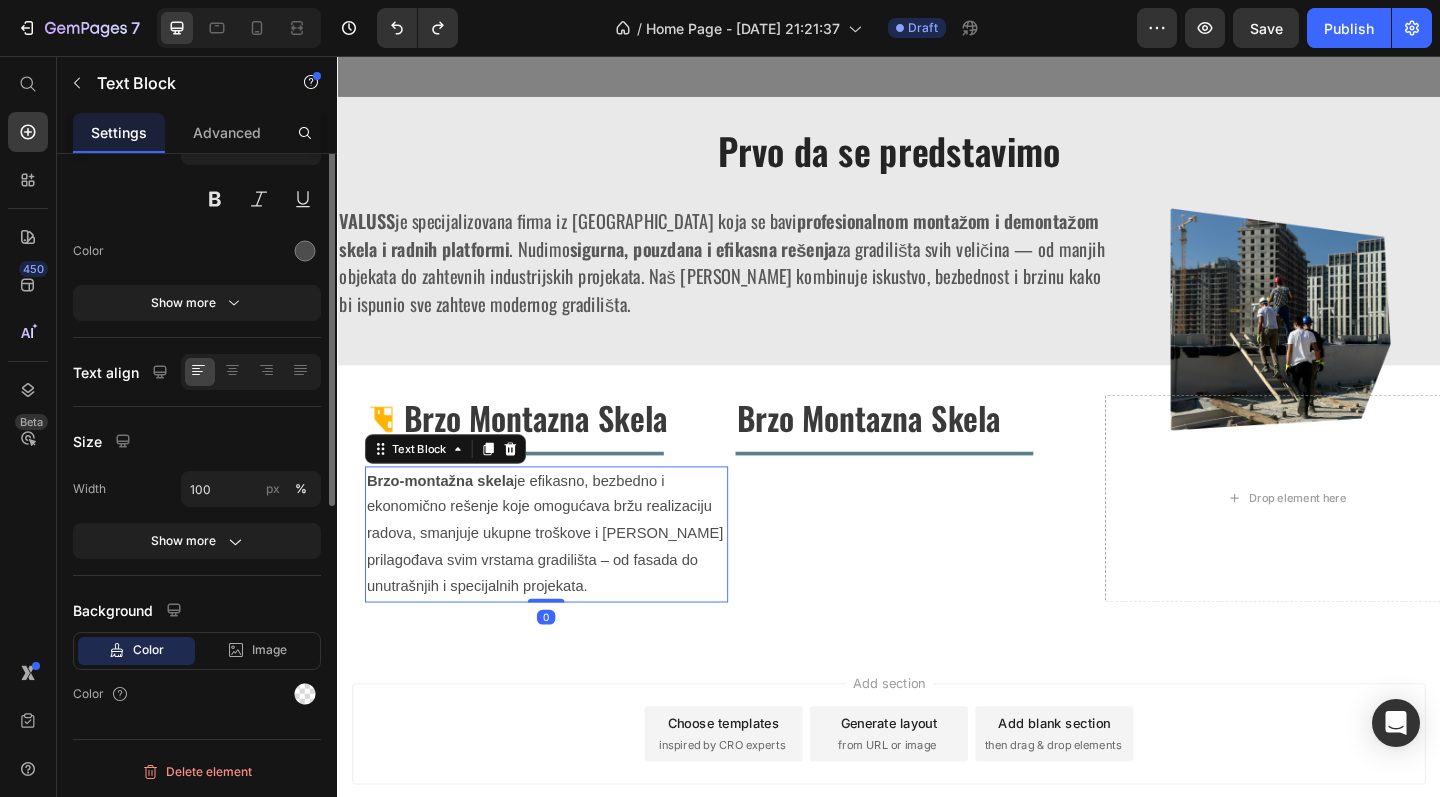 scroll, scrollTop: 0, scrollLeft: 0, axis: both 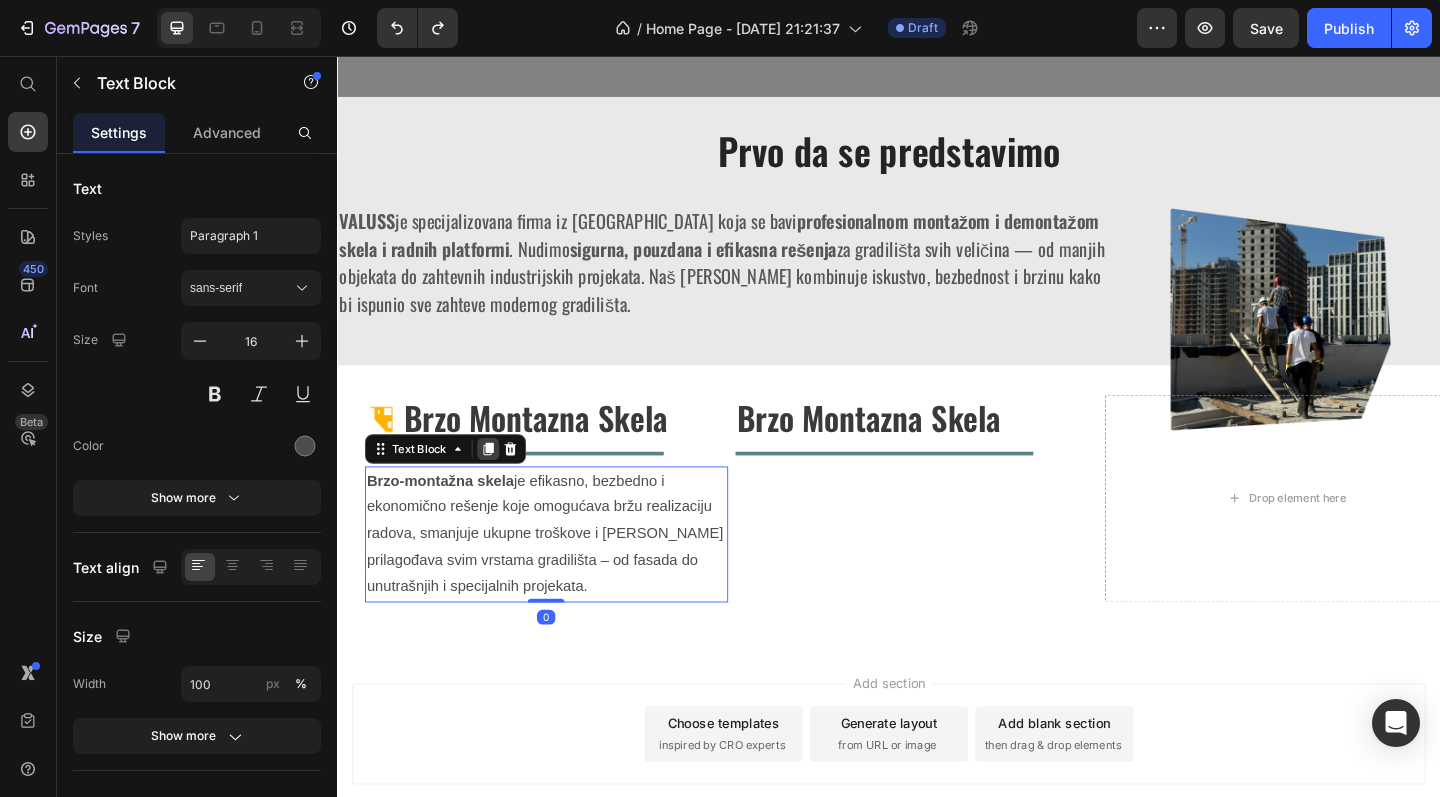click 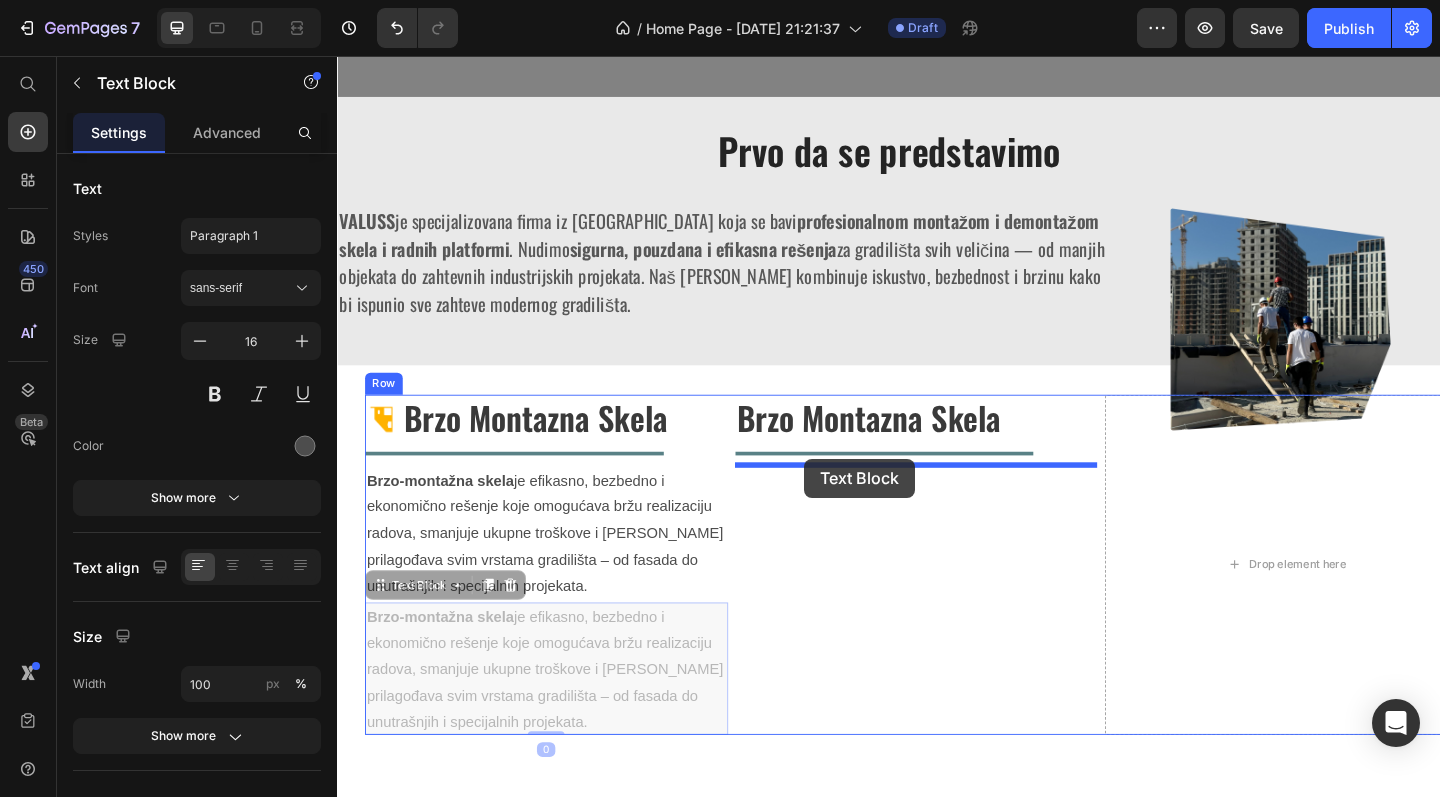 drag, startPoint x: 428, startPoint y: 626, endPoint x: 845, endPoint y: 494, distance: 437.3934 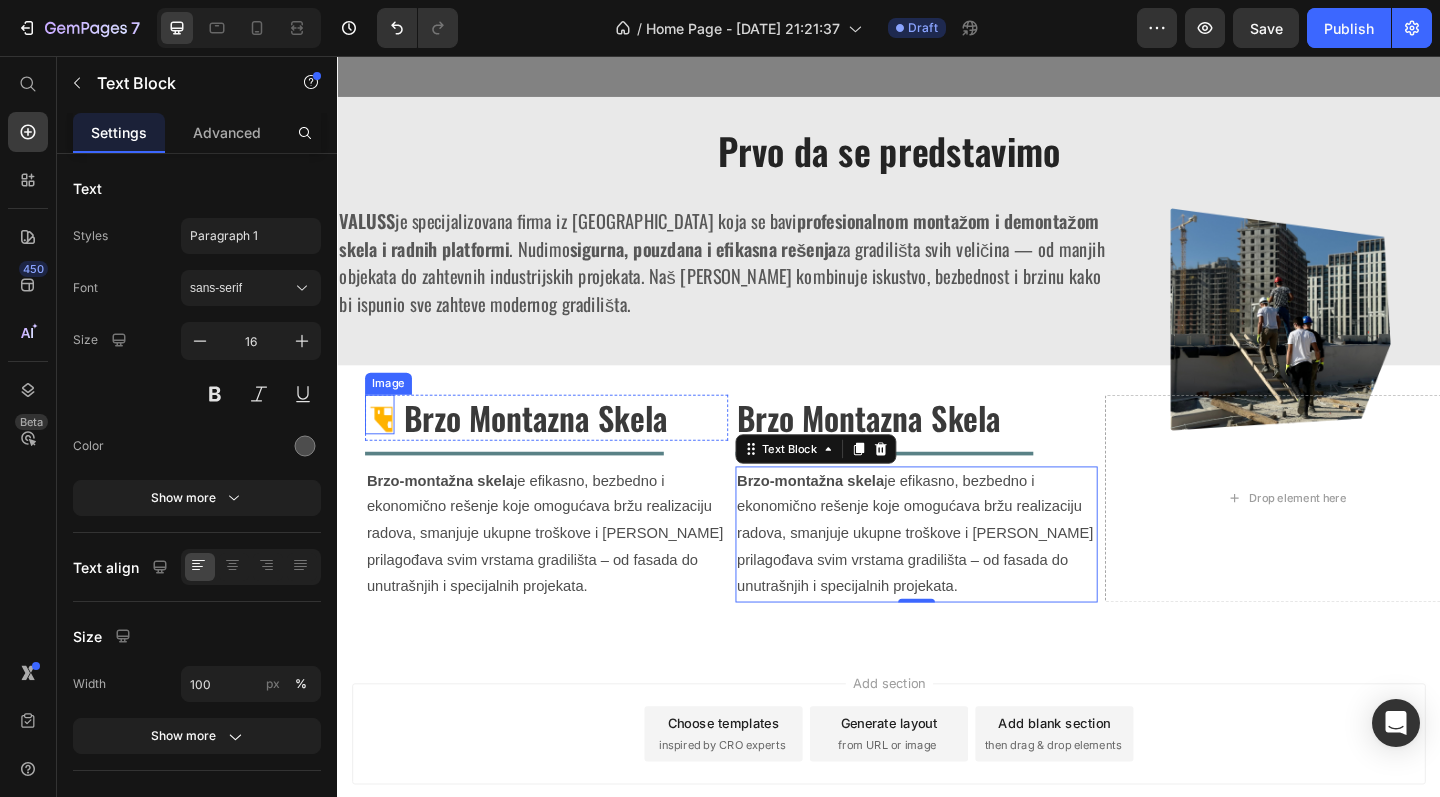 click at bounding box center (383, 446) 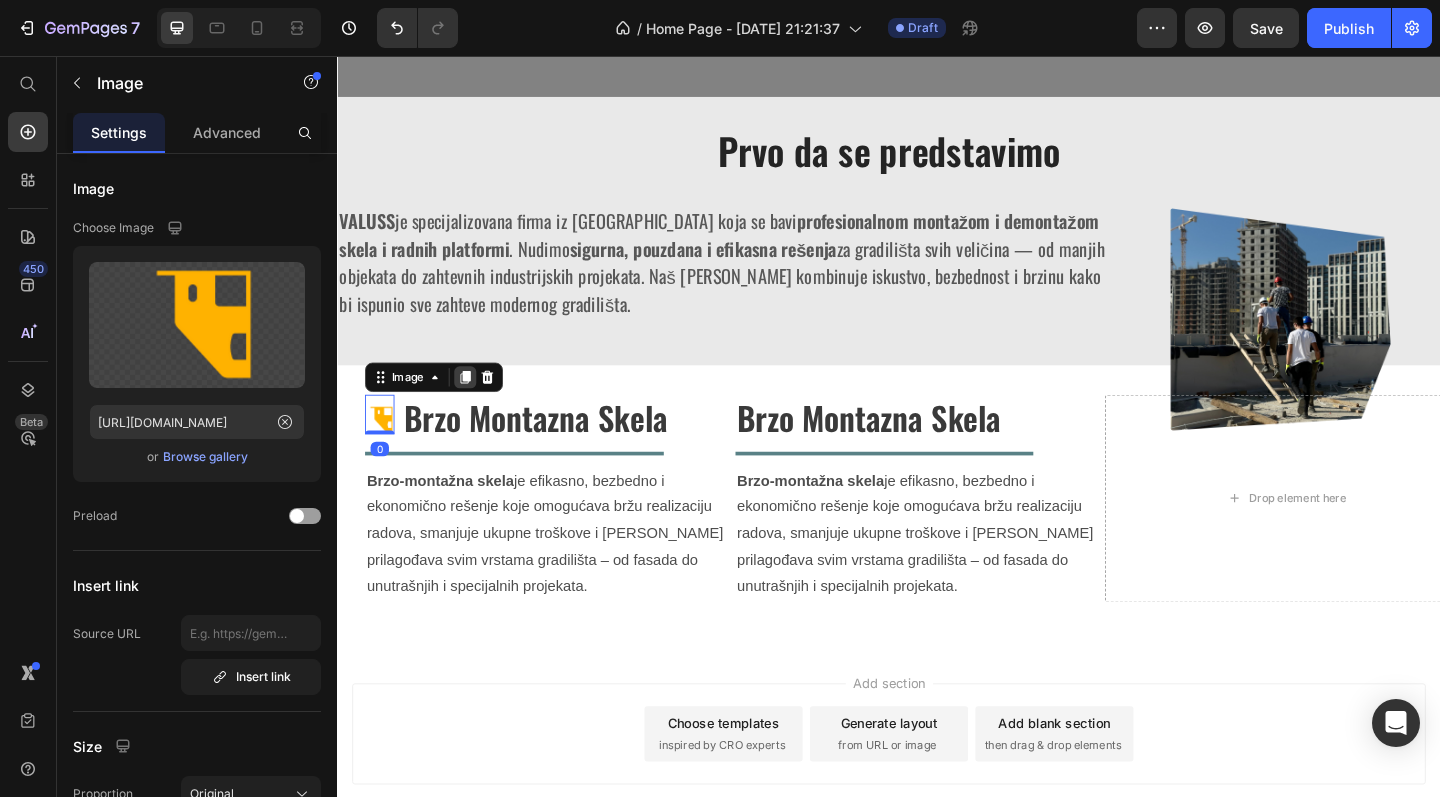 click 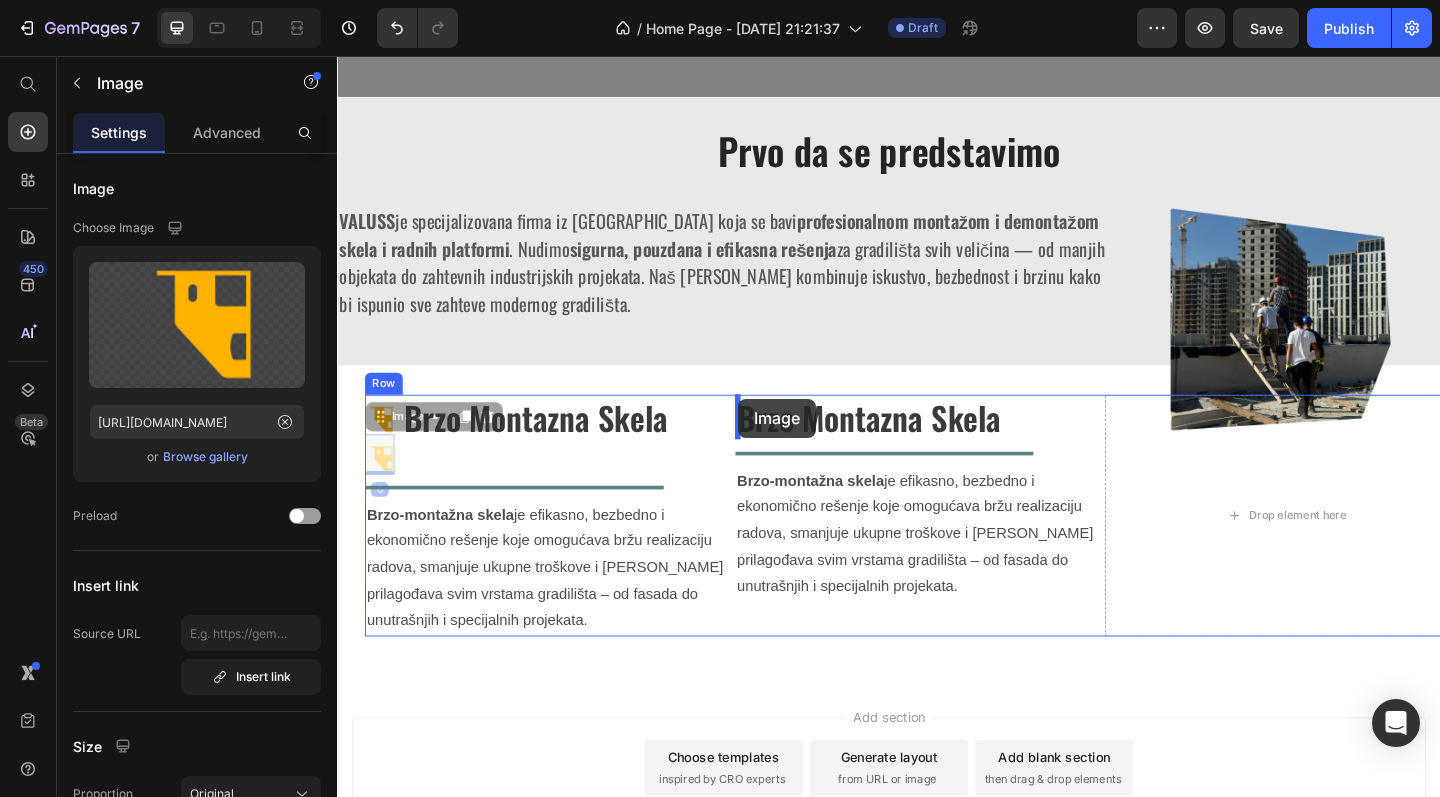 drag, startPoint x: 386, startPoint y: 486, endPoint x: 773, endPoint y: 429, distance: 391.17514 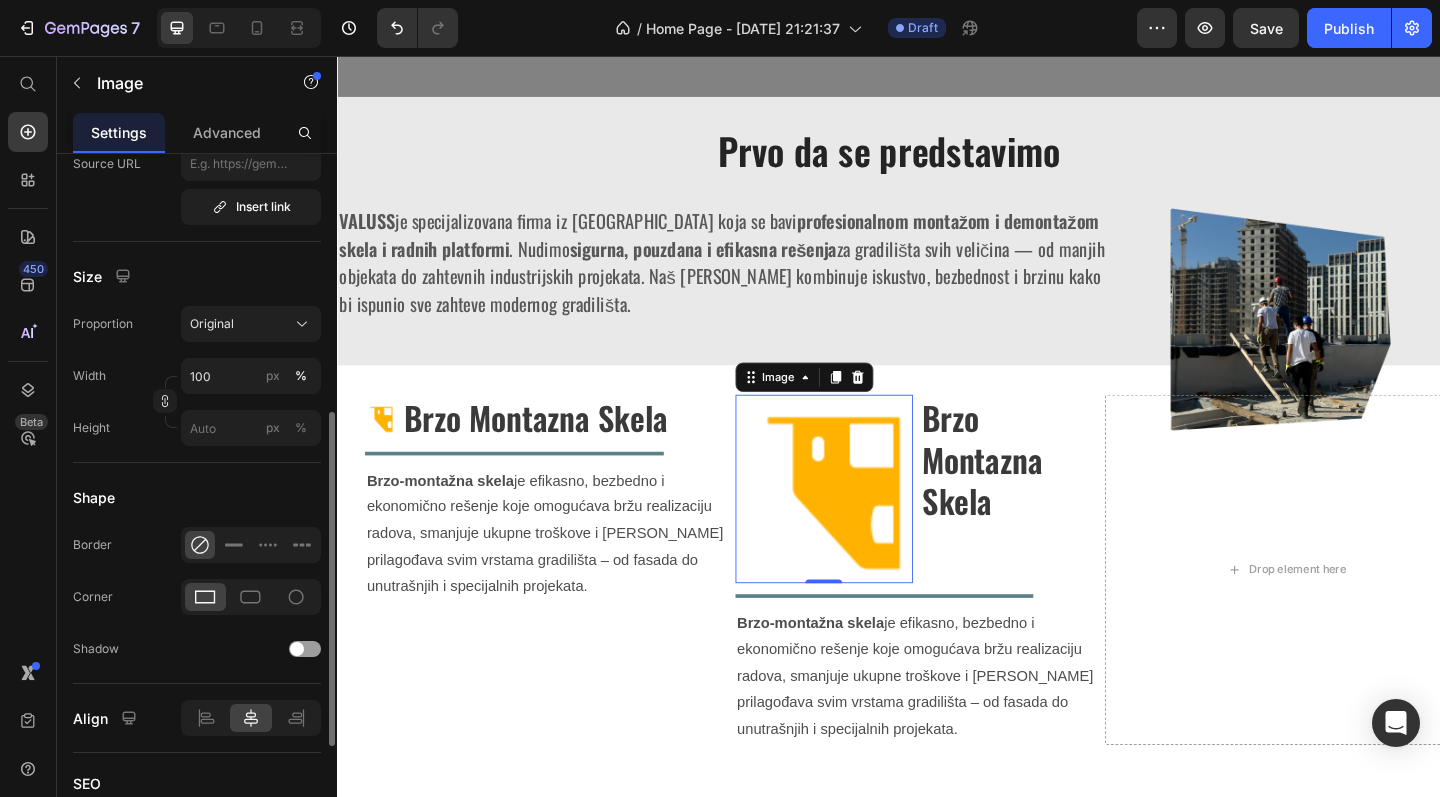 scroll, scrollTop: 513, scrollLeft: 0, axis: vertical 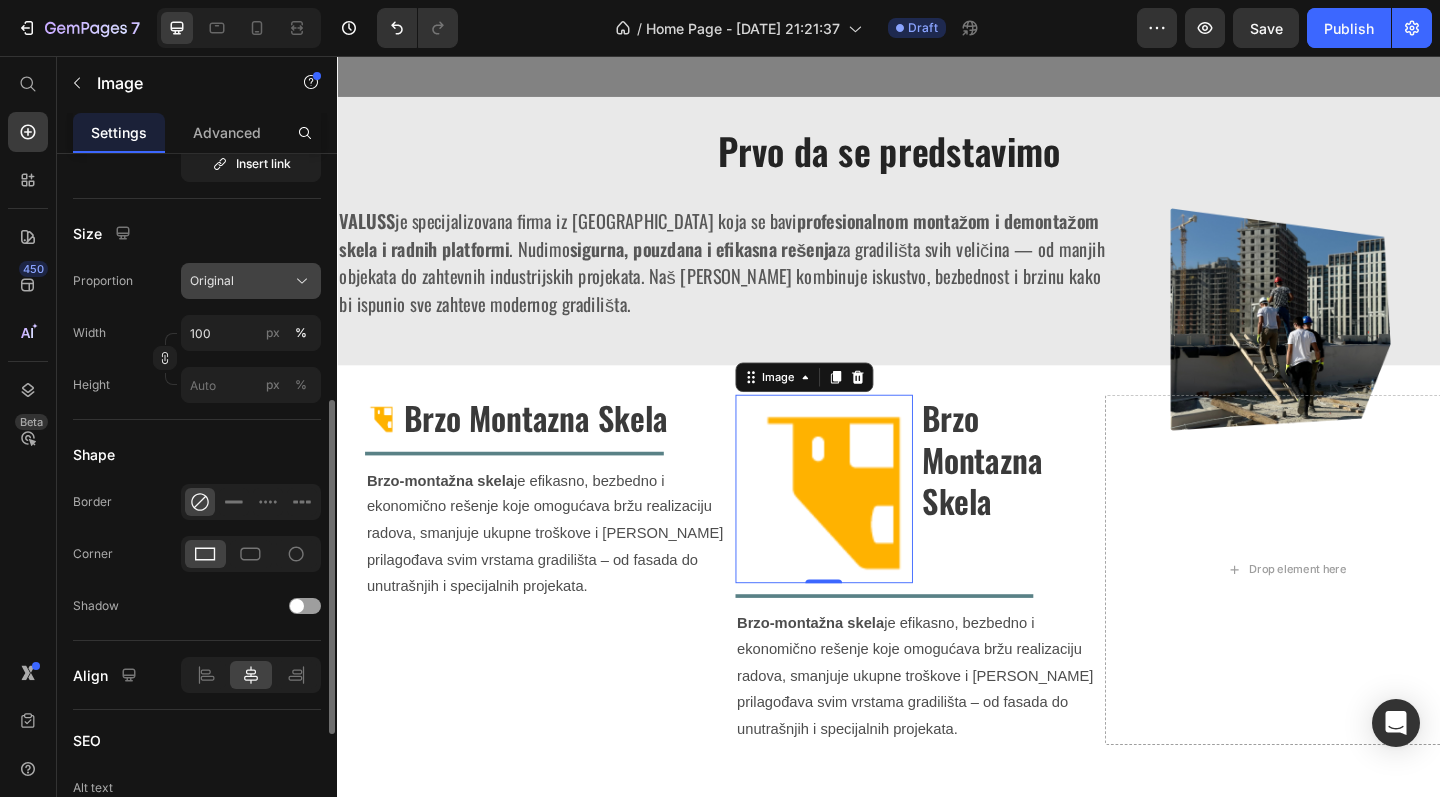 click on "Original" at bounding box center [212, 281] 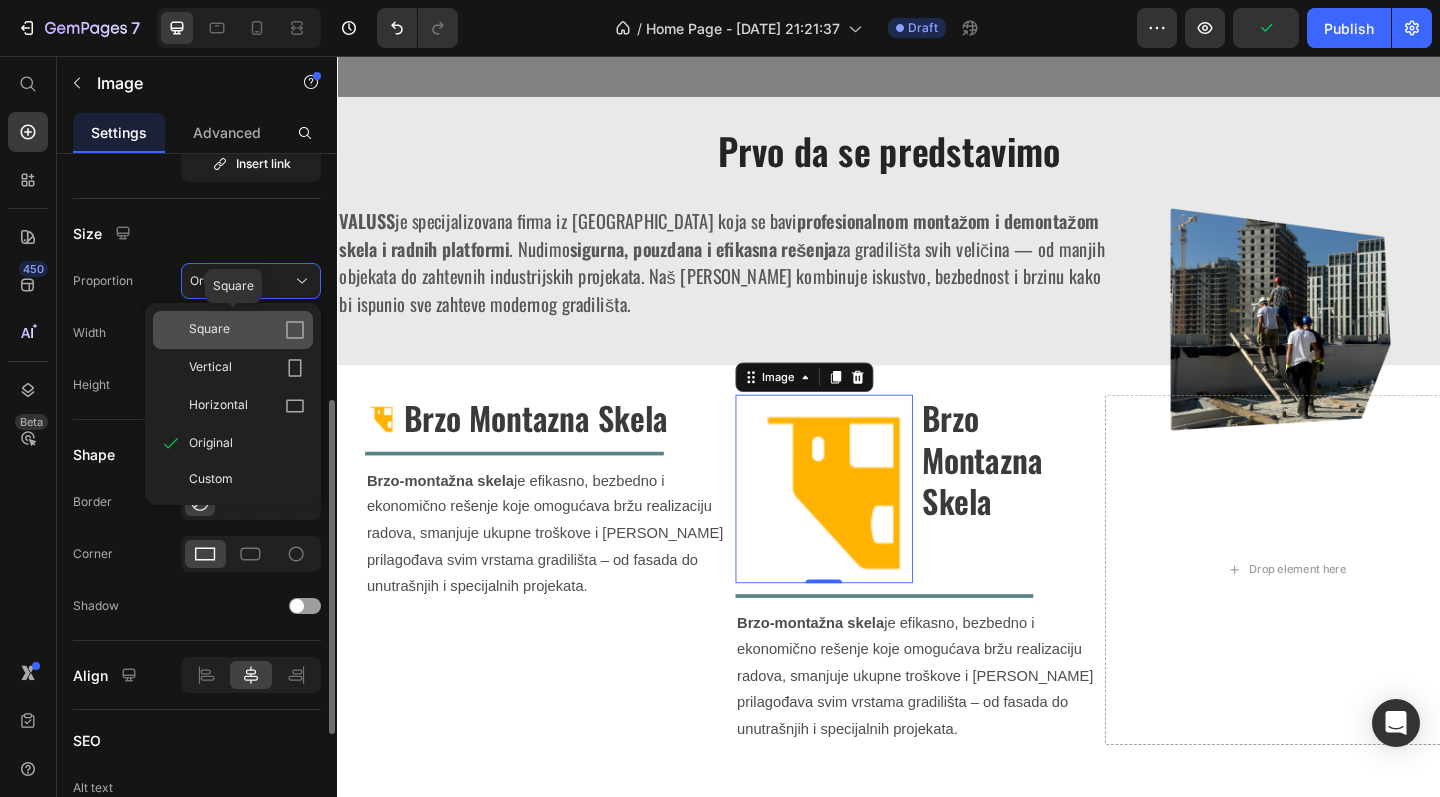 click on "Square" 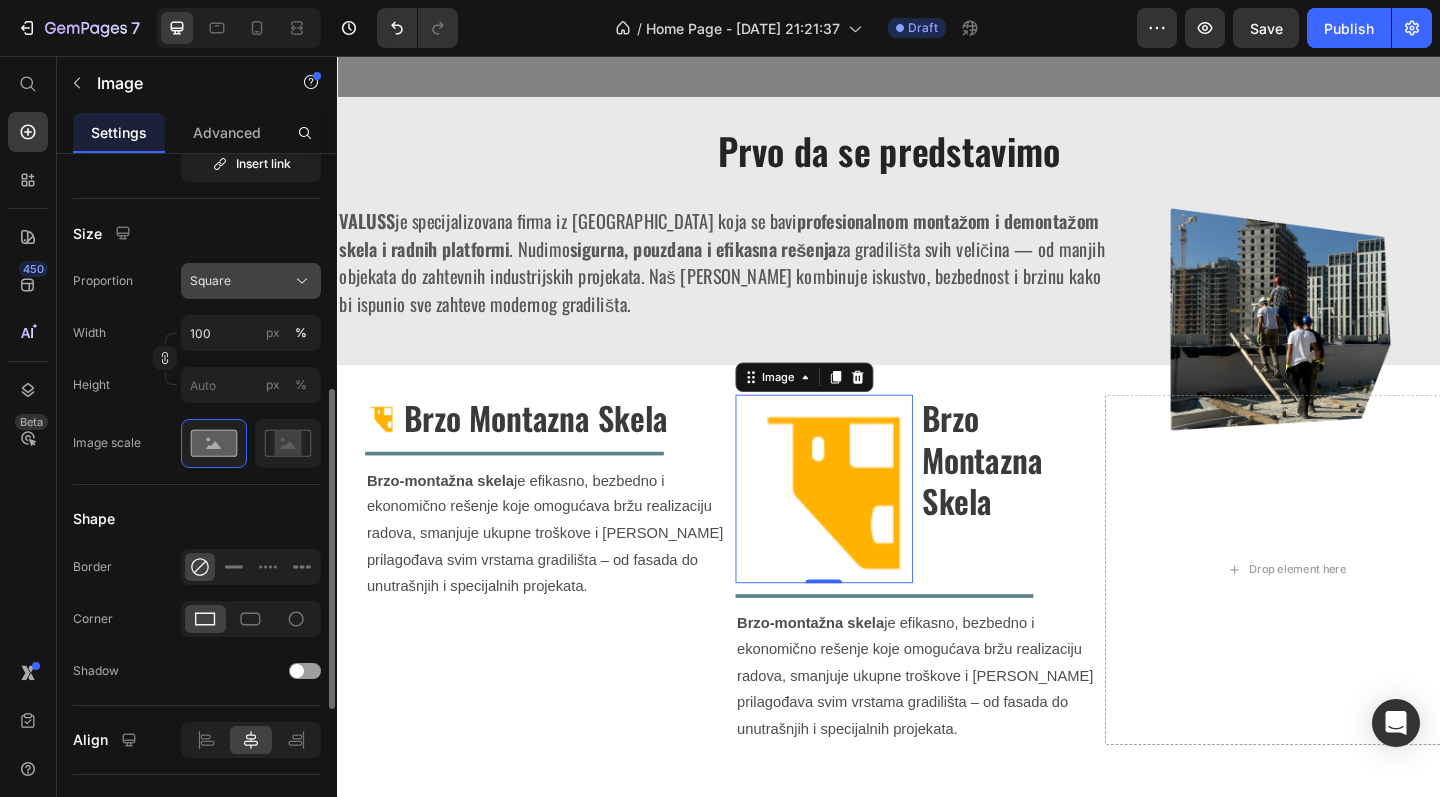 click on "Square" at bounding box center (210, 281) 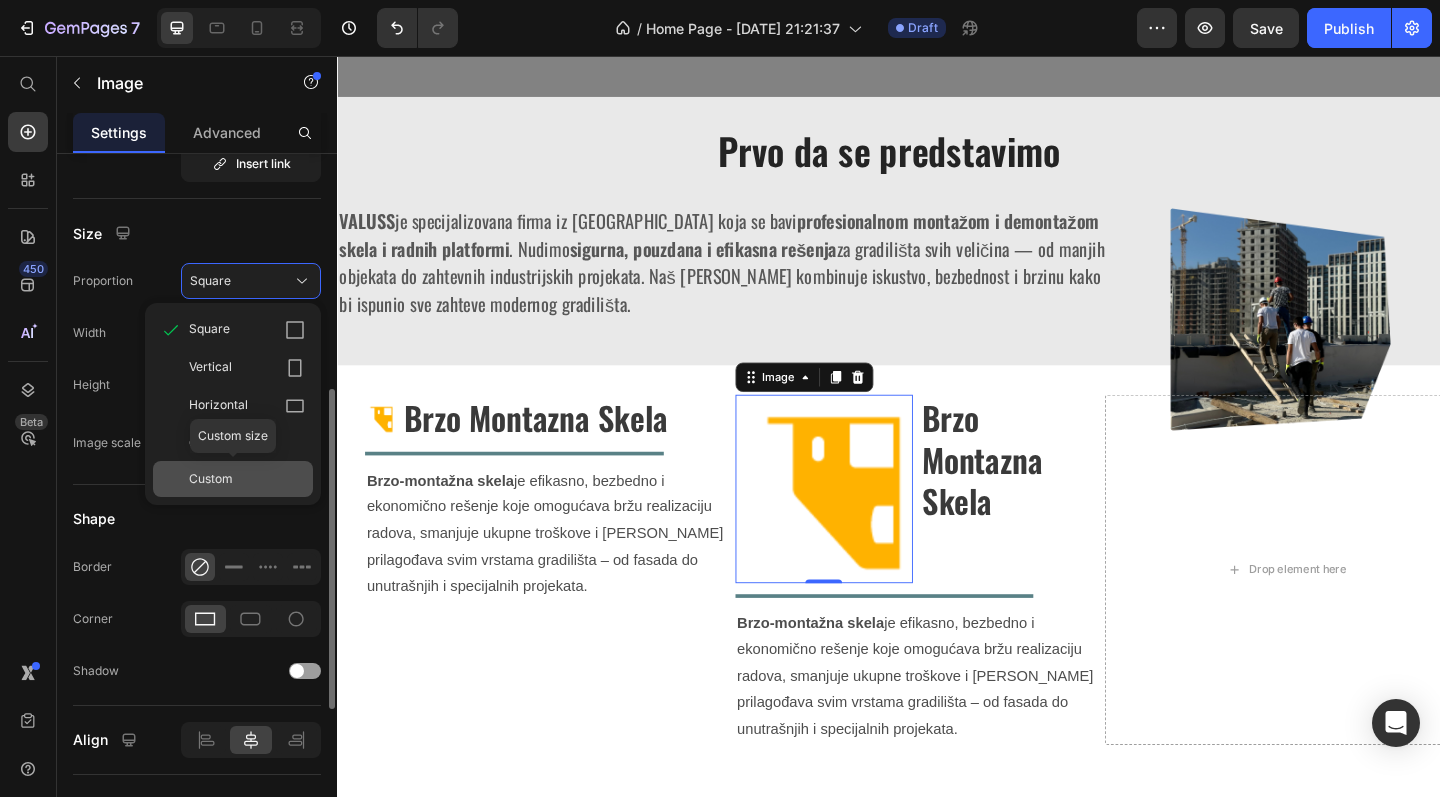 click on "Custom" at bounding box center (211, 479) 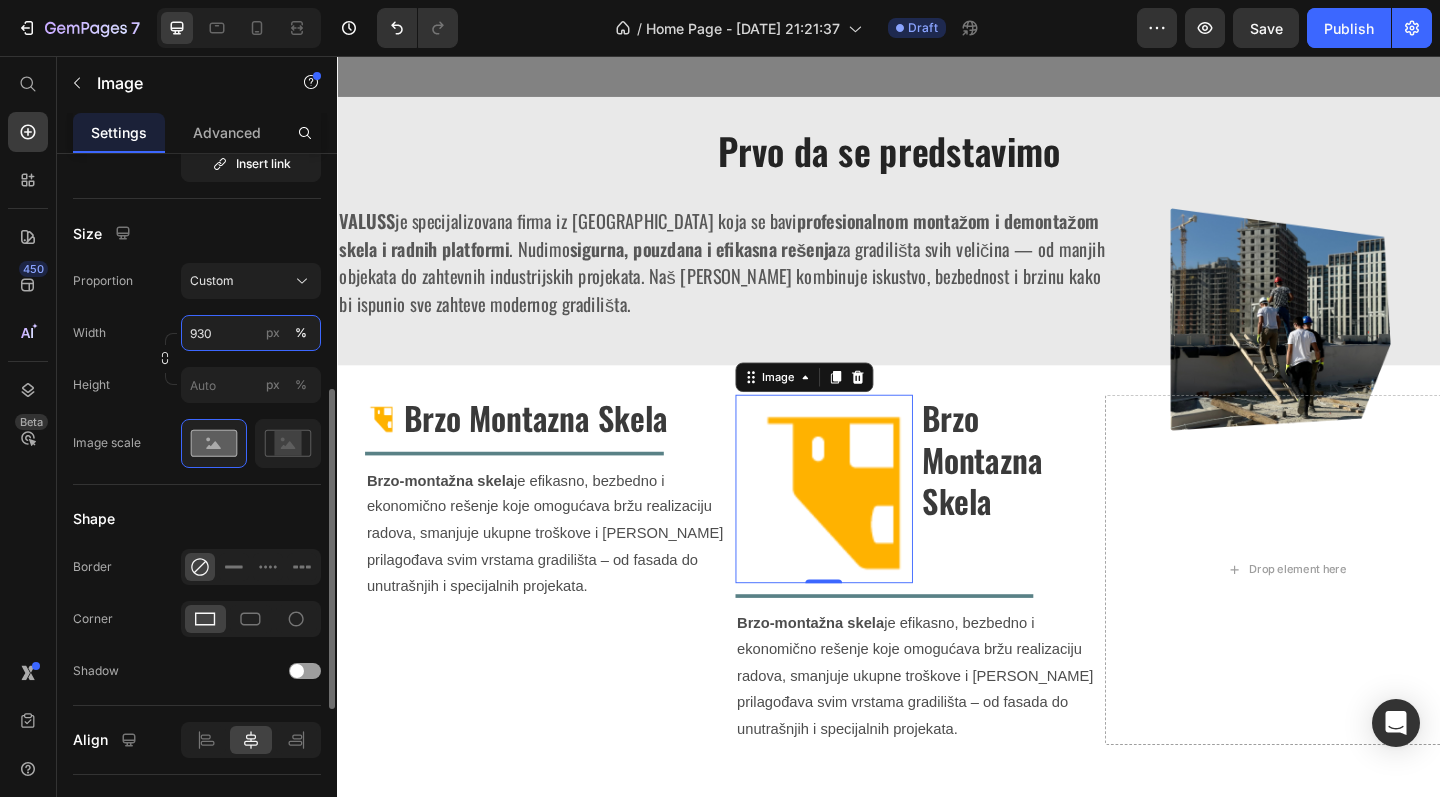 click on "930" at bounding box center (251, 333) 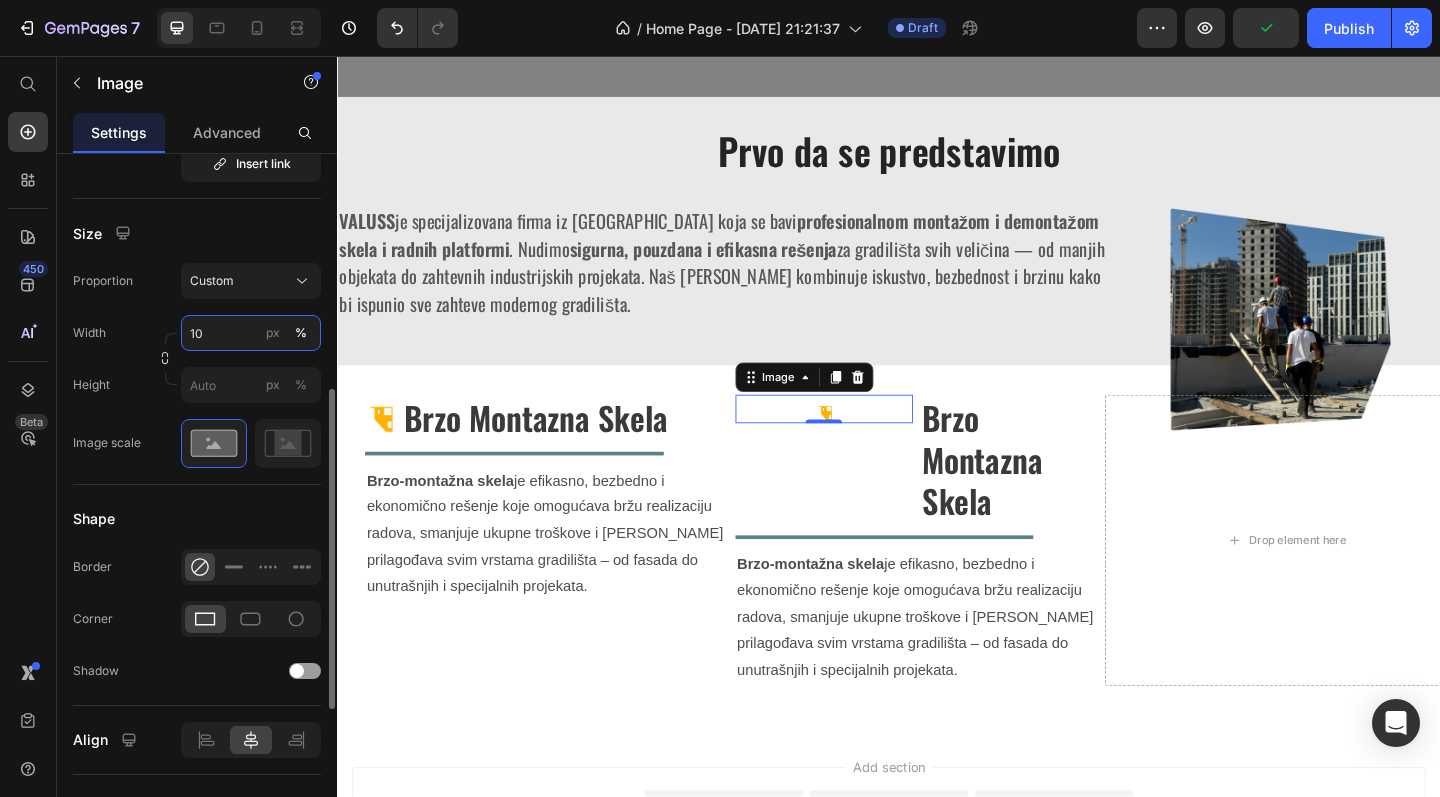 type on "1" 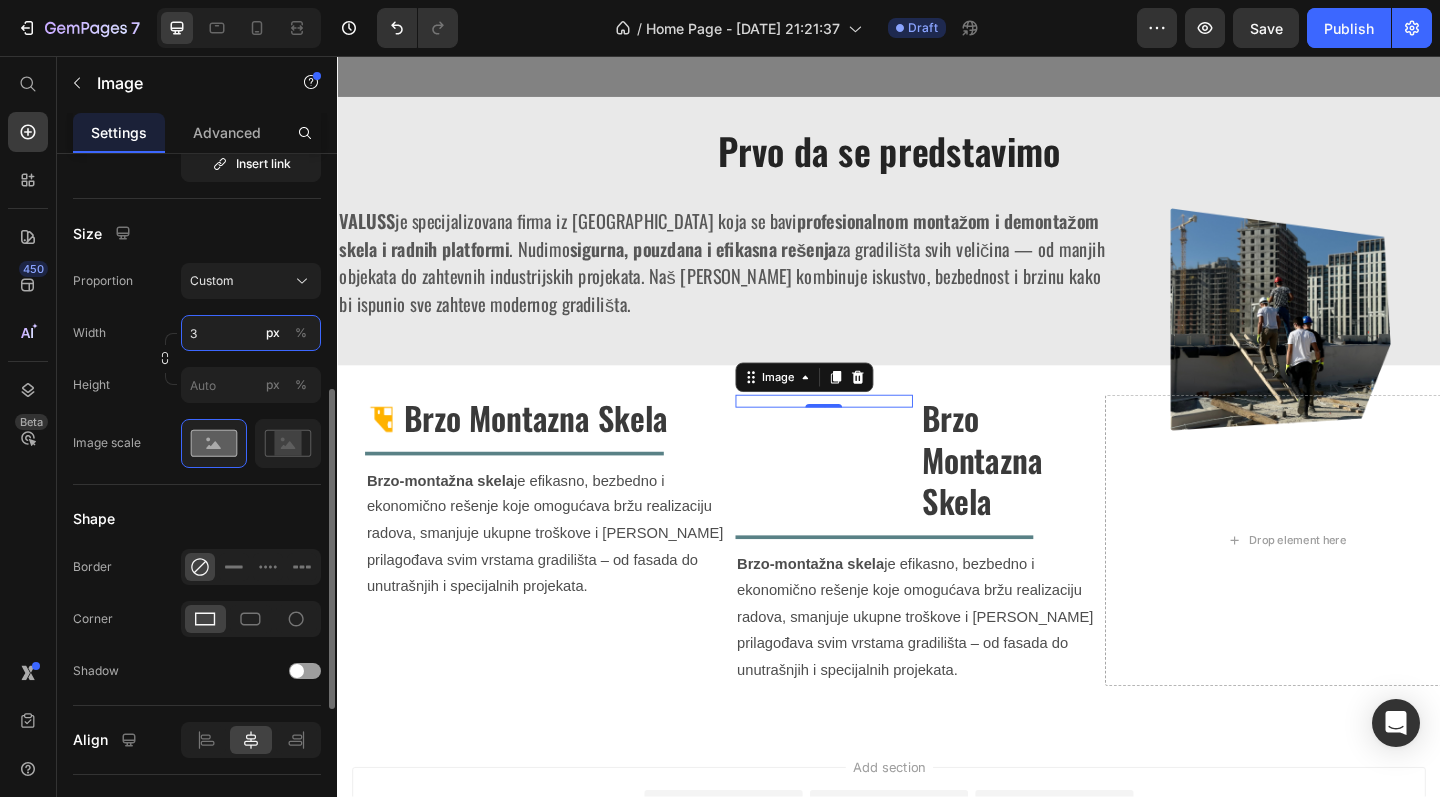 type on "35" 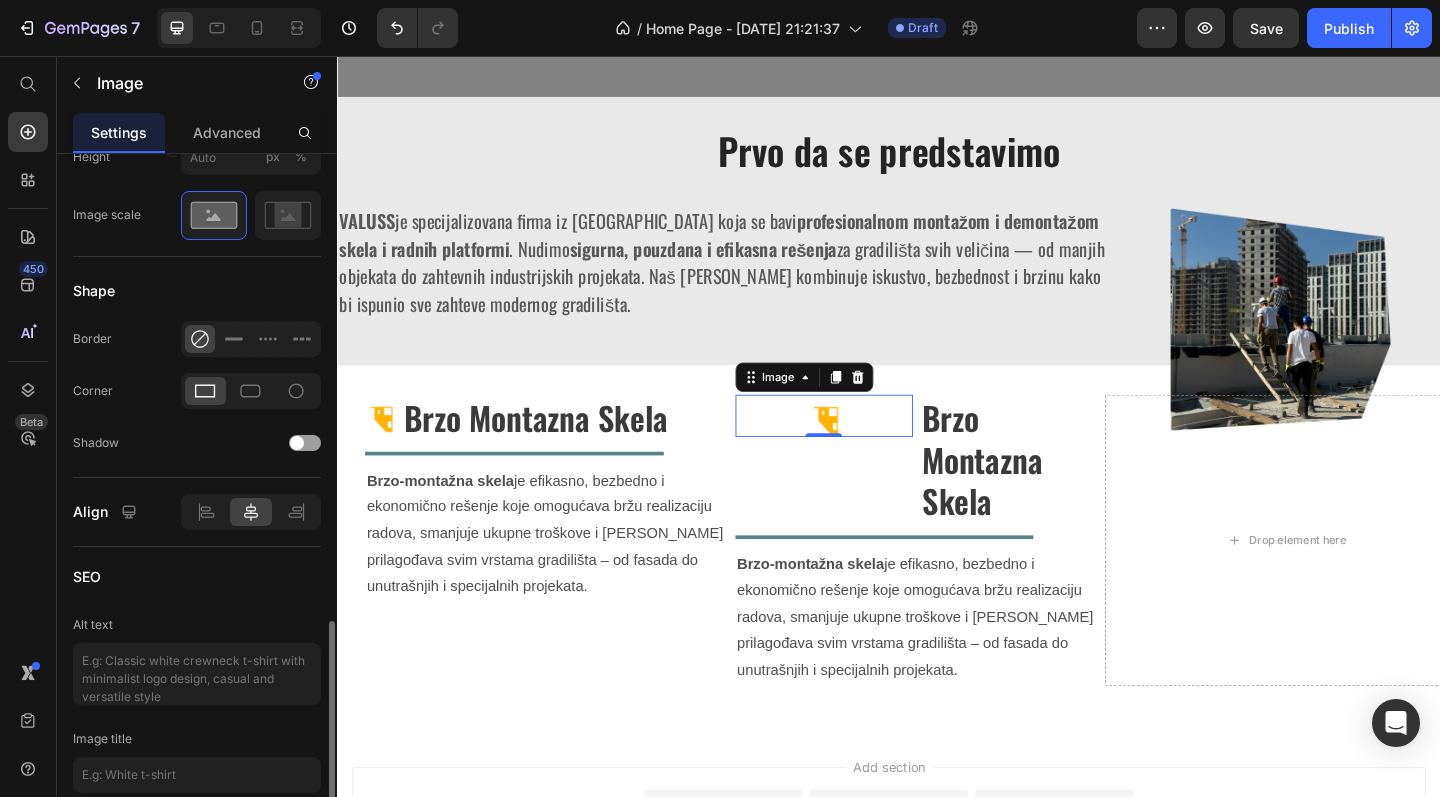 scroll, scrollTop: 828, scrollLeft: 0, axis: vertical 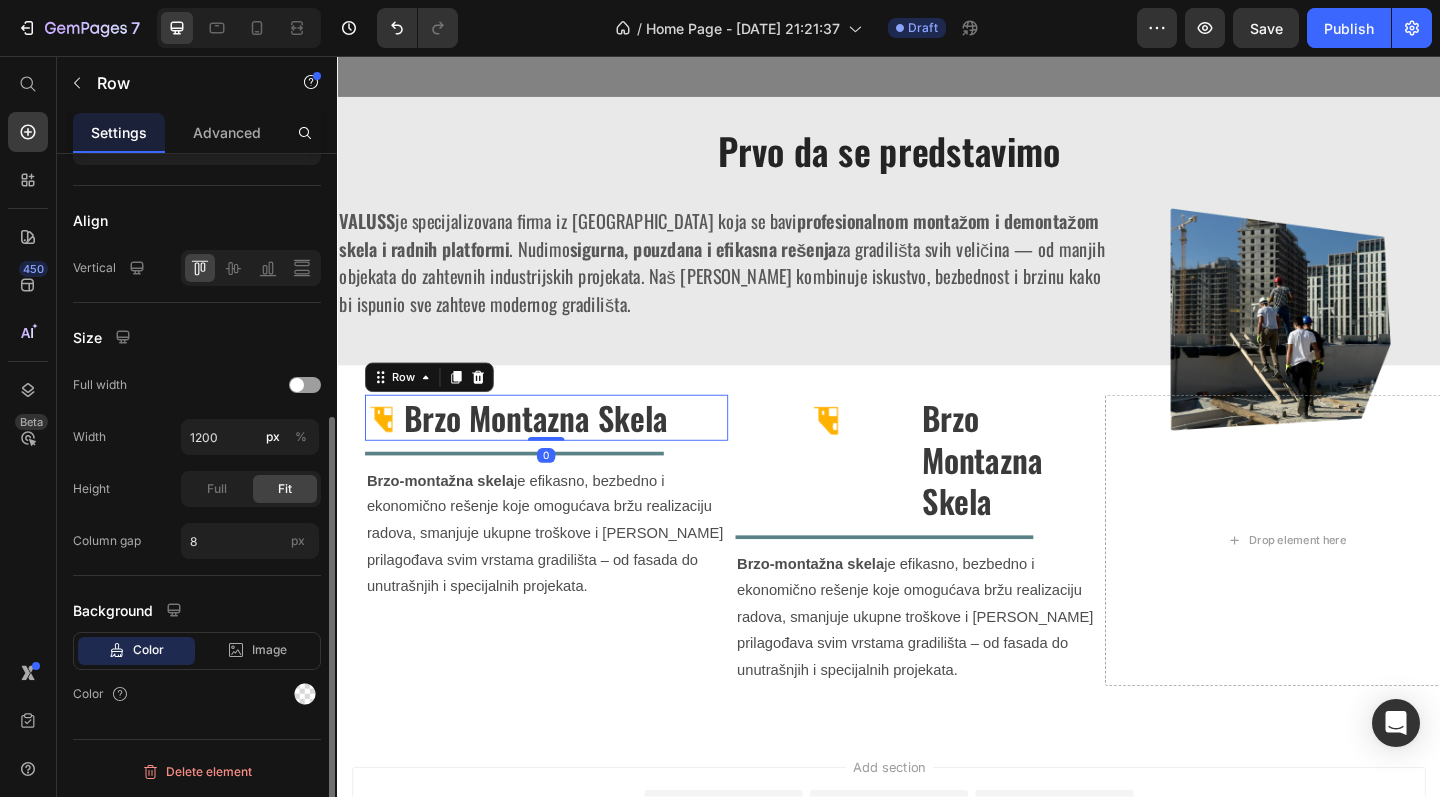 click on "Image ⁠⁠⁠⁠⁠⁠⁠ Brzo montazna skela Heading Row   0" at bounding box center [564, 450] 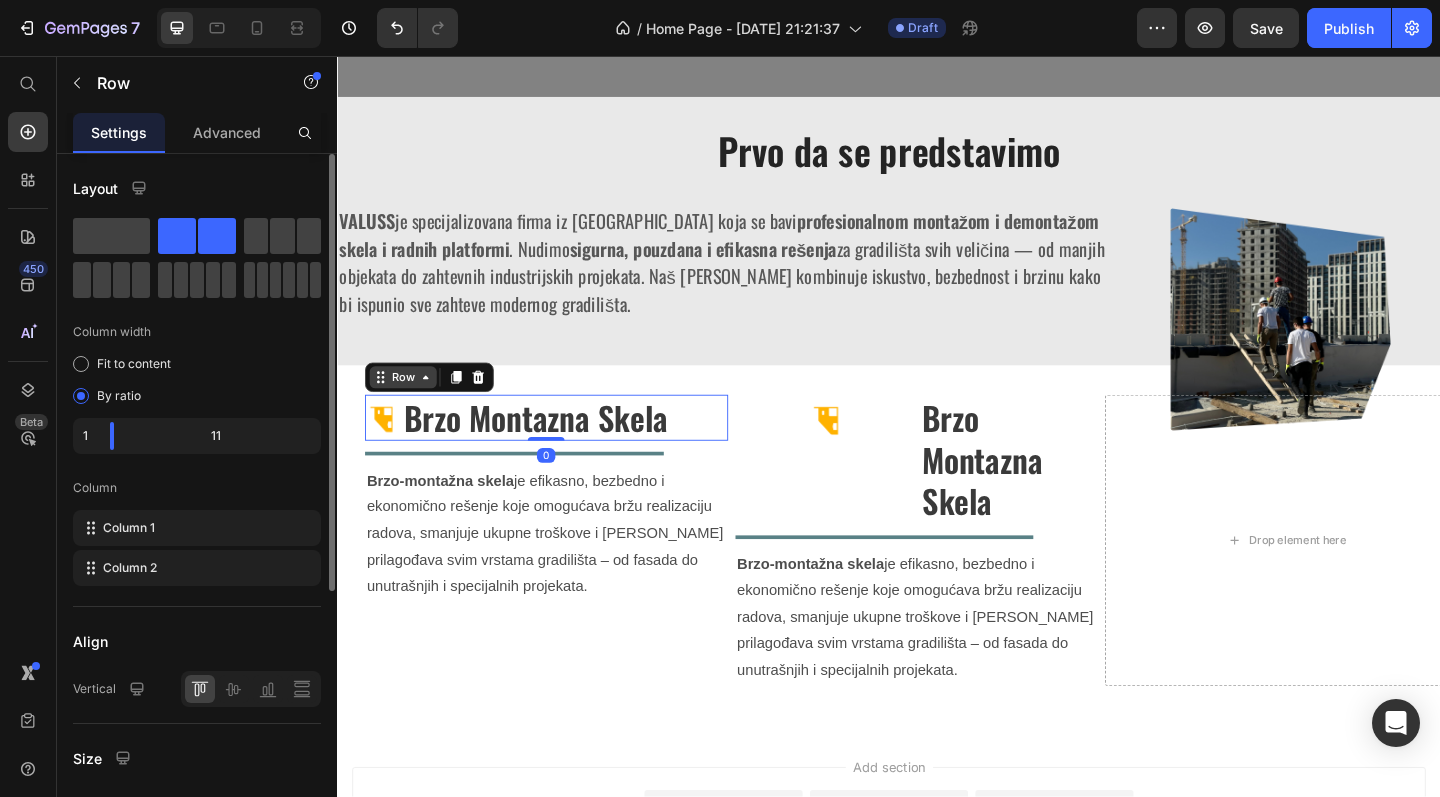 click on "Row" at bounding box center (408, 406) 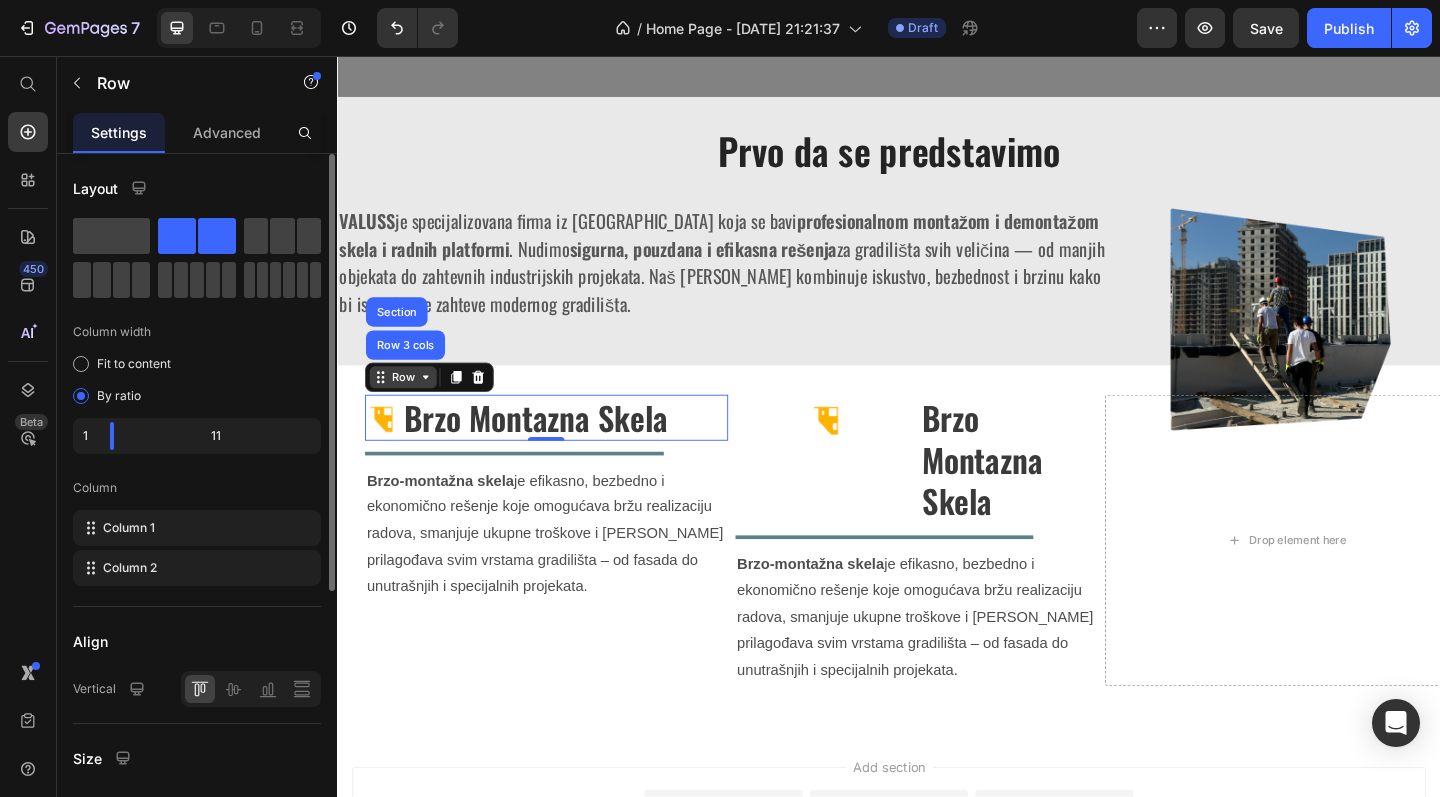 click on "Row" at bounding box center (408, 406) 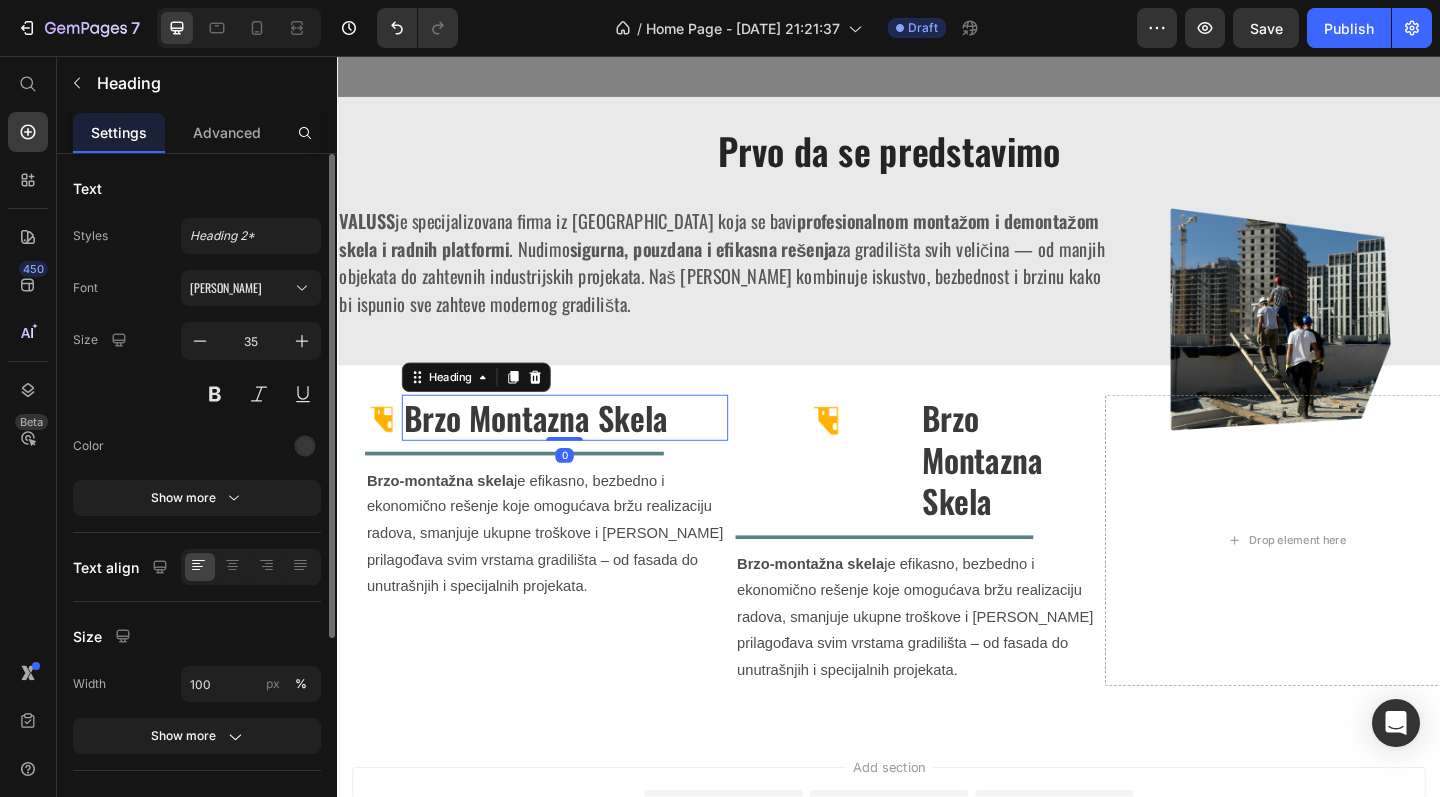 click on "Brzo montazna skela" at bounding box center [552, 449] 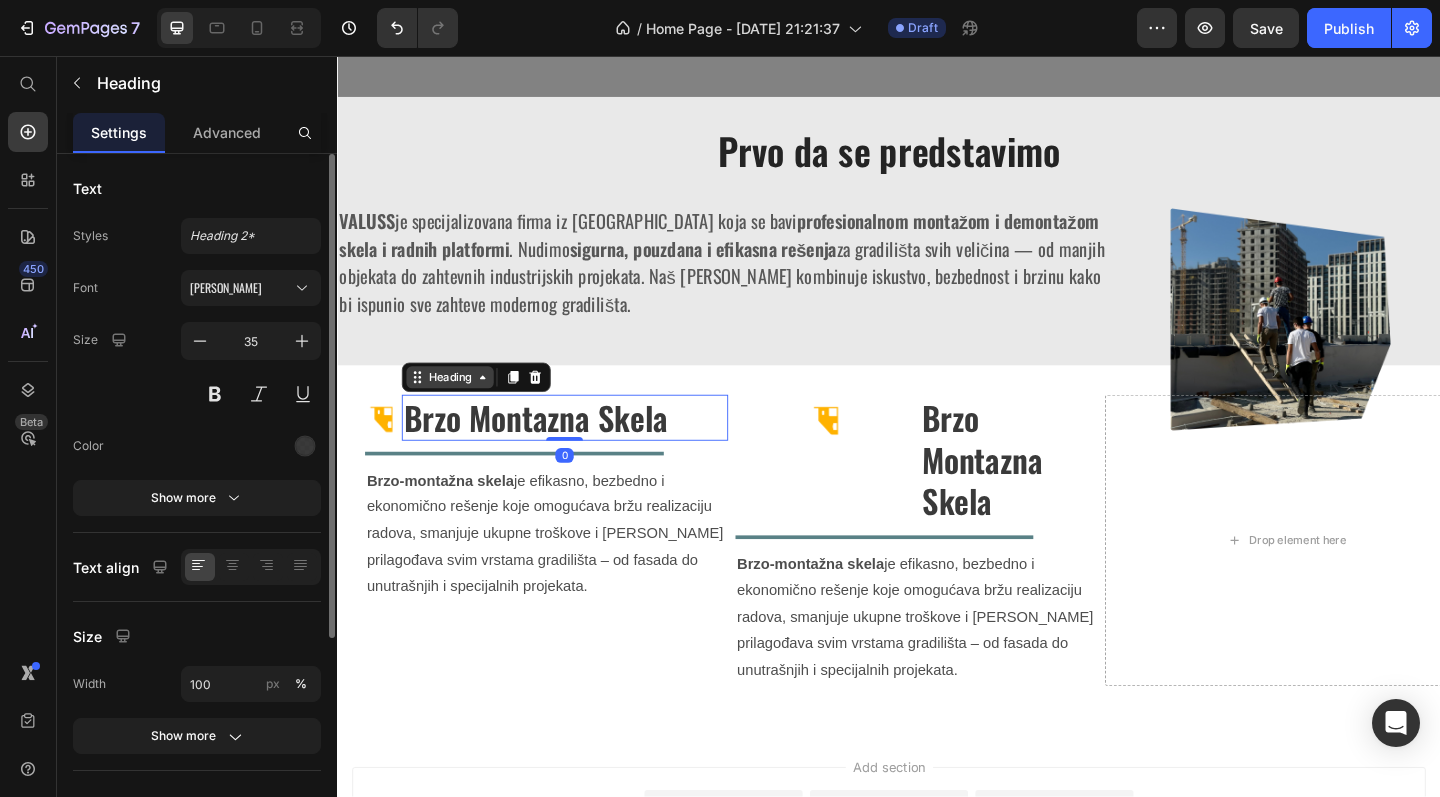 click 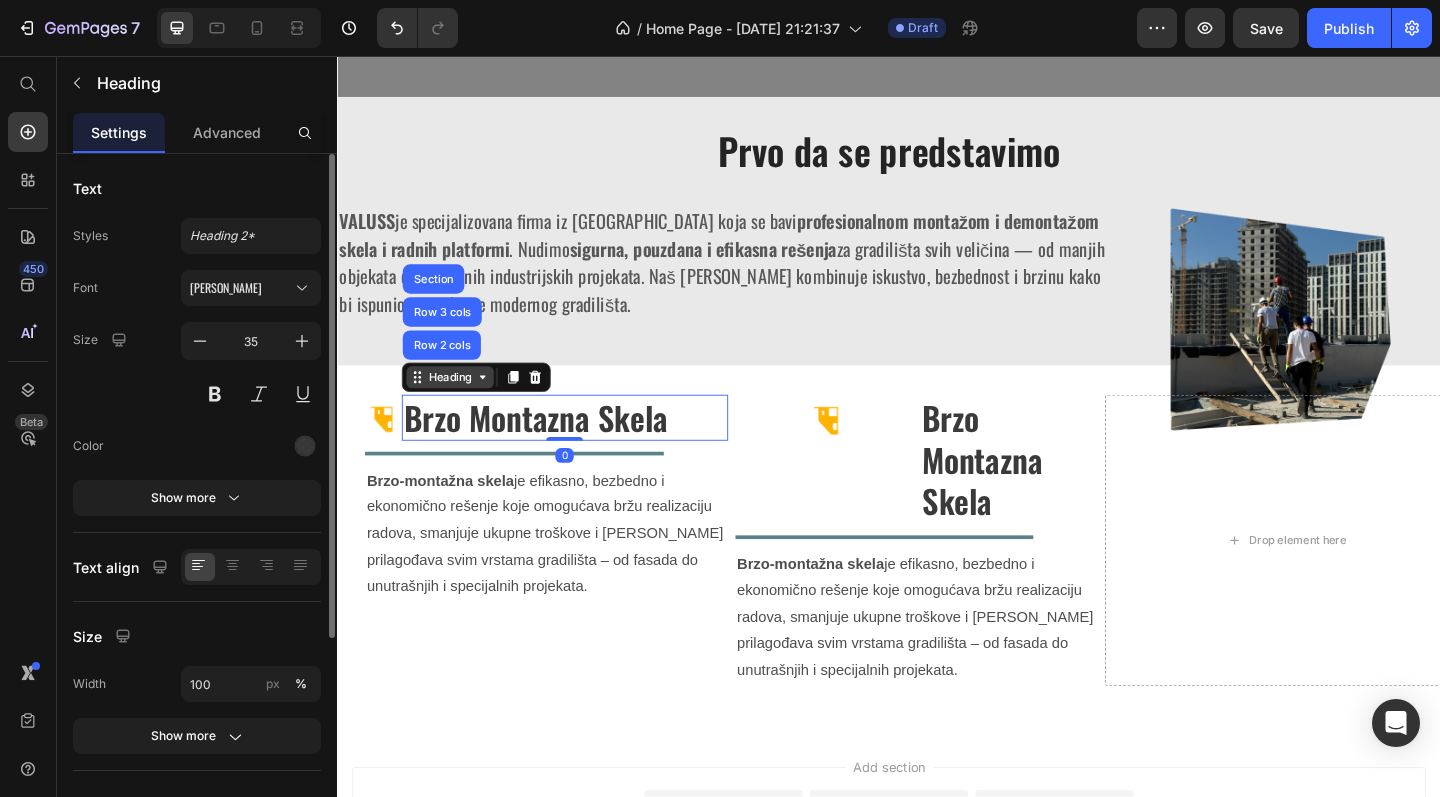 click 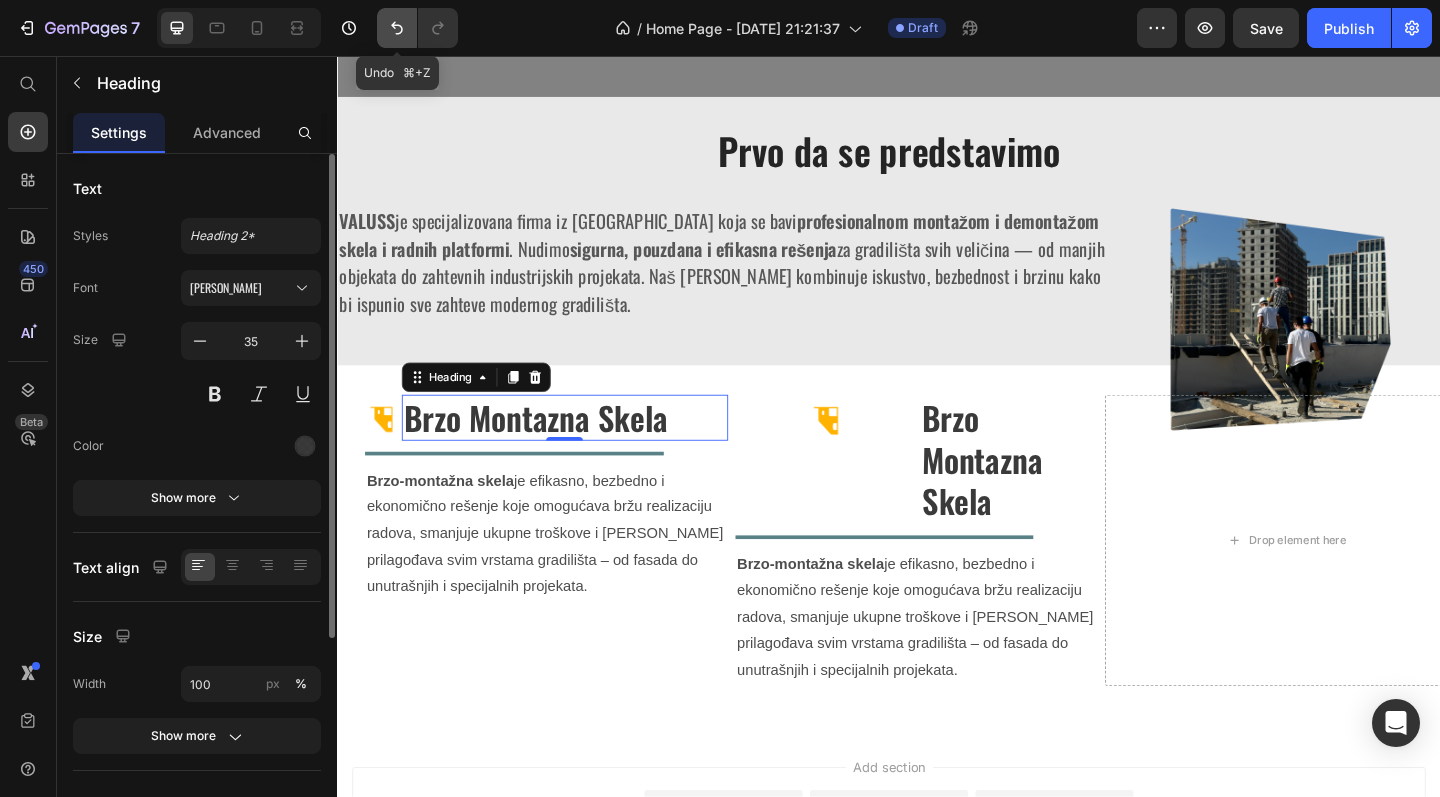 click 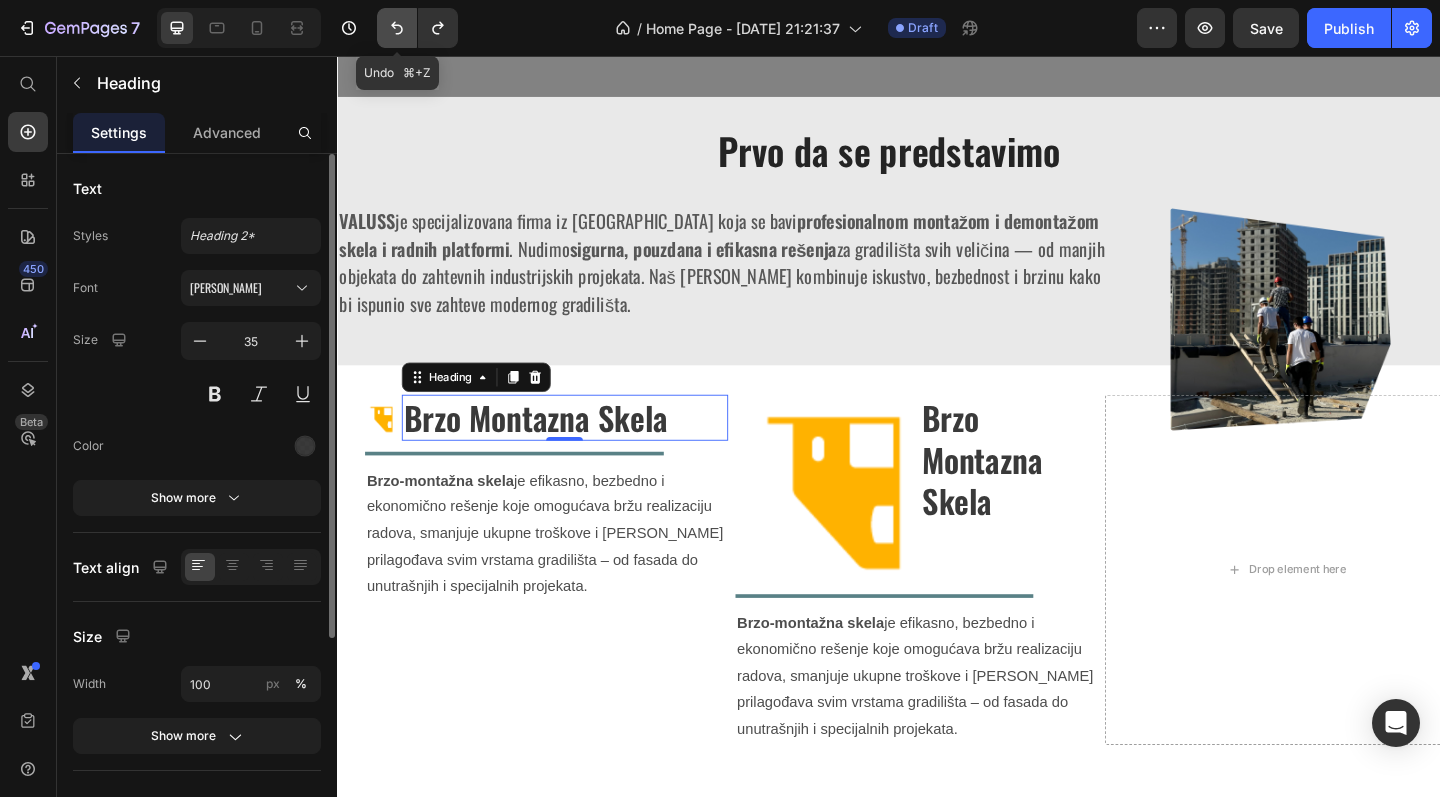 click 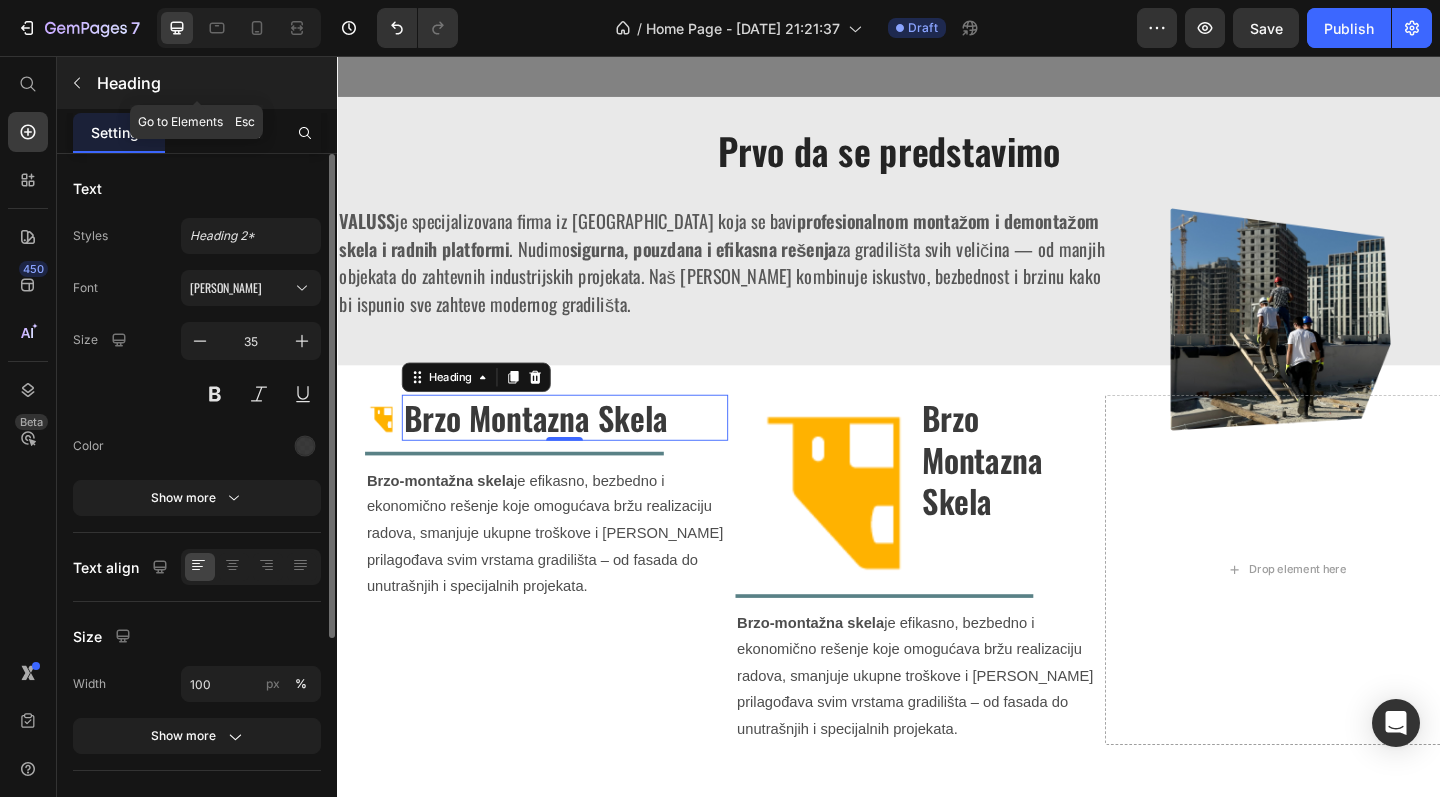 click 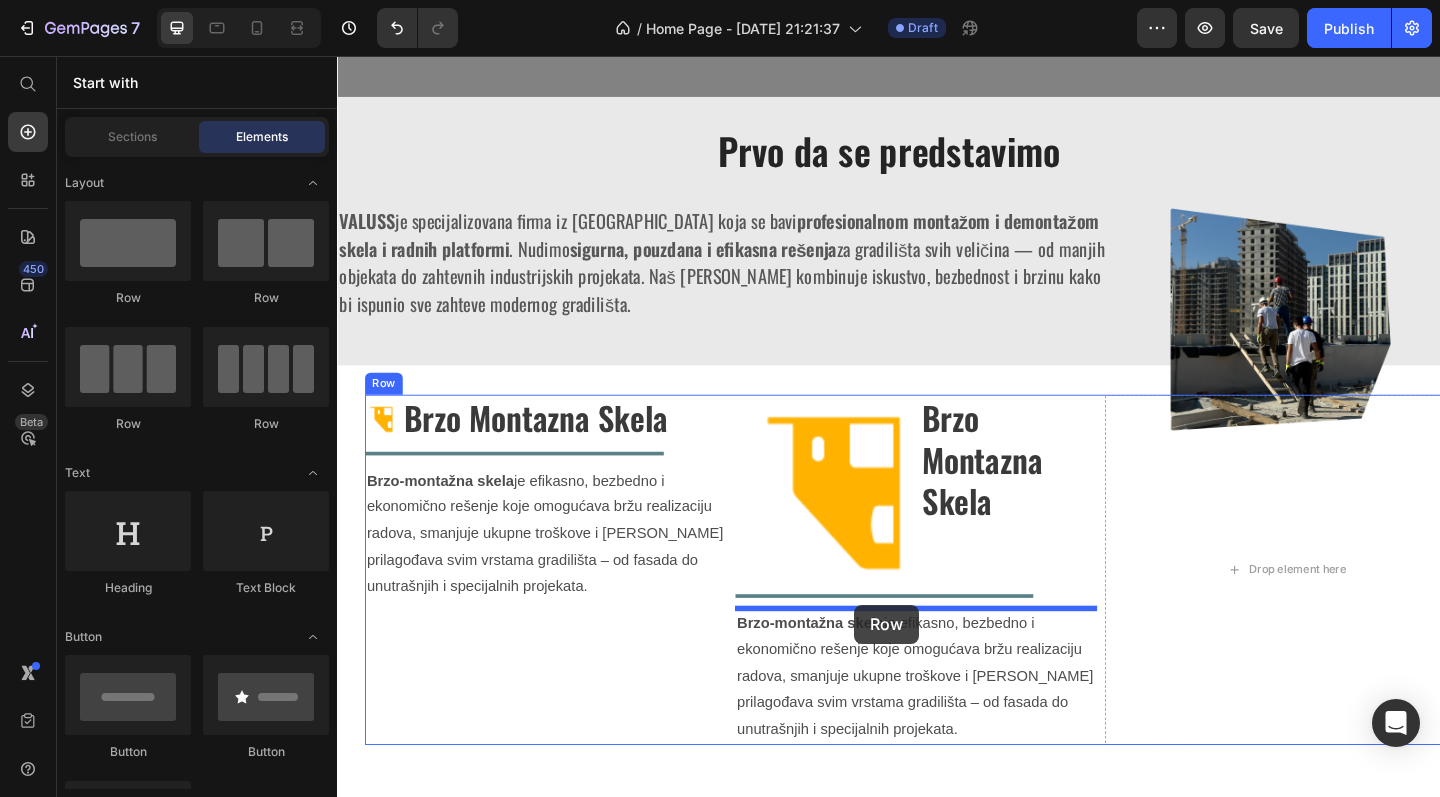 drag, startPoint x: 597, startPoint y: 320, endPoint x: 899, endPoint y: 653, distance: 449.54755 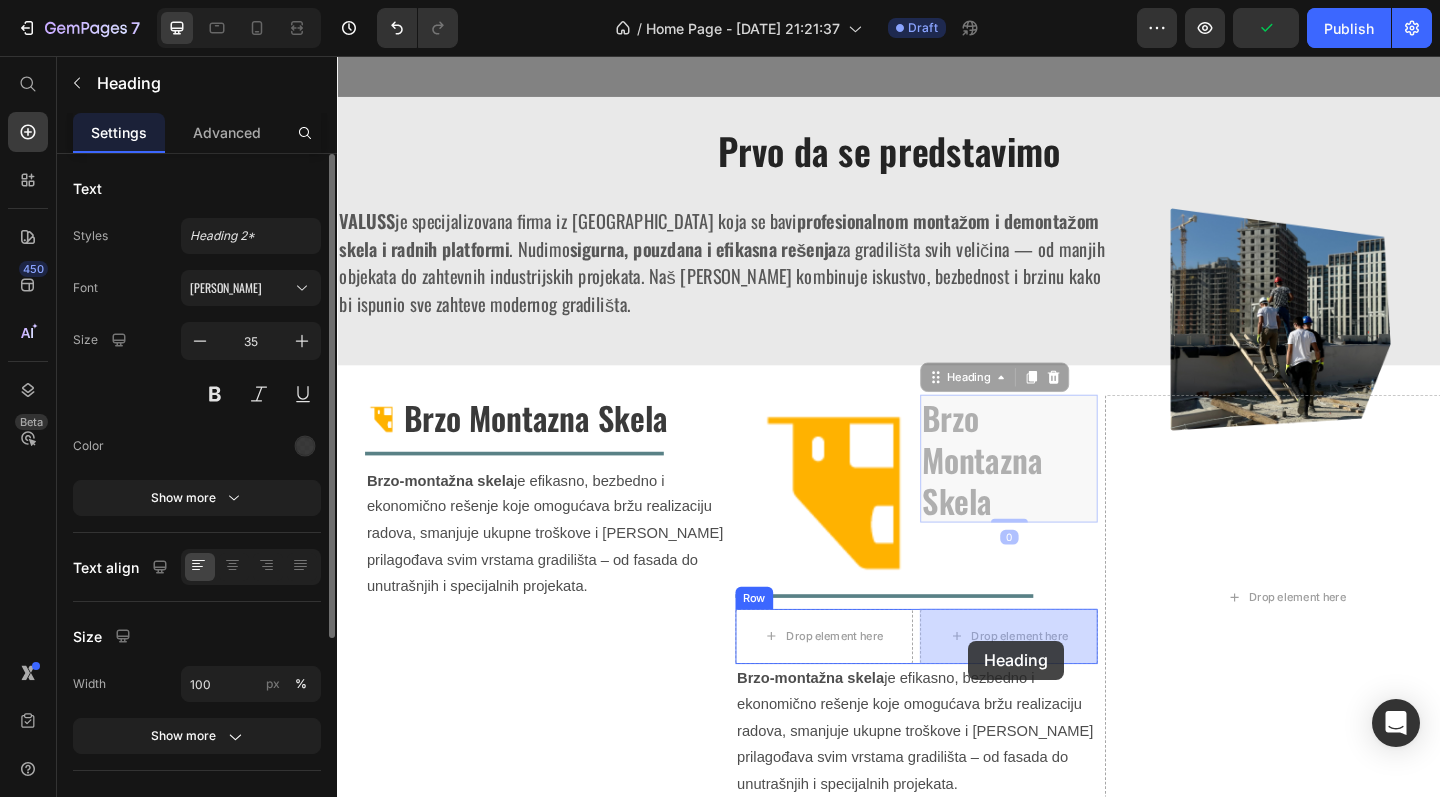 drag, startPoint x: 993, startPoint y: 462, endPoint x: 1022, endPoint y: 691, distance: 230.82893 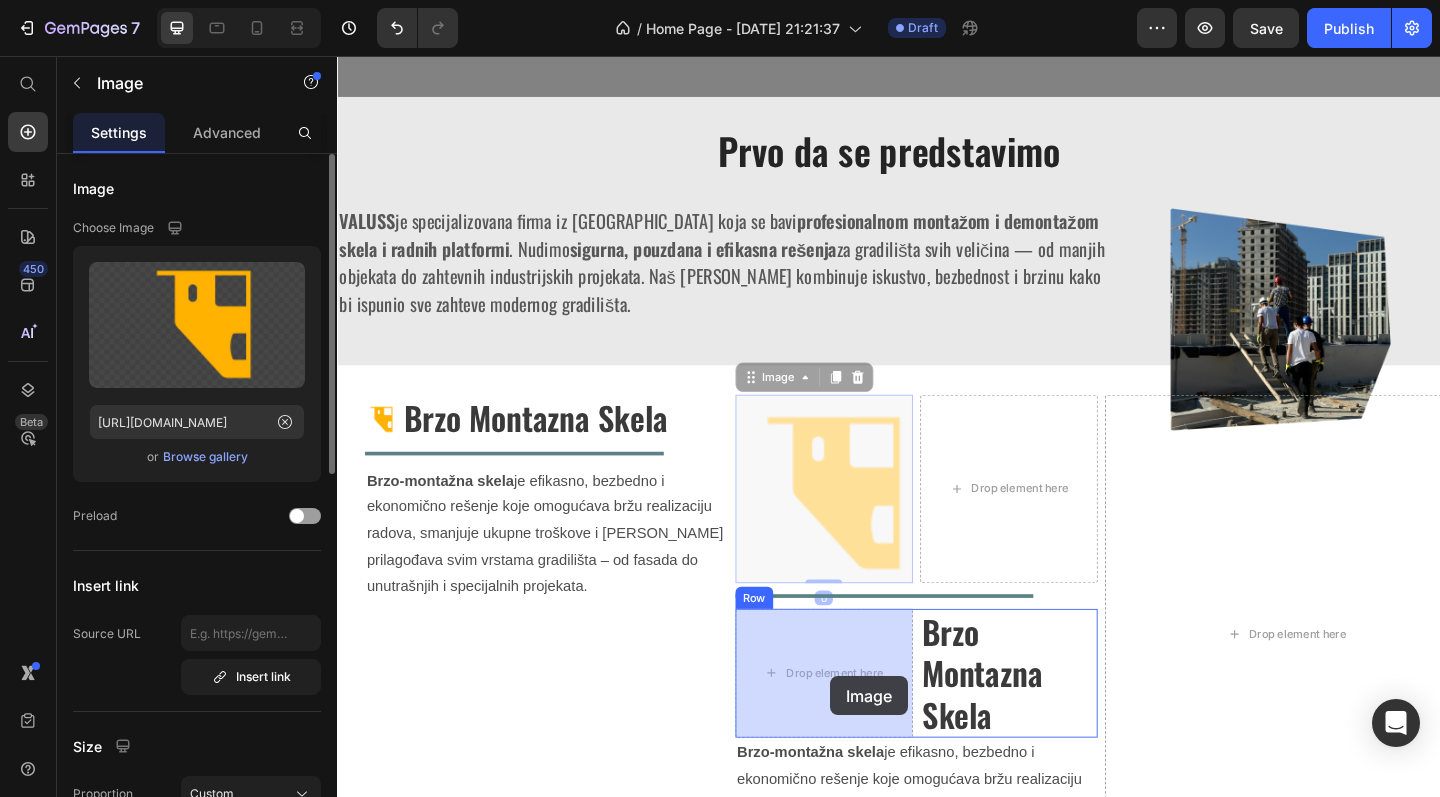 scroll, scrollTop: 761, scrollLeft: 0, axis: vertical 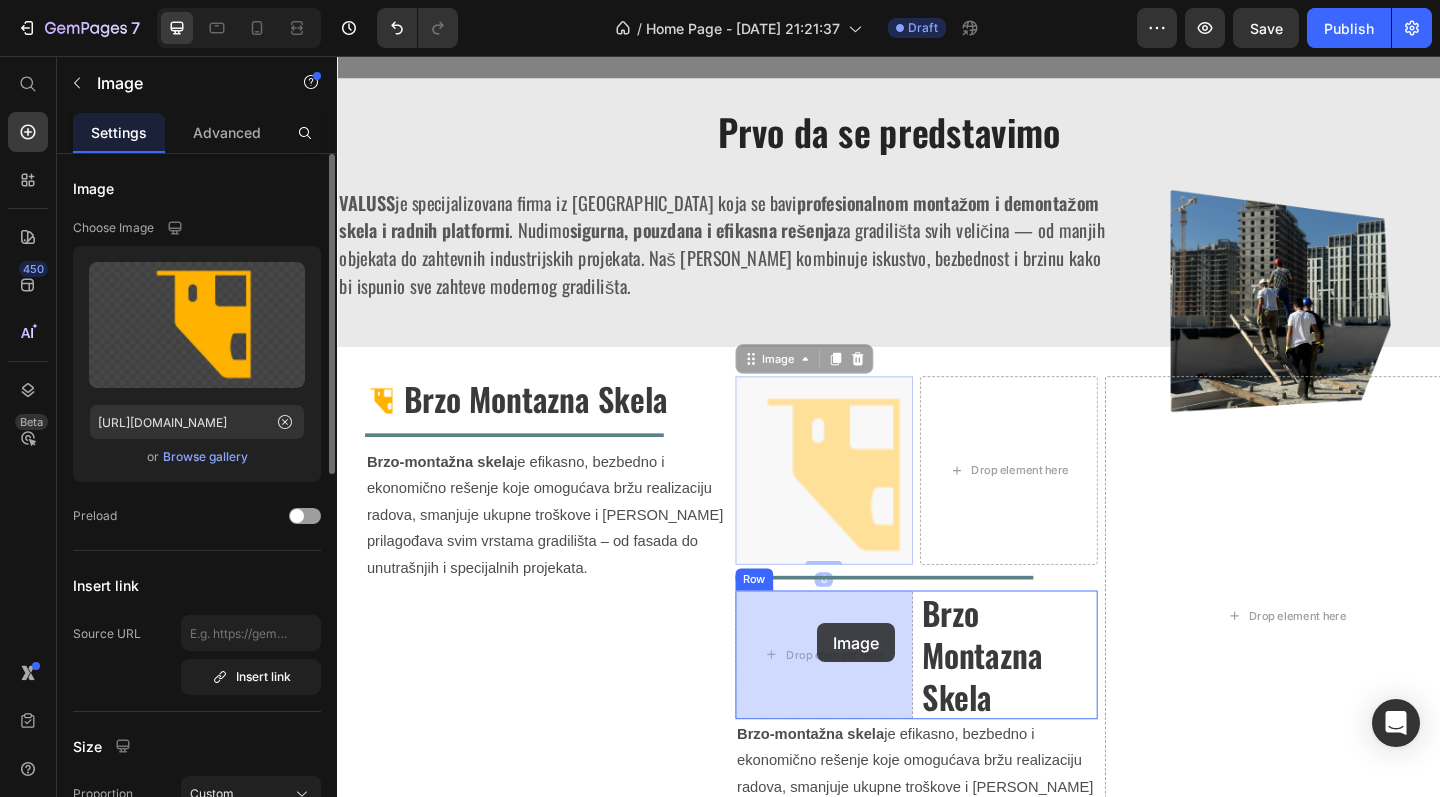 drag, startPoint x: 876, startPoint y: 509, endPoint x: 859, endPoint y: 673, distance: 164.87874 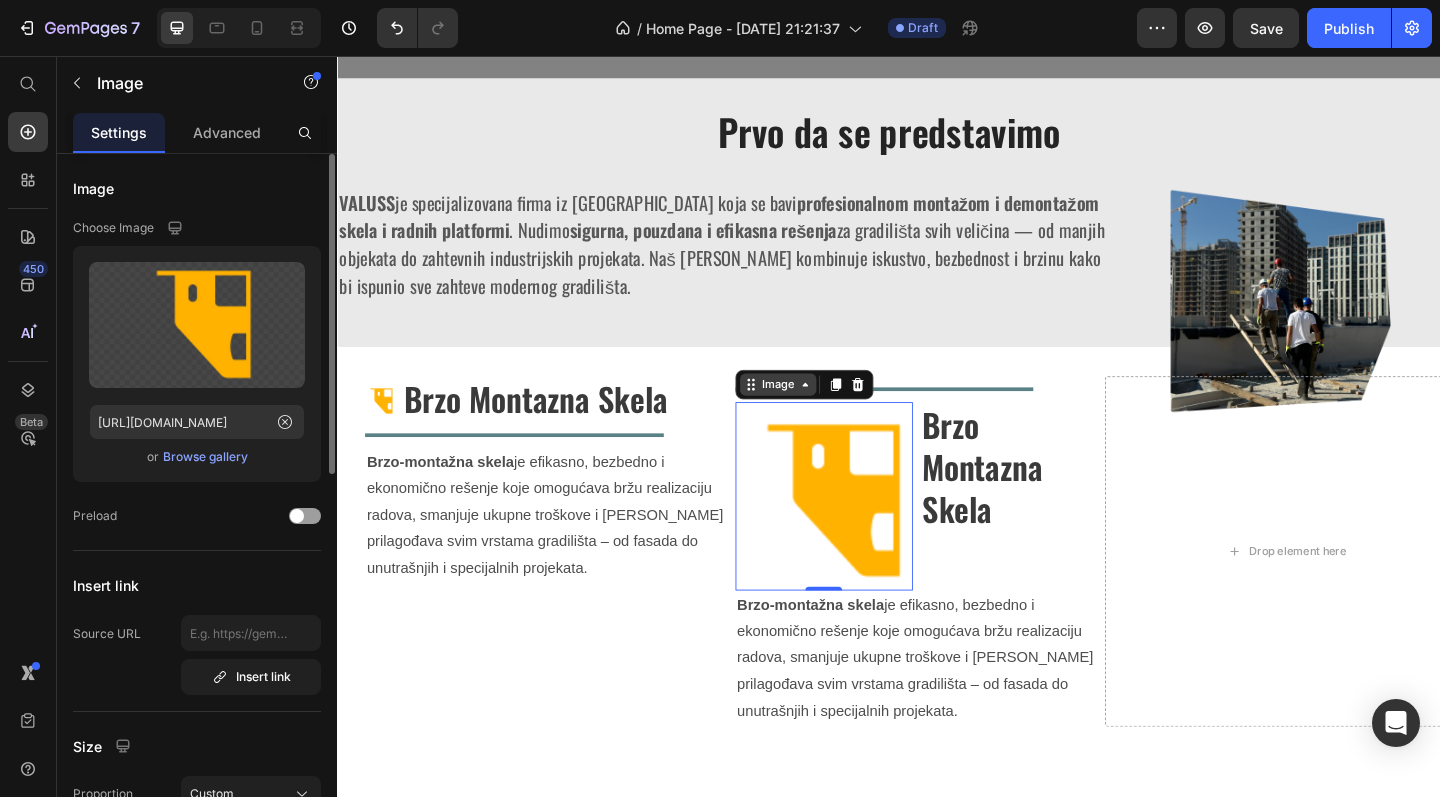 click on "Image" at bounding box center [816, 414] 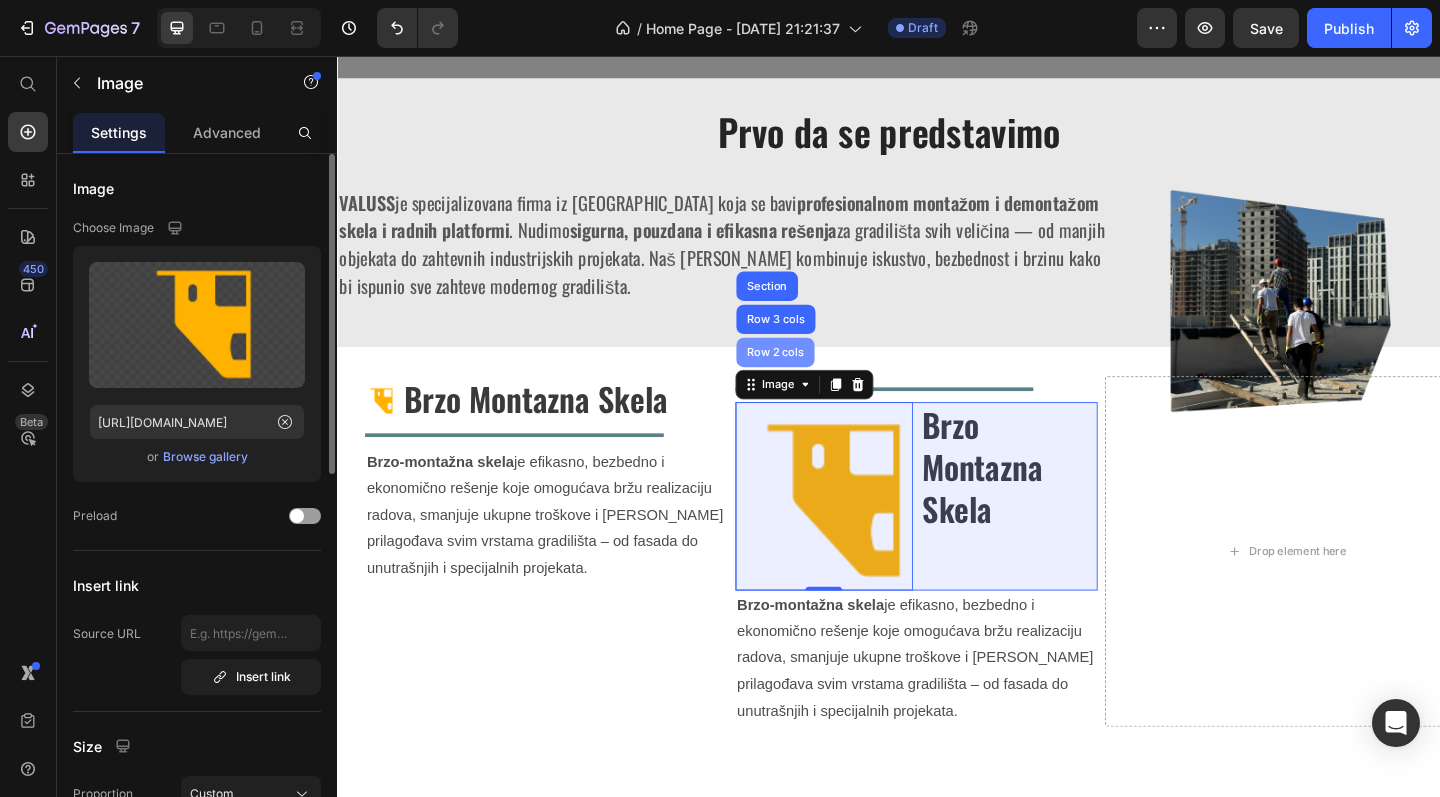 click on "Row 2 cols" at bounding box center [813, 379] 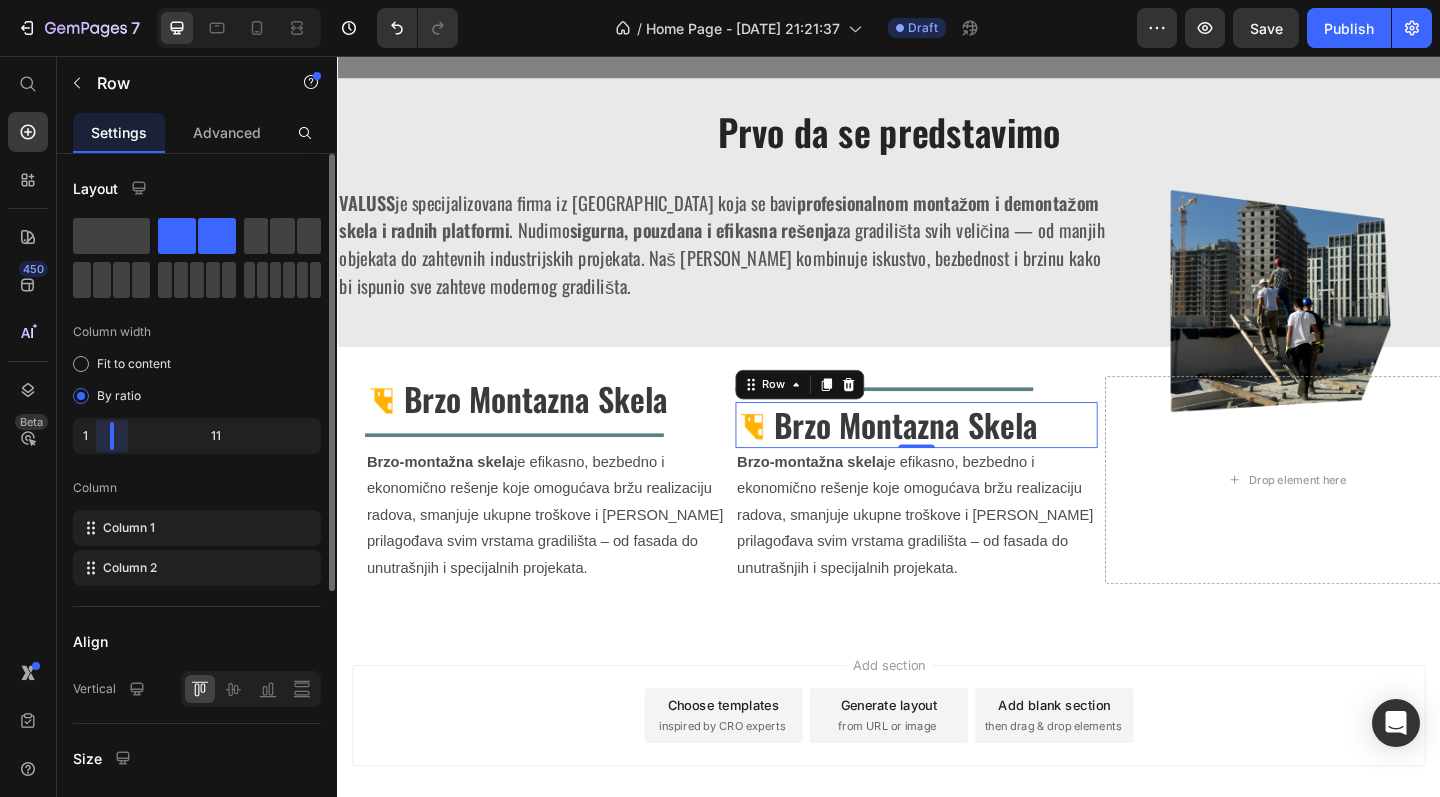 drag, startPoint x: 197, startPoint y: 427, endPoint x: 82, endPoint y: 427, distance: 115 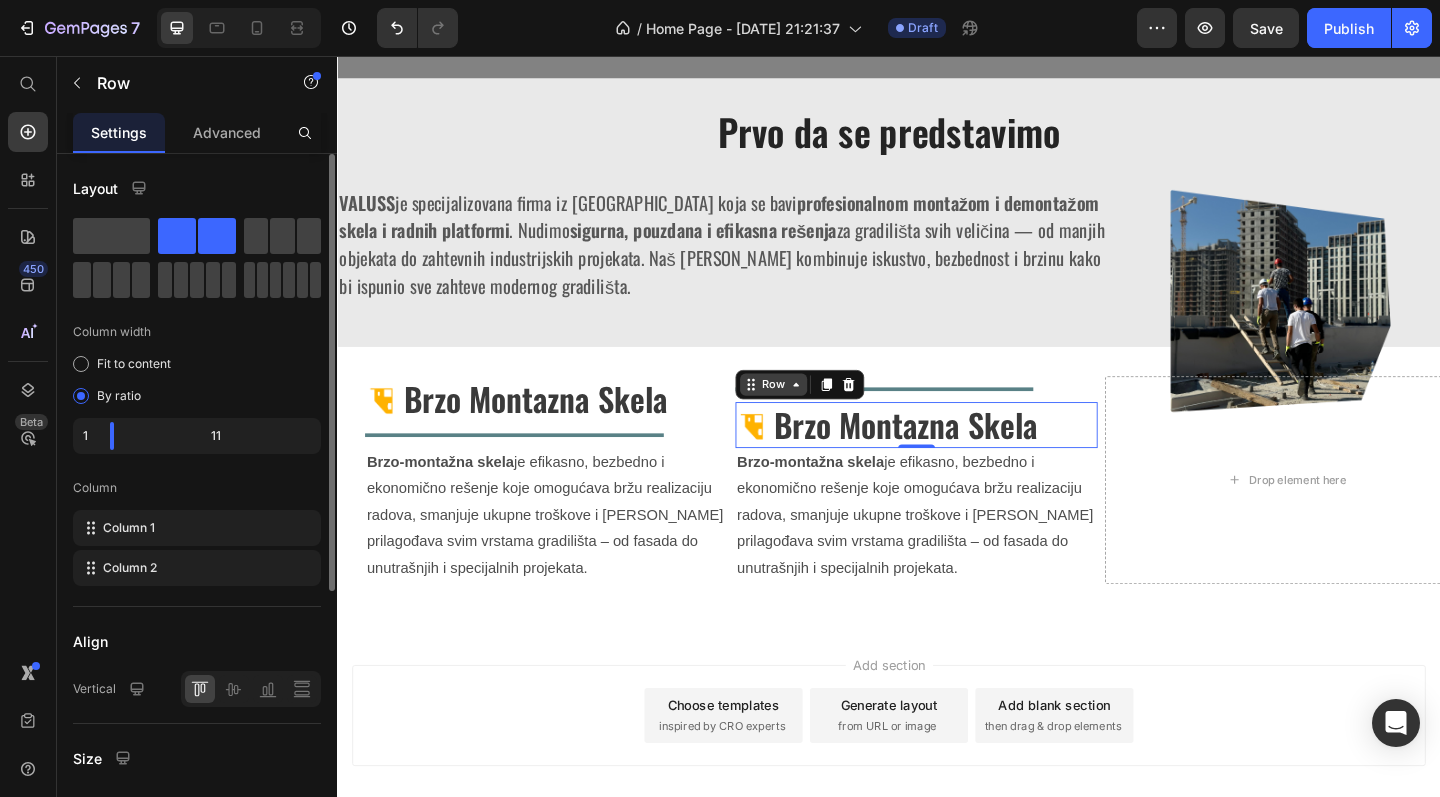 click on "Row" at bounding box center [811, 414] 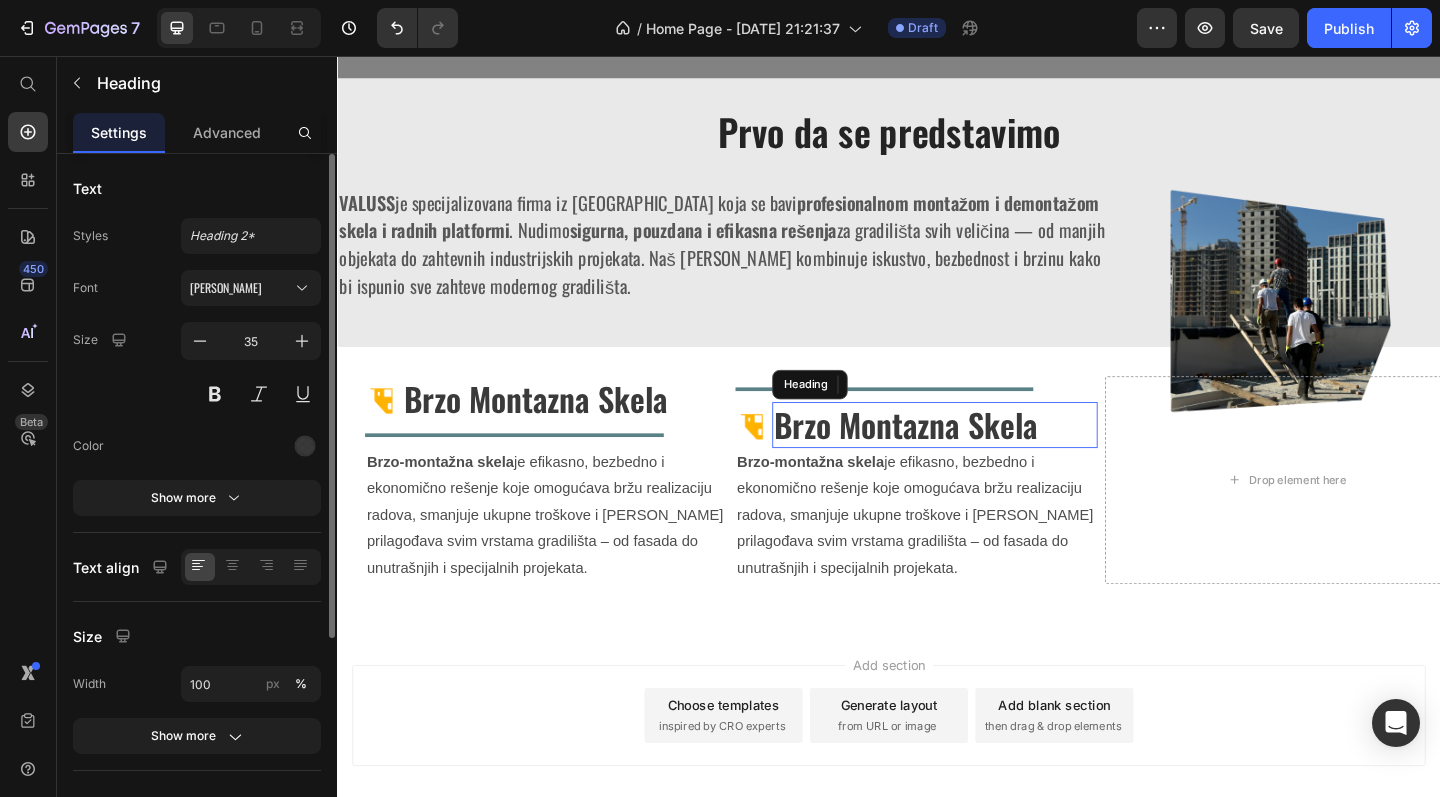 click on "Brzo montazna skela" at bounding box center (955, 457) 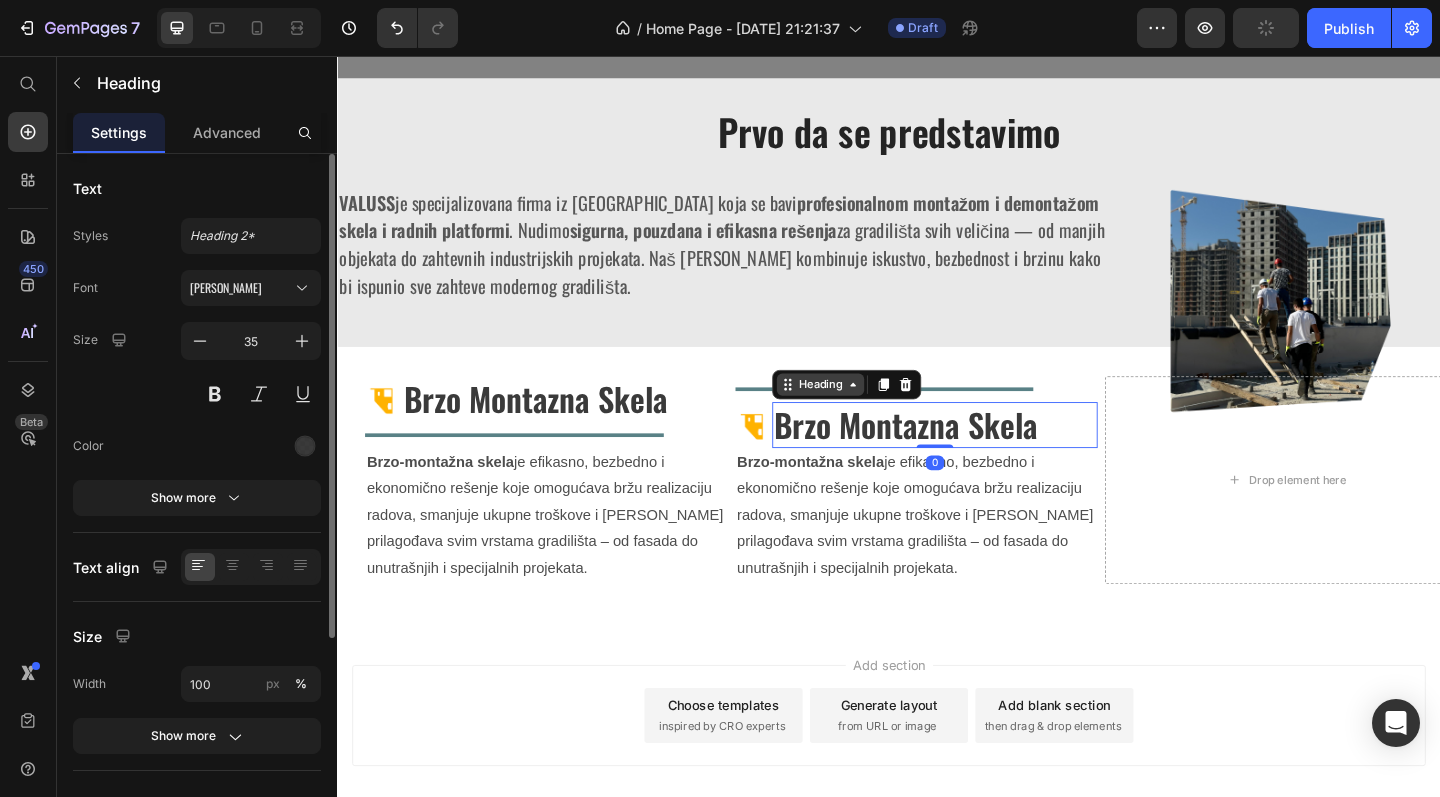 click on "Heading" at bounding box center [862, 414] 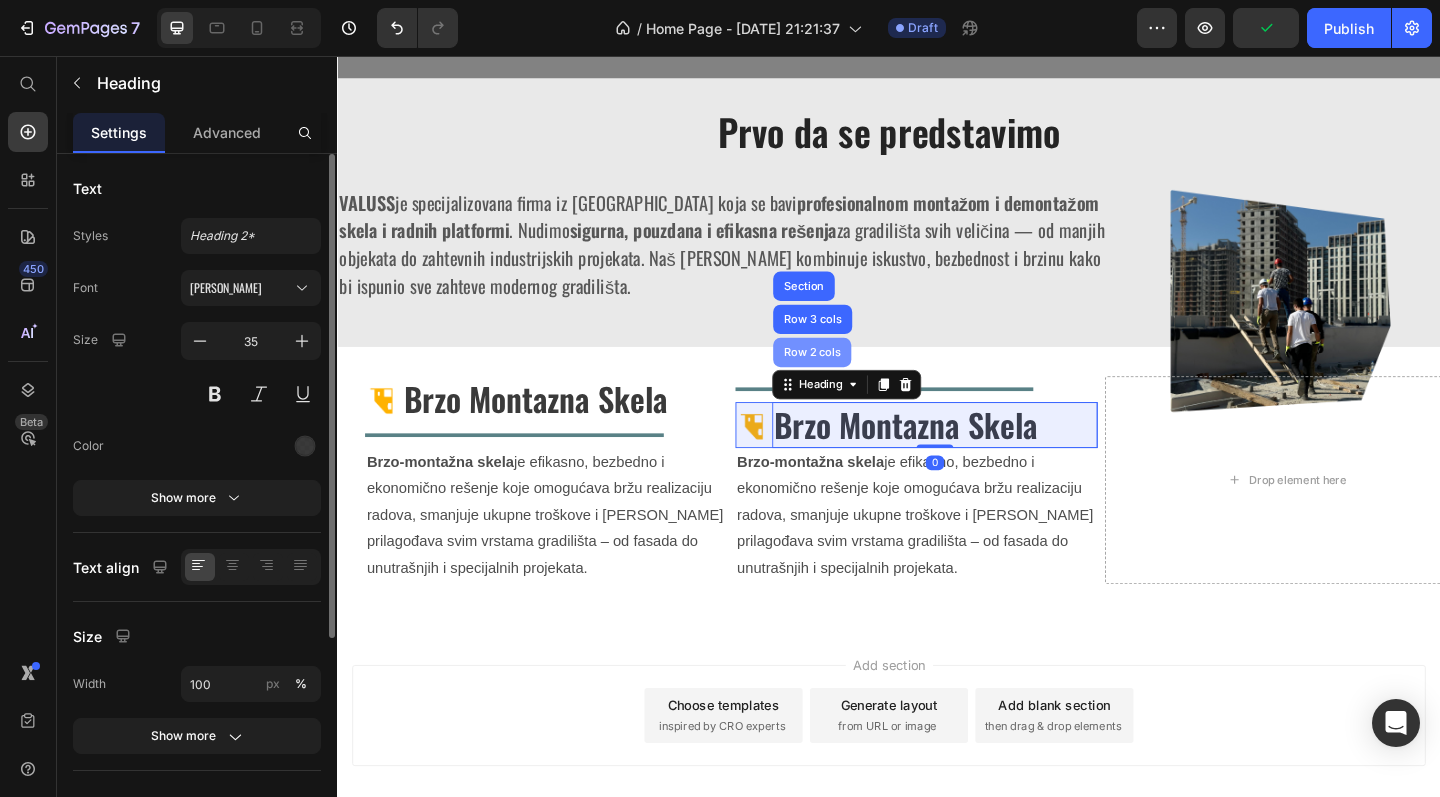 click on "Row 2 cols" at bounding box center (853, 379) 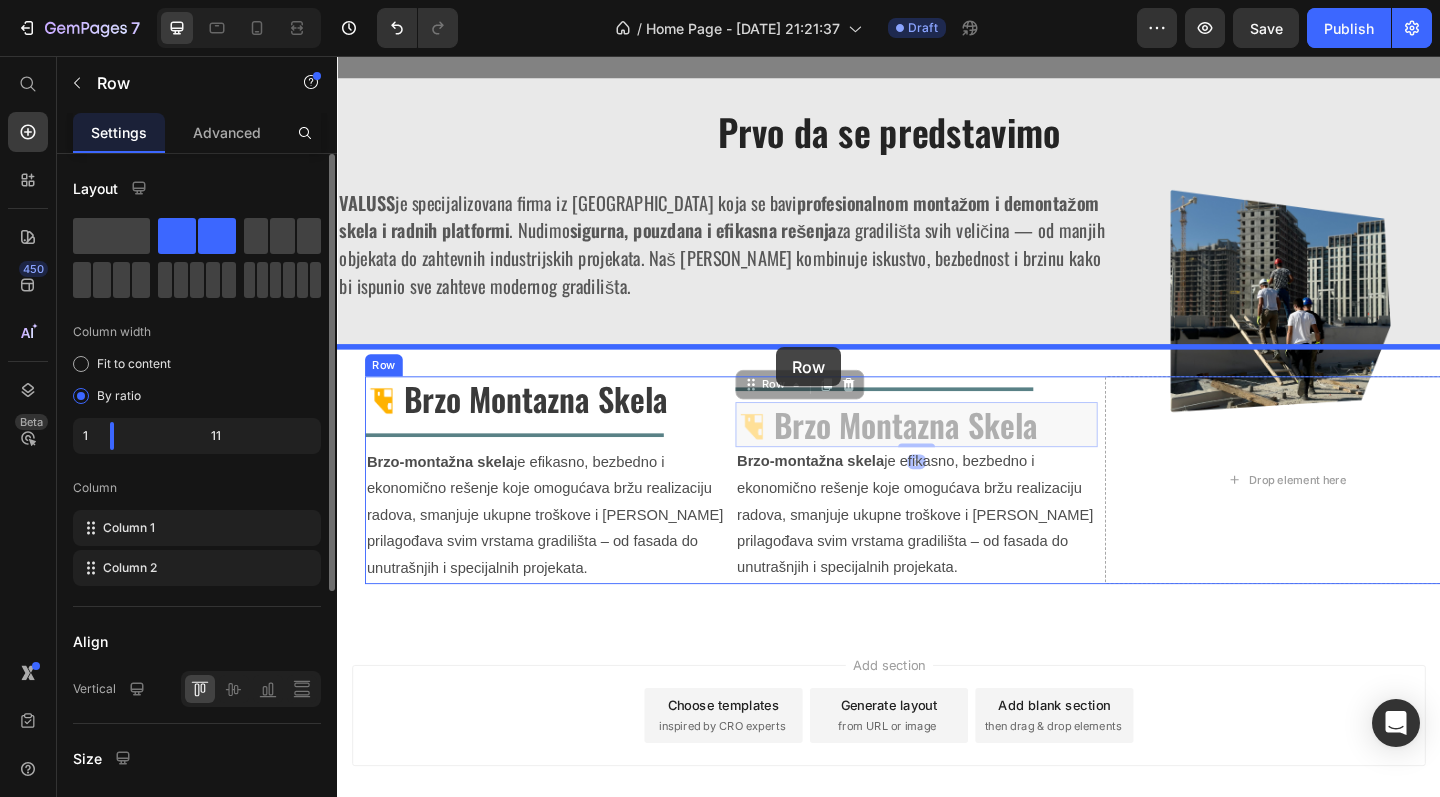 drag, startPoint x: 817, startPoint y: 415, endPoint x: 815, endPoint y: 374, distance: 41.04875 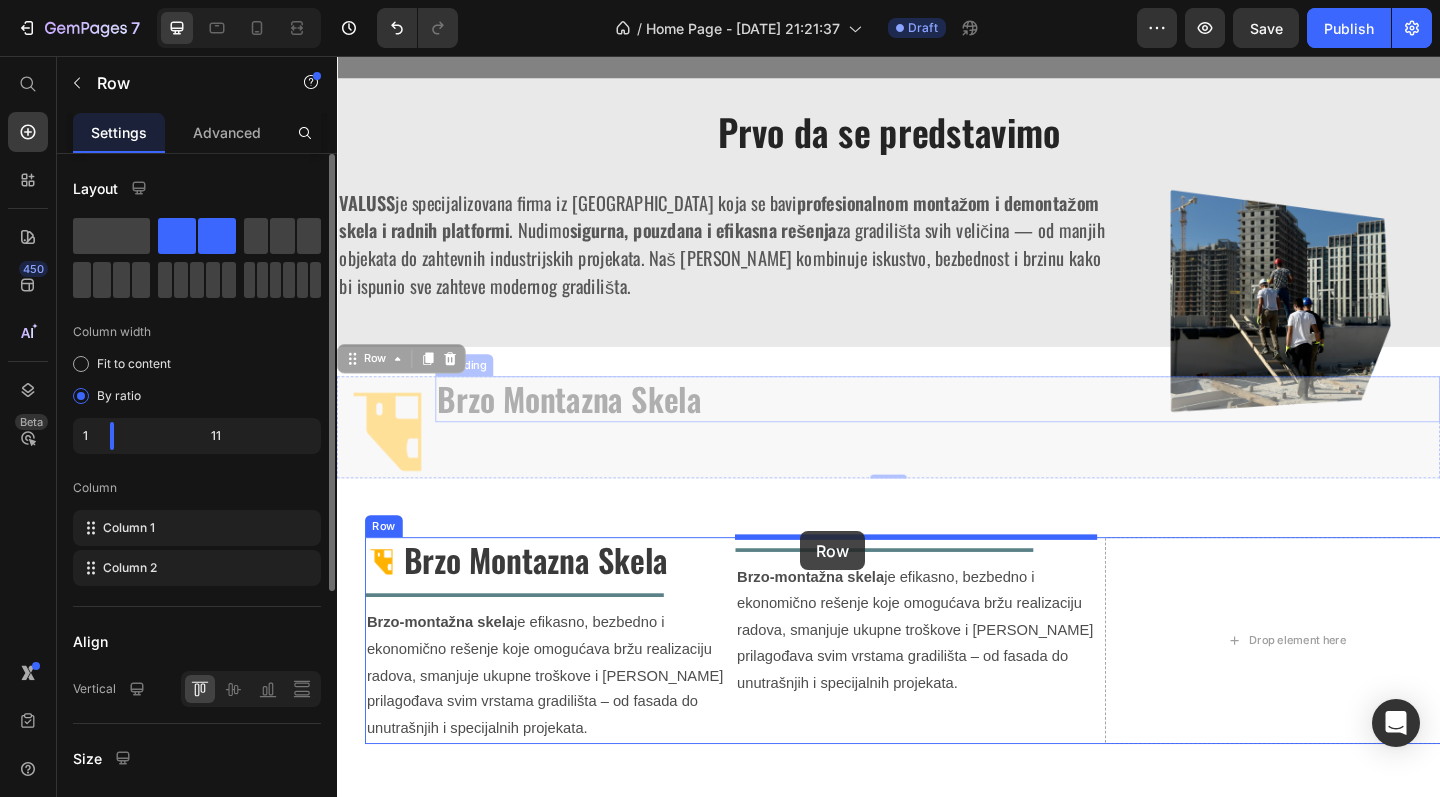 drag, startPoint x: 391, startPoint y: 385, endPoint x: 840, endPoint y: 572, distance: 486.3846 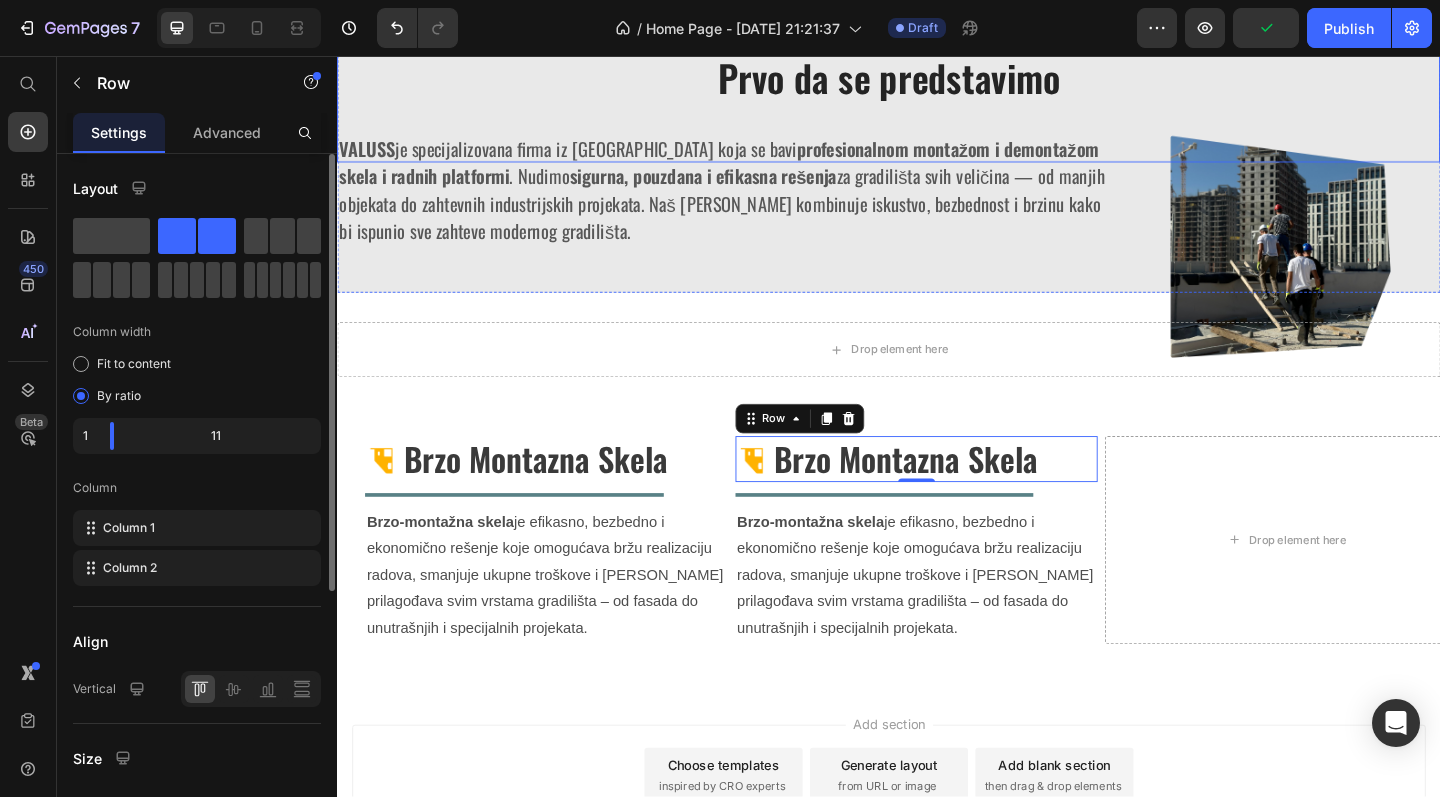 scroll, scrollTop: 873, scrollLeft: 0, axis: vertical 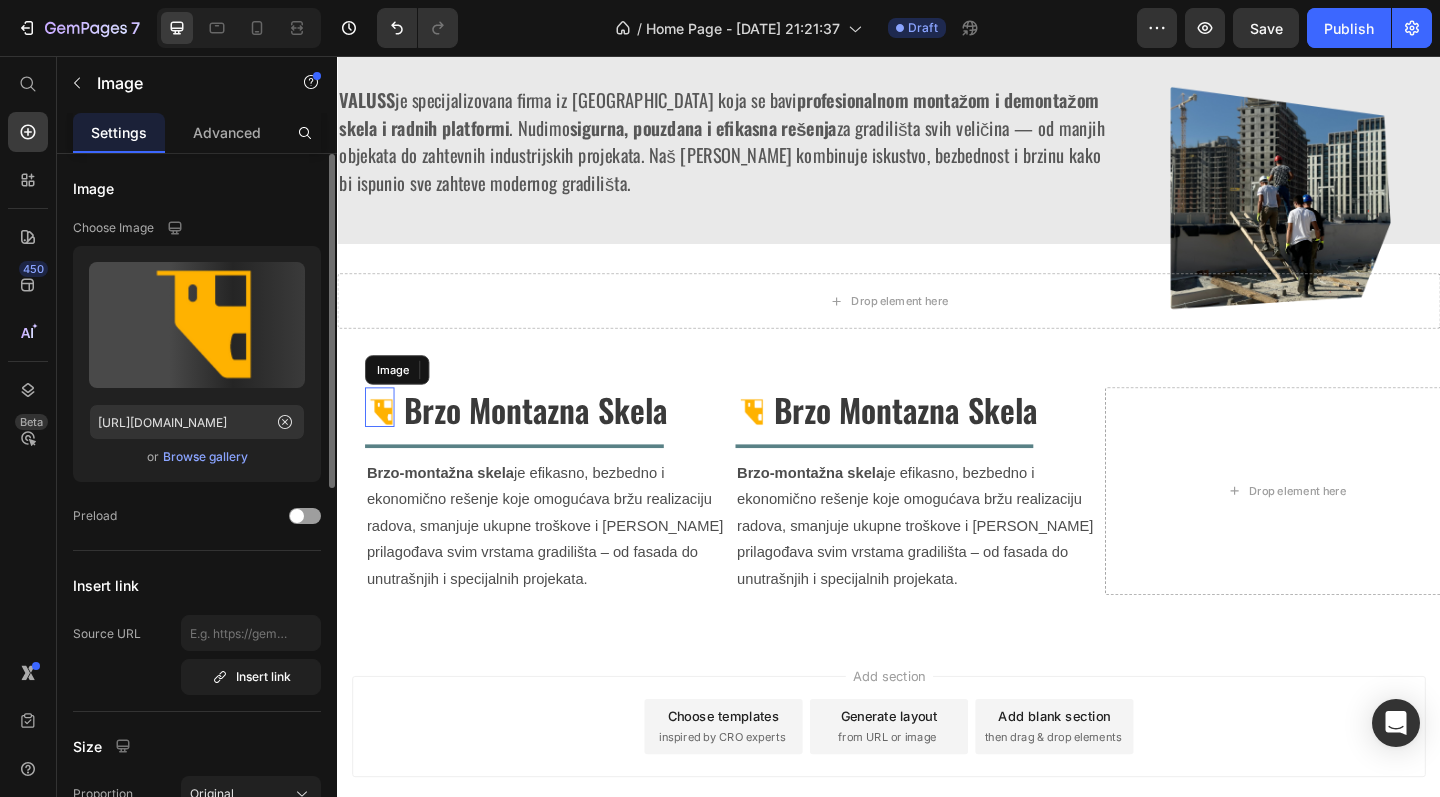 click at bounding box center [383, 438] 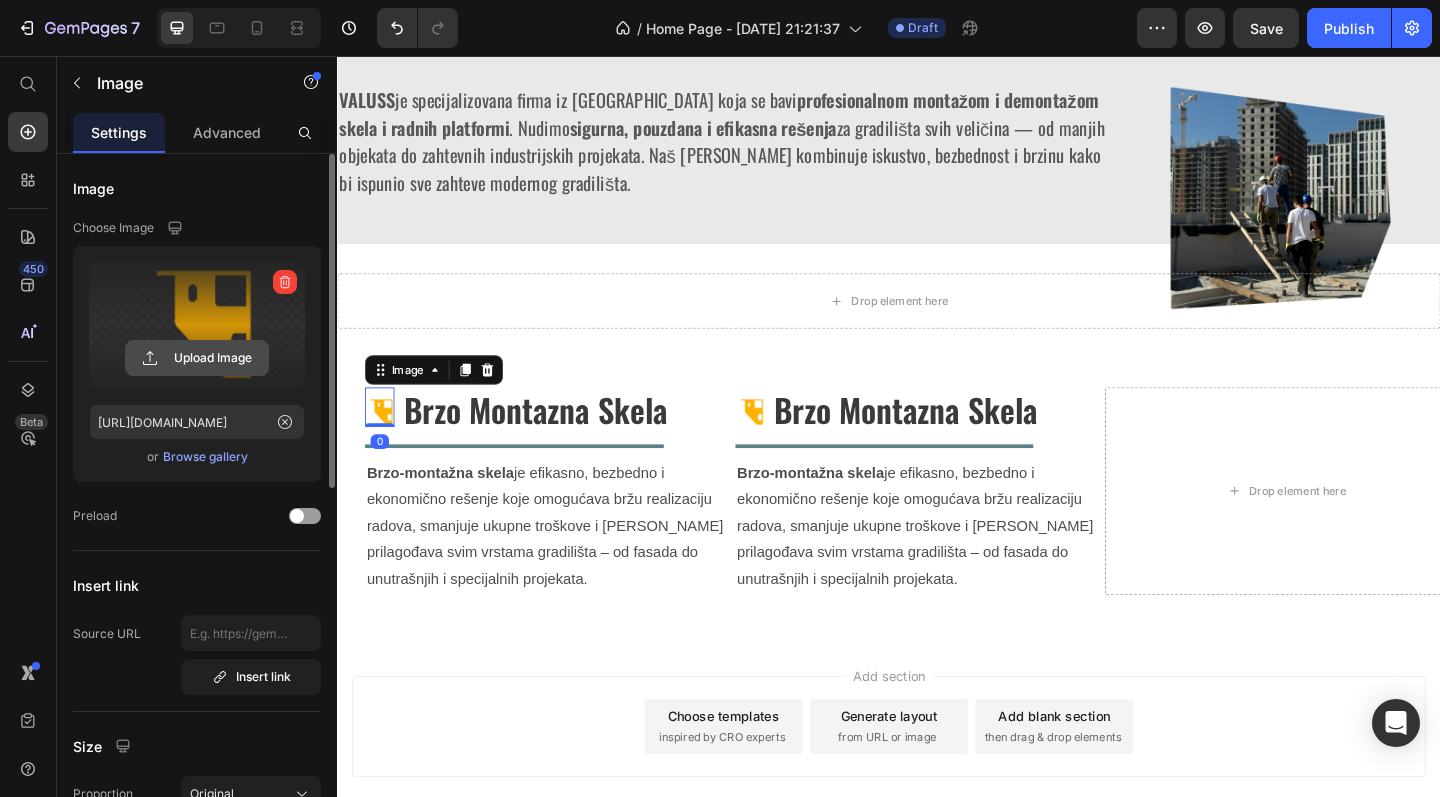 click 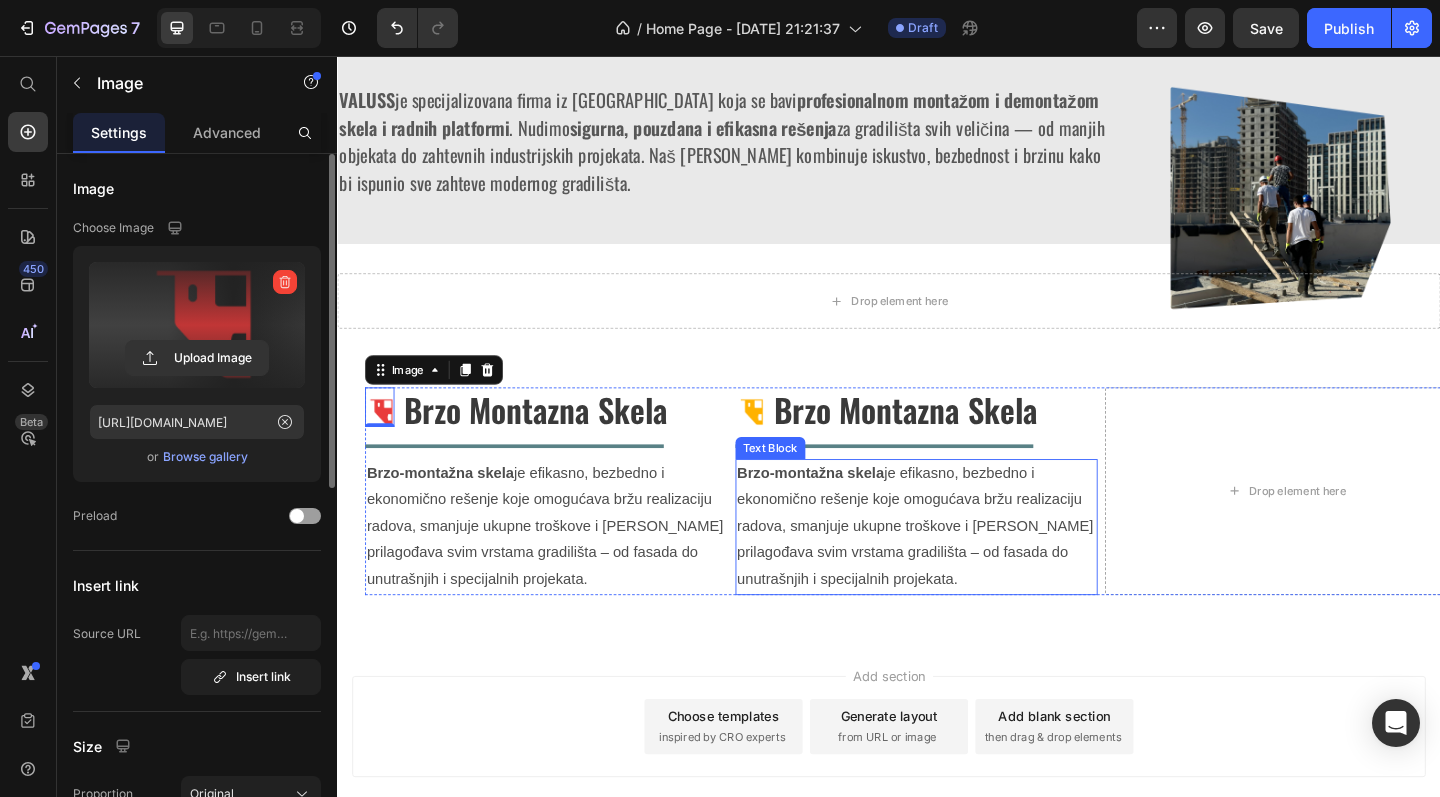 type on "[URL][DOMAIN_NAME]" 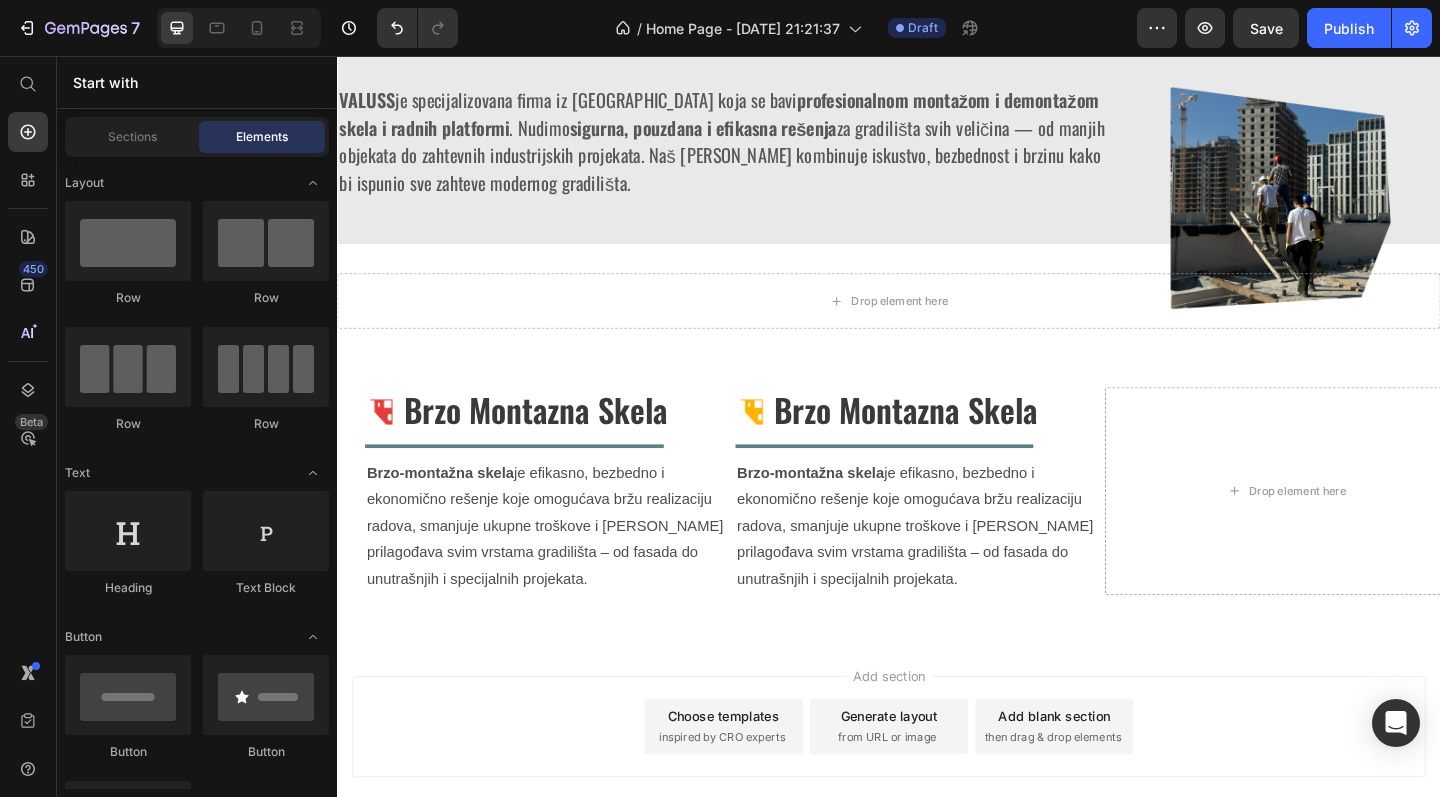 click on "Add section Choose templates inspired by CRO experts Generate layout from URL or image Add blank section then drag & drop elements" at bounding box center (937, 786) 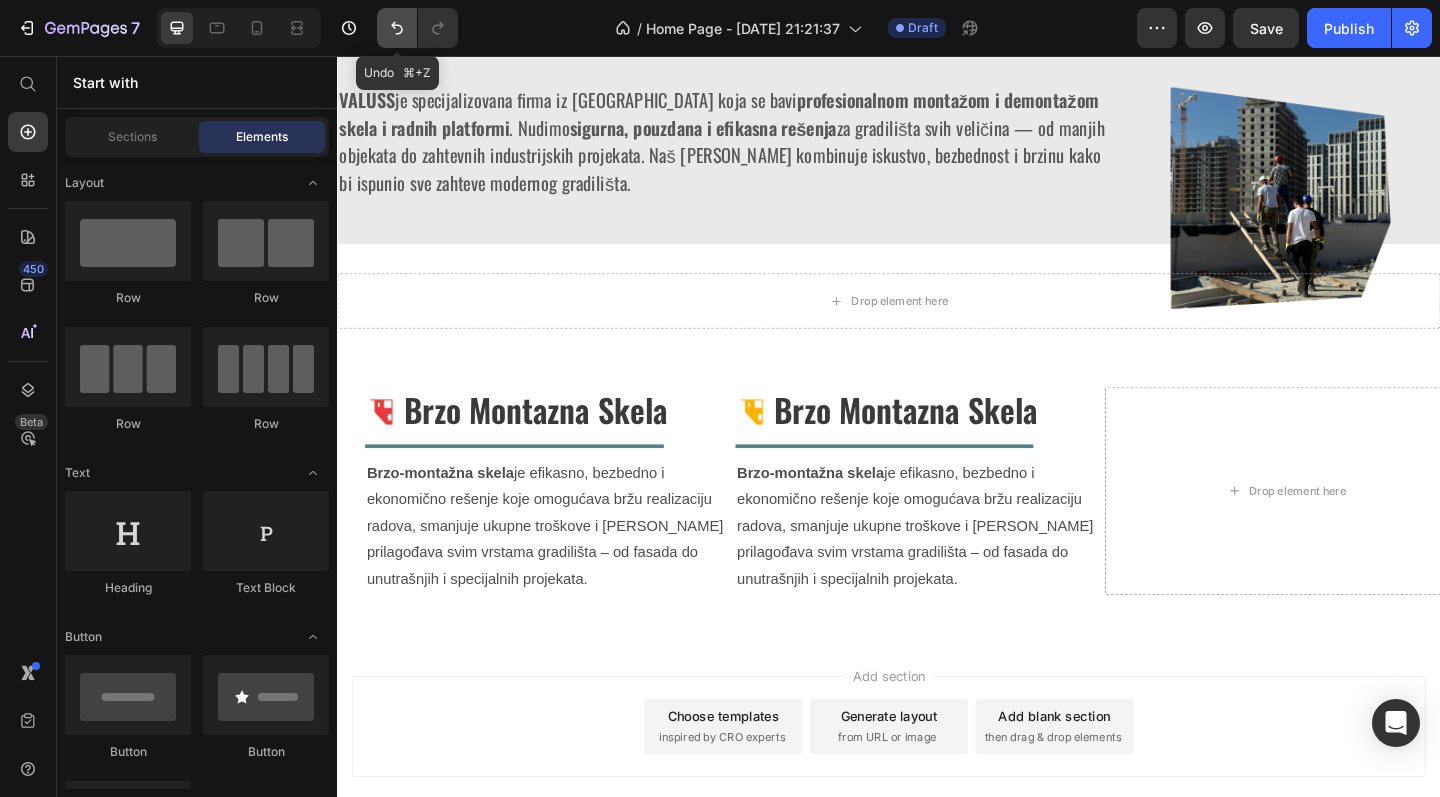 click 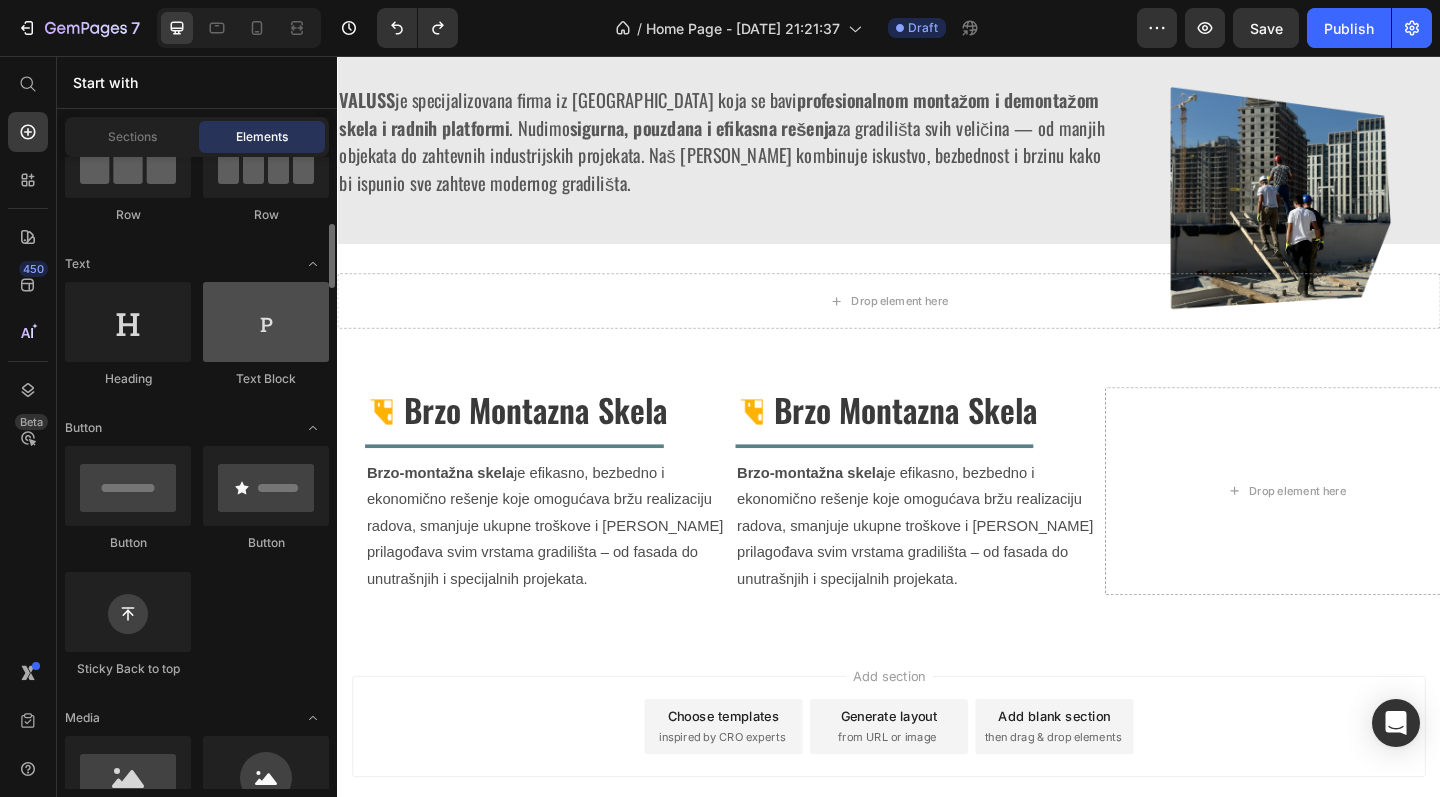 scroll, scrollTop: 266, scrollLeft: 0, axis: vertical 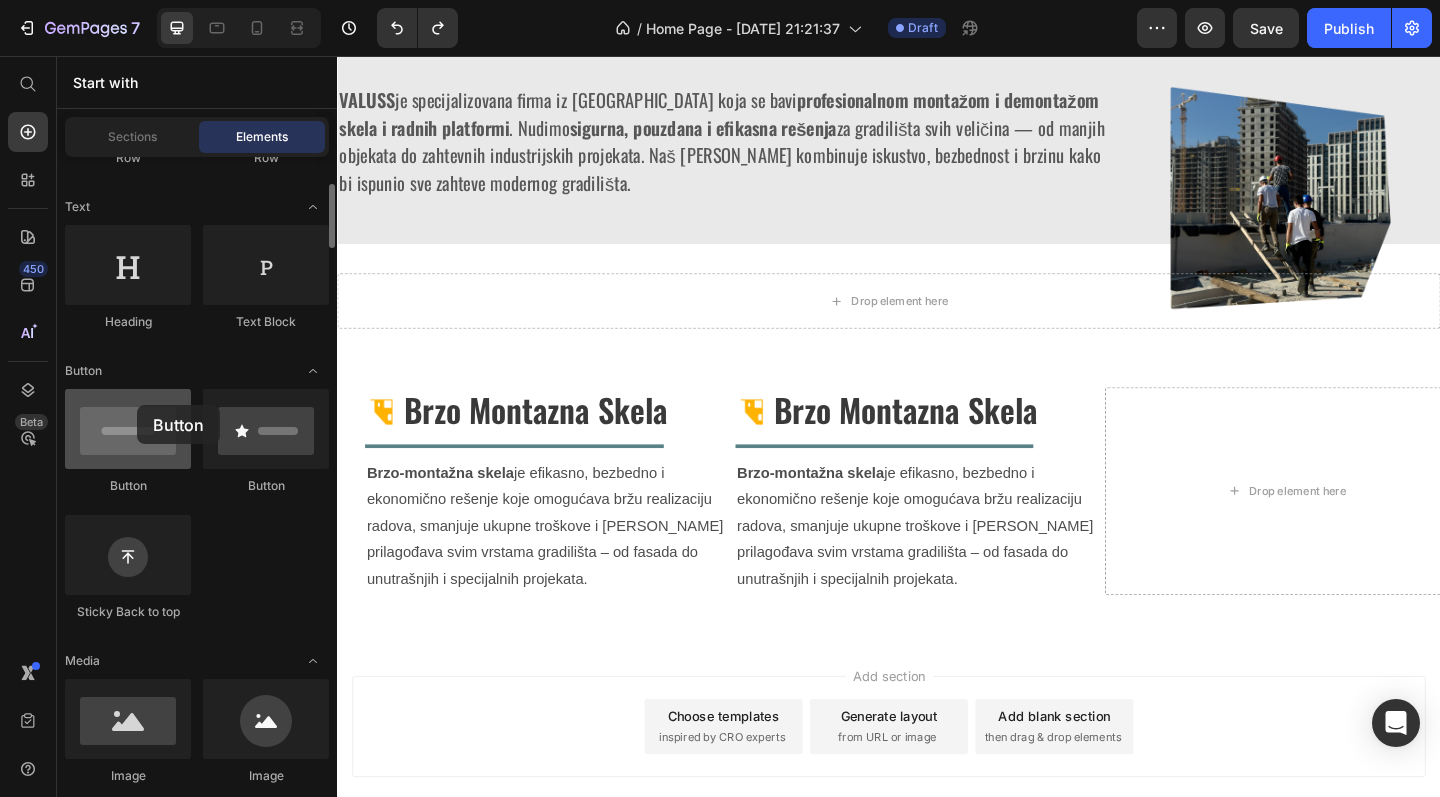drag, startPoint x: 156, startPoint y: 434, endPoint x: 137, endPoint y: 405, distance: 34.669872 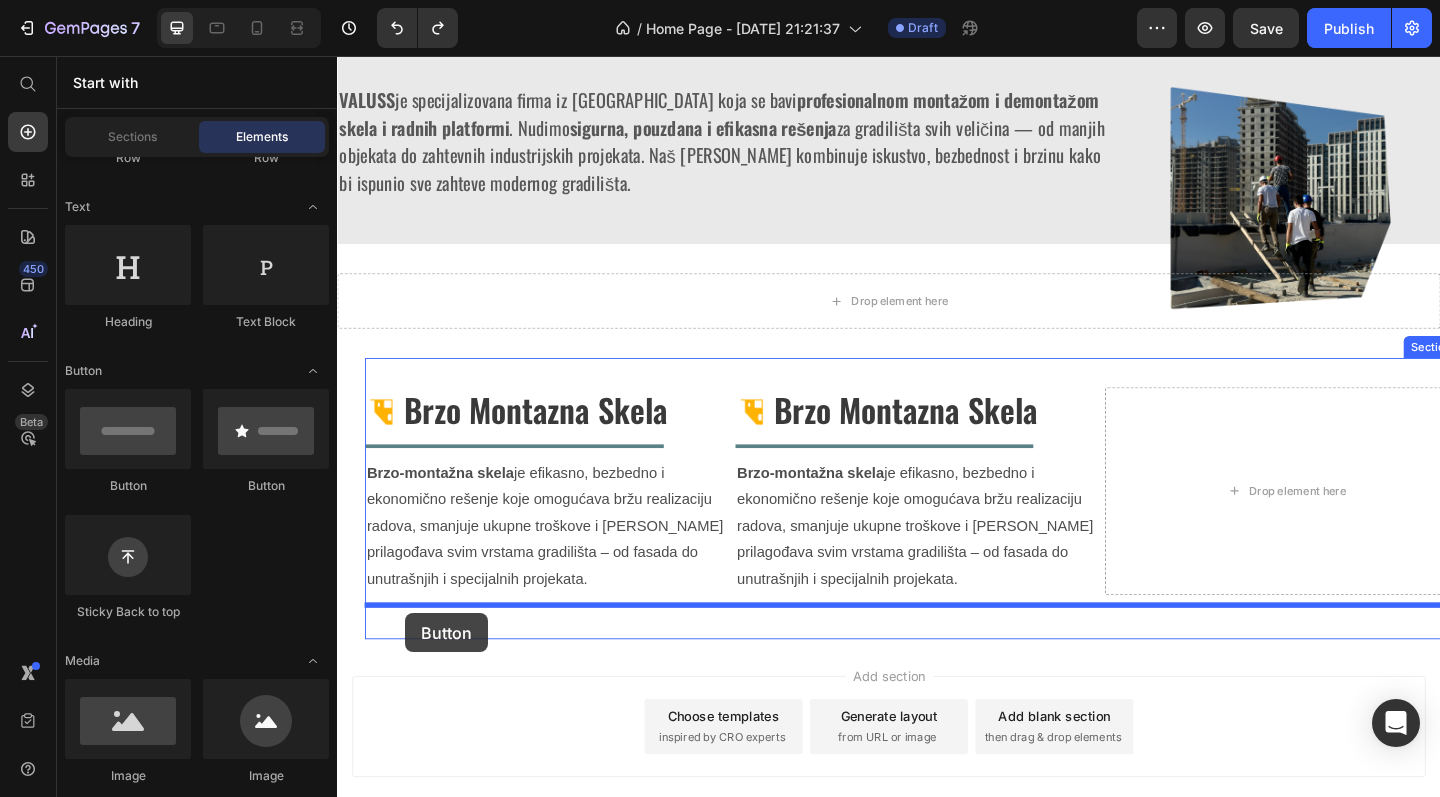 drag, startPoint x: 572, startPoint y: 496, endPoint x: 411, endPoint y: 662, distance: 231.25095 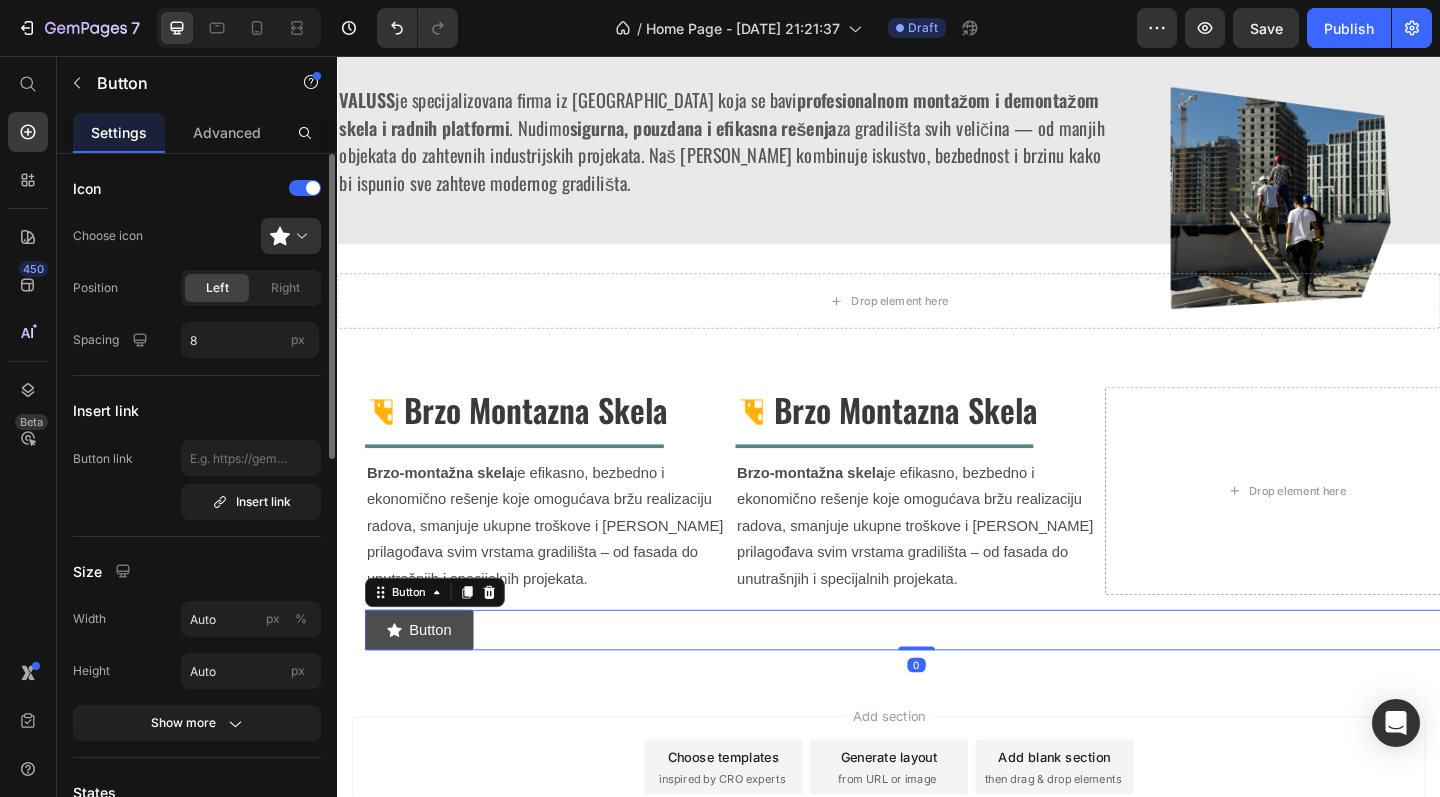 click 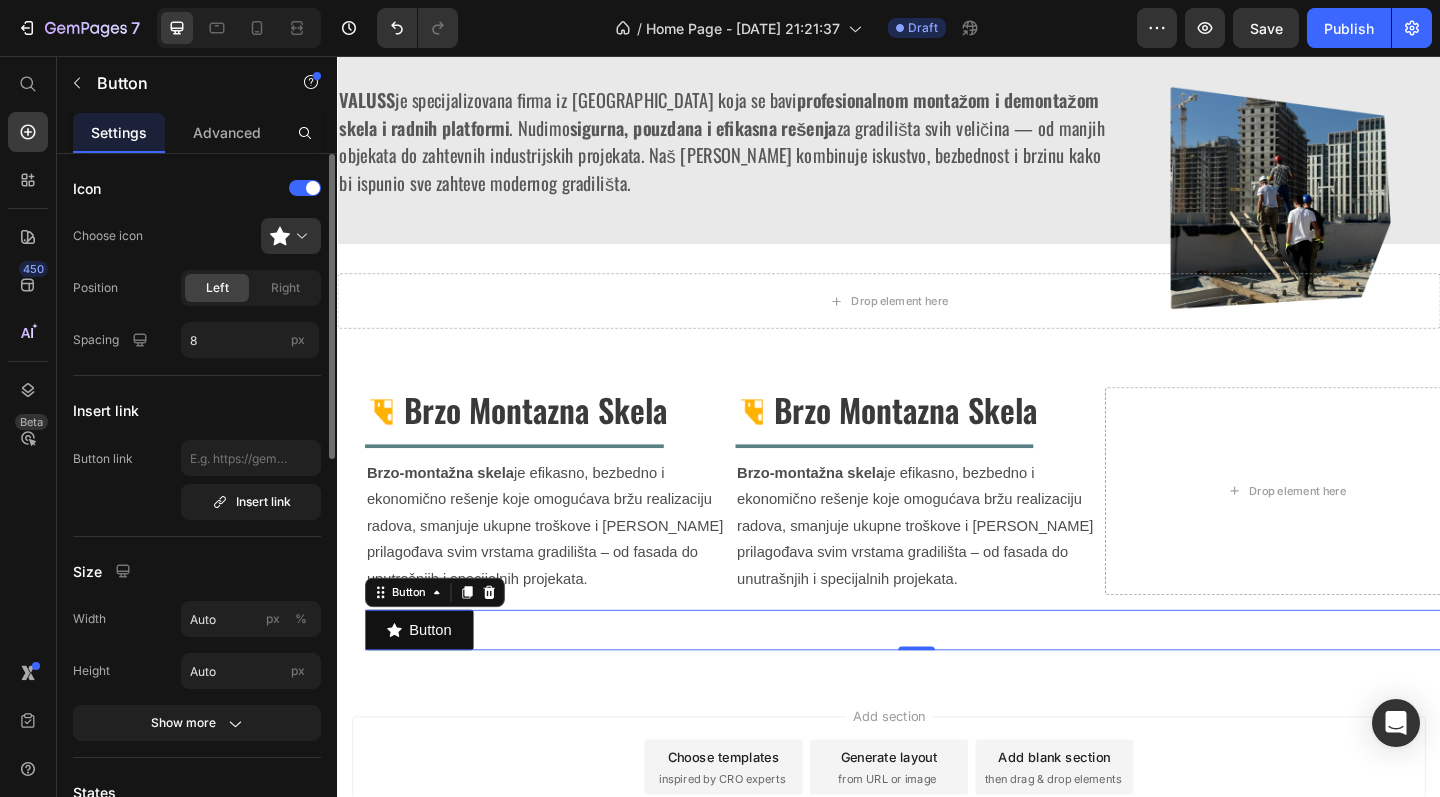 scroll, scrollTop: 27, scrollLeft: 0, axis: vertical 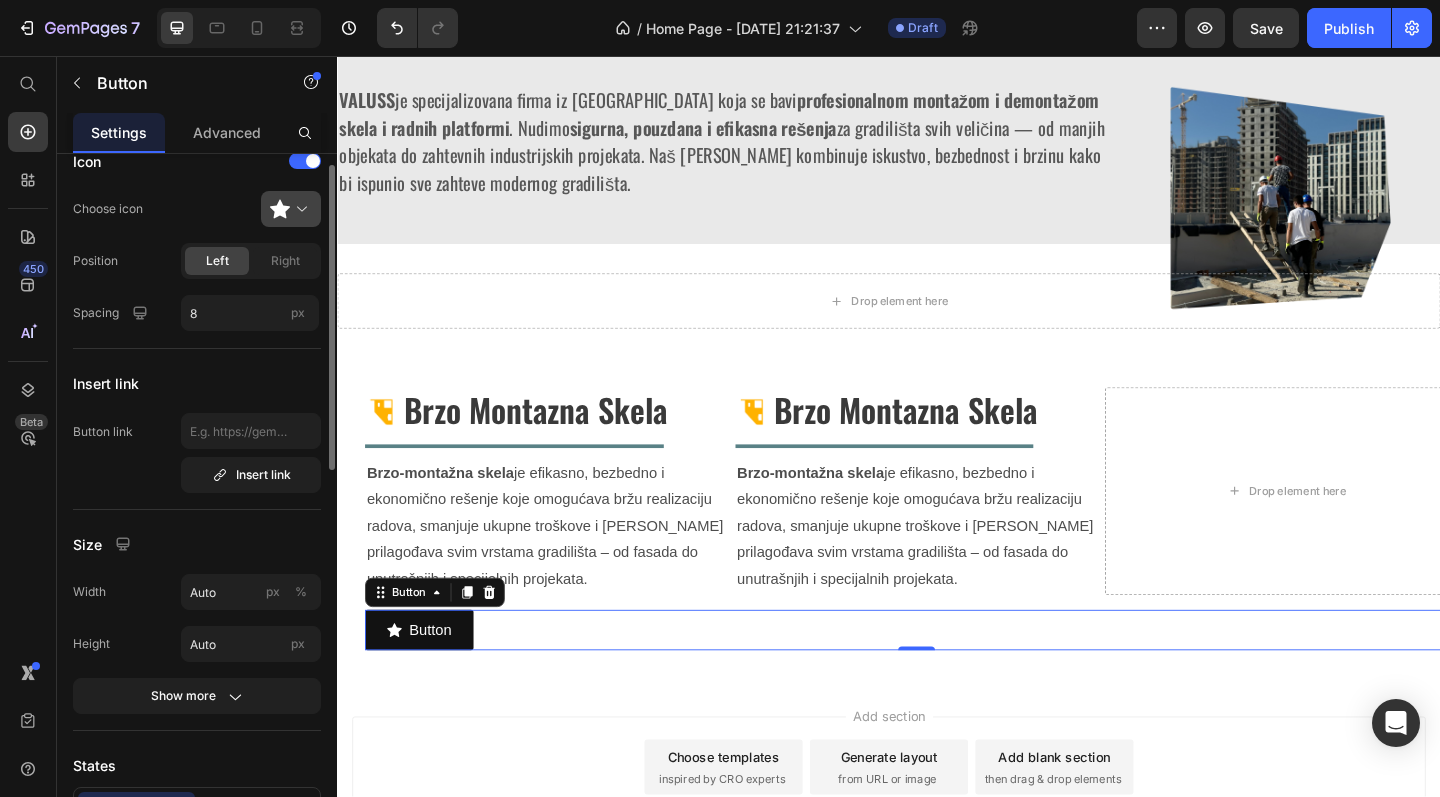 click at bounding box center (299, 209) 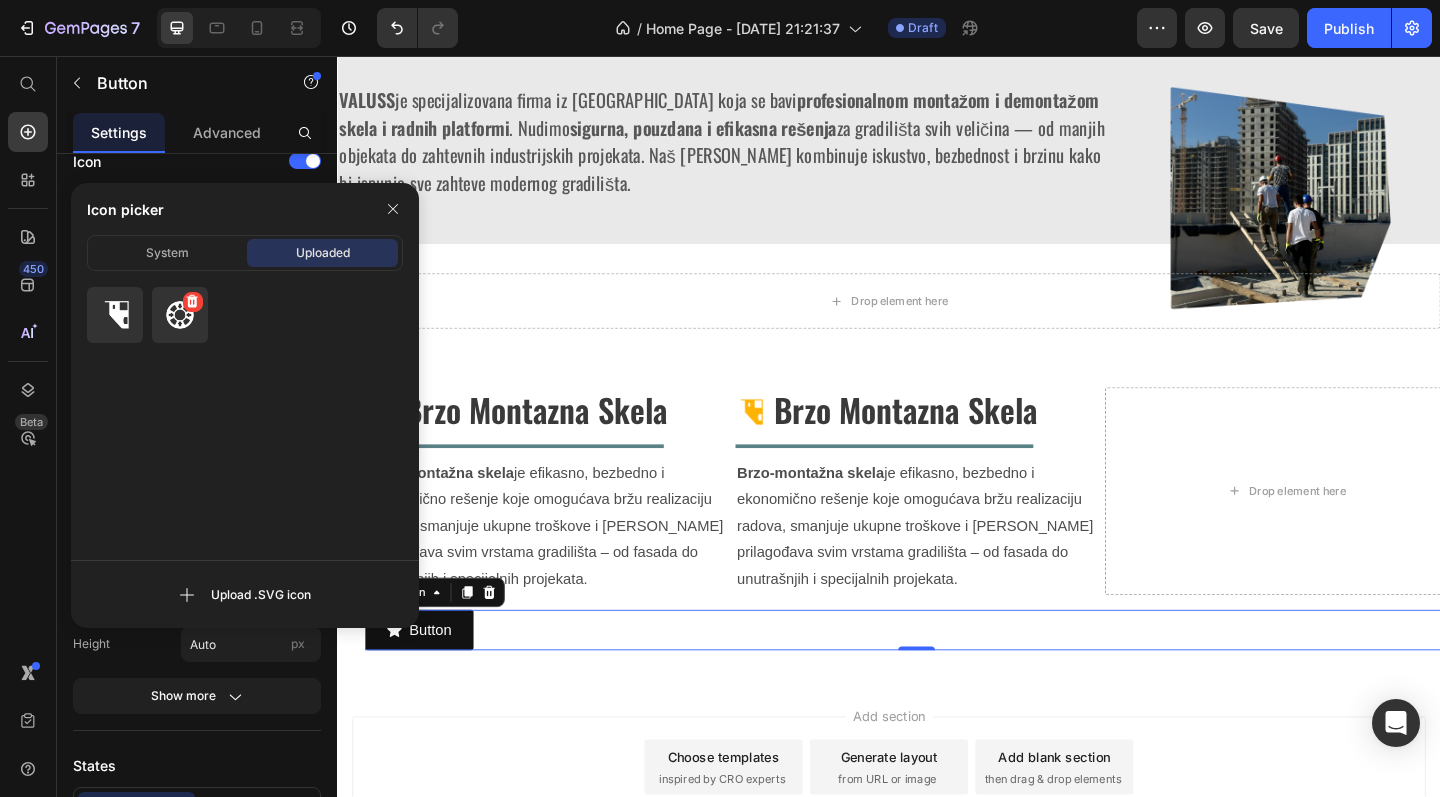 click at bounding box center (180, 315) 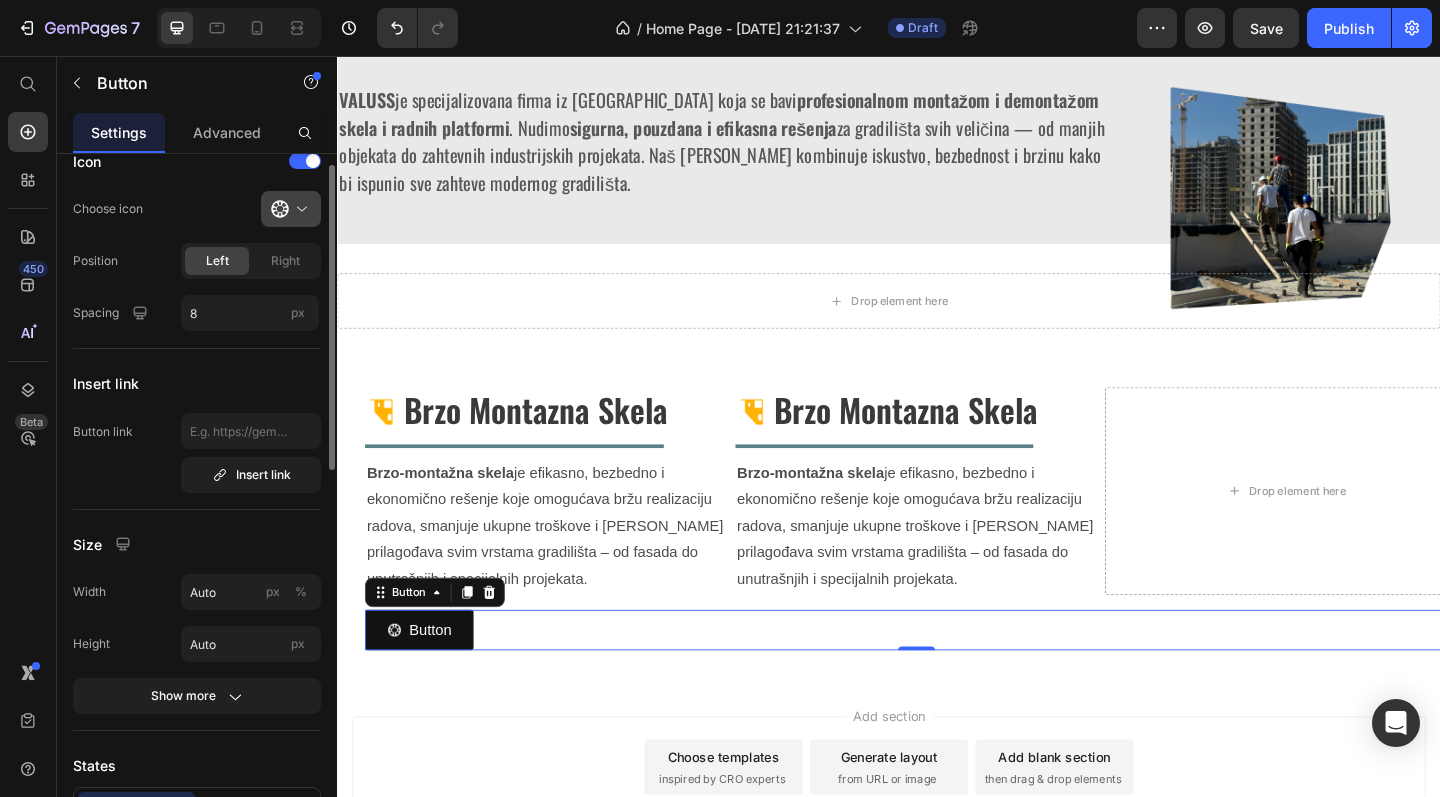 click at bounding box center [299, 209] 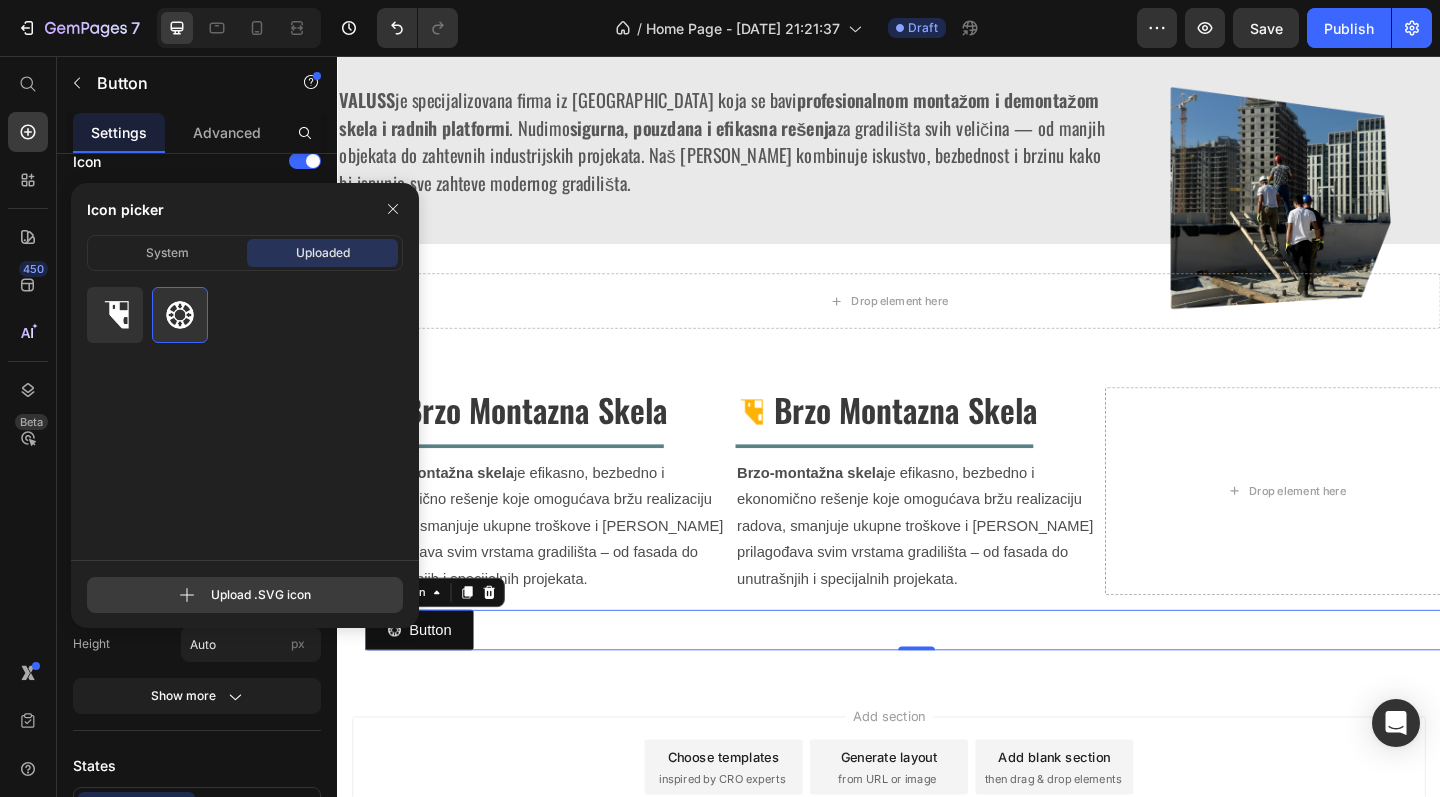 click 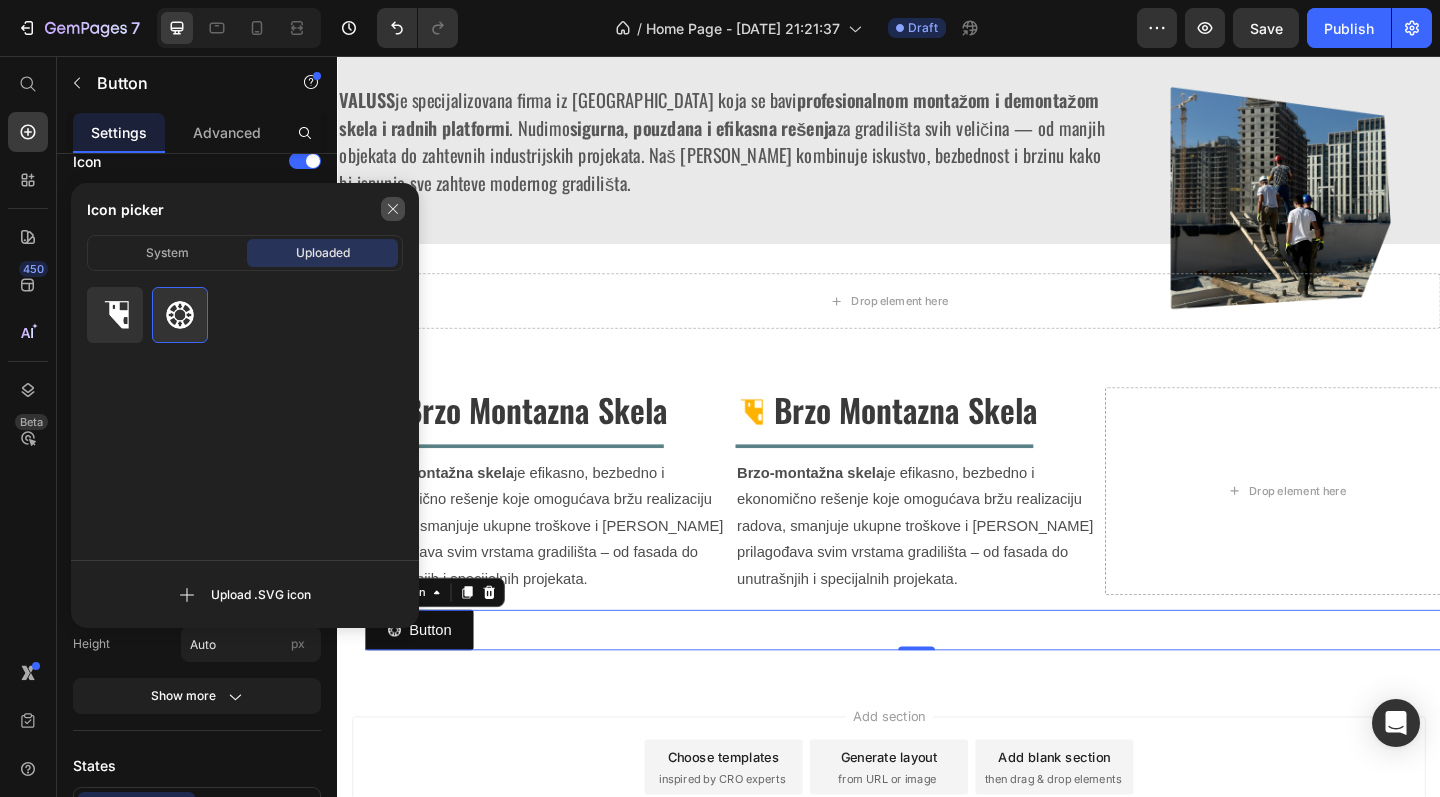click at bounding box center (393, 209) 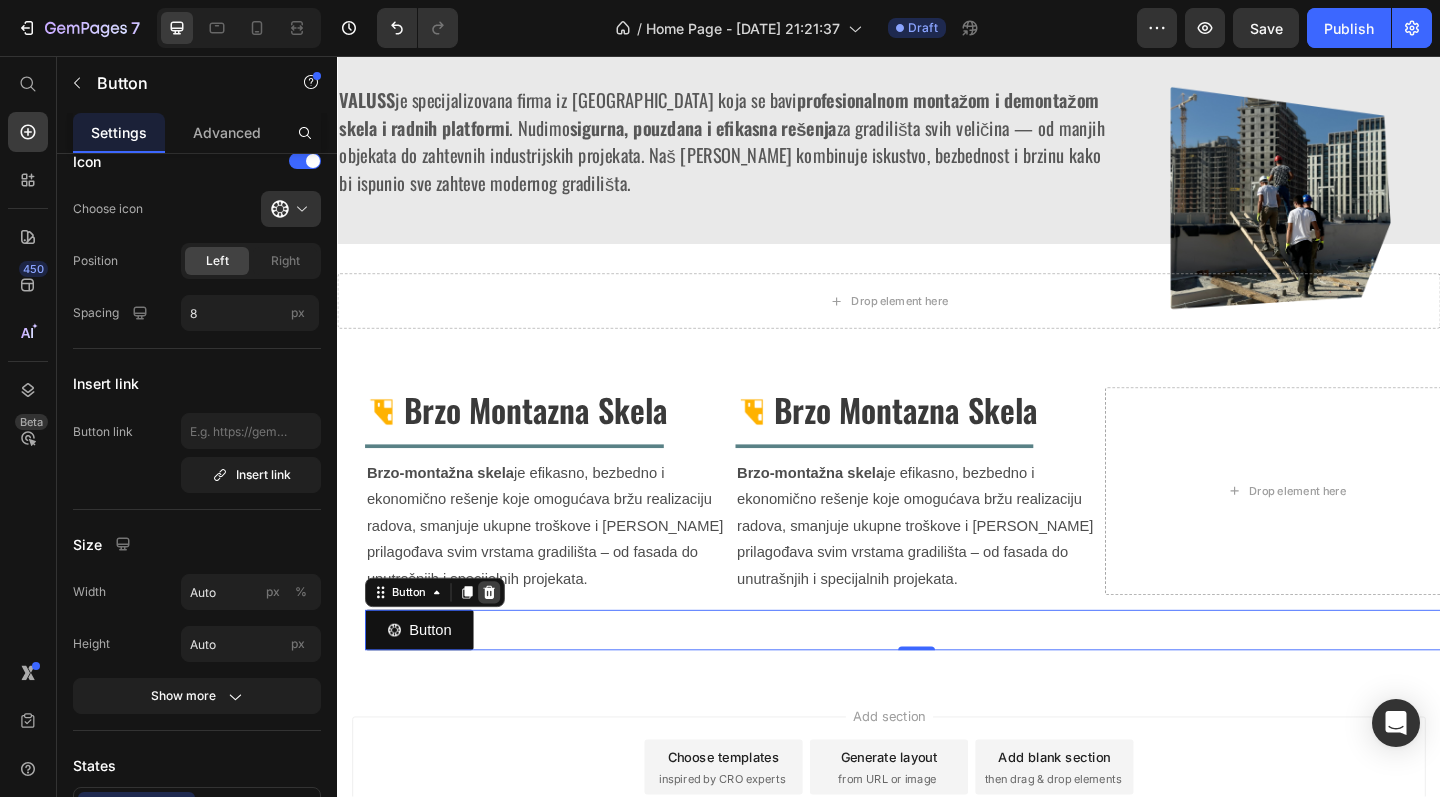 click 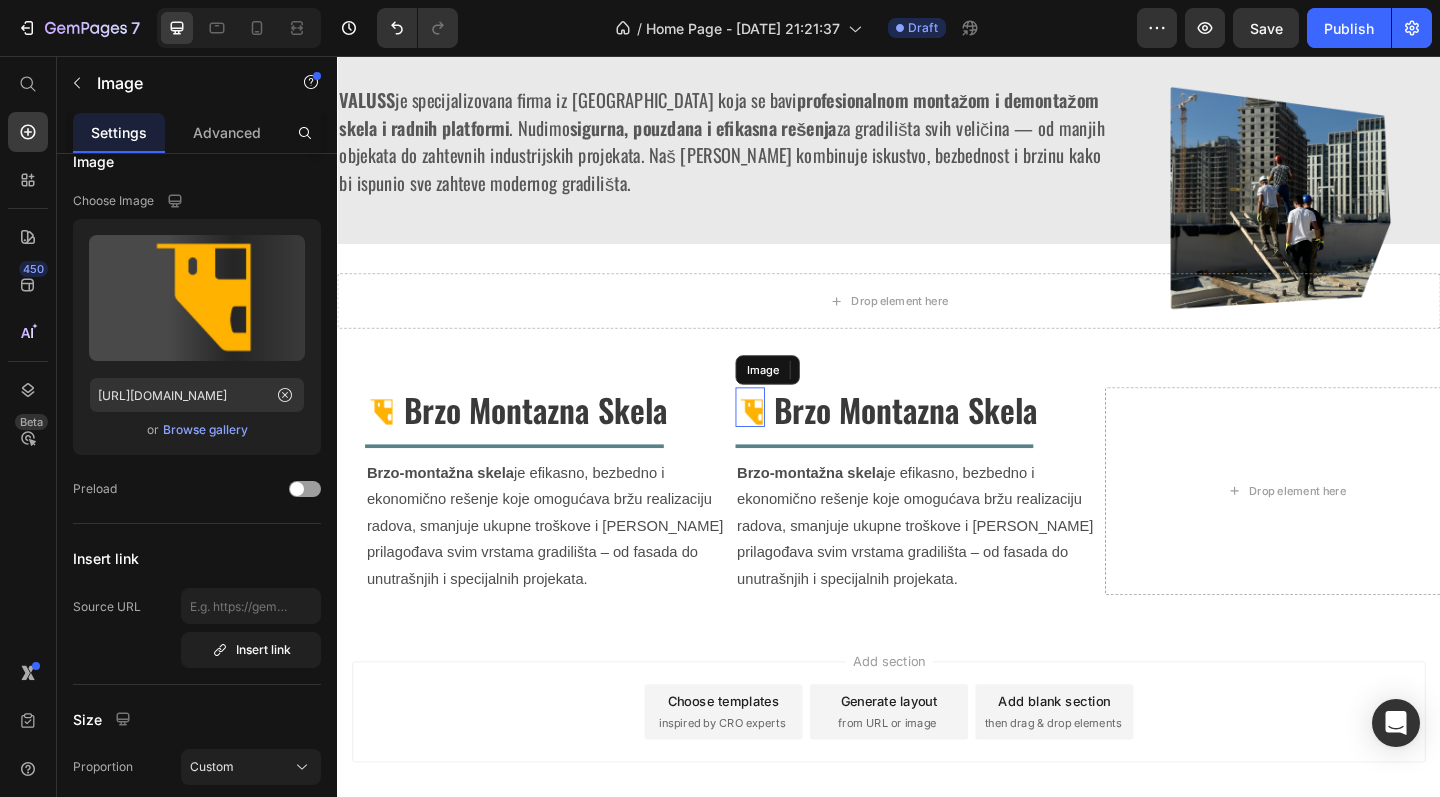 click at bounding box center (786, 438) 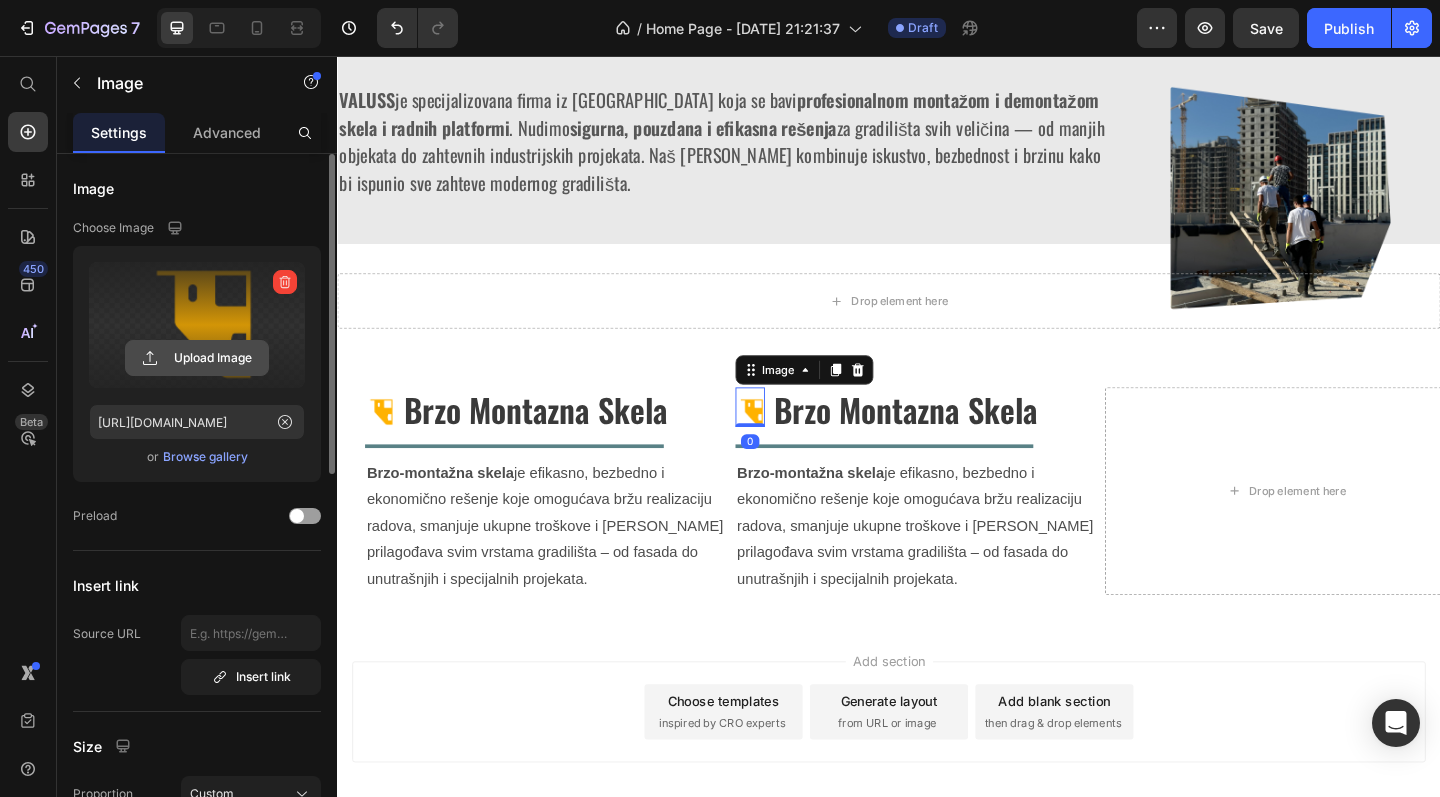 click 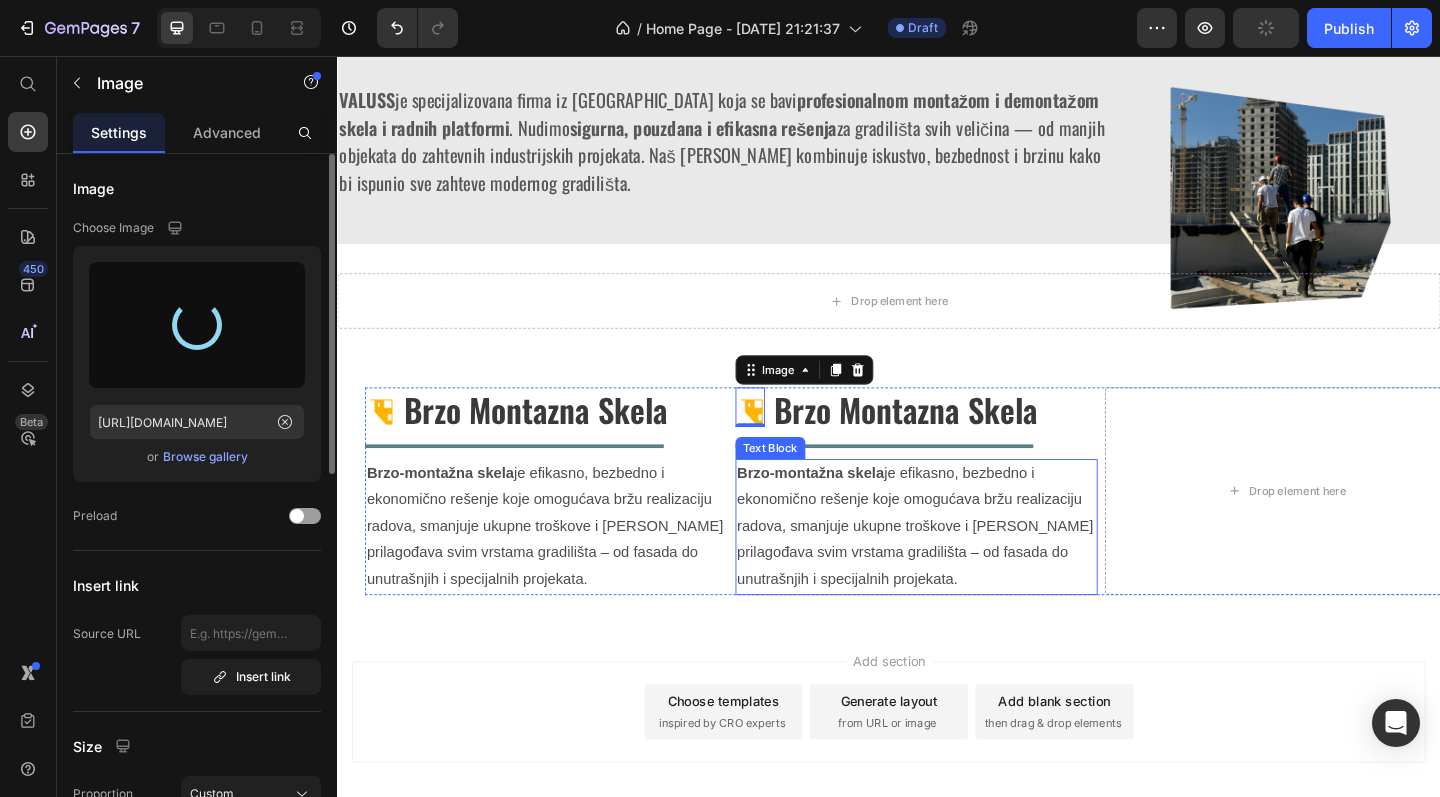 type on "[URL][DOMAIN_NAME]" 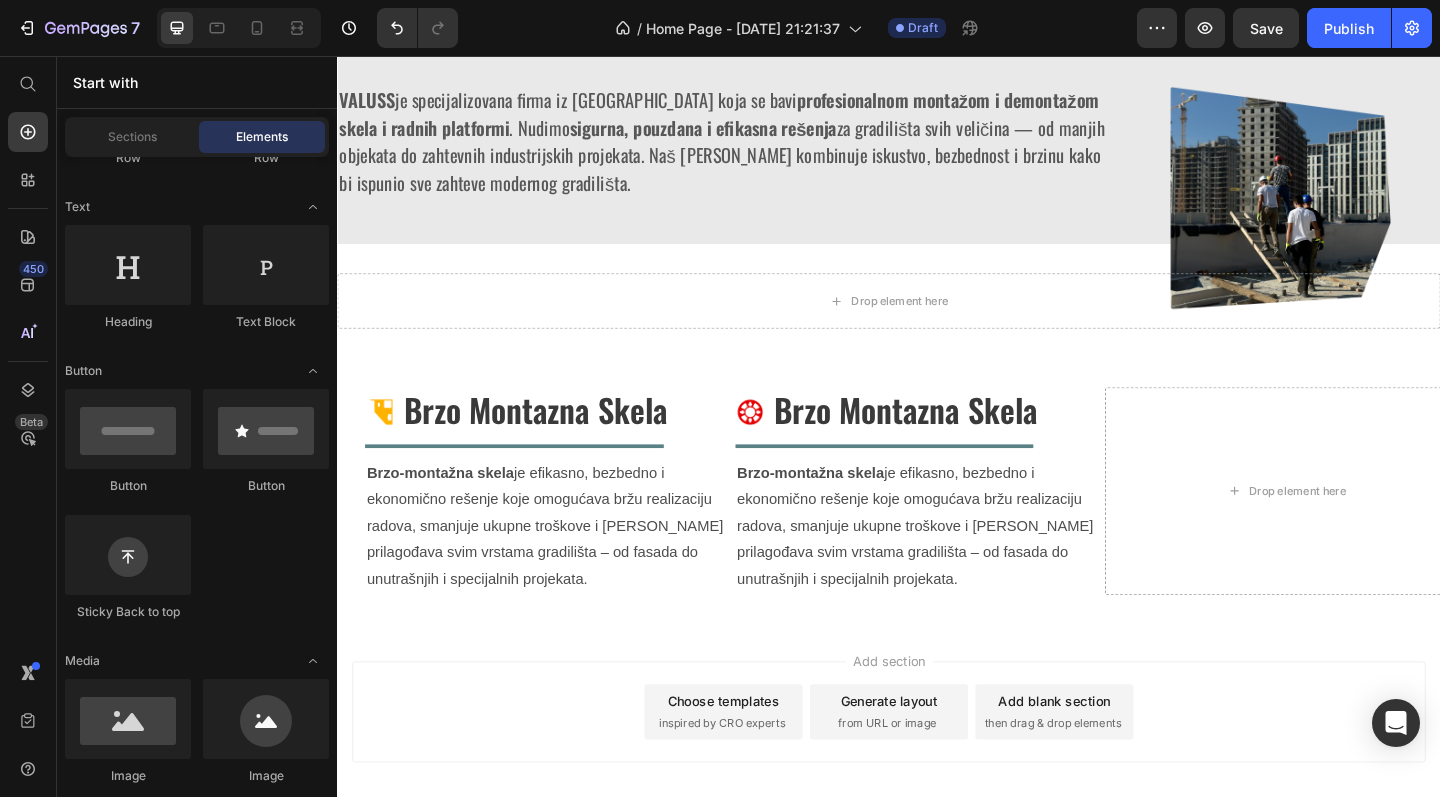 click on "Add section Choose templates inspired by CRO experts Generate layout from URL or image Add blank section then drag & drop elements" at bounding box center (937, 774) 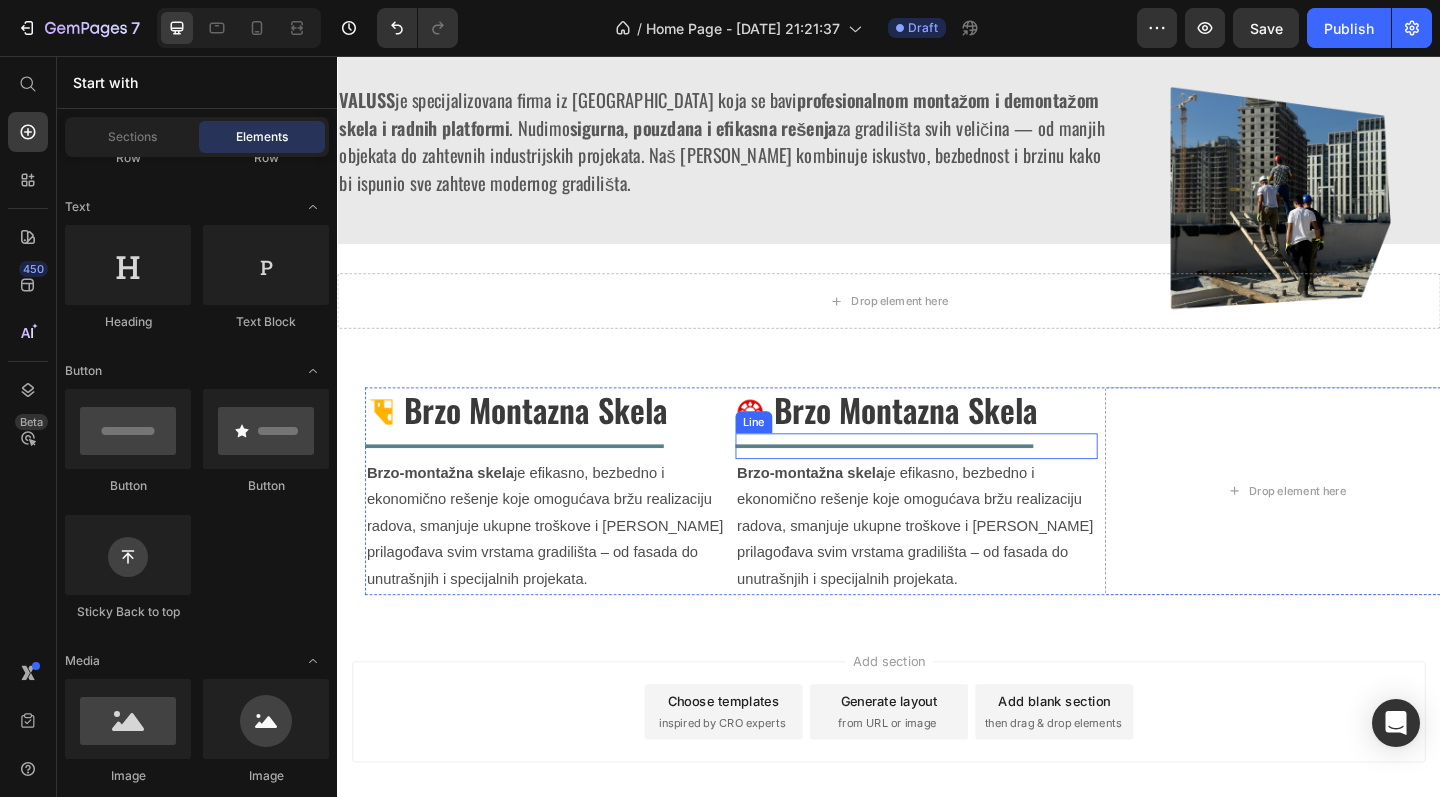 click on "Line" at bounding box center (790, 455) 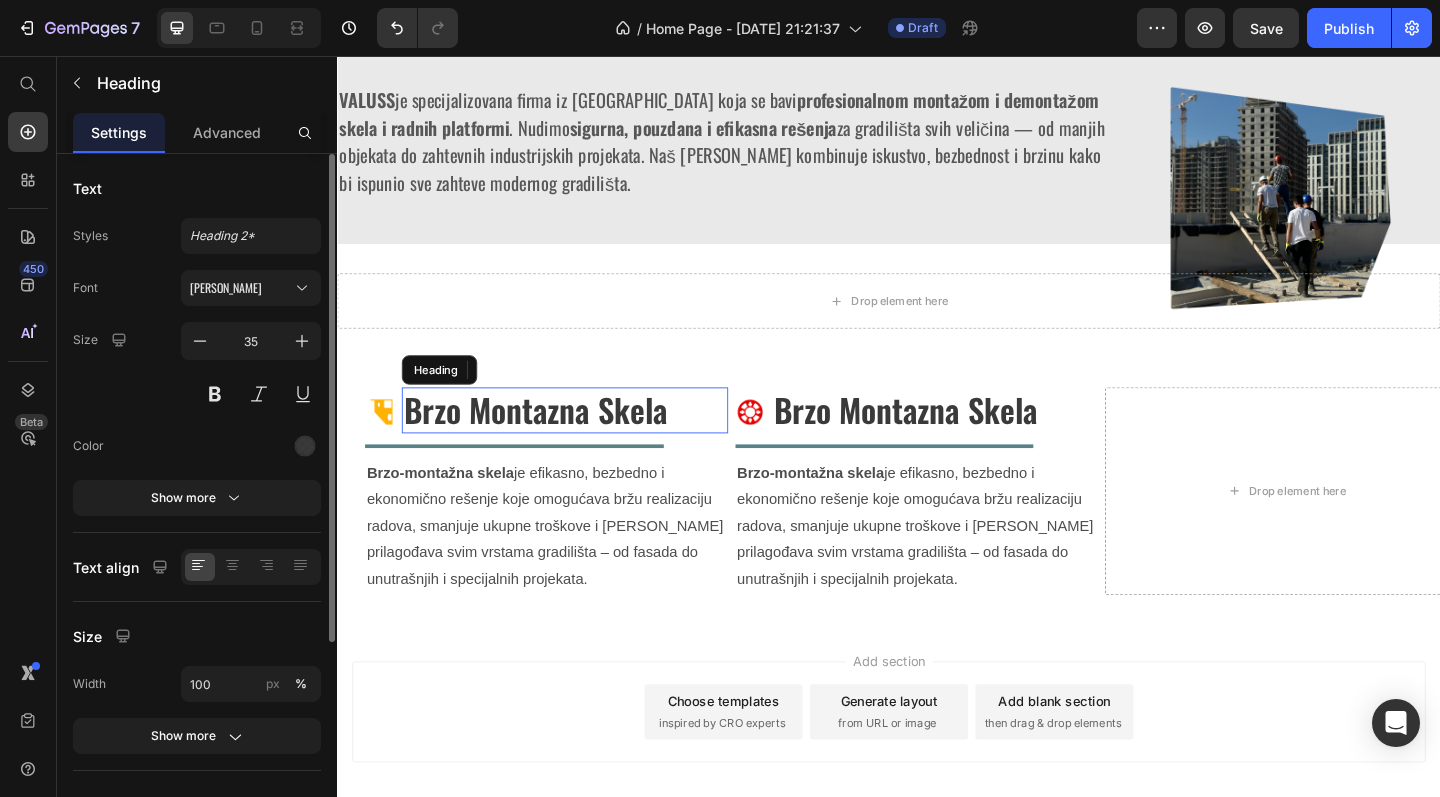 click on "⁠⁠⁠⁠⁠⁠⁠ Brzo montazna skela" at bounding box center [584, 442] 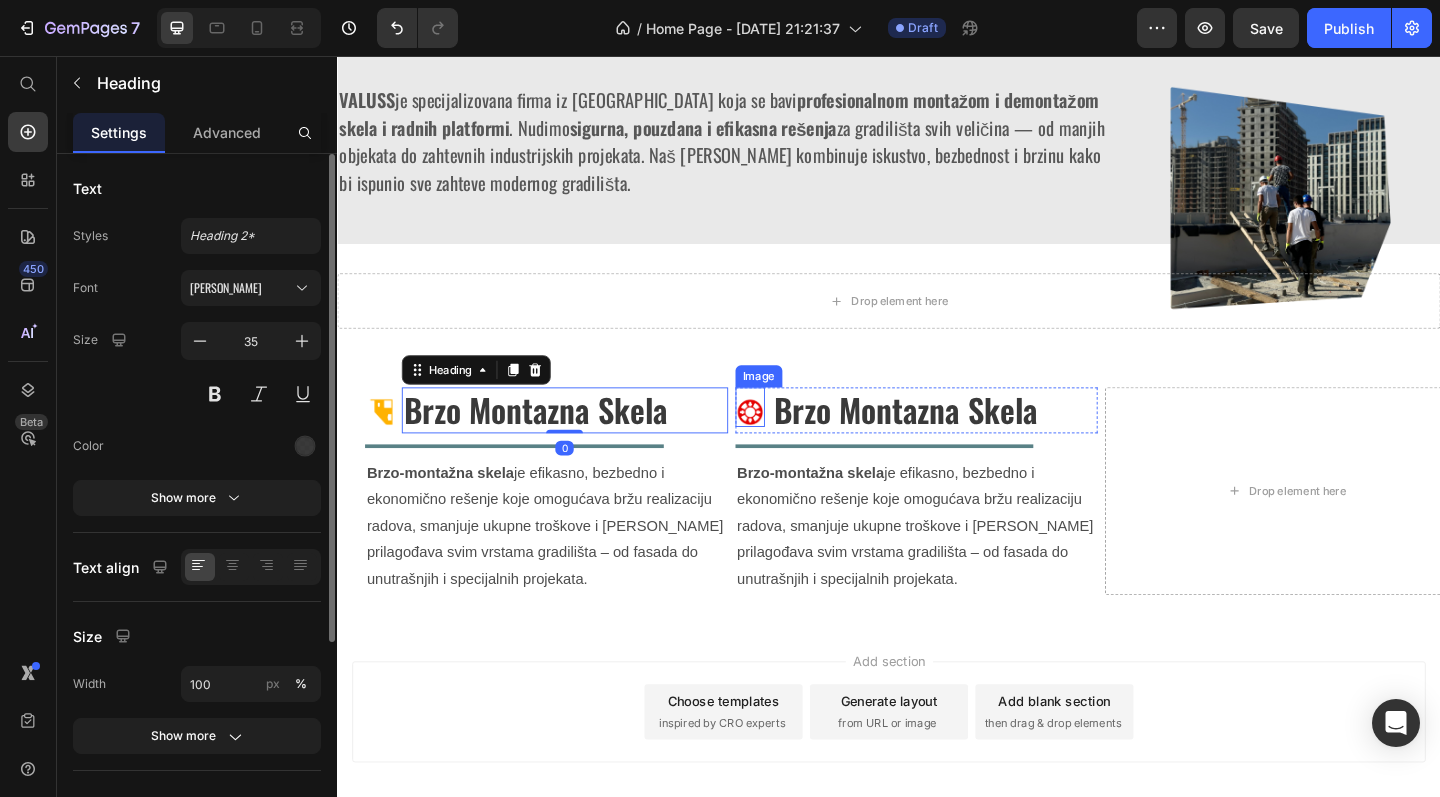 click at bounding box center [786, 438] 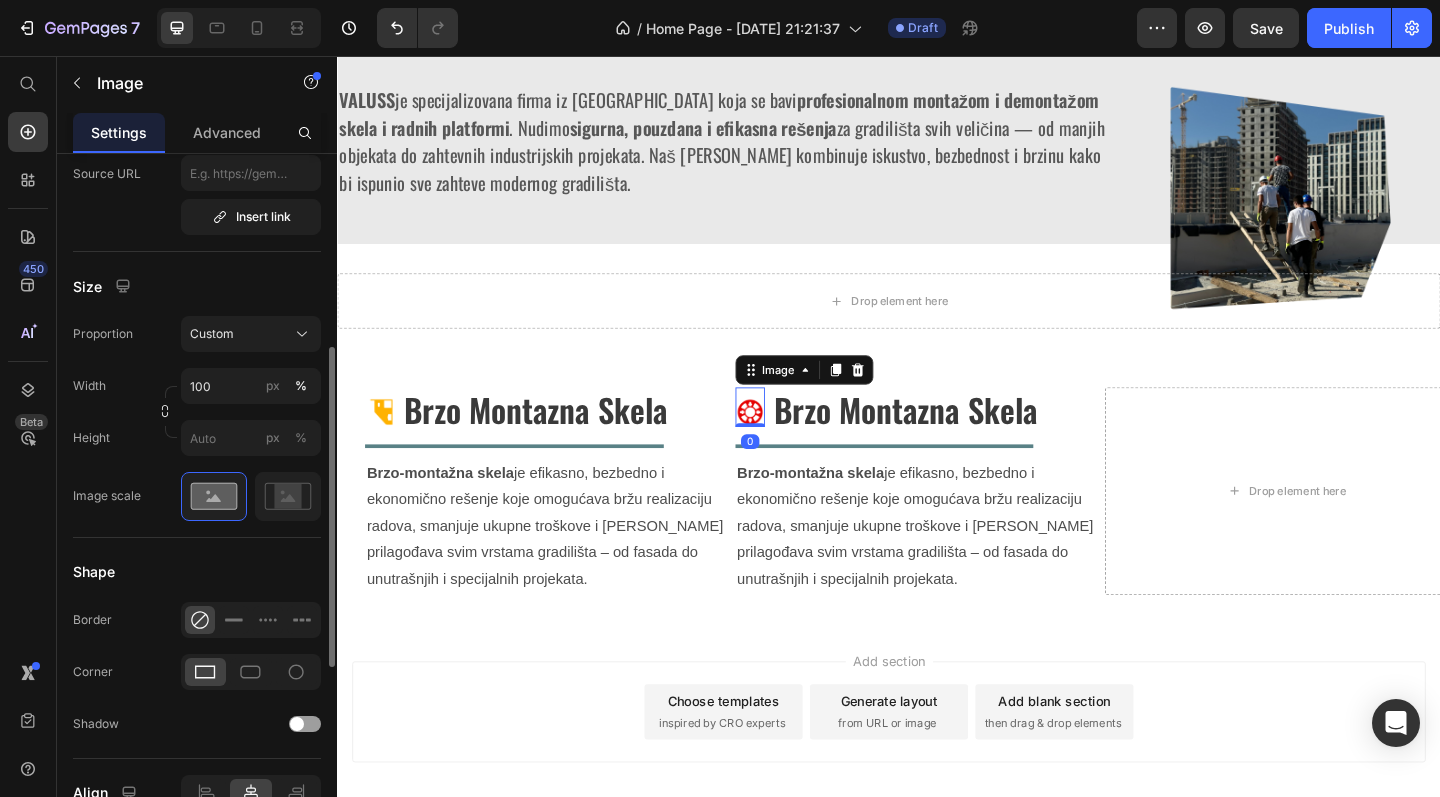 scroll, scrollTop: 536, scrollLeft: 0, axis: vertical 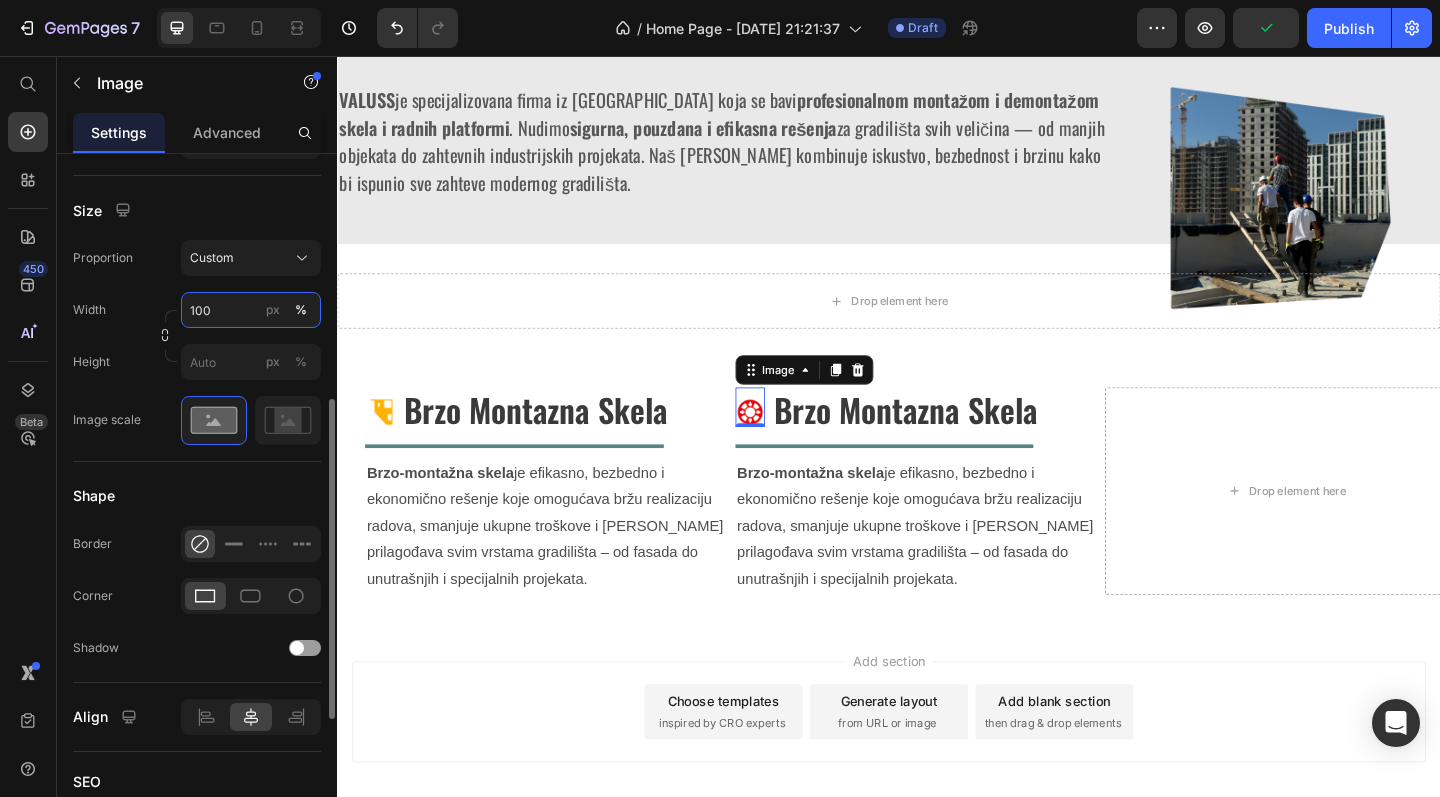 click on "100" at bounding box center (251, 310) 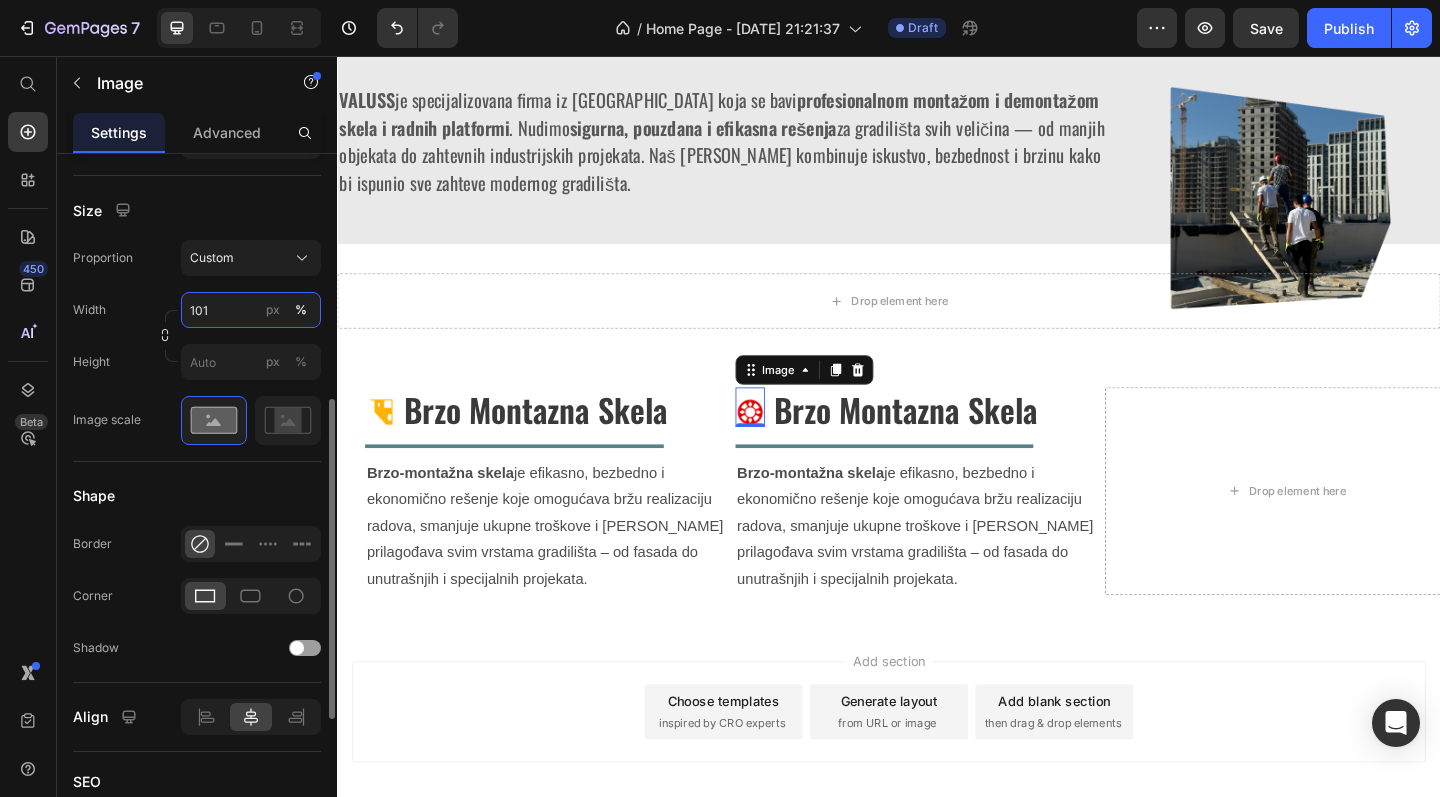 type on "100" 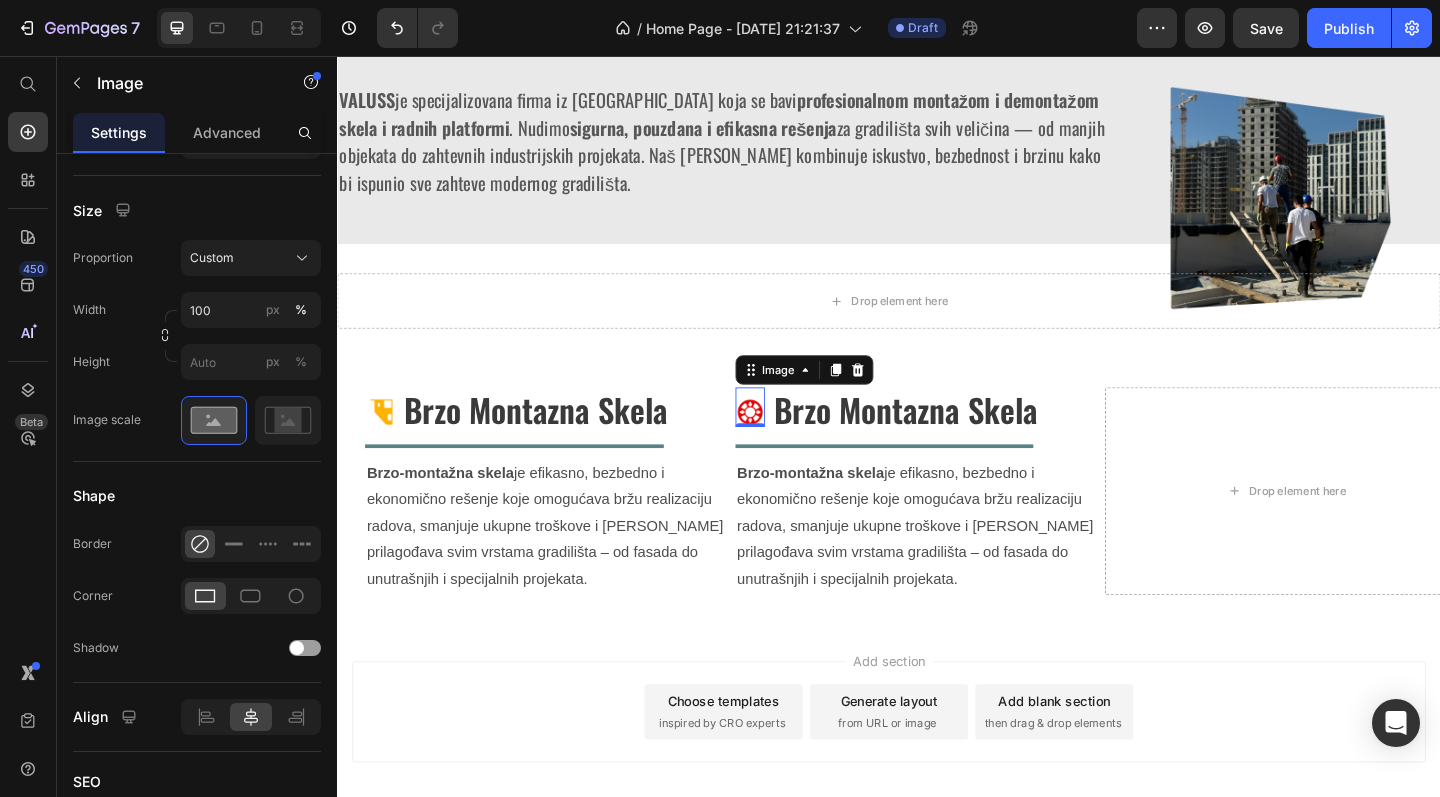click on "Add section Choose templates inspired by CRO experts Generate layout from URL or image Add blank section then drag & drop elements" at bounding box center (937, 774) 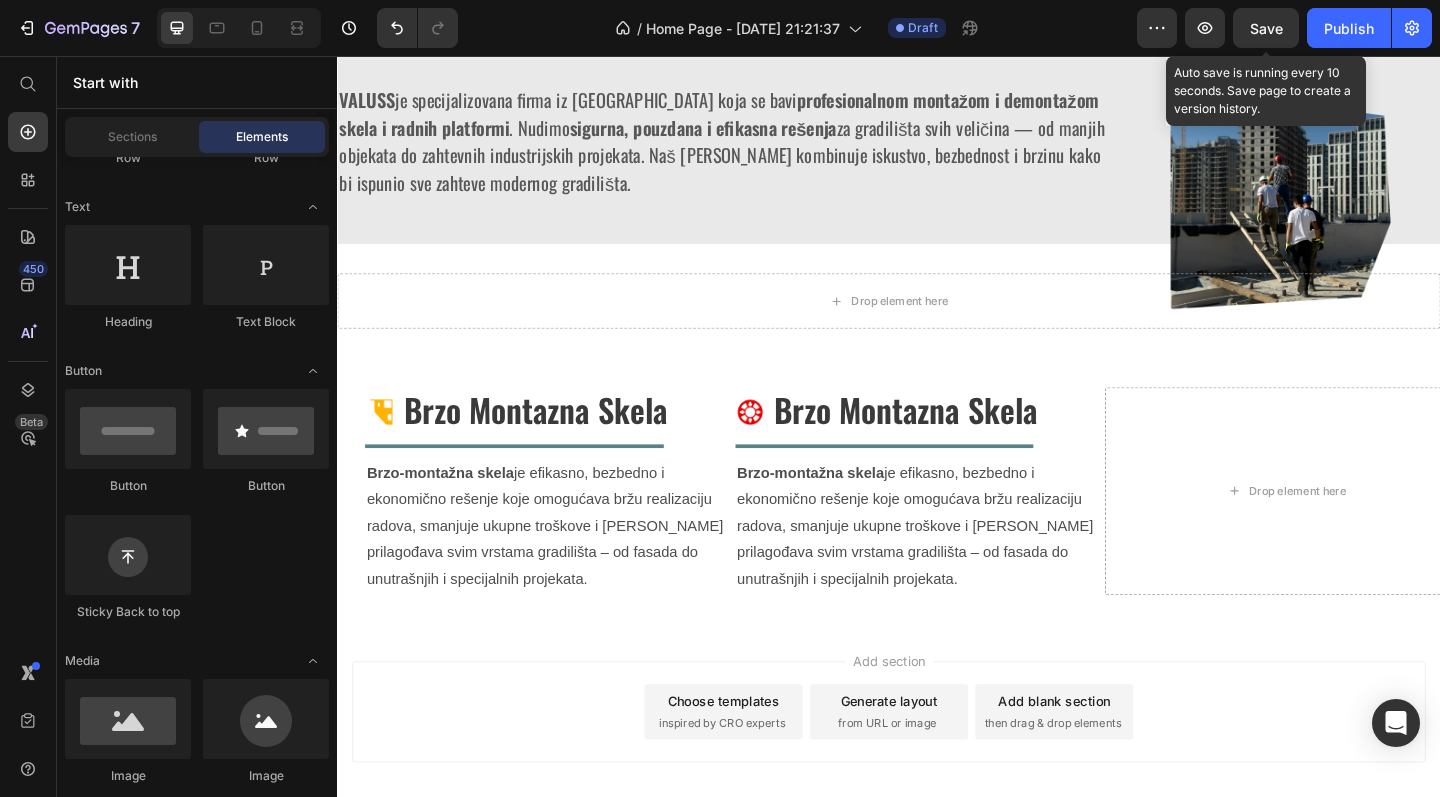 click on "Save" at bounding box center [1266, 28] 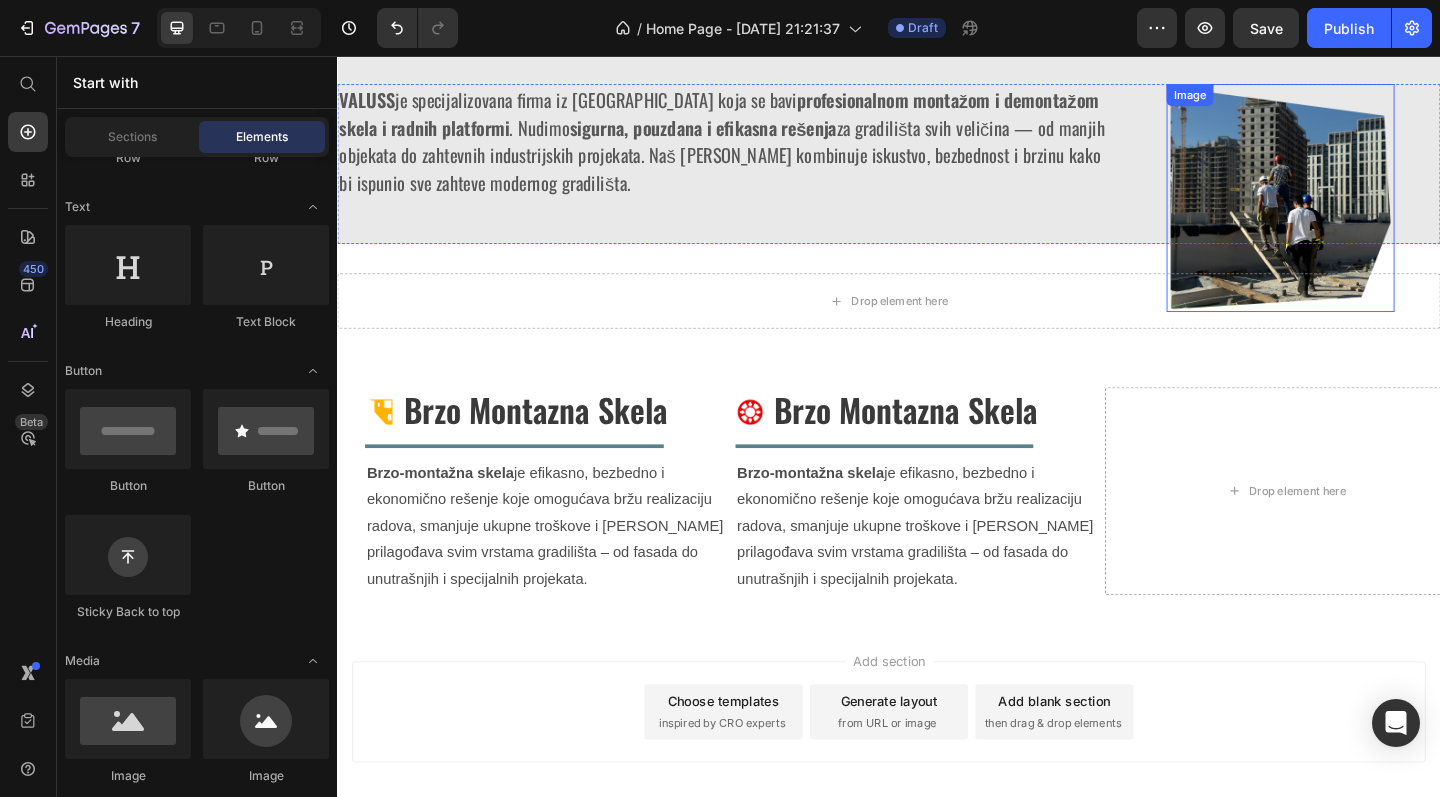 click at bounding box center (1363, 211) 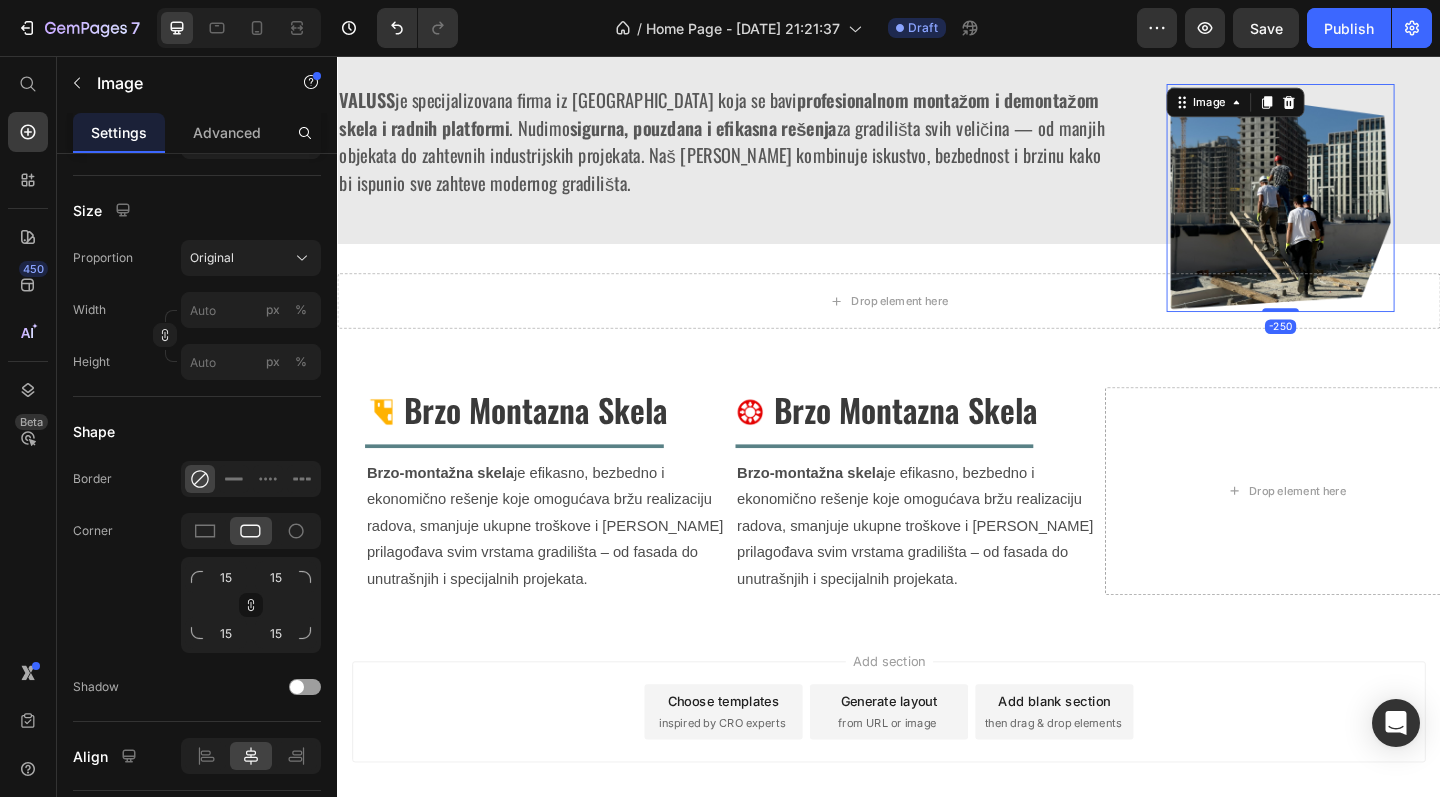 scroll, scrollTop: 0, scrollLeft: 0, axis: both 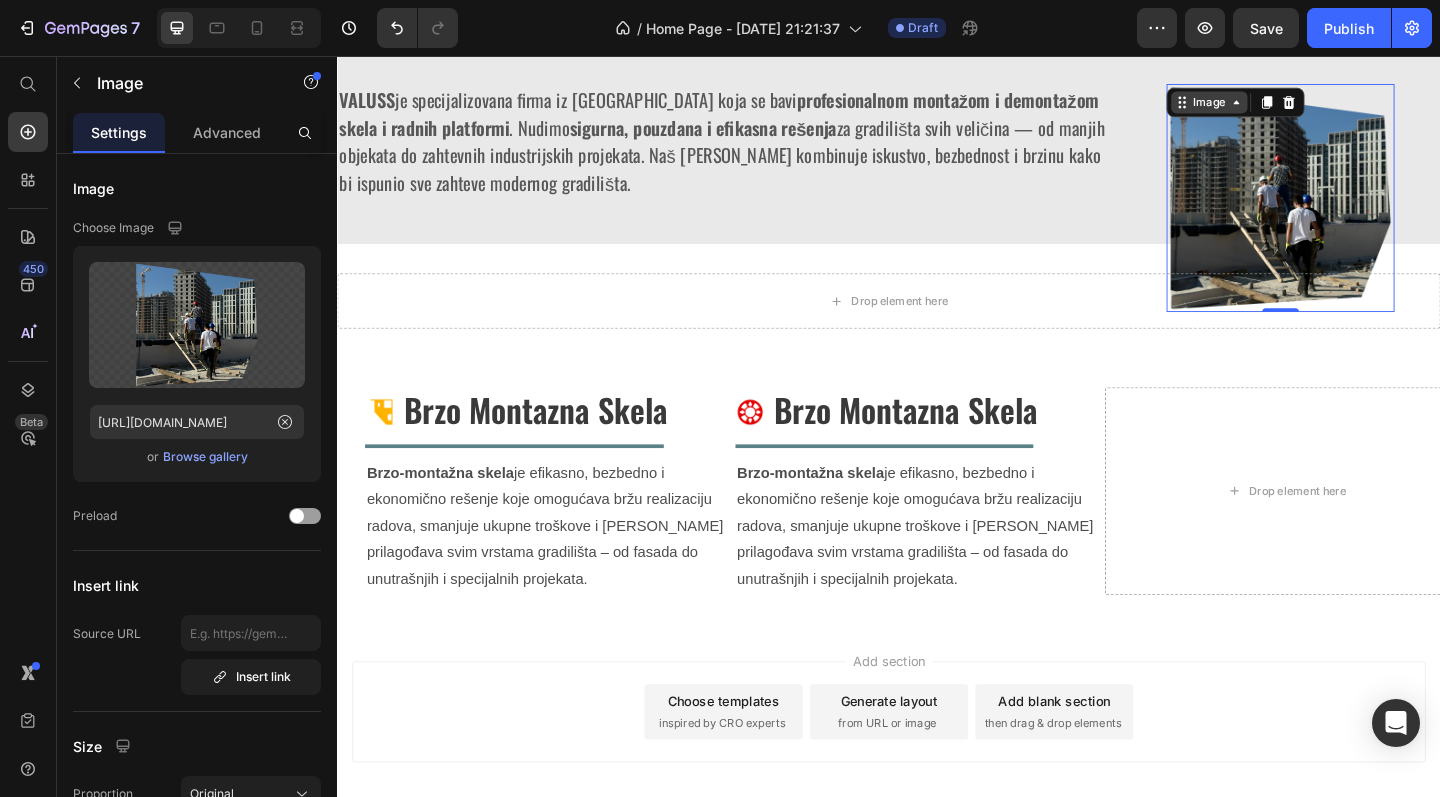 click on "Image" at bounding box center [1285, 107] 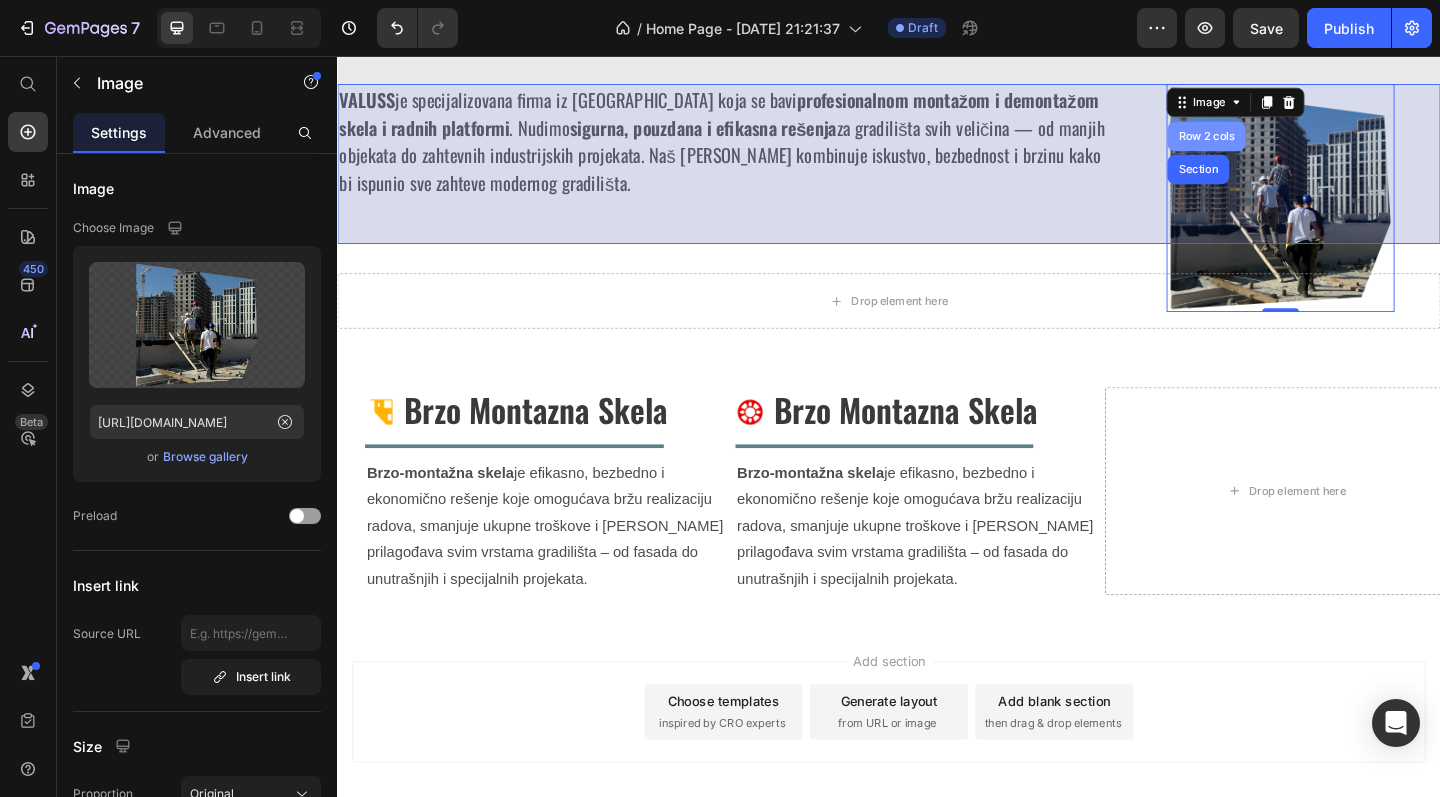 click on "Row 2 cols" at bounding box center (1282, 144) 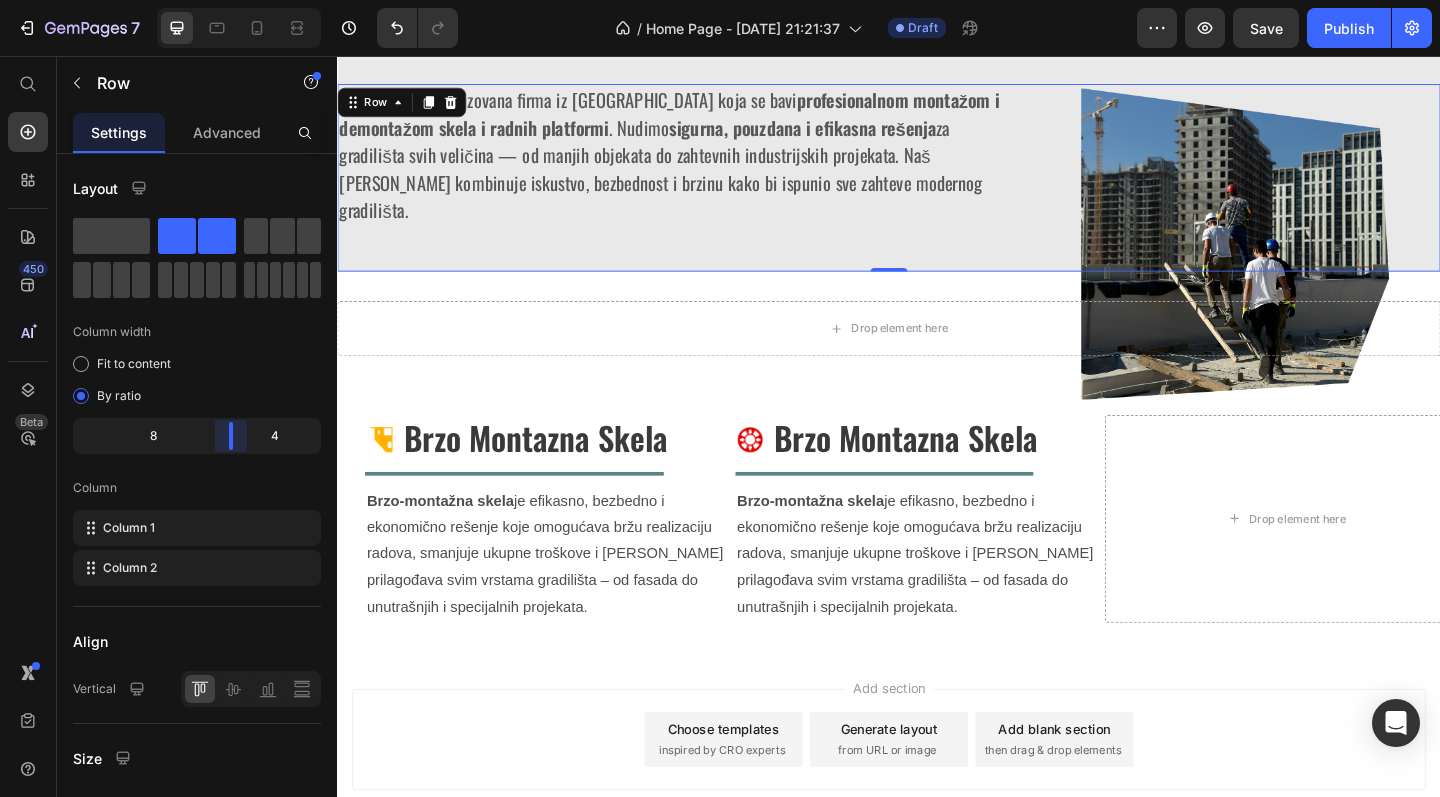 click on "7   /  Home Page - [DATE] 21:21:37 Draft Preview  Save   Publish  450 Beta Start with Sections Elements Hero Section Product Detail Brands Trusted Badges Guarantee Product Breakdown How to use Testimonials Compare Bundle FAQs Social Proof Brand Story Product List Collection Blog List Contact Sticky Add to Cart Custom Footer Browse Library 450 Layout
Row
Row
Row
Row Text
Heading
Text Block Button
Button
Button
Sticky Back to top Media
Image" at bounding box center (720, 0) 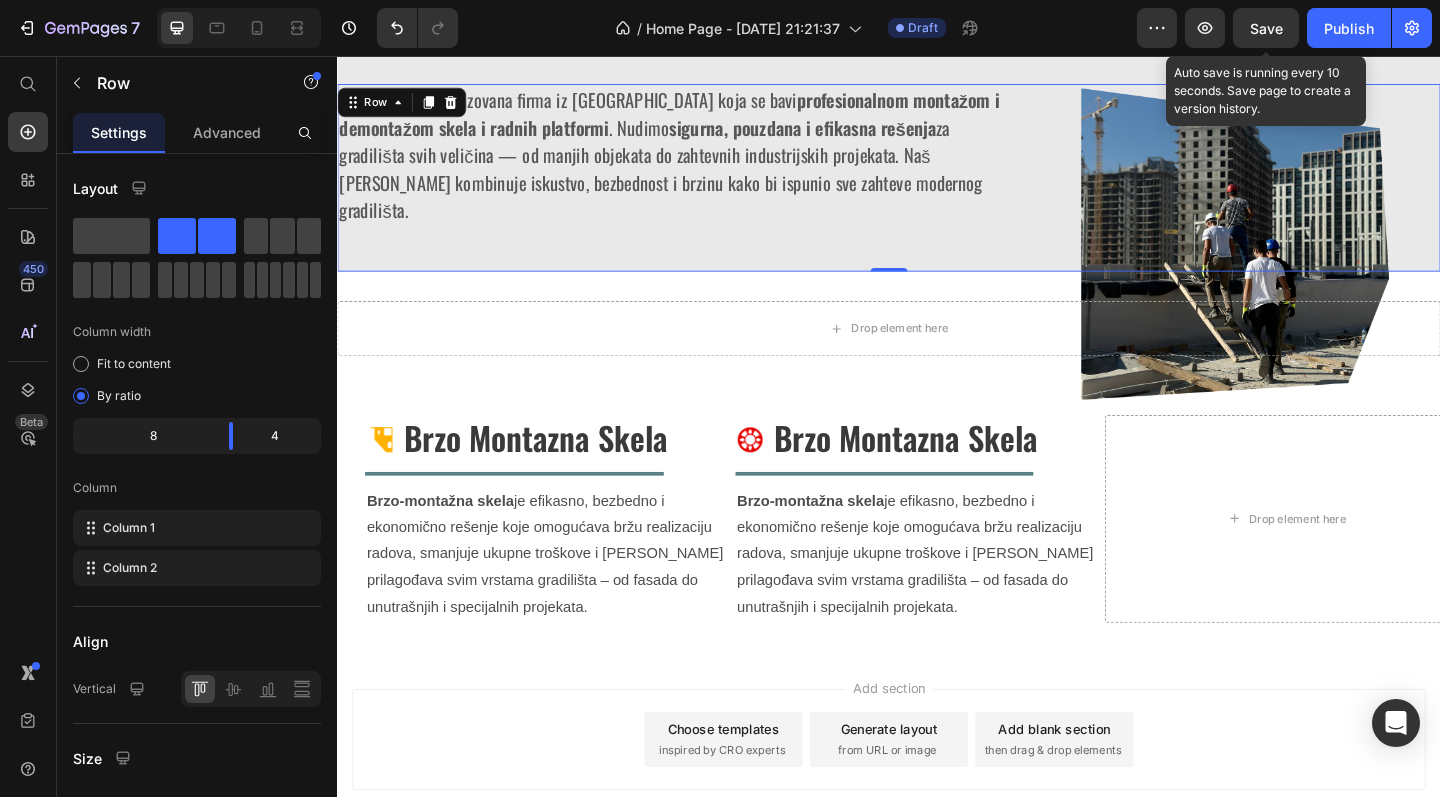 click on "Save" at bounding box center (1266, 28) 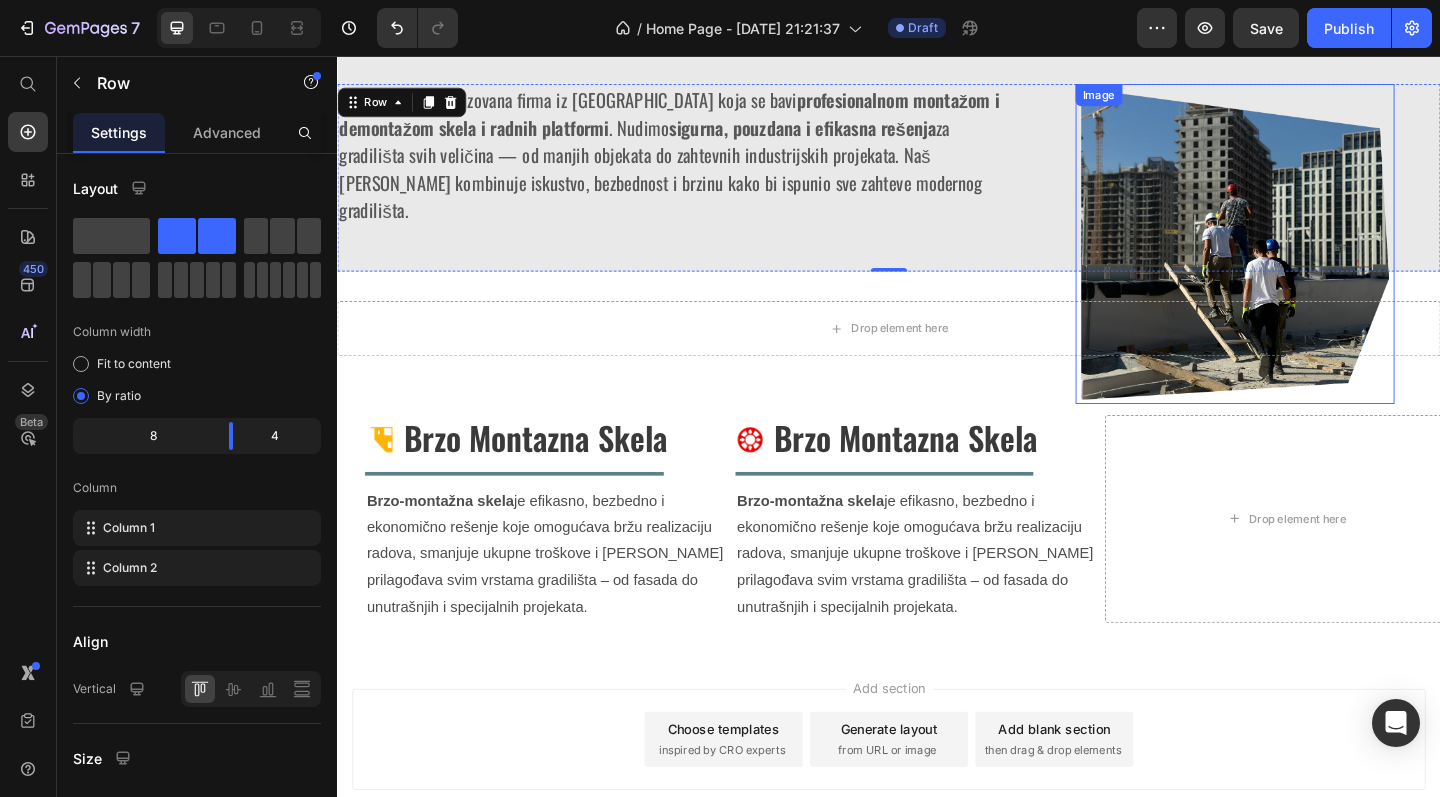 click at bounding box center (1313, 260) 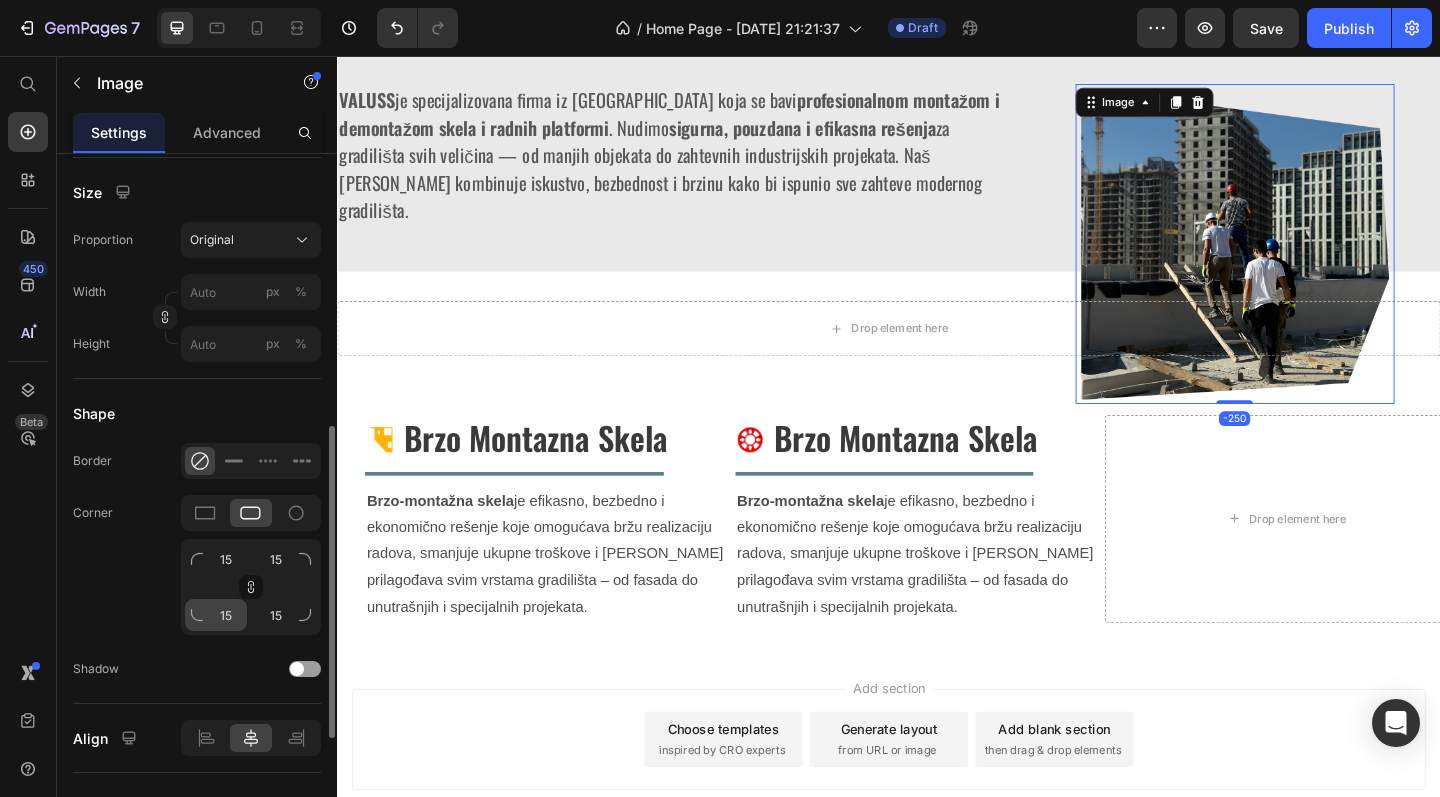 scroll, scrollTop: 601, scrollLeft: 0, axis: vertical 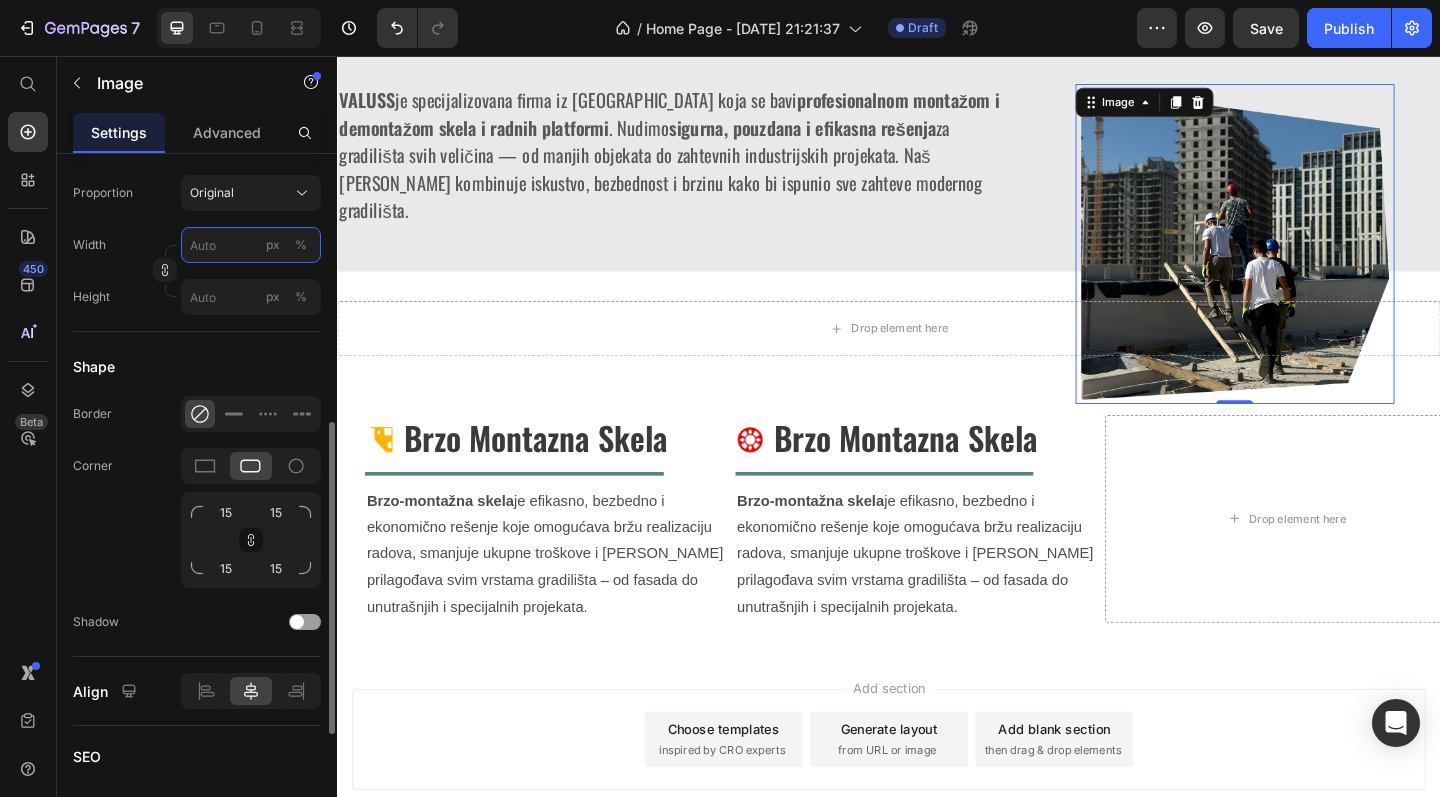 click on "px %" at bounding box center (251, 245) 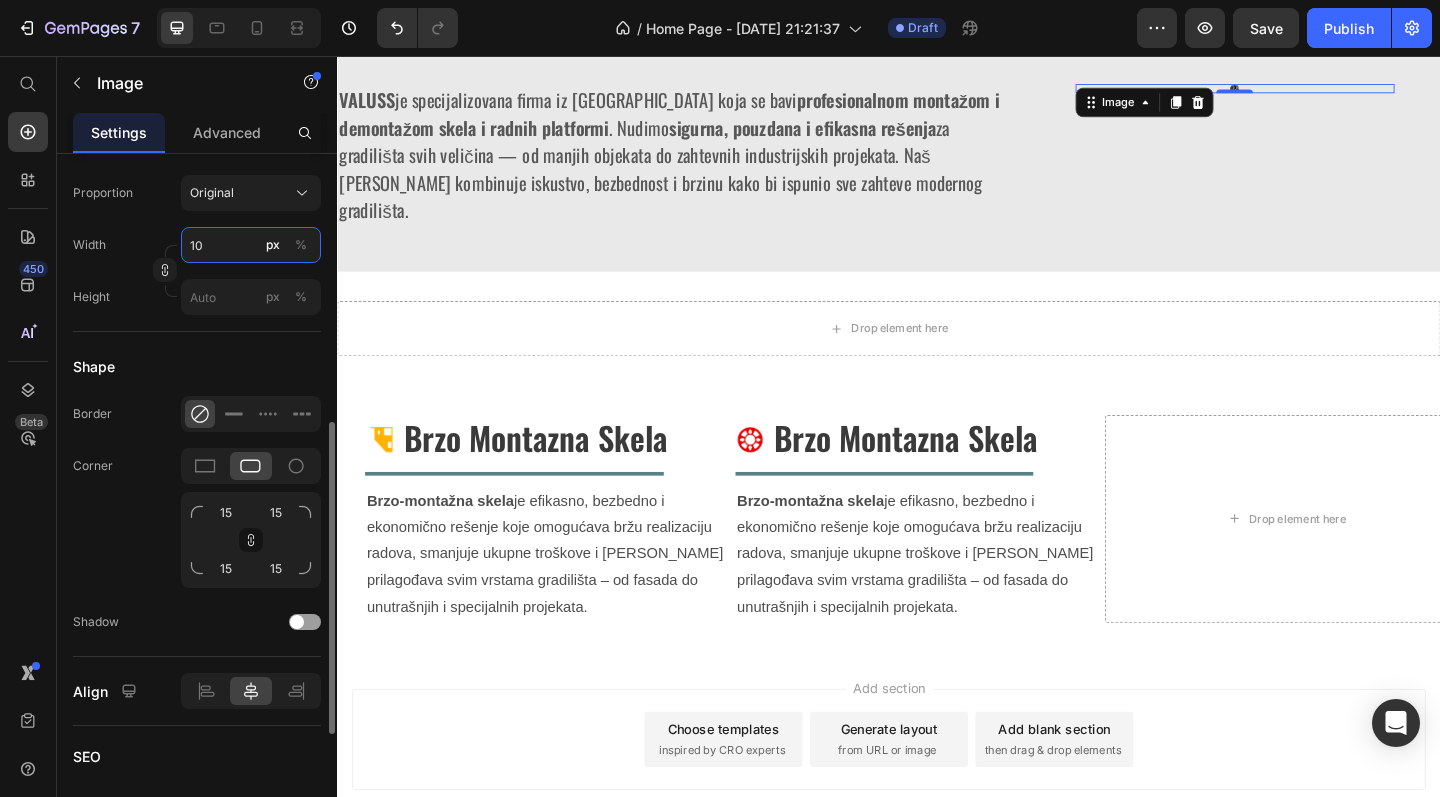 type on "1" 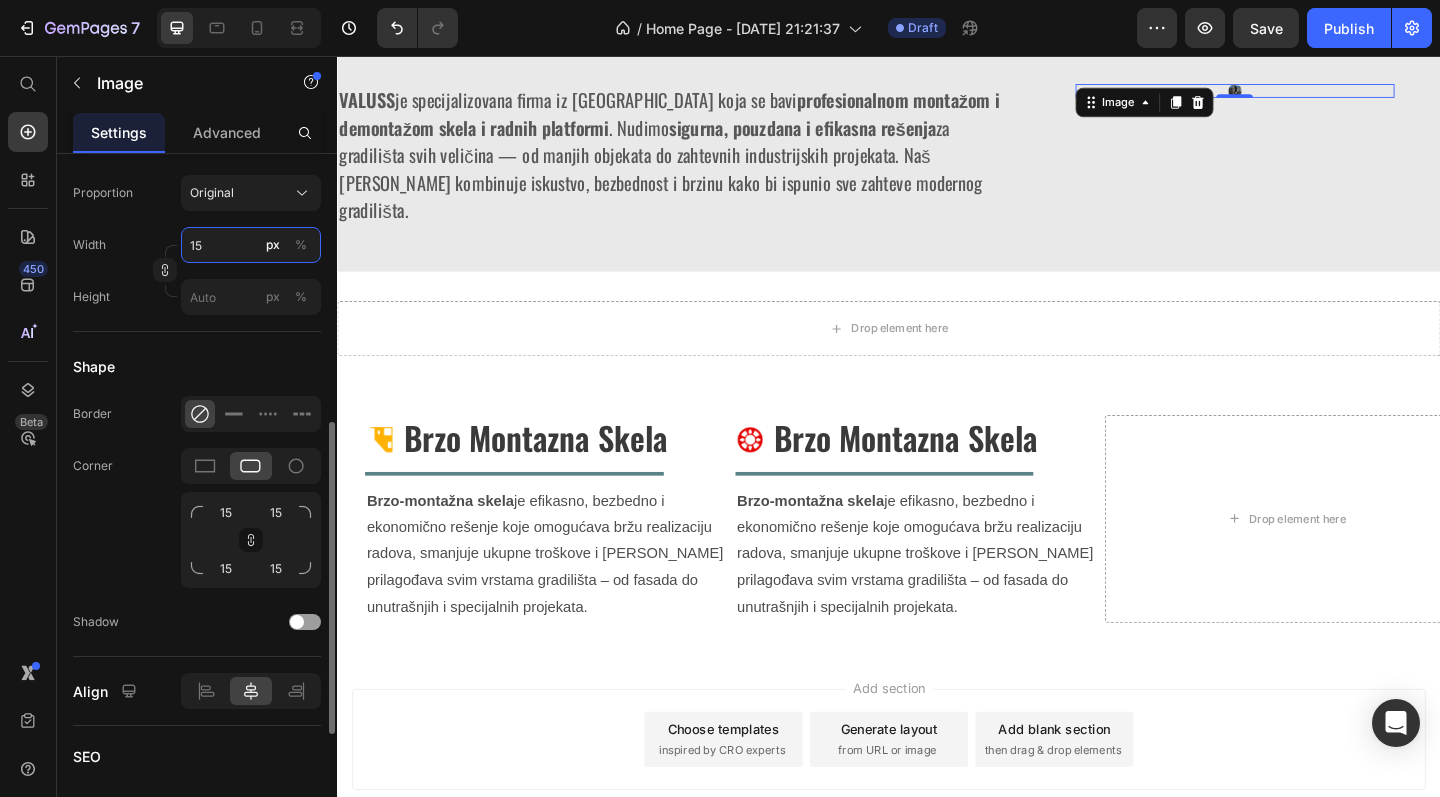 type on "1" 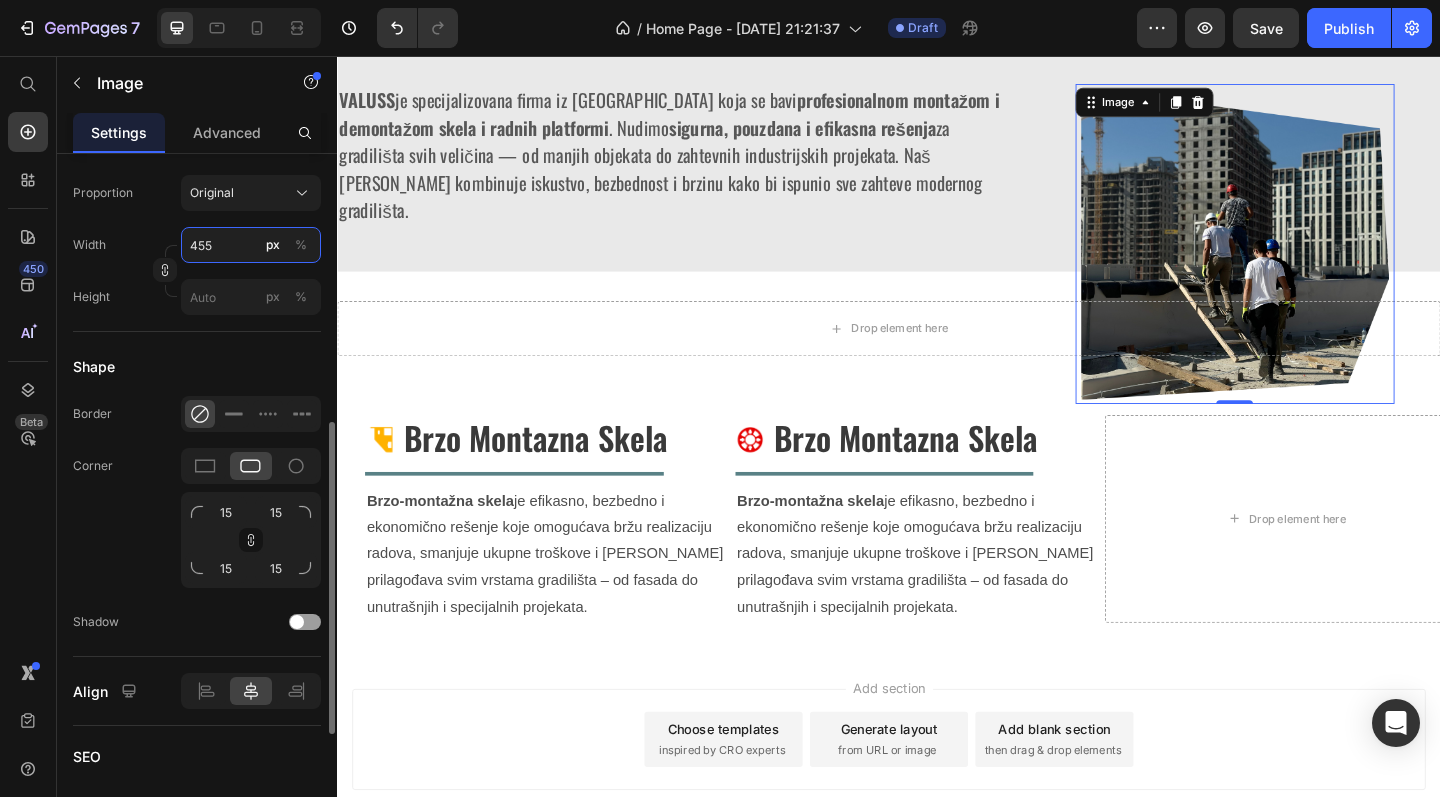 click on "455" at bounding box center (251, 245) 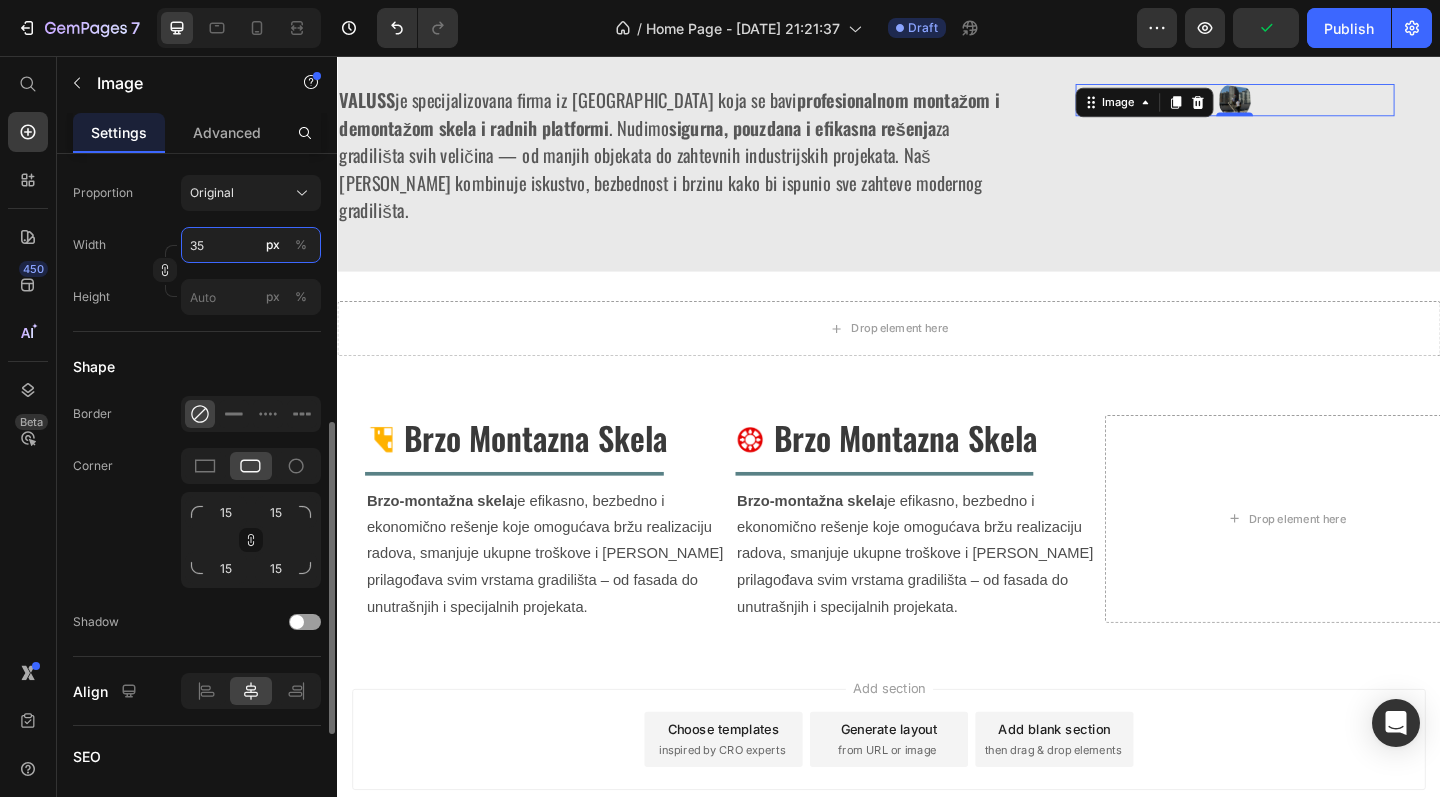 type on "3" 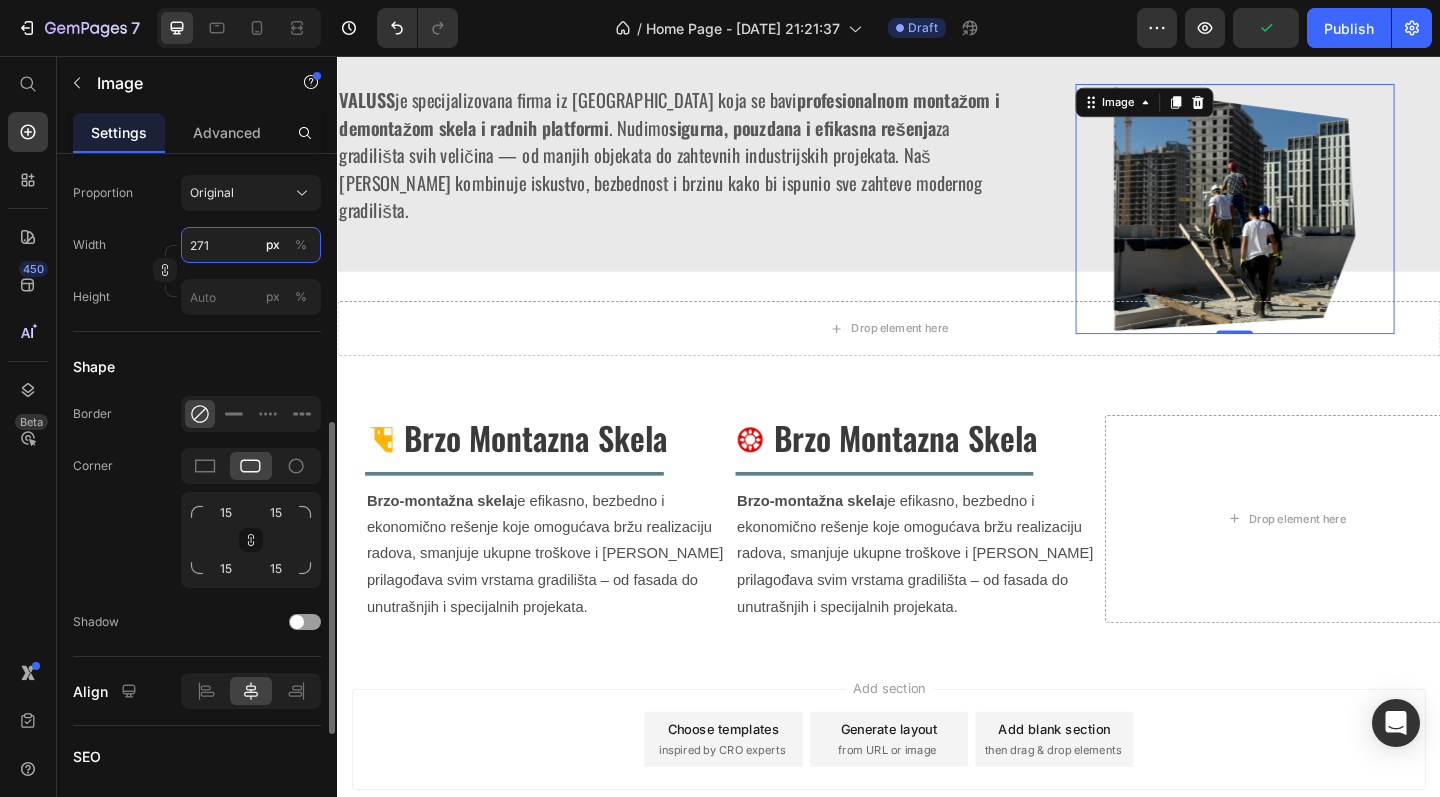 type on "270" 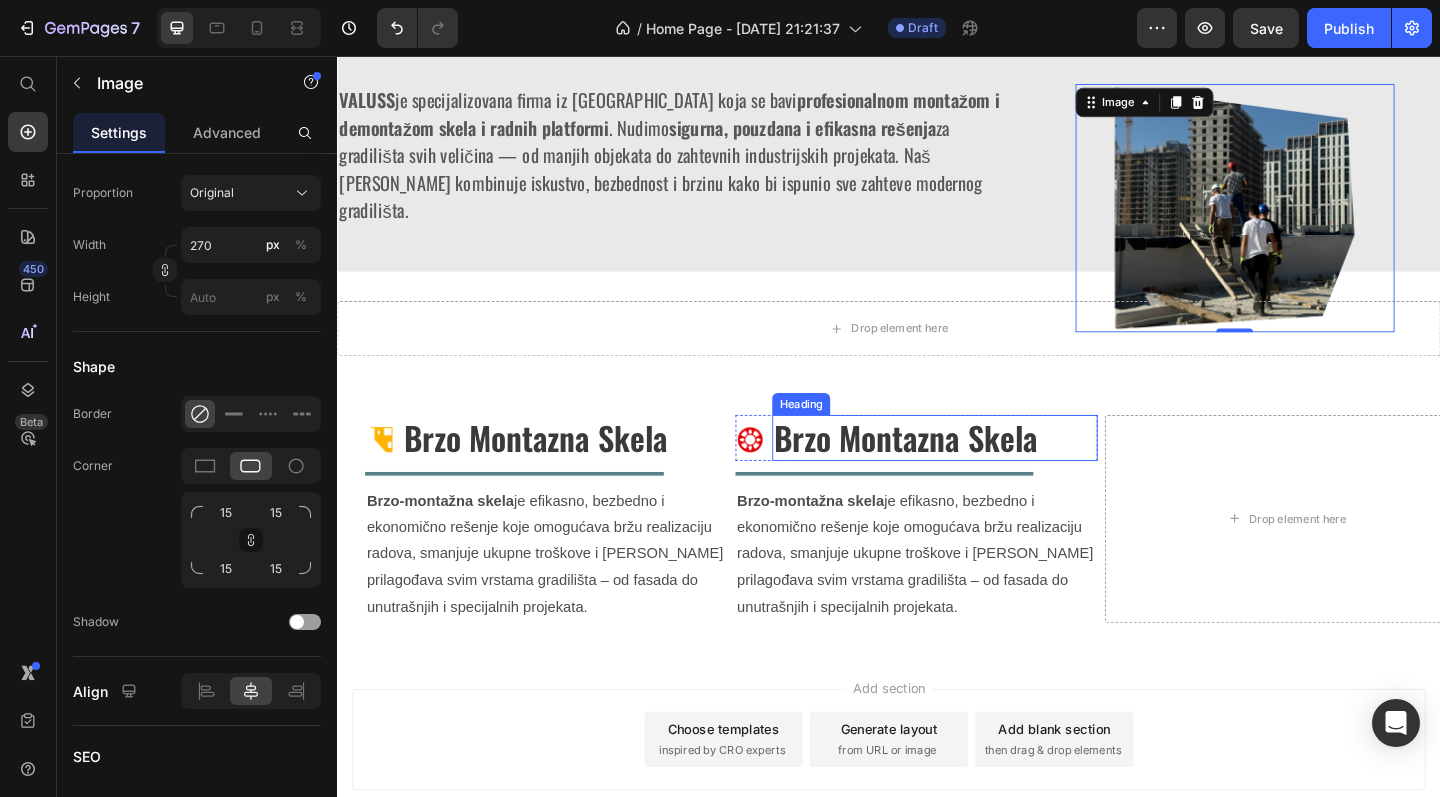 click on "Brzo montazna skela" at bounding box center (955, 471) 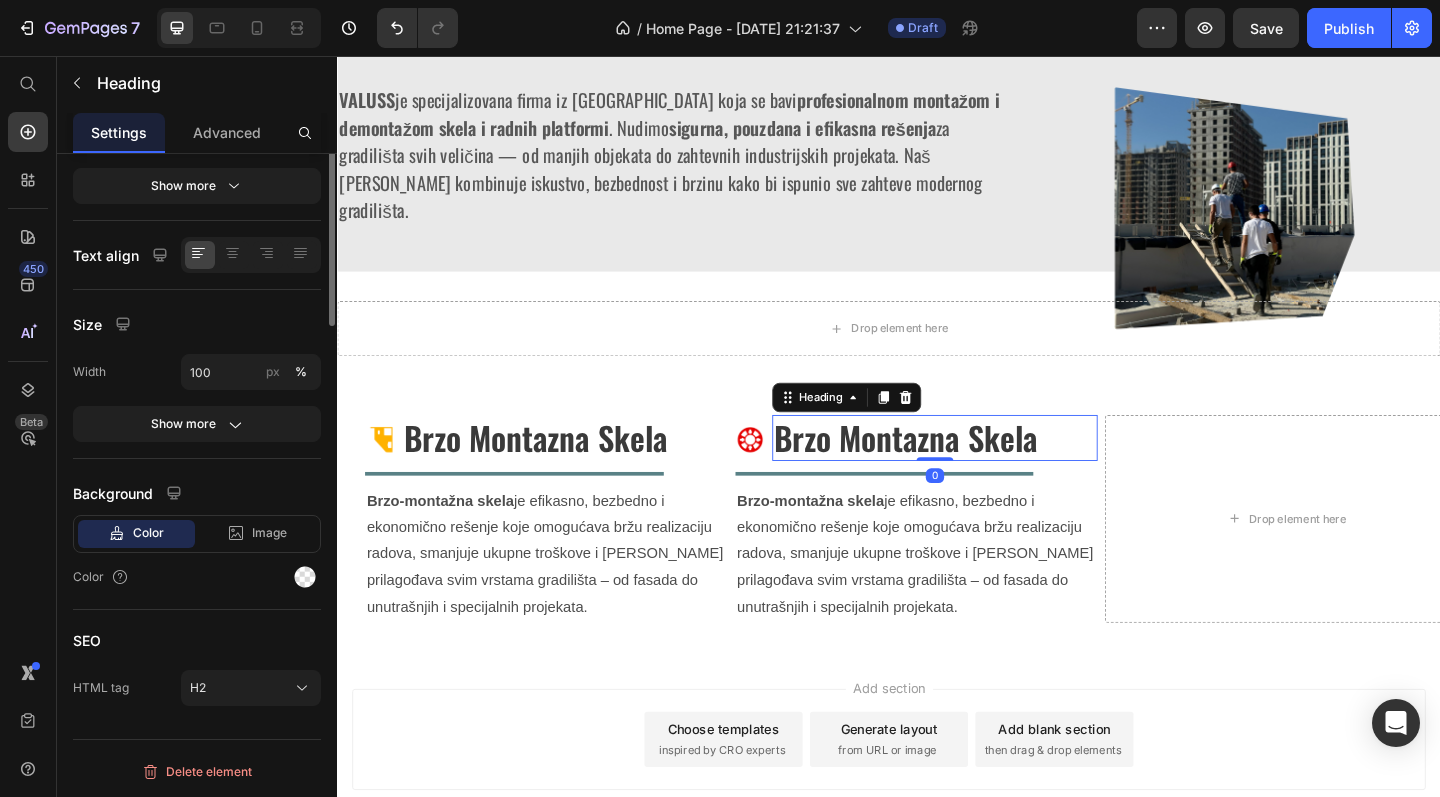scroll, scrollTop: 0, scrollLeft: 0, axis: both 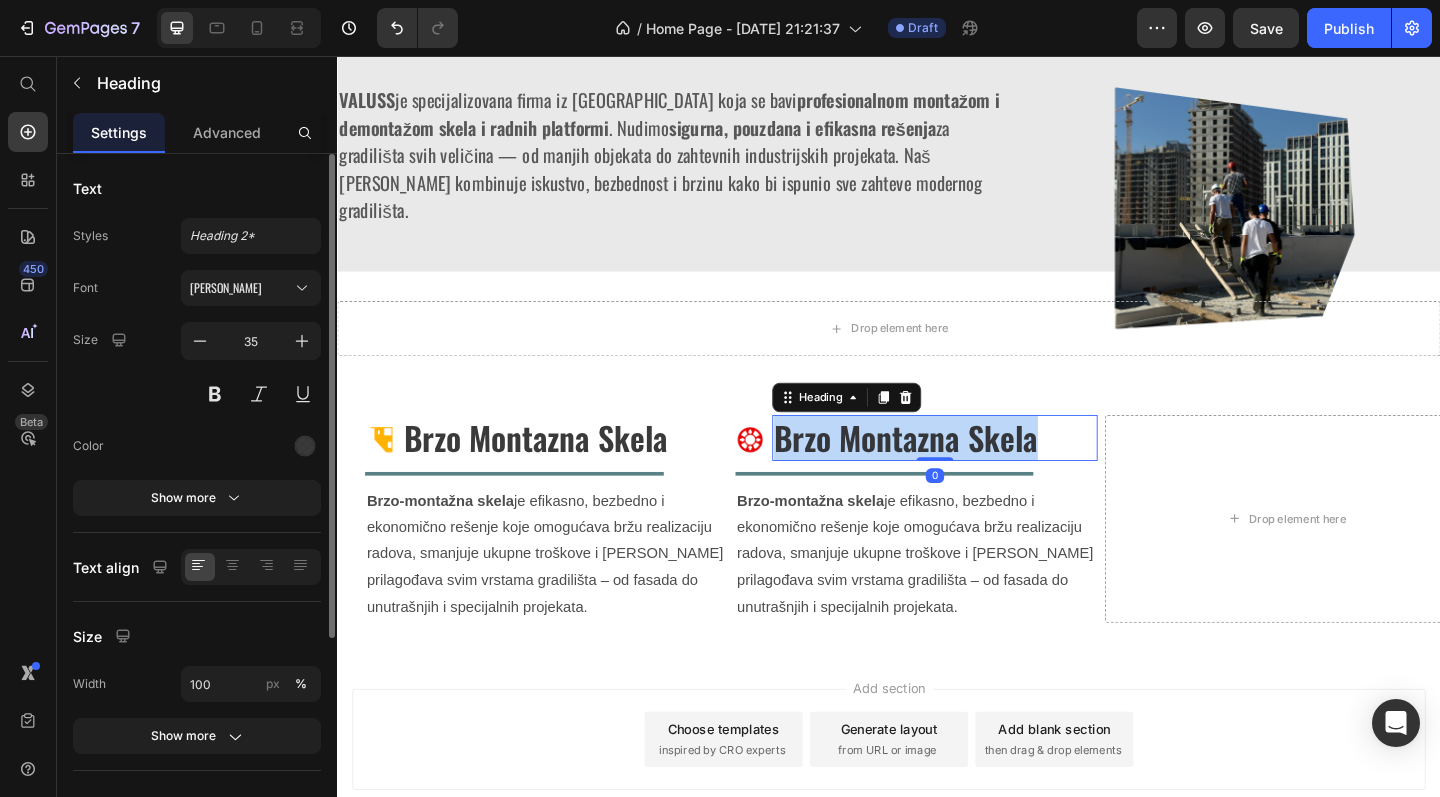 click on "Brzo montazna skela" at bounding box center [955, 471] 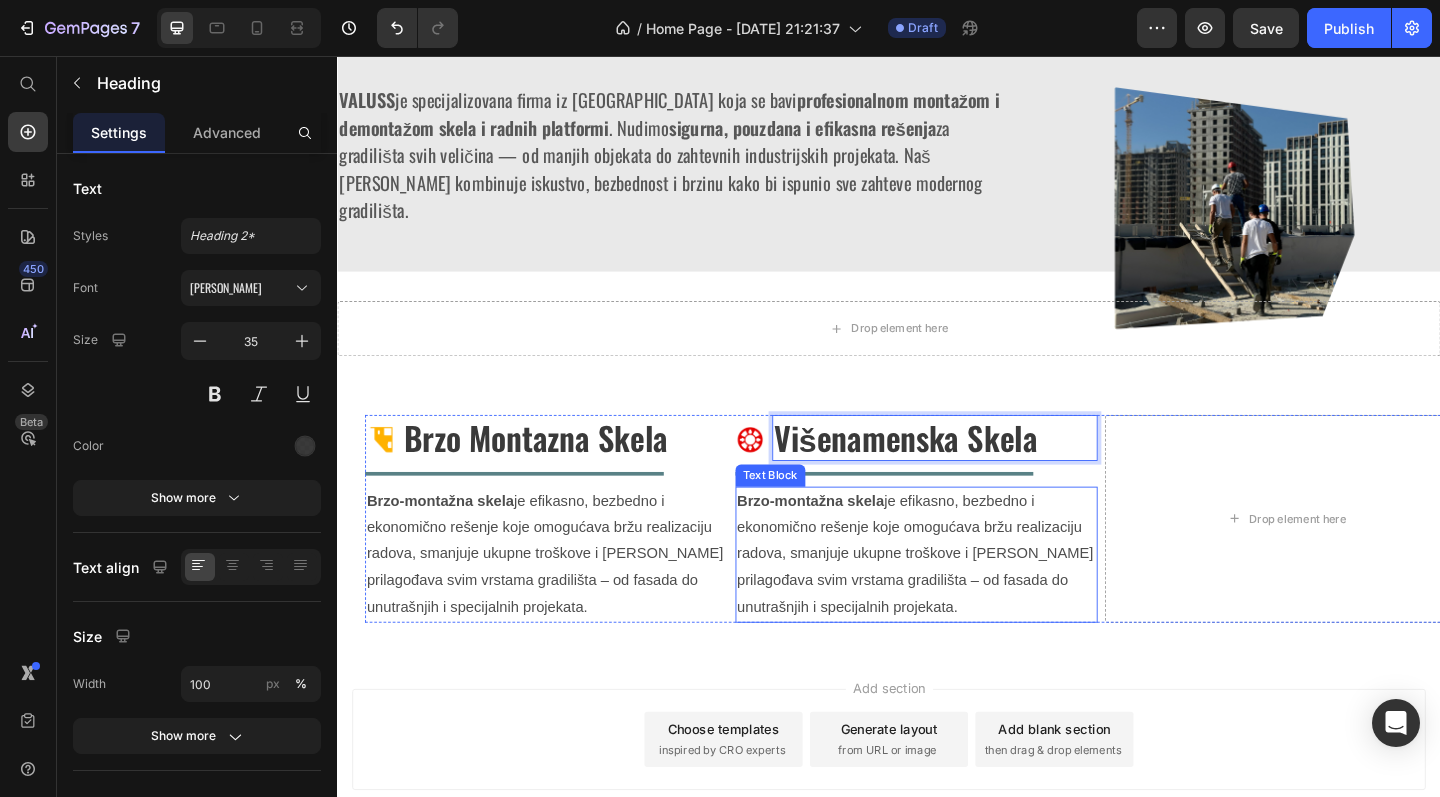 click on "Brzo-montažna skela  je efikasno, bezbedno i ekonomično rešenje koje omogućava bržu realizaciju radova, smanjuje ukupne troškove i [PERSON_NAME] prilagođava svim vrstama gradilišta – od fasada do unutrašnjih i specijalnih projekata." at bounding box center [967, 599] 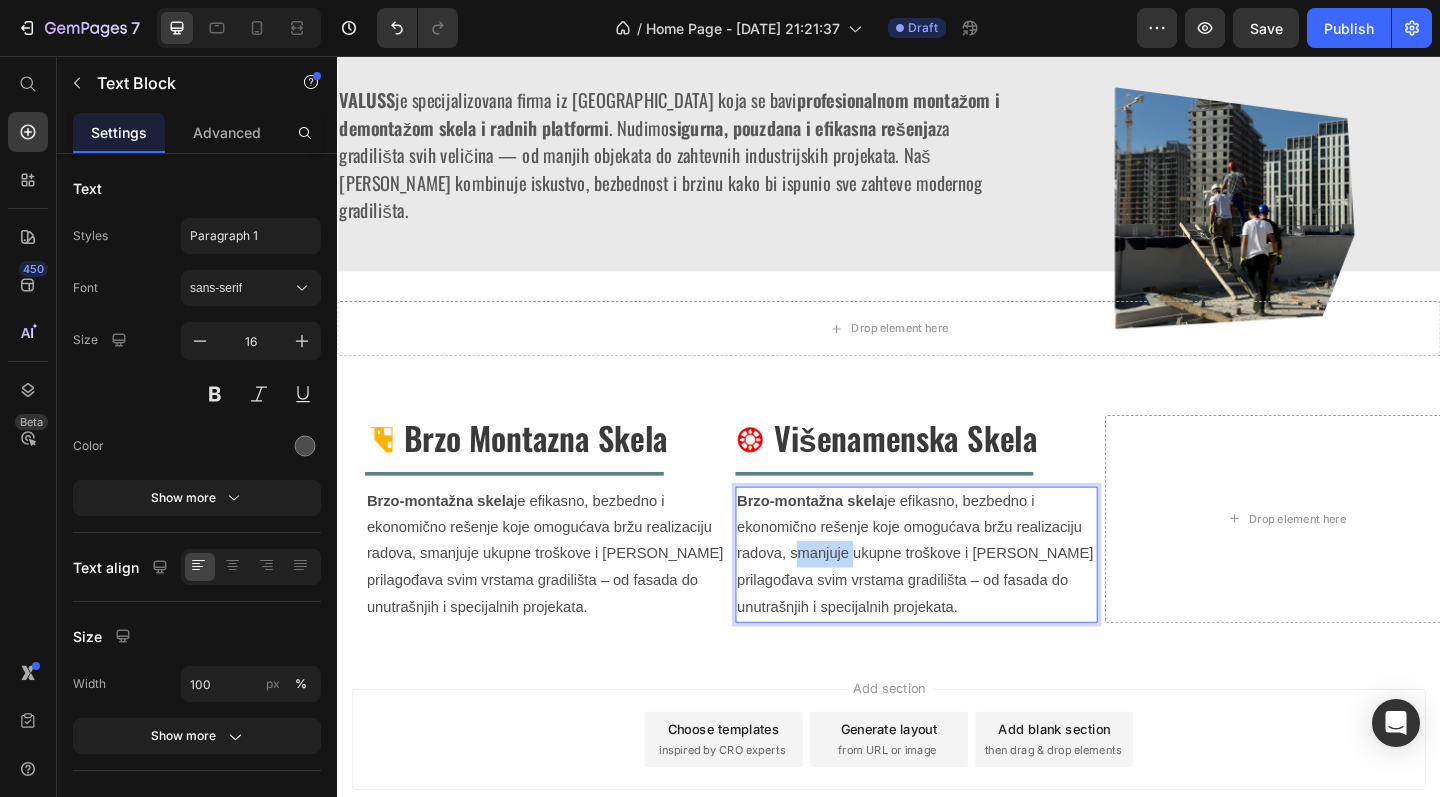 click on "Brzo-montažna skela  je efikasno, bezbedno i ekonomično rešenje koje omogućava bržu realizaciju radova, smanjuje ukupne troškove i [PERSON_NAME] prilagođava svim vrstama gradilišta – od fasada do unutrašnjih i specijalnih projekata." at bounding box center (967, 599) 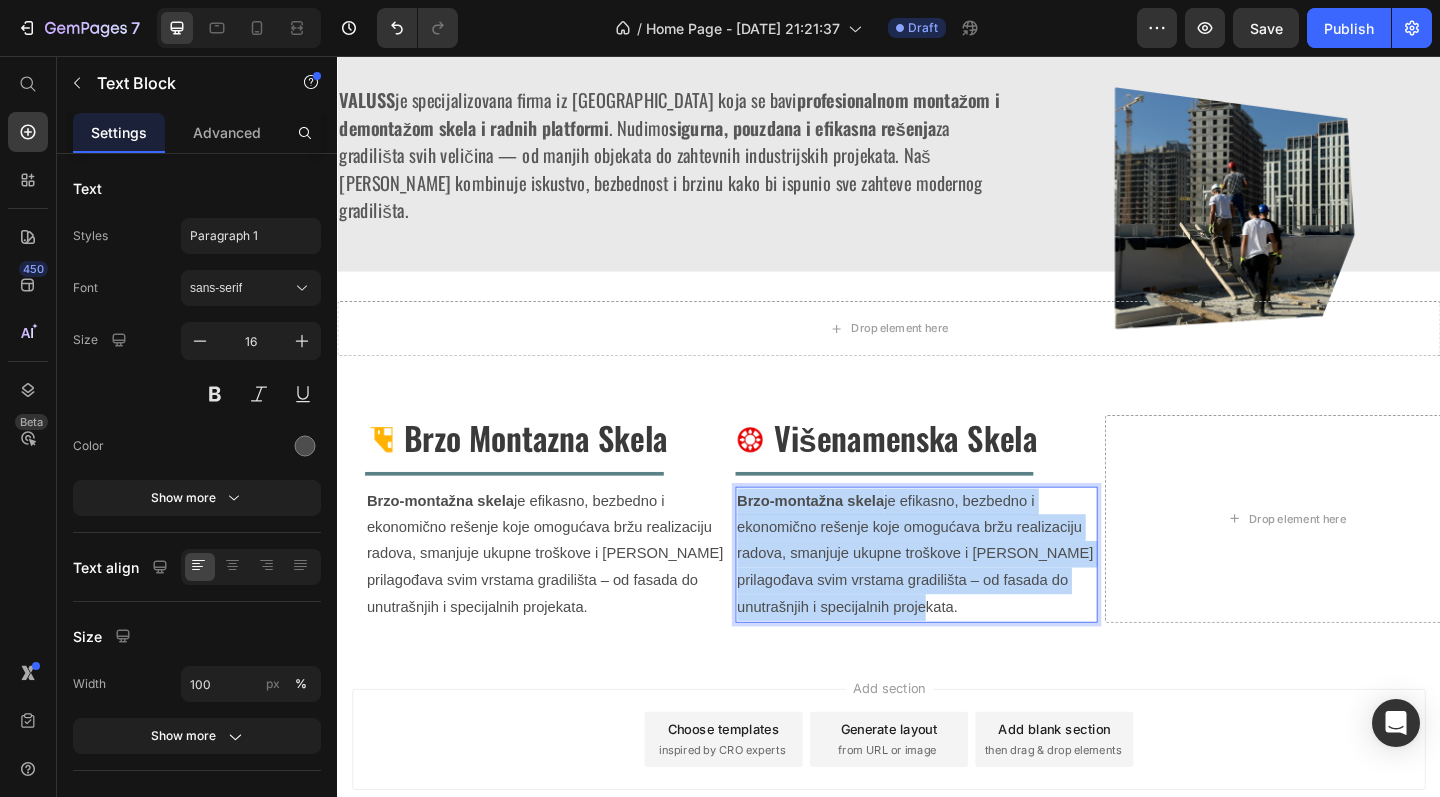 click on "Brzo-montažna skela  je efikasno, bezbedno i ekonomično rešenje koje omogućava bržu realizaciju radova, smanjuje ukupne troškove i [PERSON_NAME] prilagođava svim vrstama gradilišta – od fasada do unutrašnjih i specijalnih projekata." at bounding box center (967, 599) 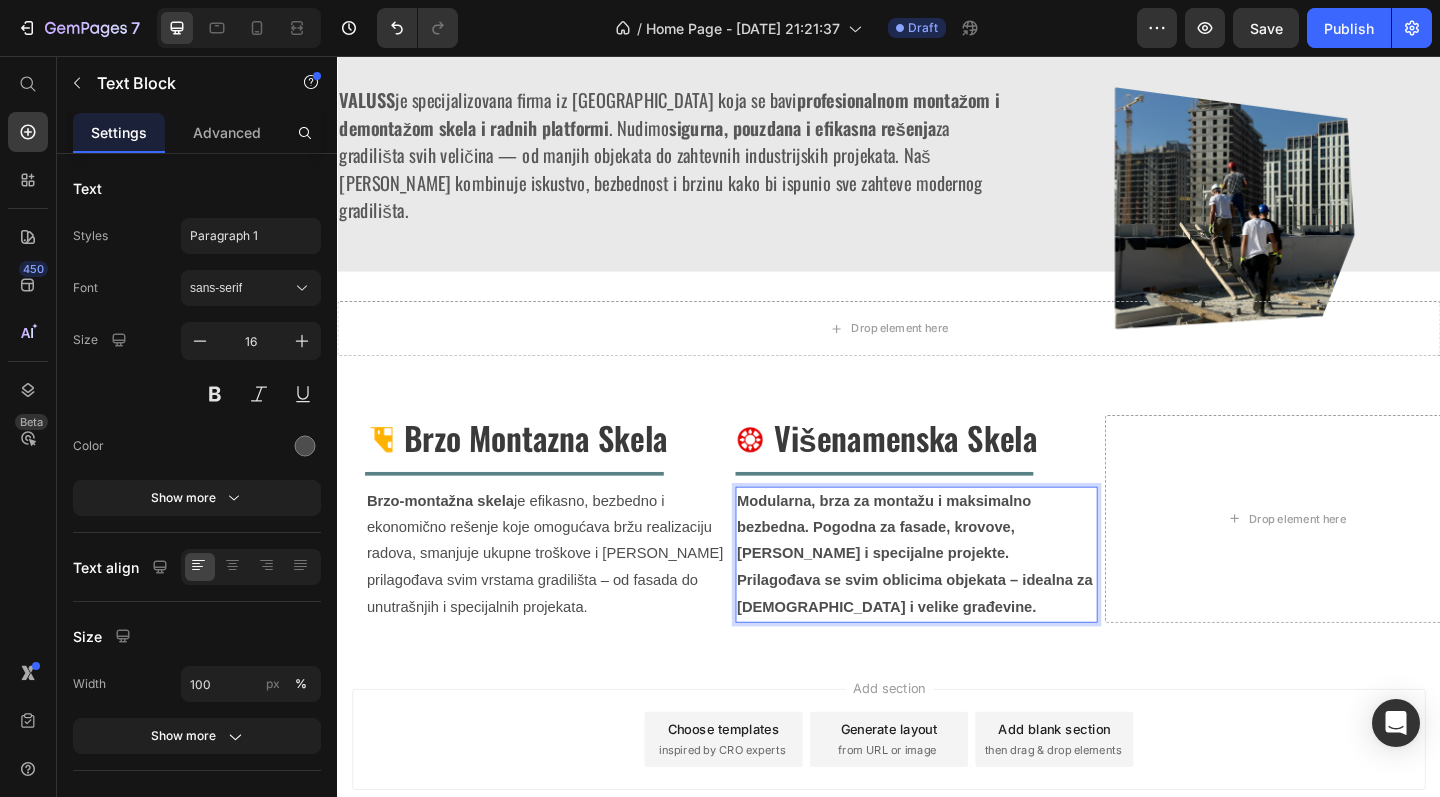 click on "Modularna, brza za montažu i maksimalno bezbedna. Pogodna za fasade, krovove, [PERSON_NAME] i specijalne projekte. Prilagođava se svim oblicima objekata – idealna za [DEMOGRAPHIC_DATA] i velike građevine." at bounding box center (965, 598) 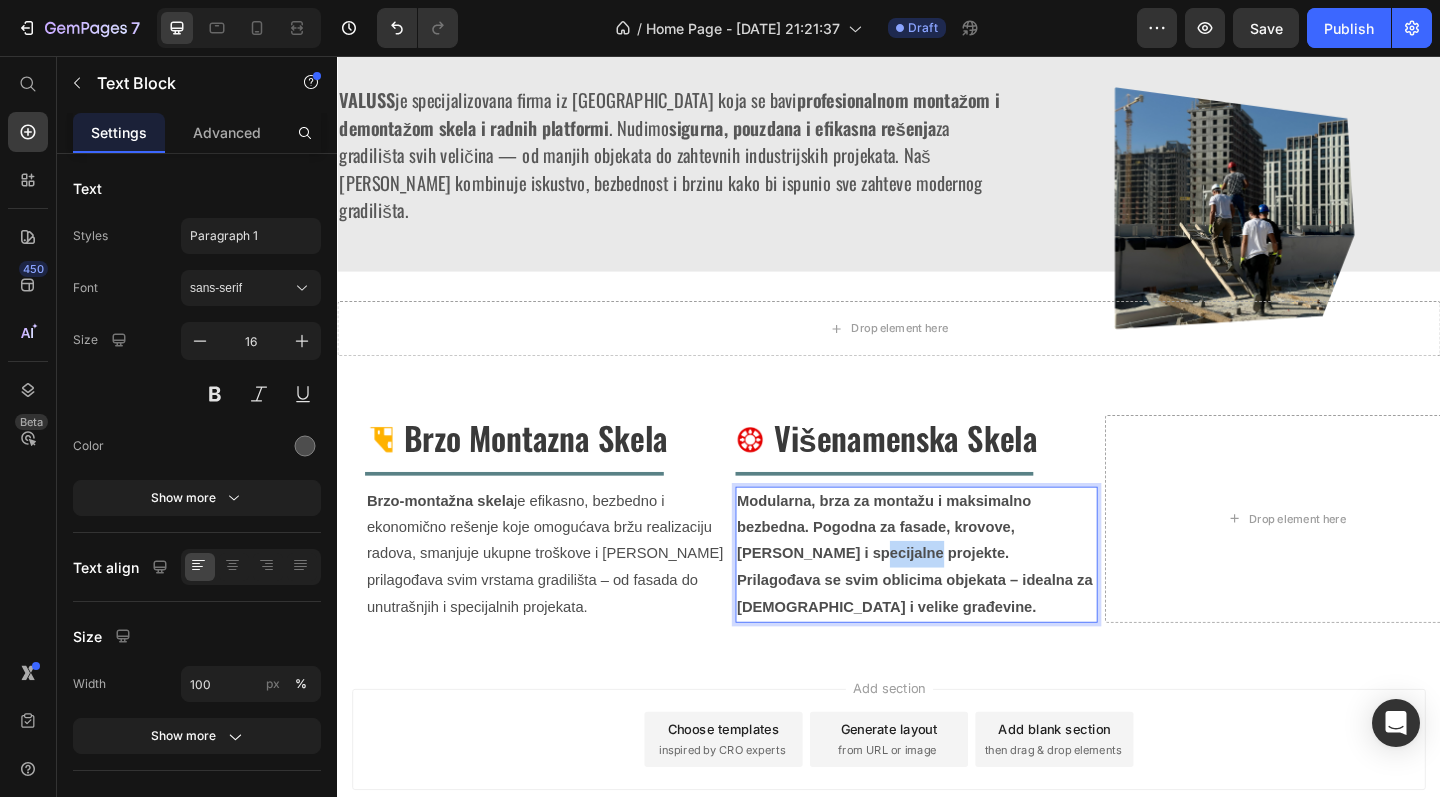 click on "Modularna, brza za montažu i maksimalno bezbedna. Pogodna za fasade, krovove, [PERSON_NAME] i specijalne projekte. Prilagođava se svim oblicima objekata – idealna za [DEMOGRAPHIC_DATA] i velike građevine." at bounding box center [965, 598] 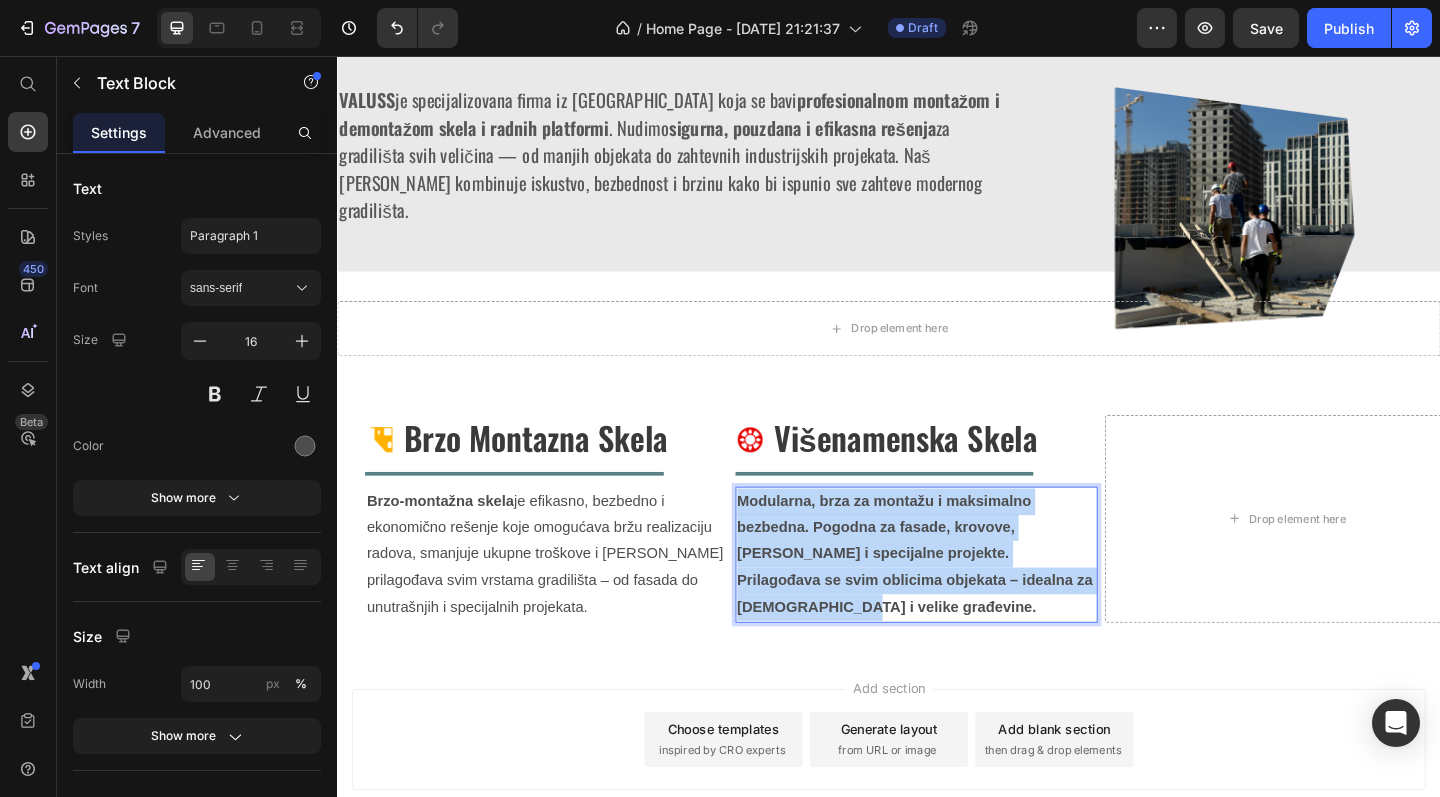 click on "Modularna, brza za montažu i maksimalno bezbedna. Pogodna za fasade, krovove, [PERSON_NAME] i specijalne projekte. Prilagođava se svim oblicima objekata – idealna za [DEMOGRAPHIC_DATA] i velike građevine." at bounding box center [965, 598] 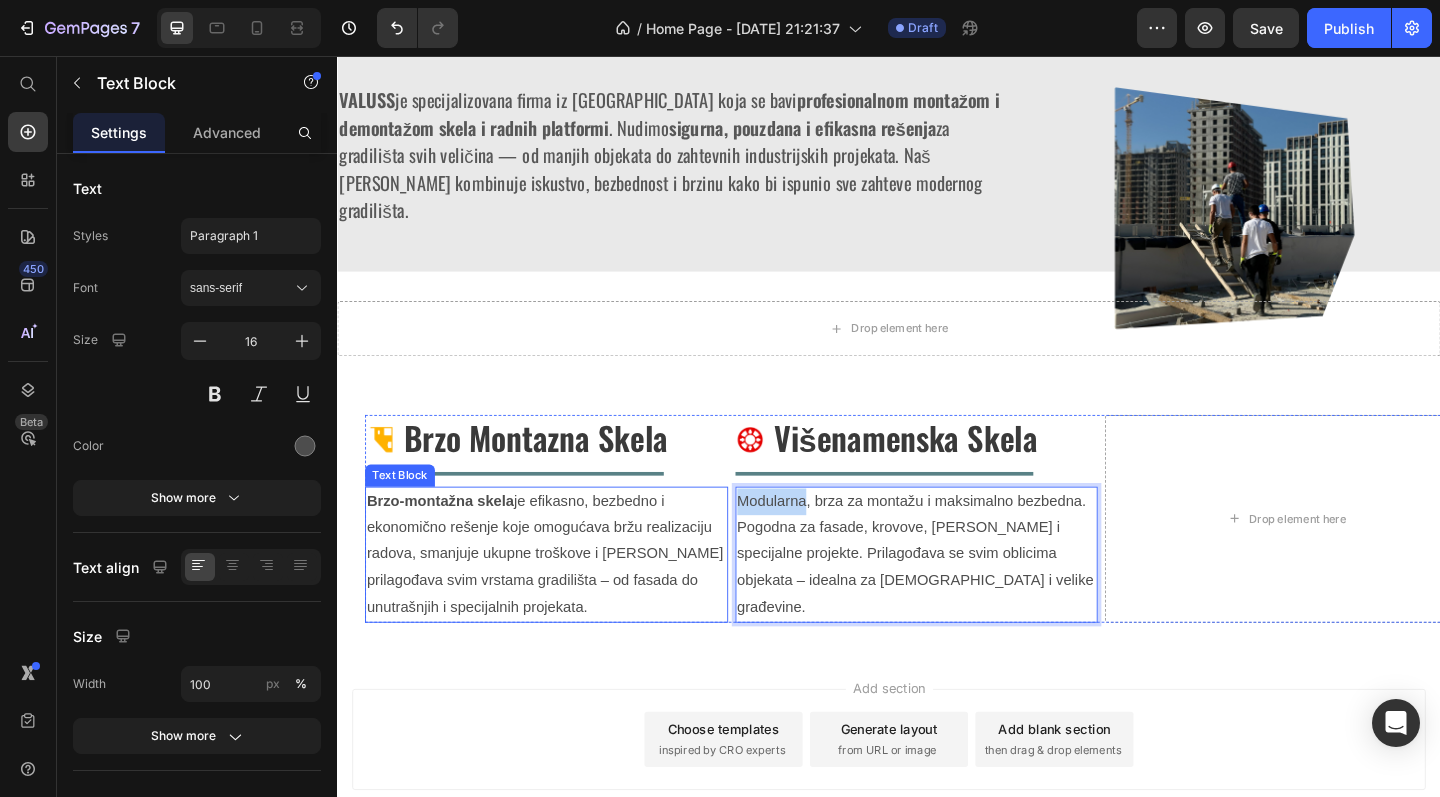 drag, startPoint x: 846, startPoint y: 511, endPoint x: 761, endPoint y: 511, distance: 85 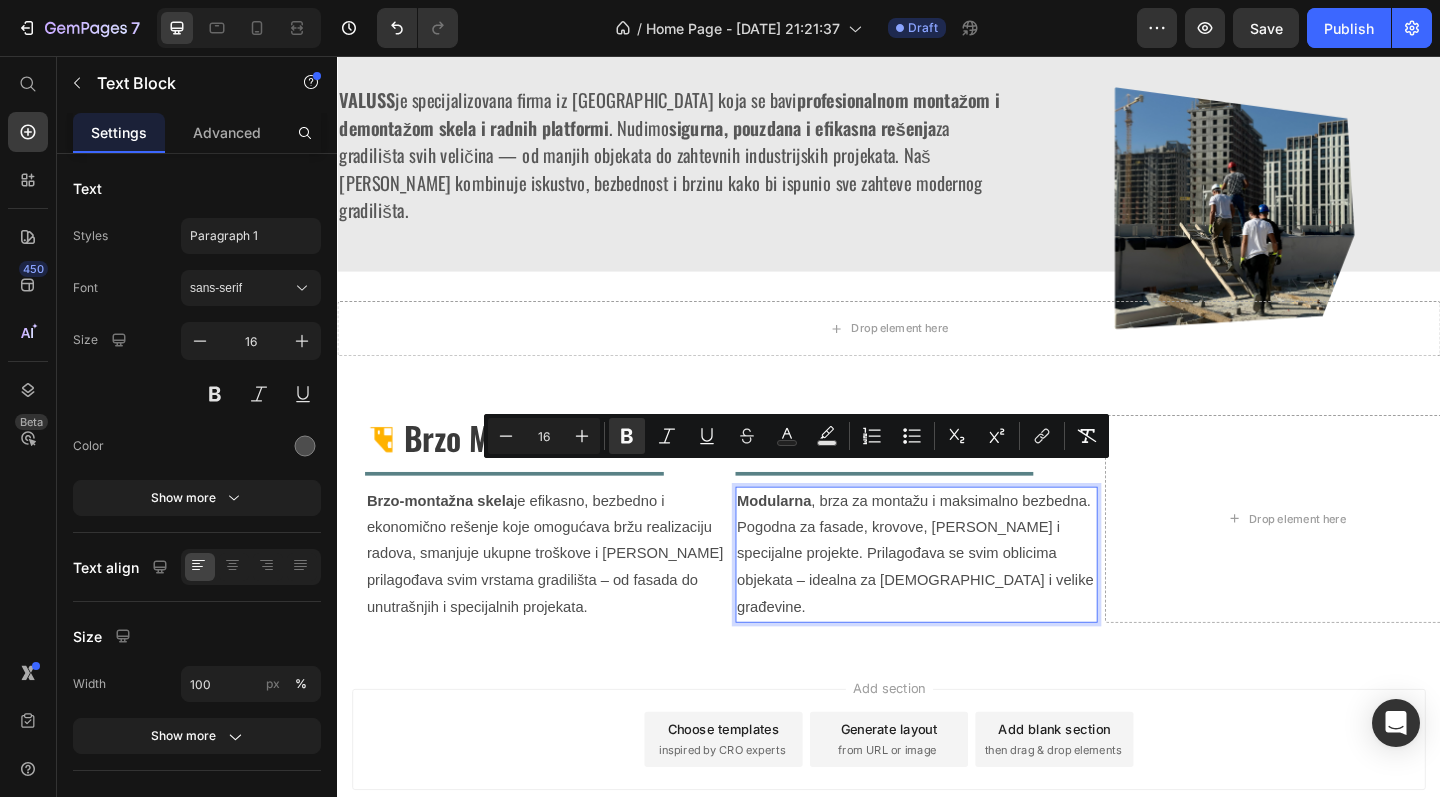 click on "Add section Choose templates inspired by CRO experts Generate layout from URL or image Add blank section then drag & drop elements" at bounding box center [937, 804] 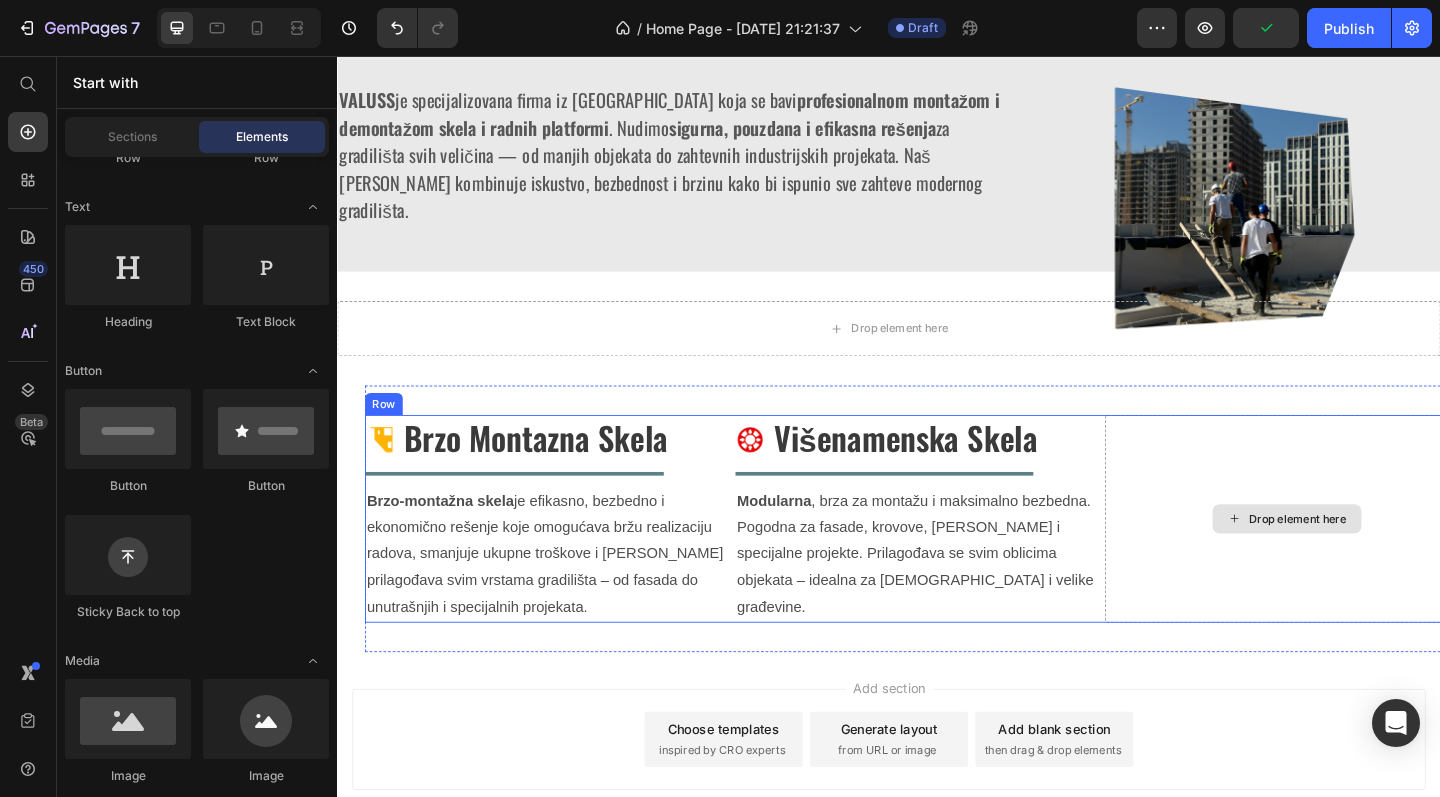 click on "Drop element here" at bounding box center (1369, 559) 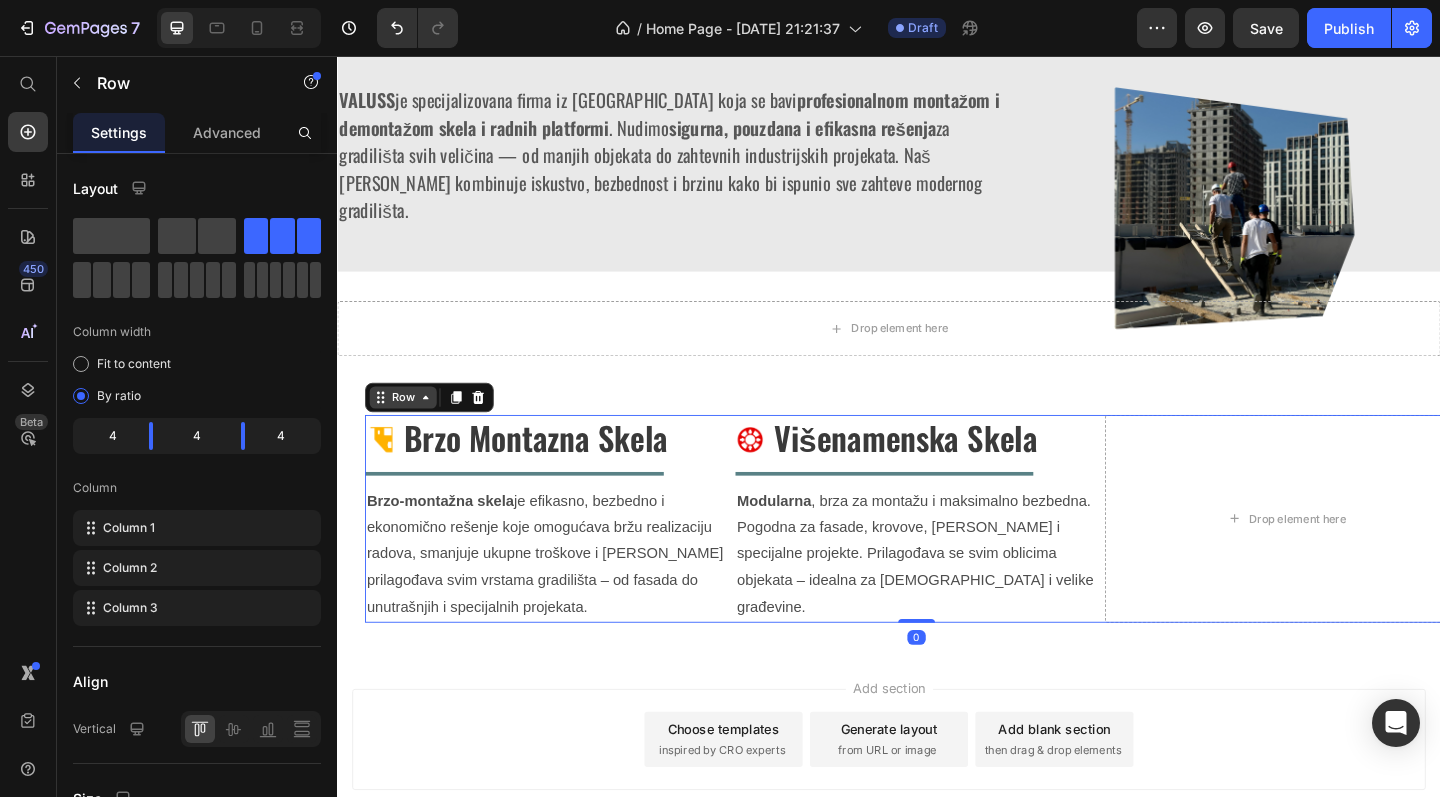 click on "Row" at bounding box center (408, 428) 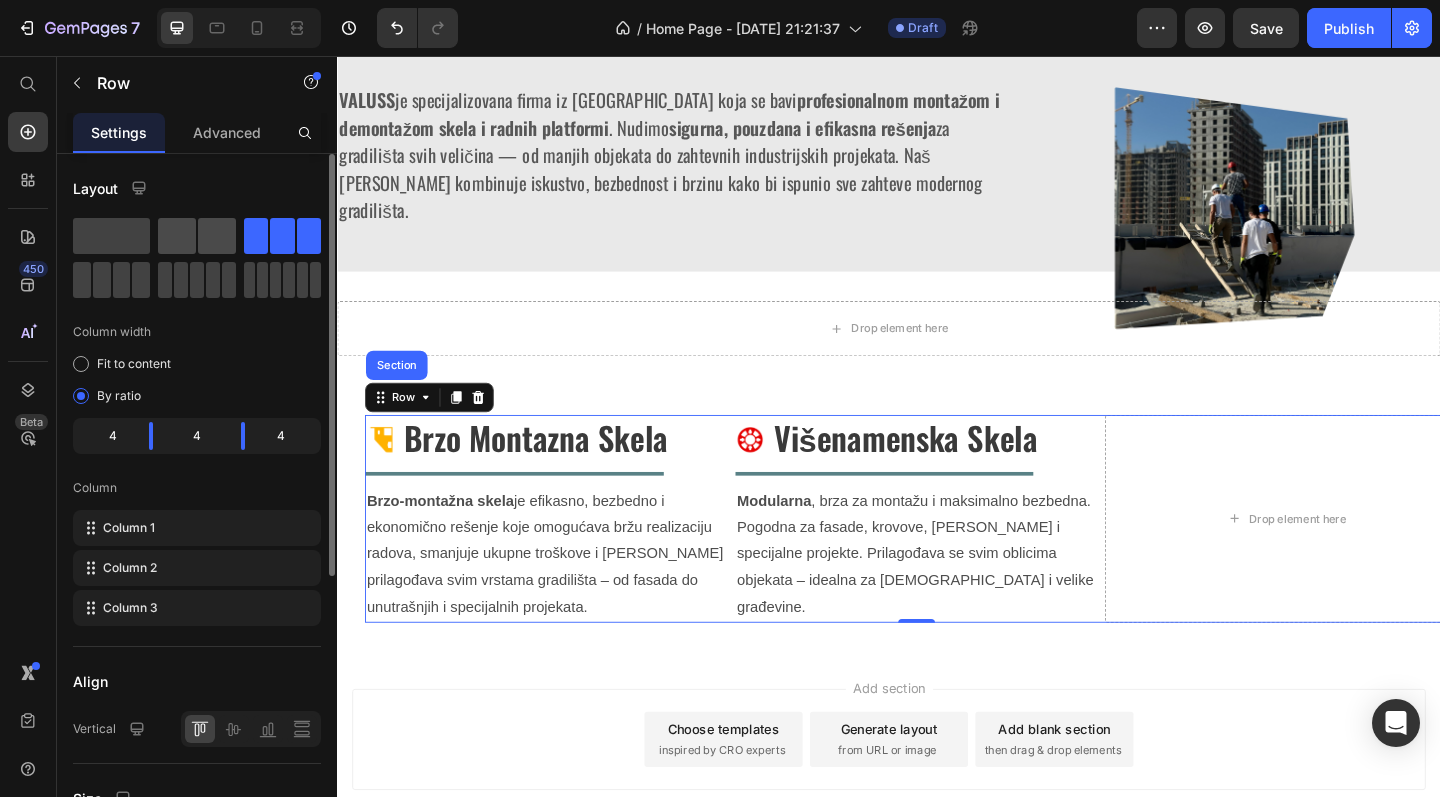 click 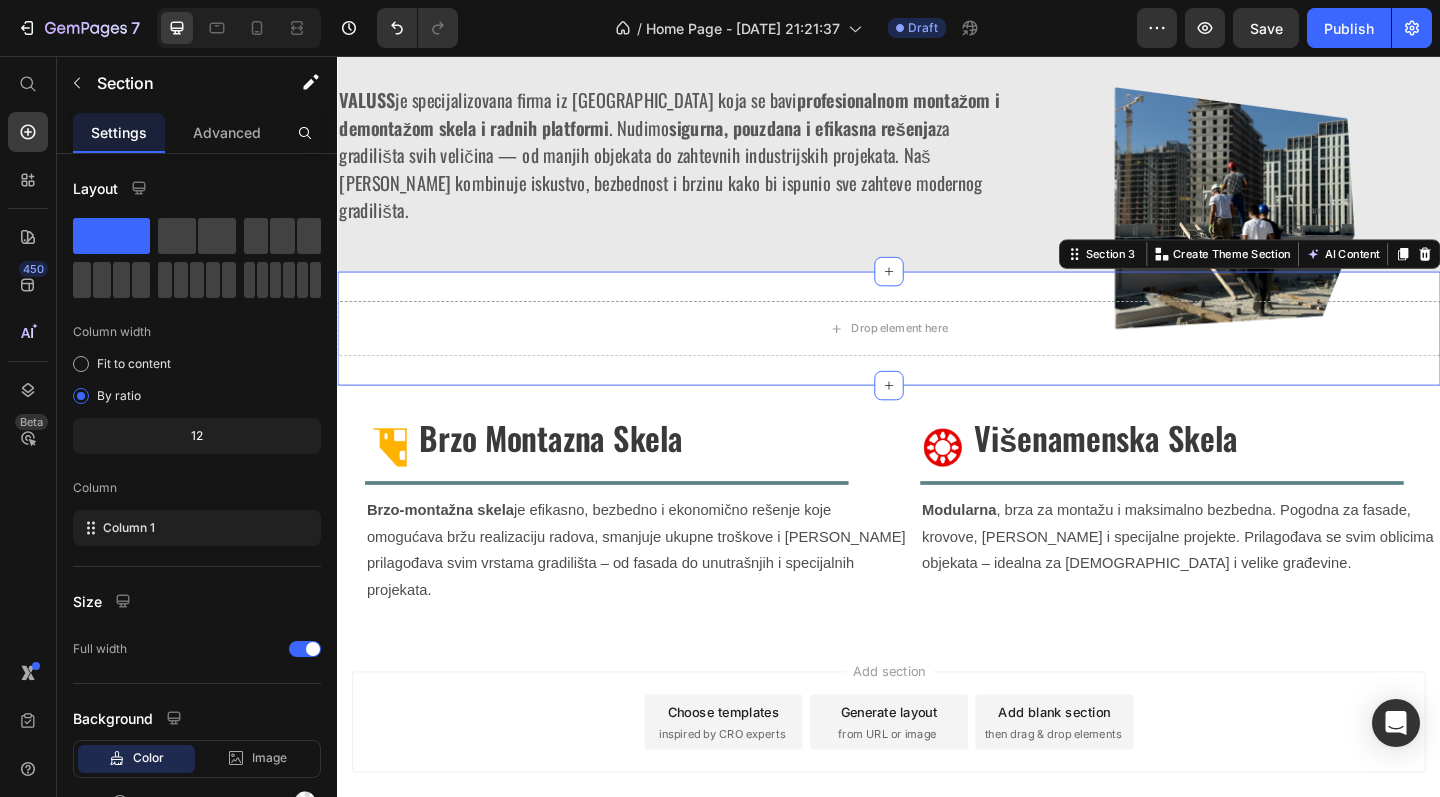 click on "Drop element here Section 3   You can create reusable sections Create Theme Section AI Content Write with GemAI What would you like to describe here? Tone and Voice Persuasive Product Show more Generate" at bounding box center [937, 353] 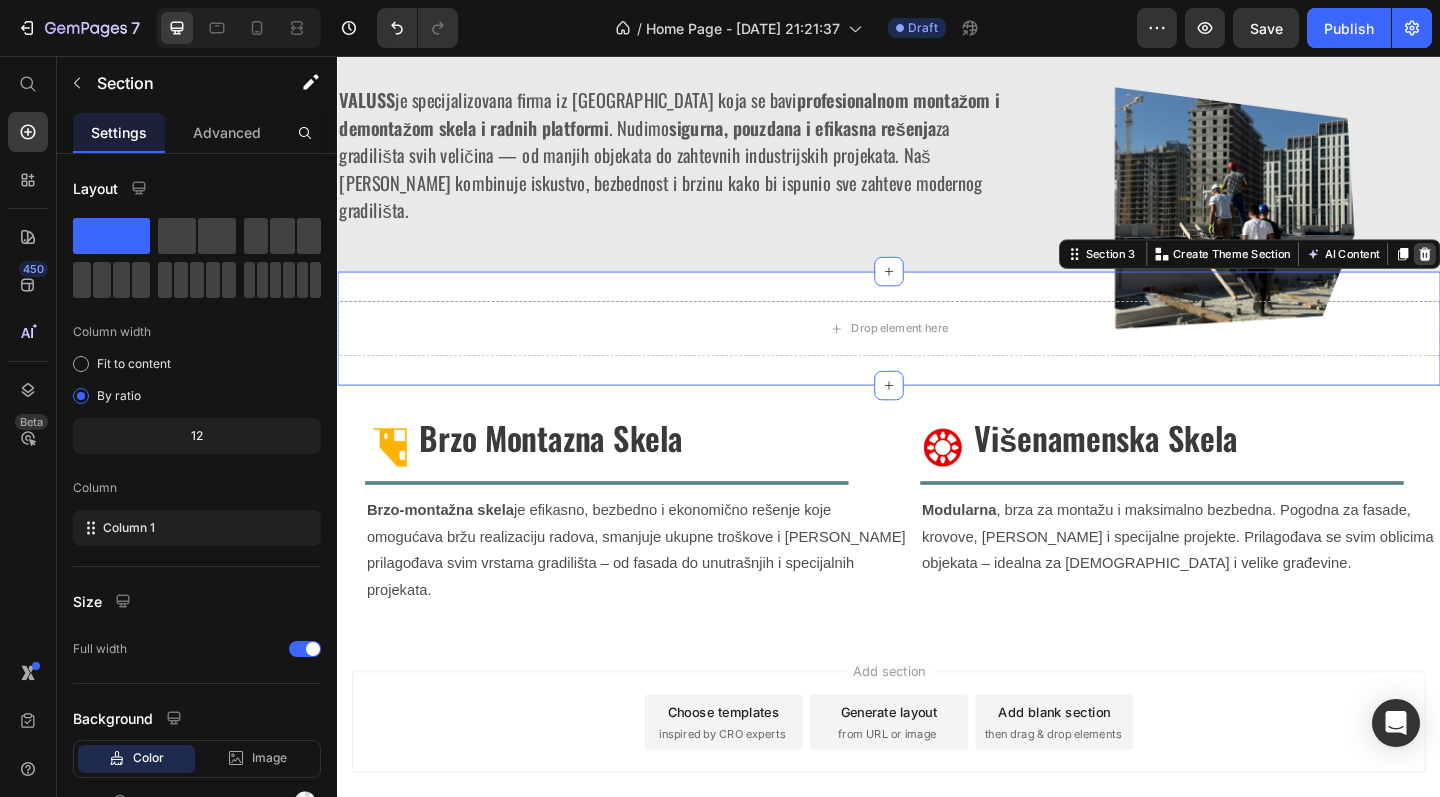 click 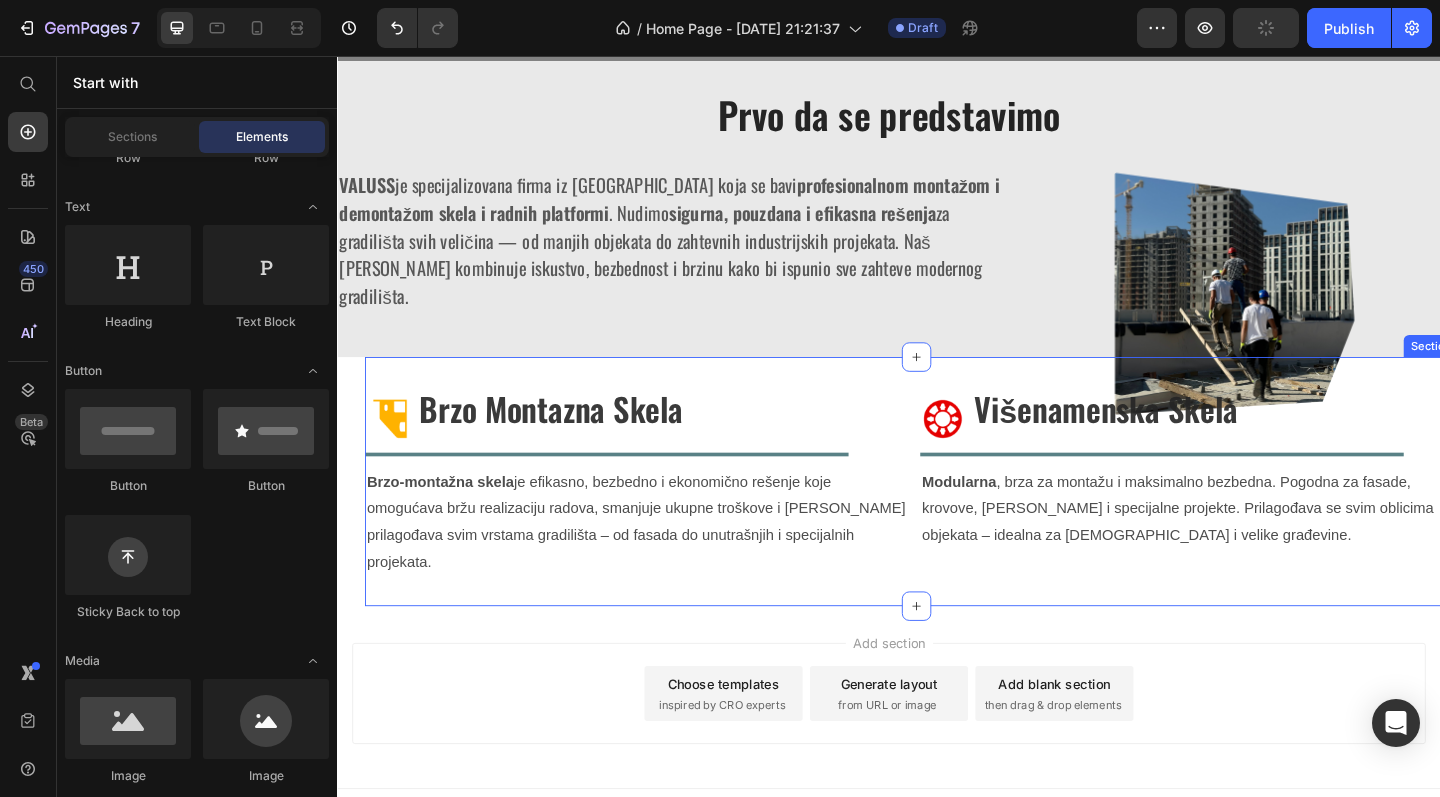 click on "Image ⁠⁠⁠⁠⁠⁠⁠ Brzo montazna skela Heading Row                Title Line Brzo-montažna skela  je efikasno, bezbedno i ekonomično rešenje koje omogućava bržu realizaciju radova, smanjuje ukupne troškove i [PERSON_NAME] prilagođava svim vrstama gradilišta – od fasada do unutrašnjih i specijalnih projekata. Text Block Image ⁠⁠⁠⁠⁠⁠⁠ višenamenska skela Heading Row                Title Line Modularna , brza za montažu i maksimalno bezbedna. Pogodna za fasade, krovove, [PERSON_NAME] i specijalne projekte. Prilagođava se svim oblicima objekata – idealna za [DEMOGRAPHIC_DATA] i velike građevine. Text Block Row Section 3" at bounding box center [967, 519] 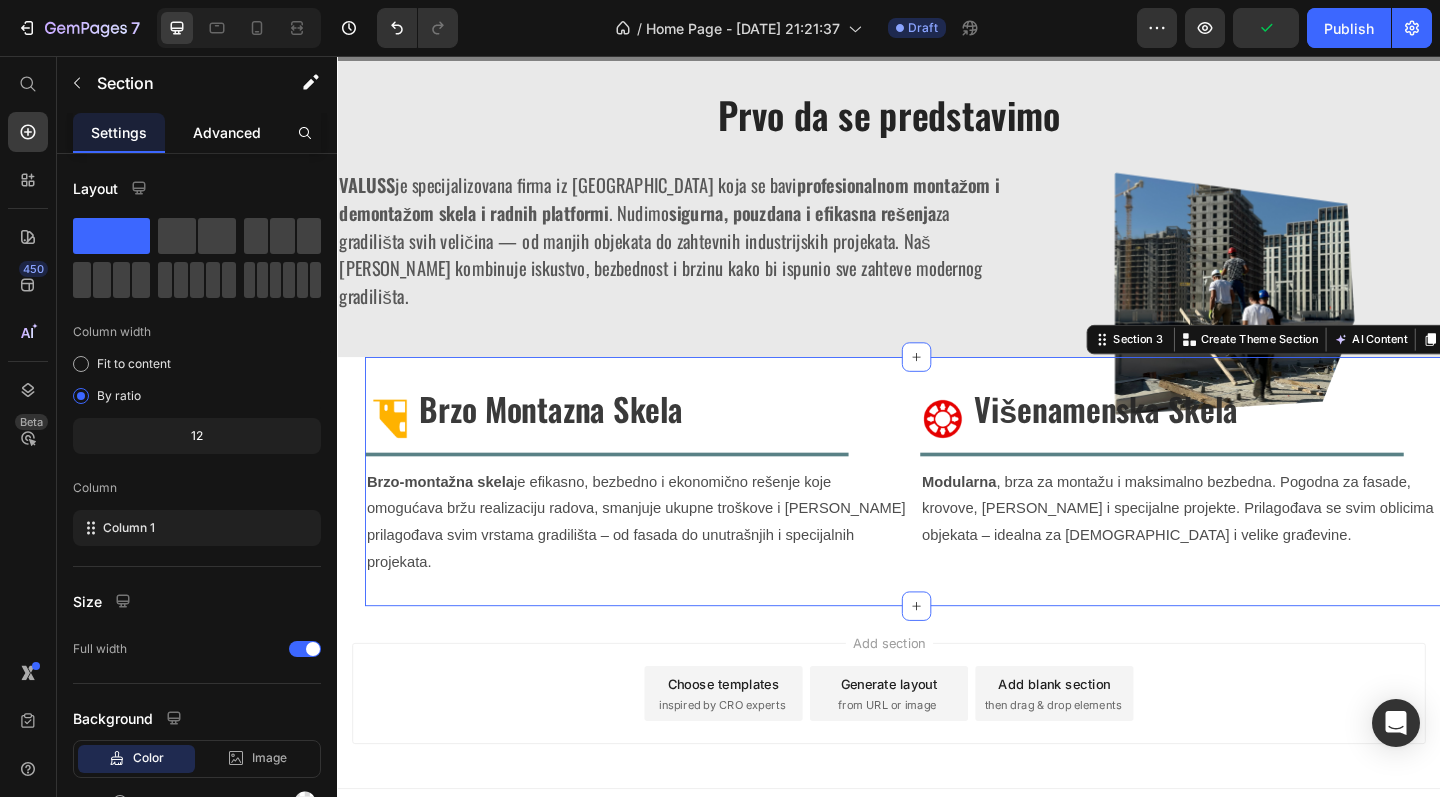 click on "Advanced" at bounding box center [227, 132] 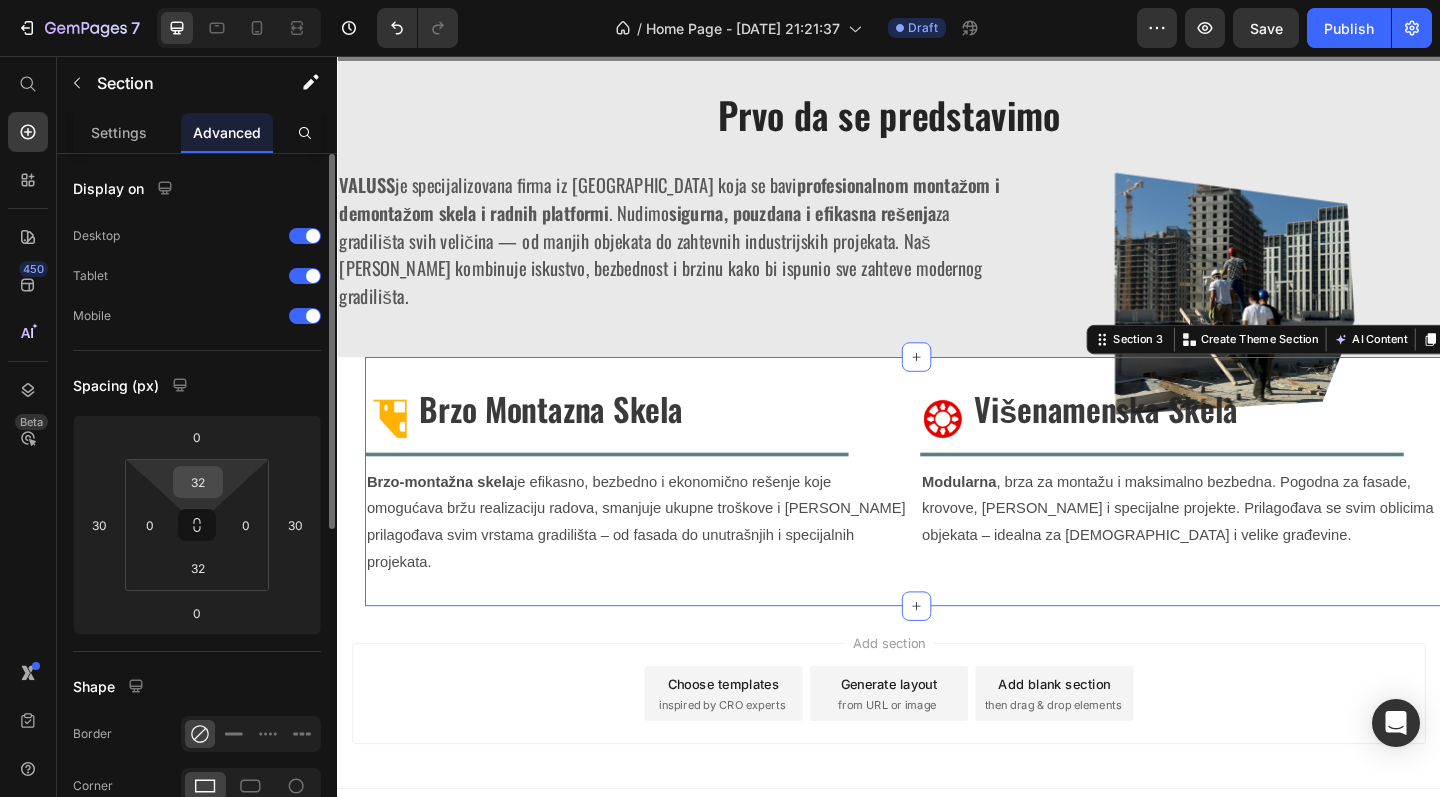 click on "32" at bounding box center [198, 482] 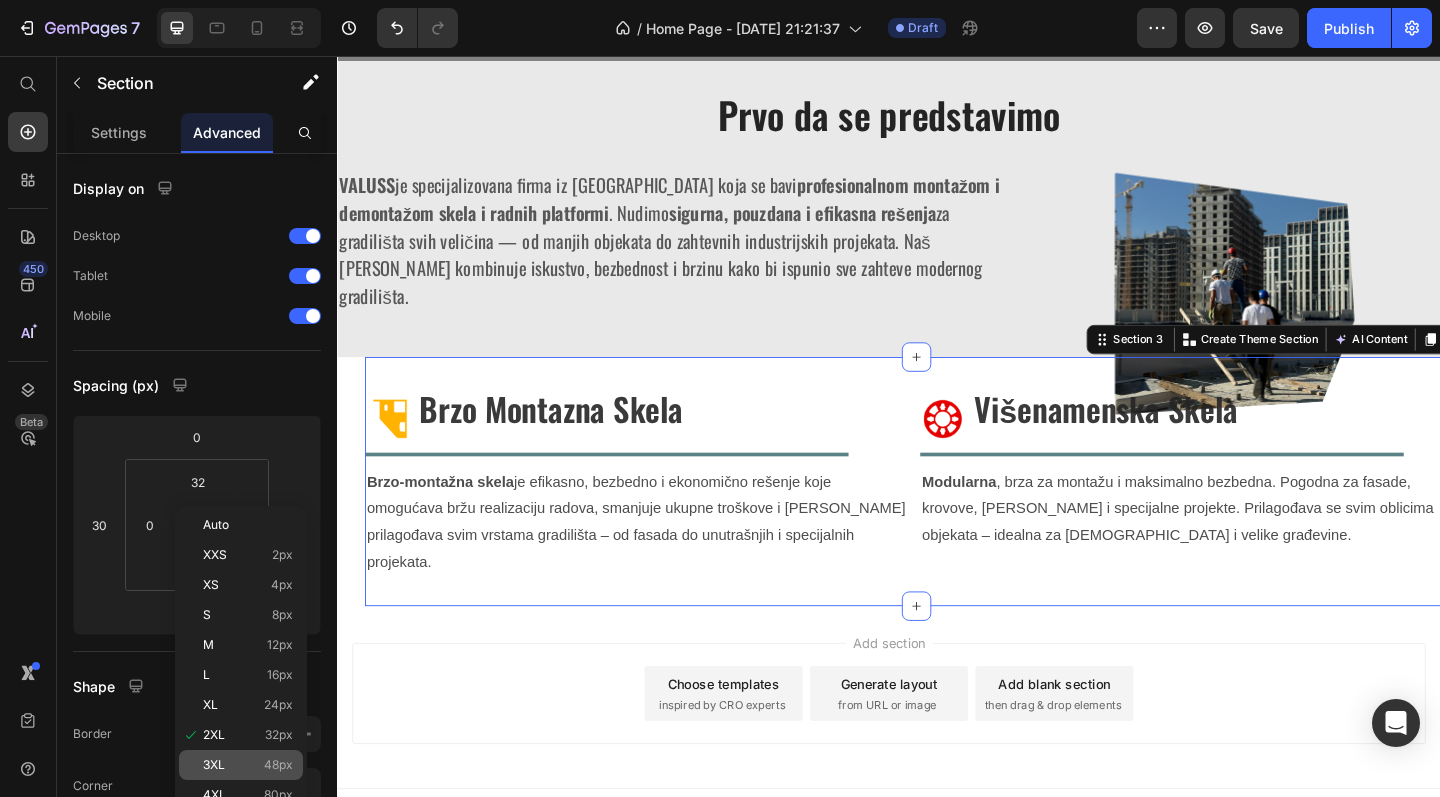 click on "3XL 48px" 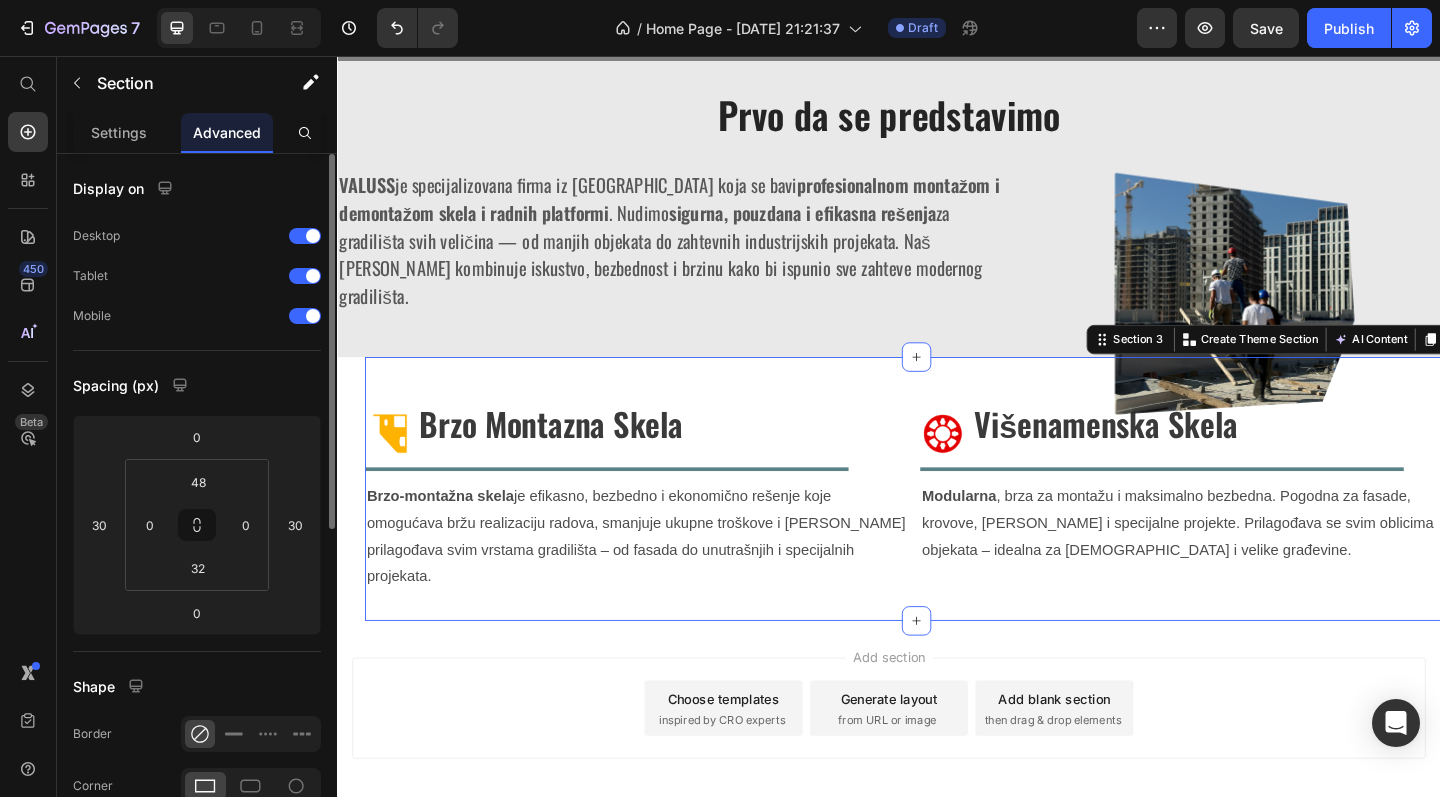 scroll, scrollTop: 30, scrollLeft: 0, axis: vertical 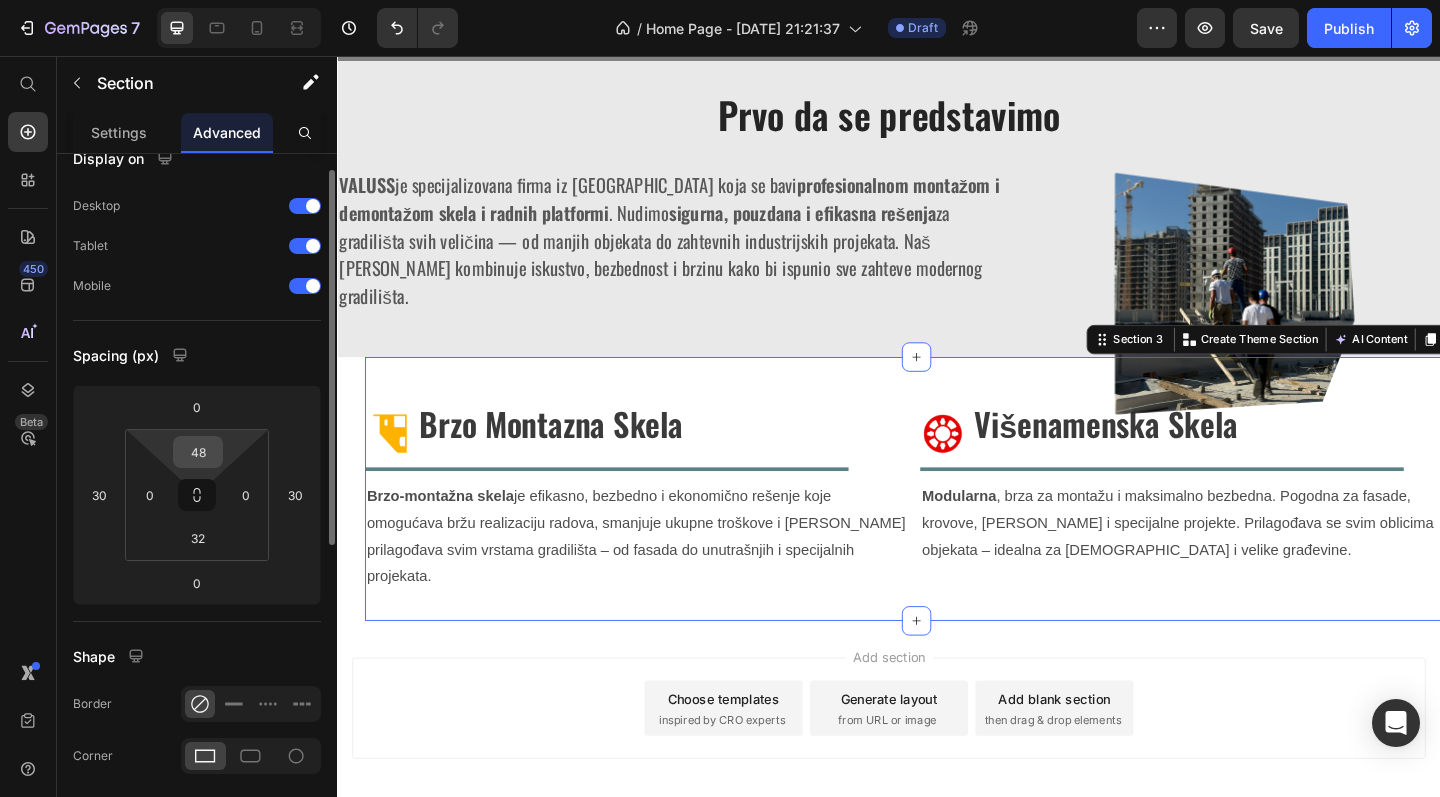 click on "48" at bounding box center [198, 452] 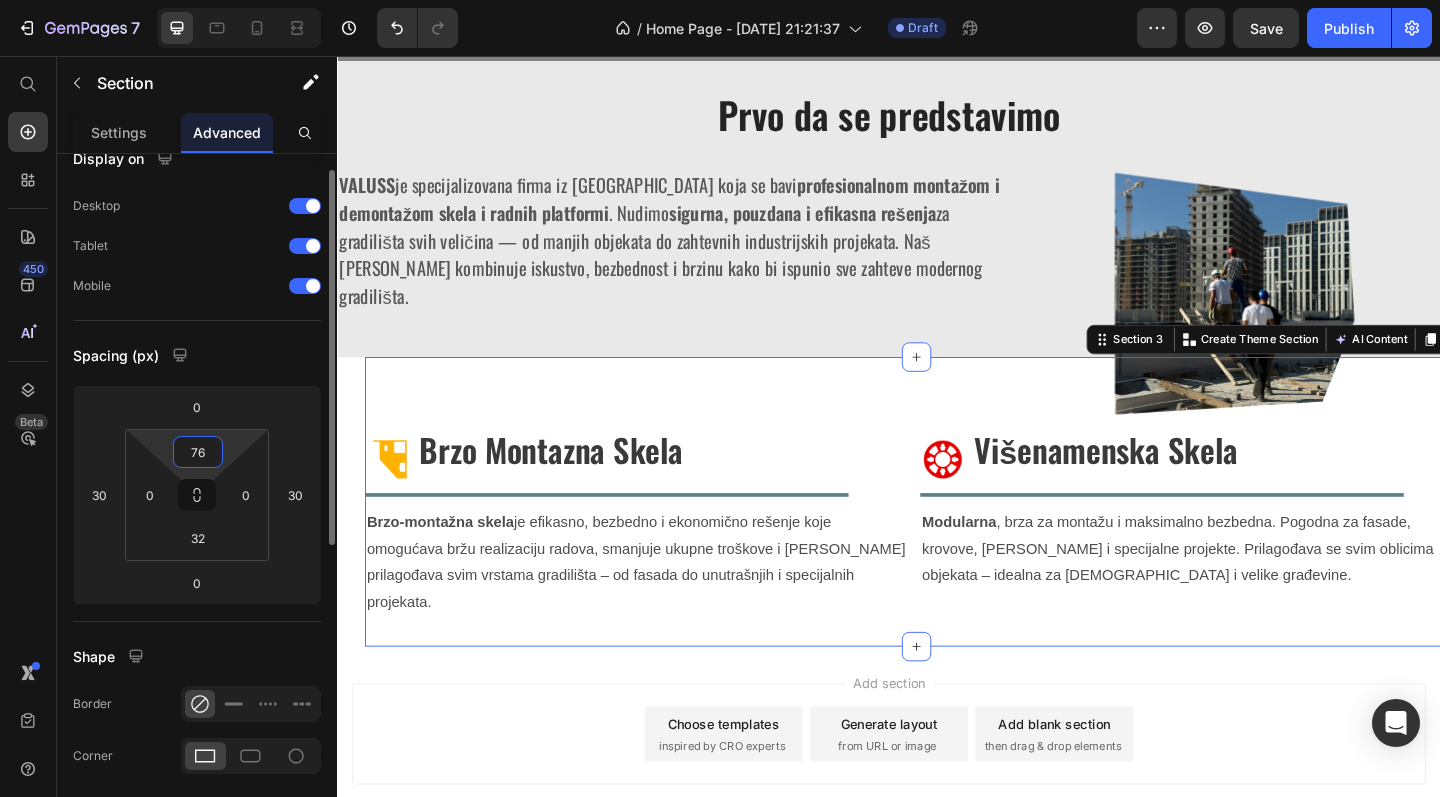 type on "77" 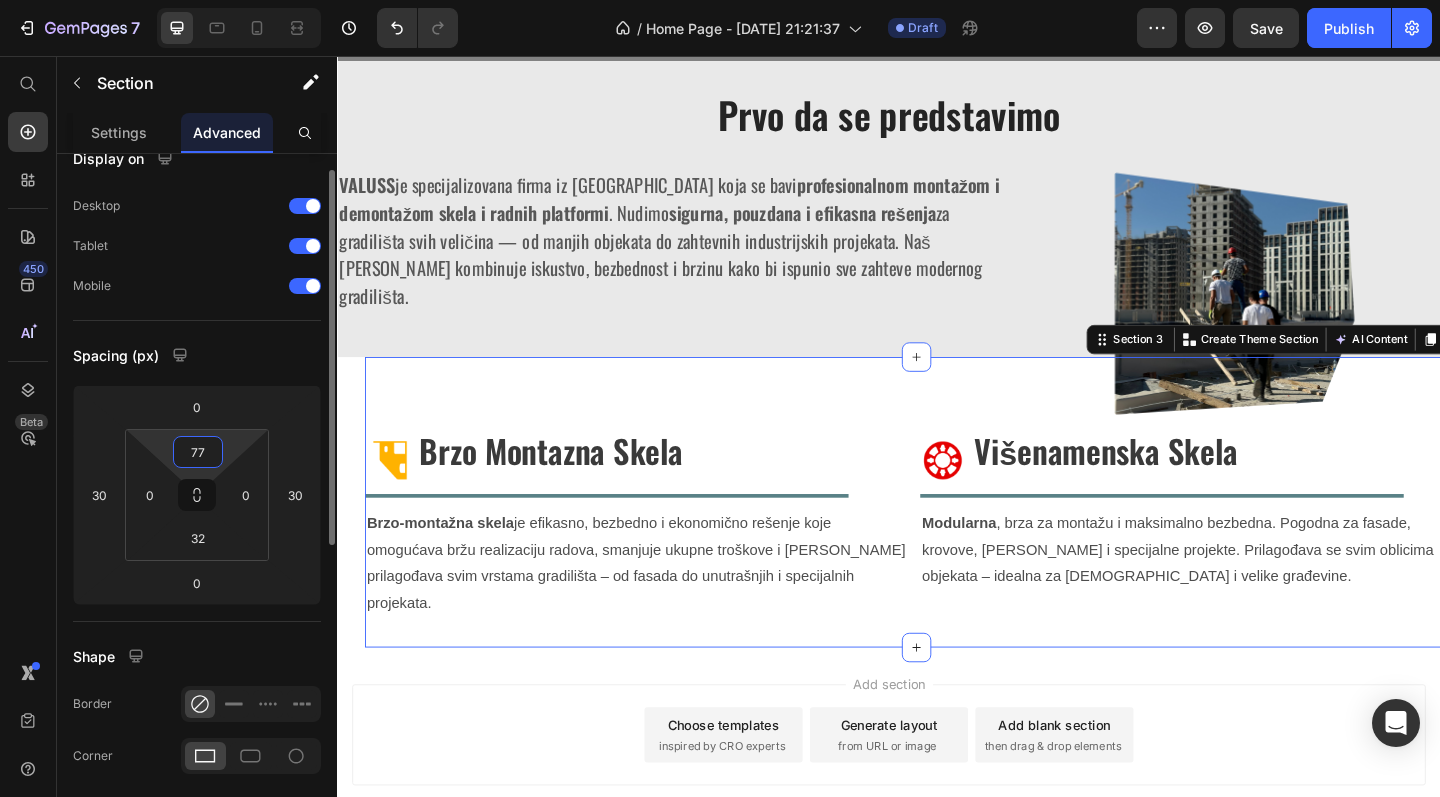 click on "77" at bounding box center (198, 452) 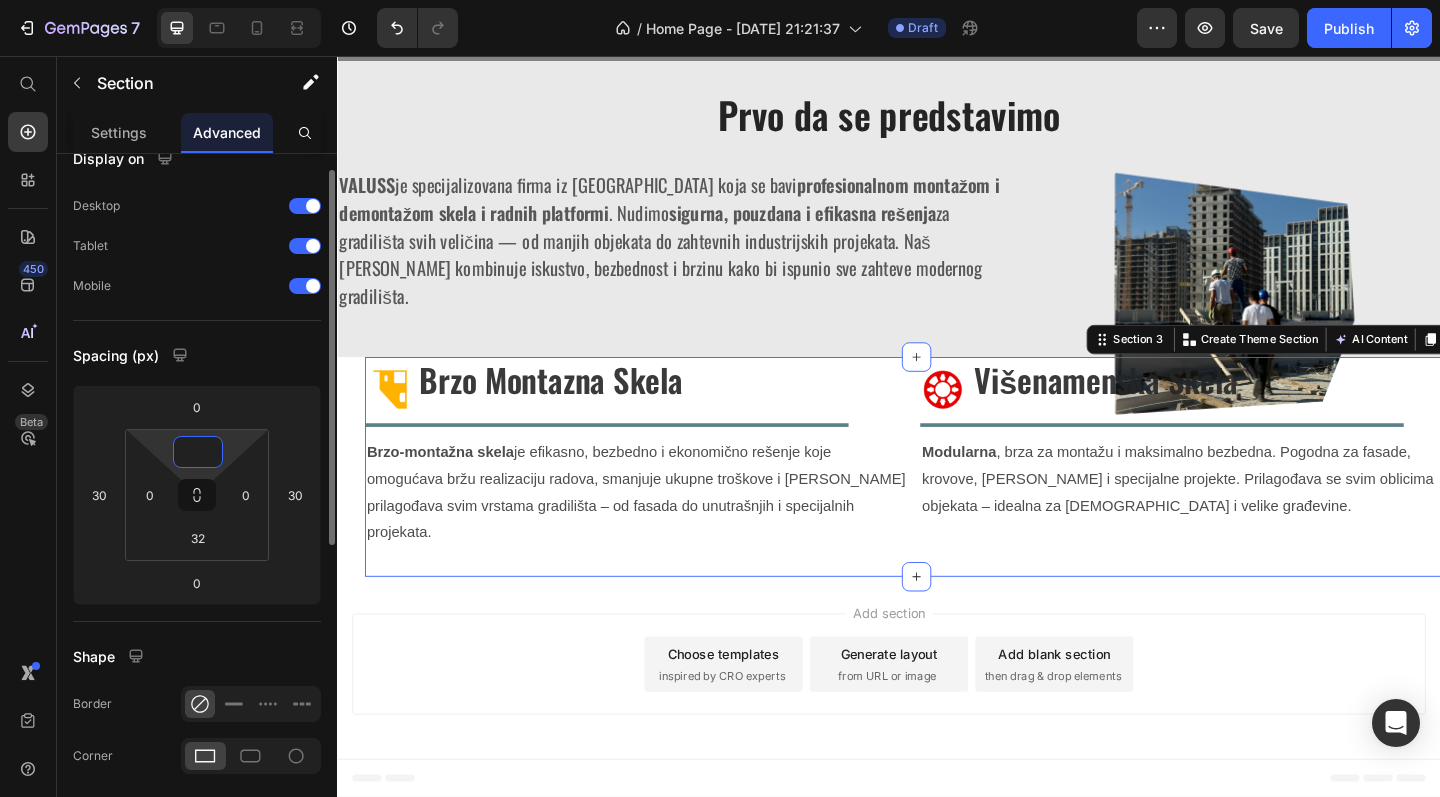 scroll, scrollTop: 748, scrollLeft: 0, axis: vertical 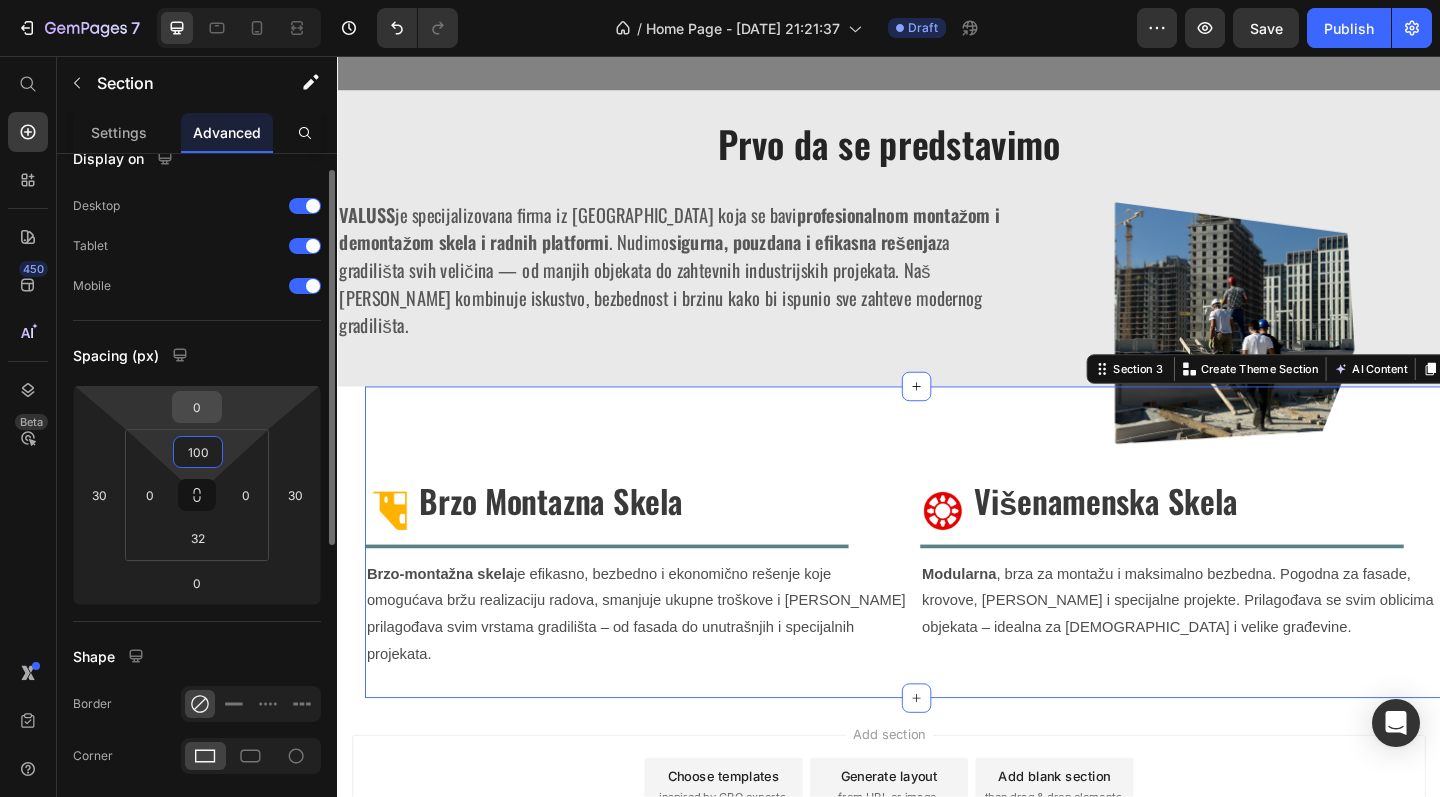type on "100" 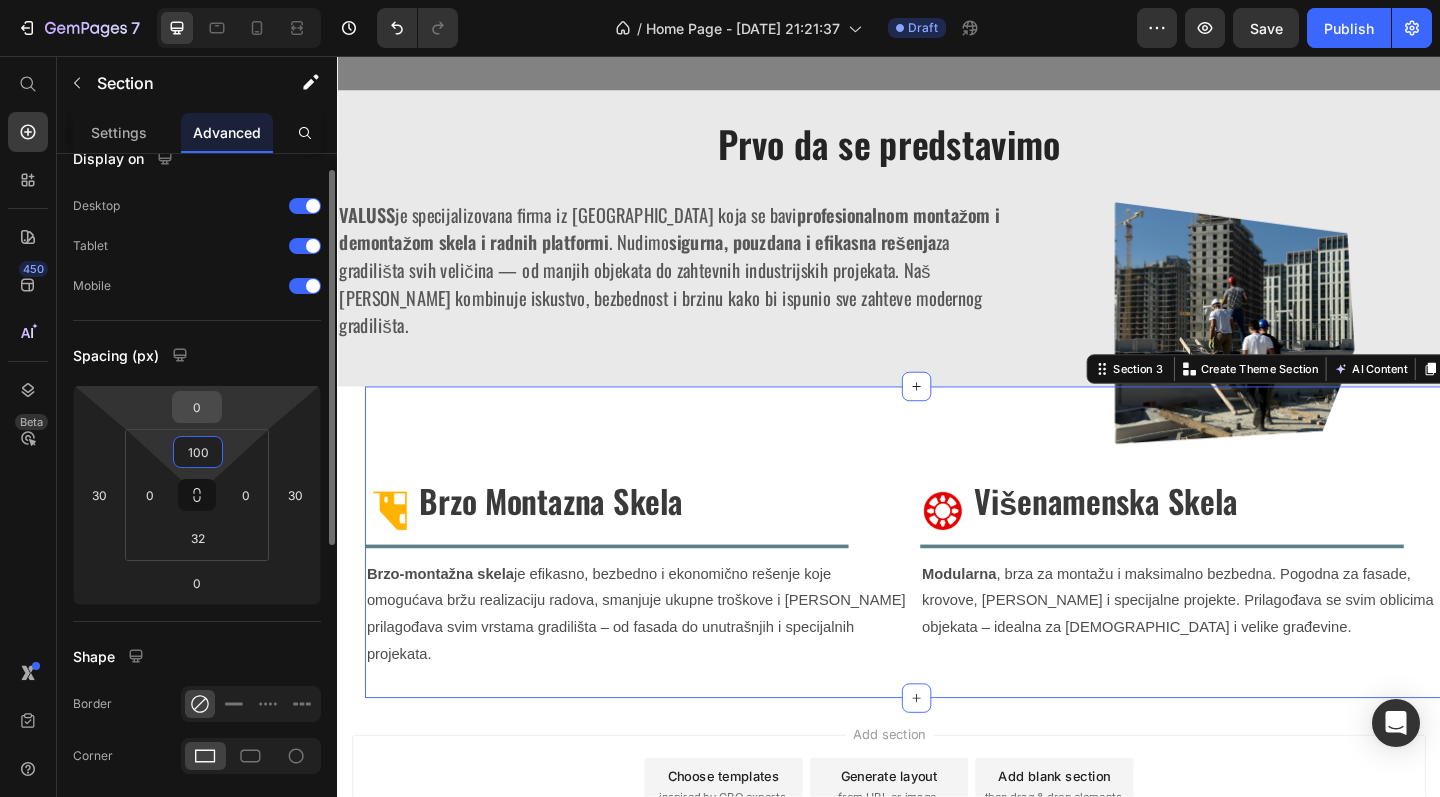 click on "0" at bounding box center [197, 407] 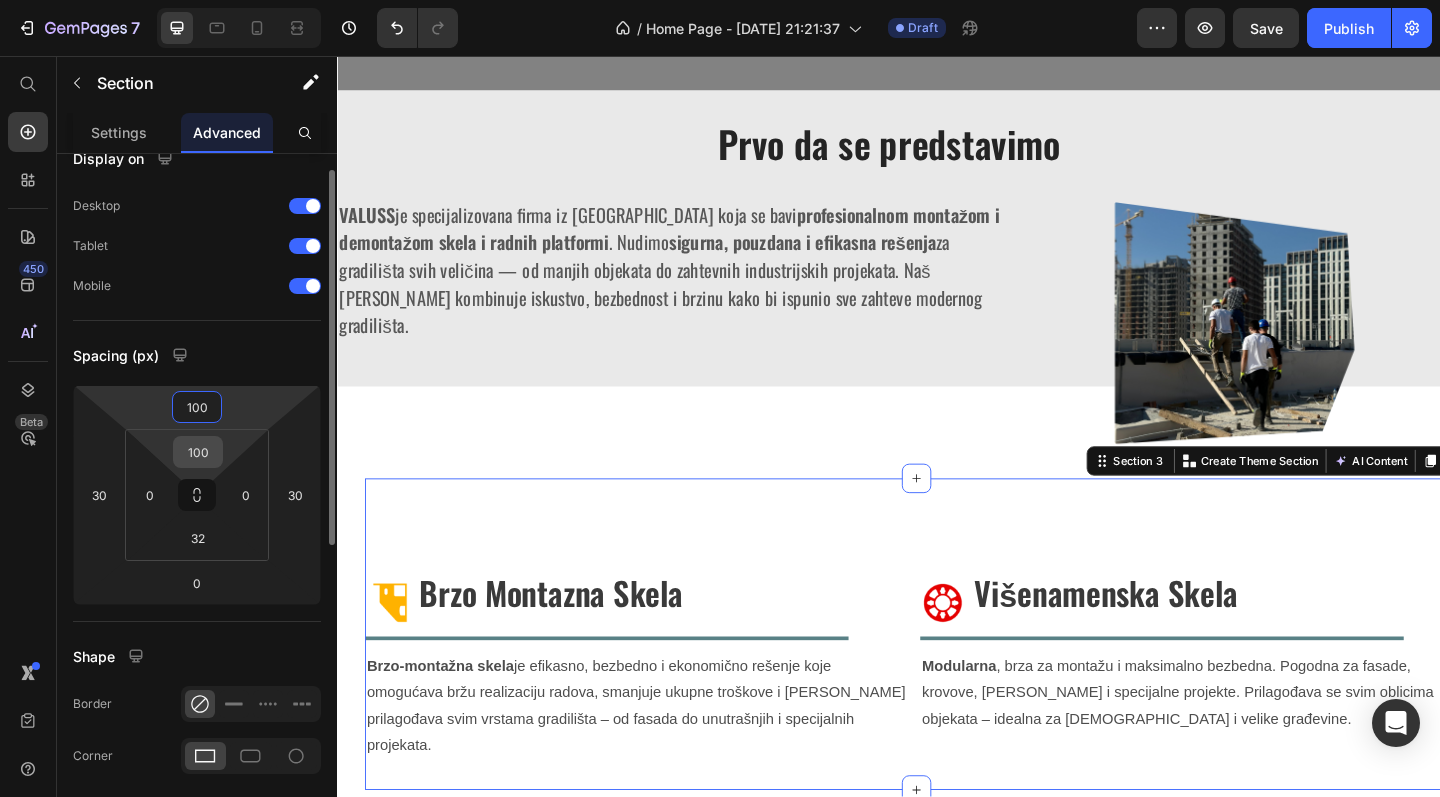 type on "100" 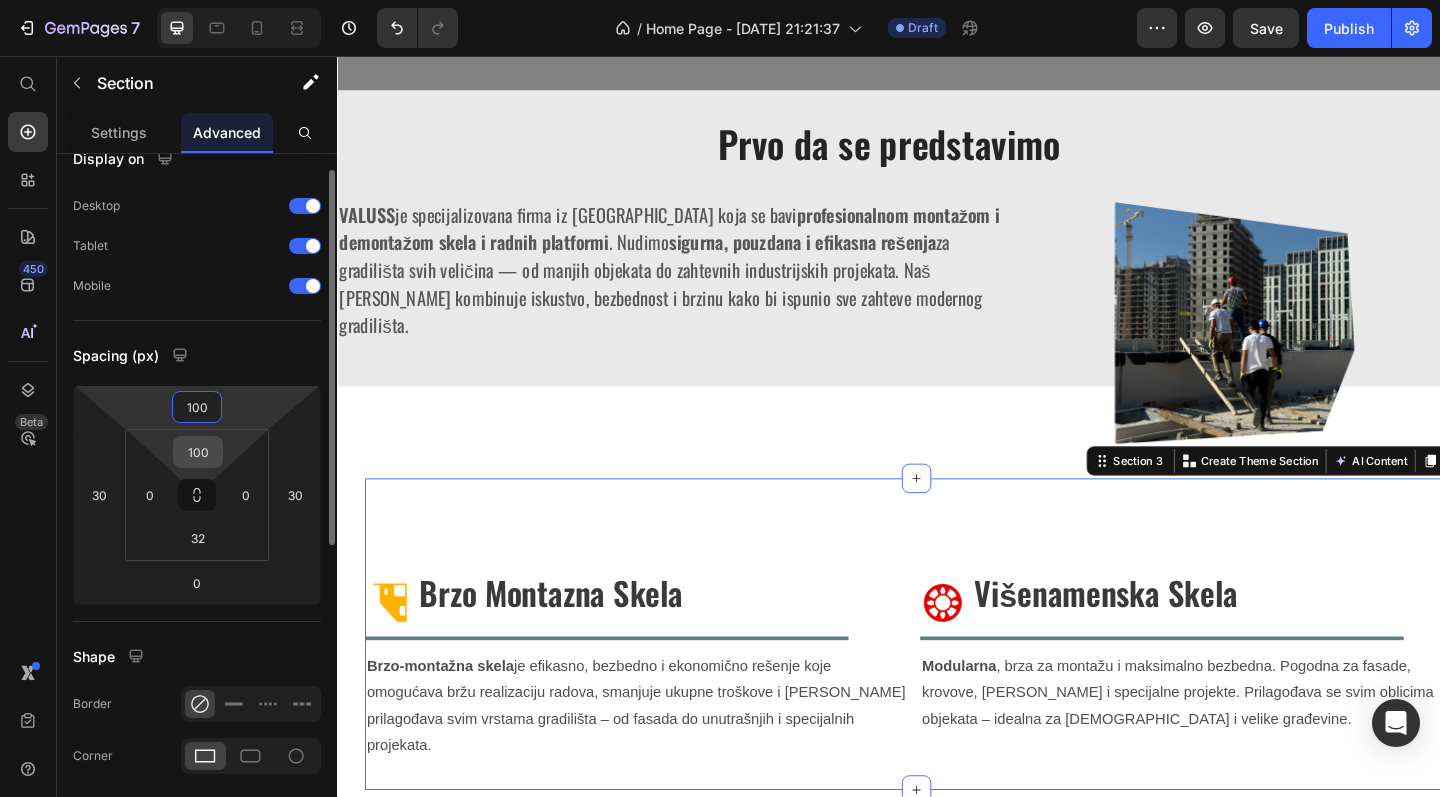 click on "100" at bounding box center (198, 452) 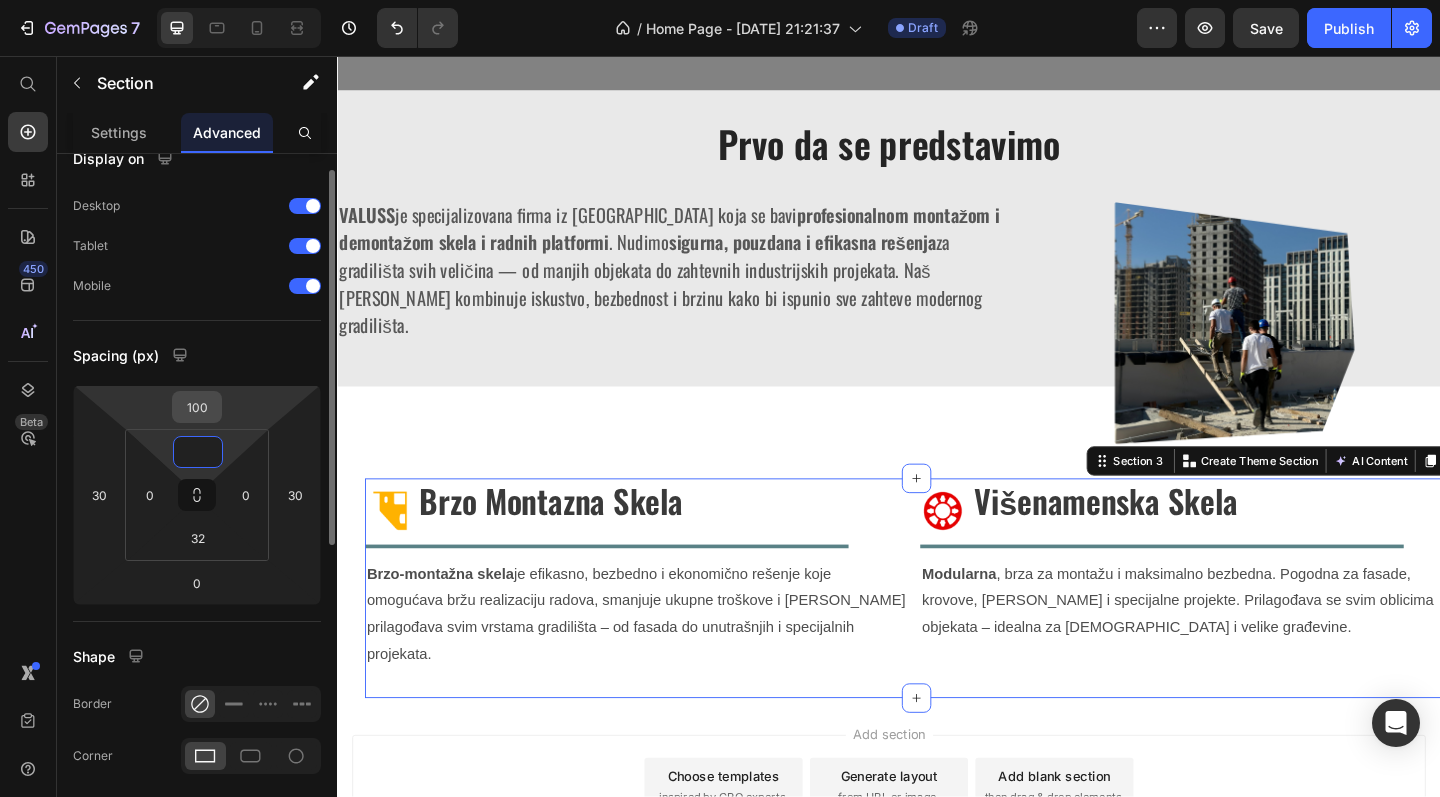type on "0" 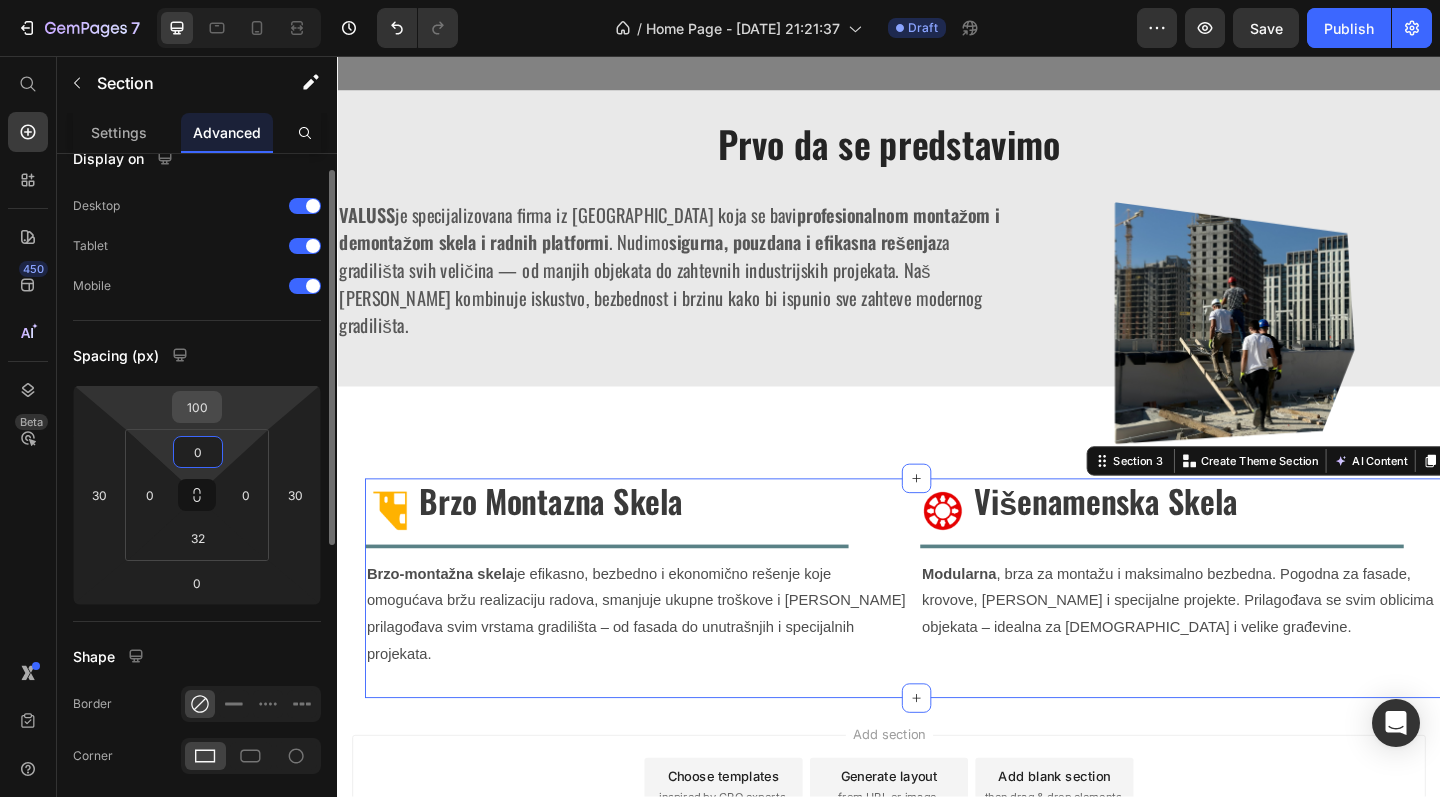 click on "100" at bounding box center (197, 407) 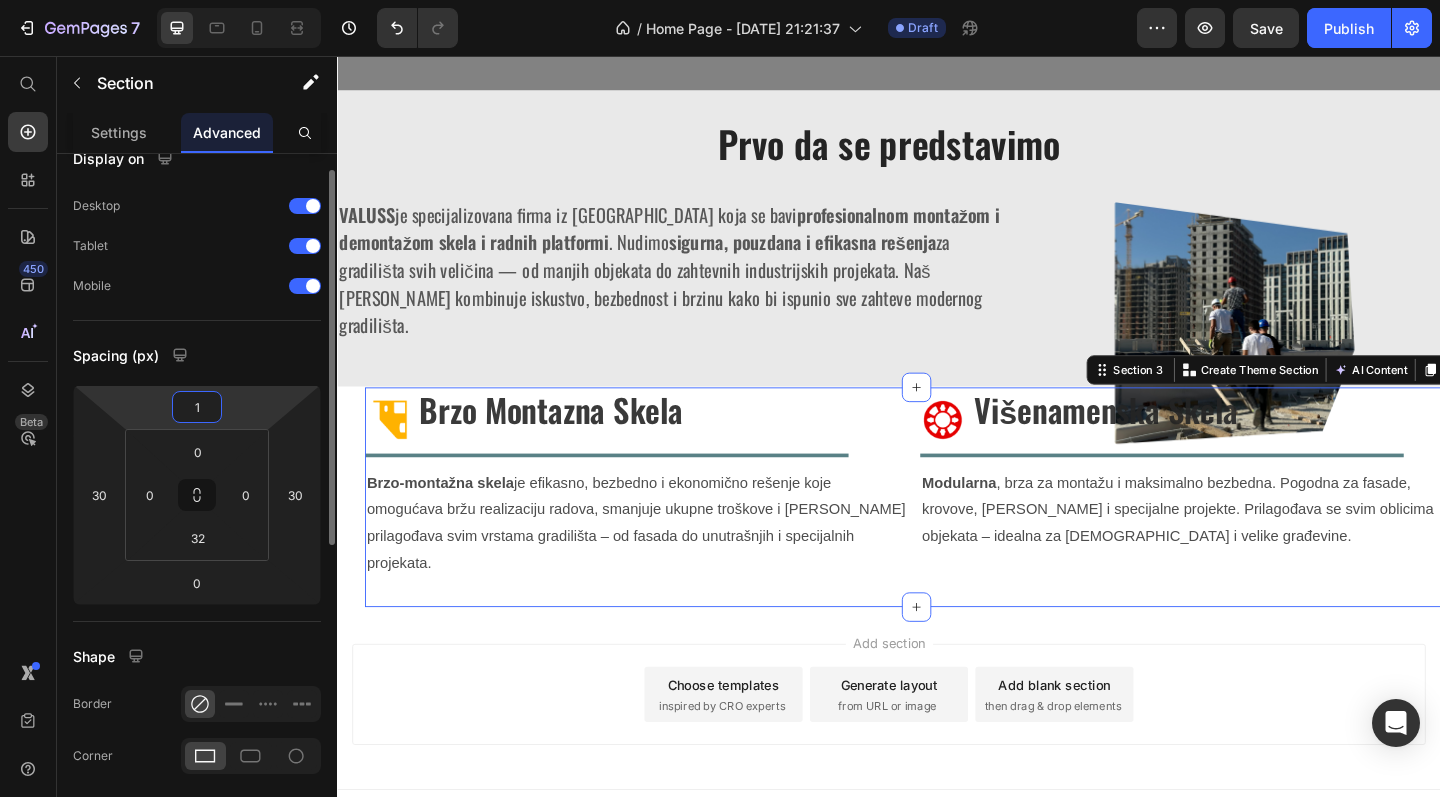 type on "13" 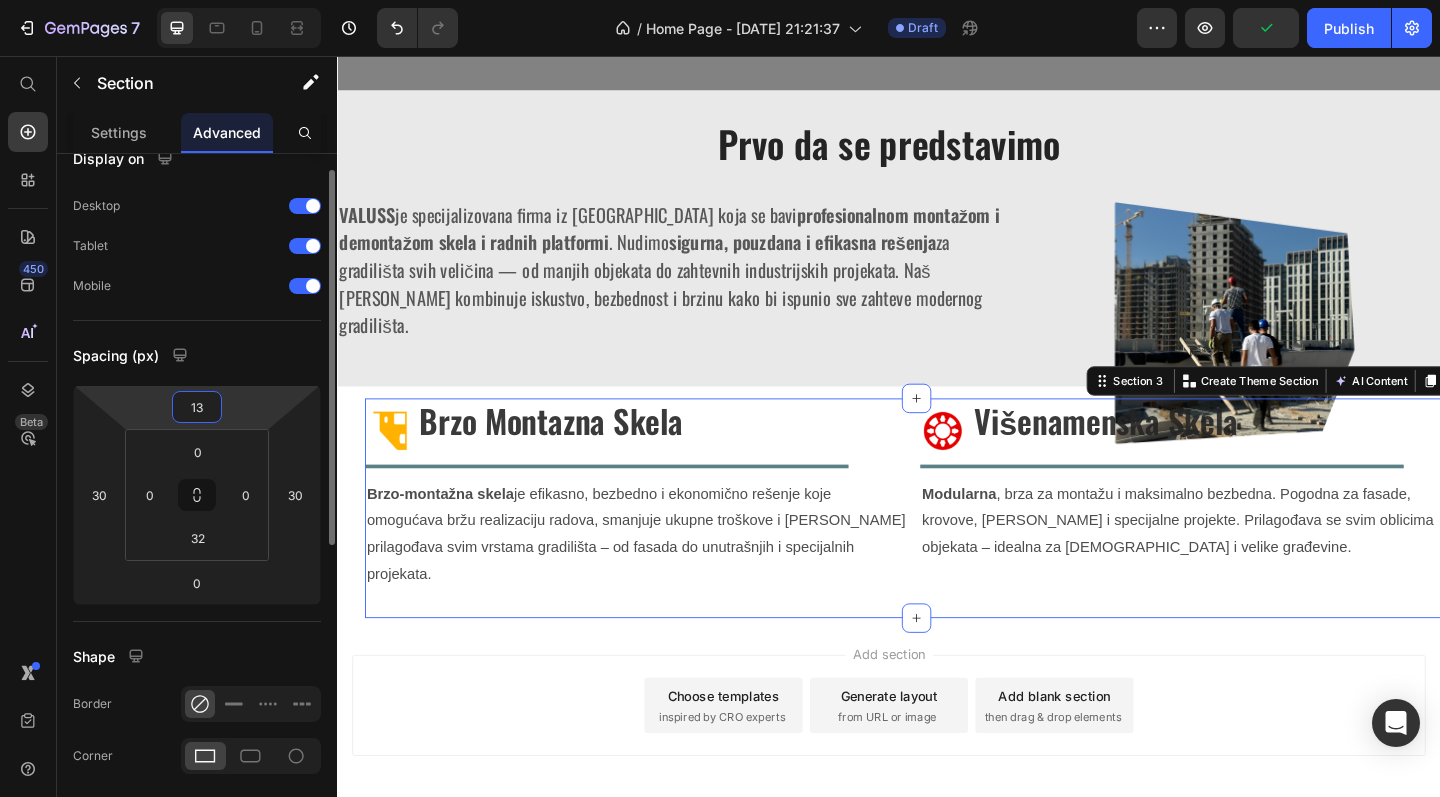 type on "130" 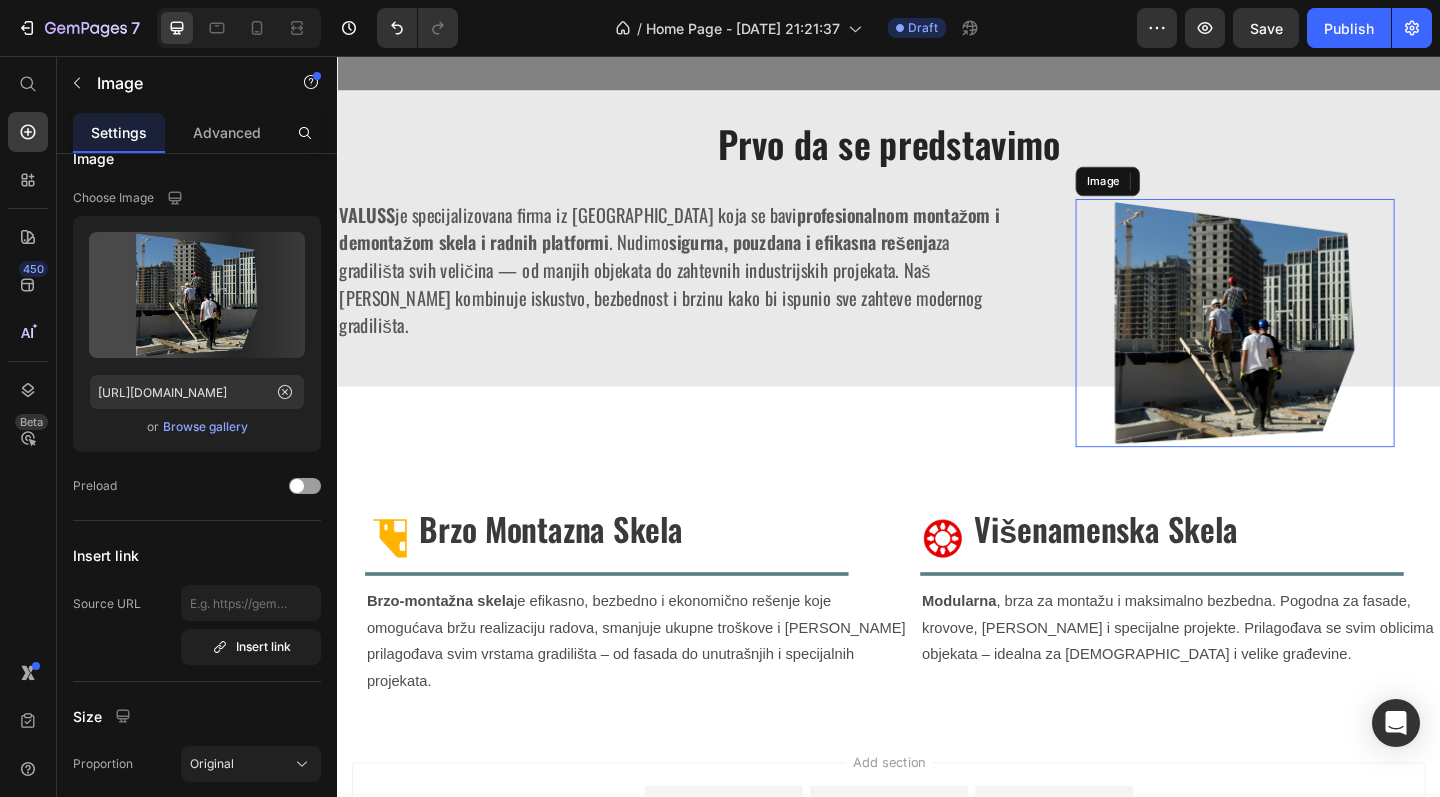 click at bounding box center (1313, 347) 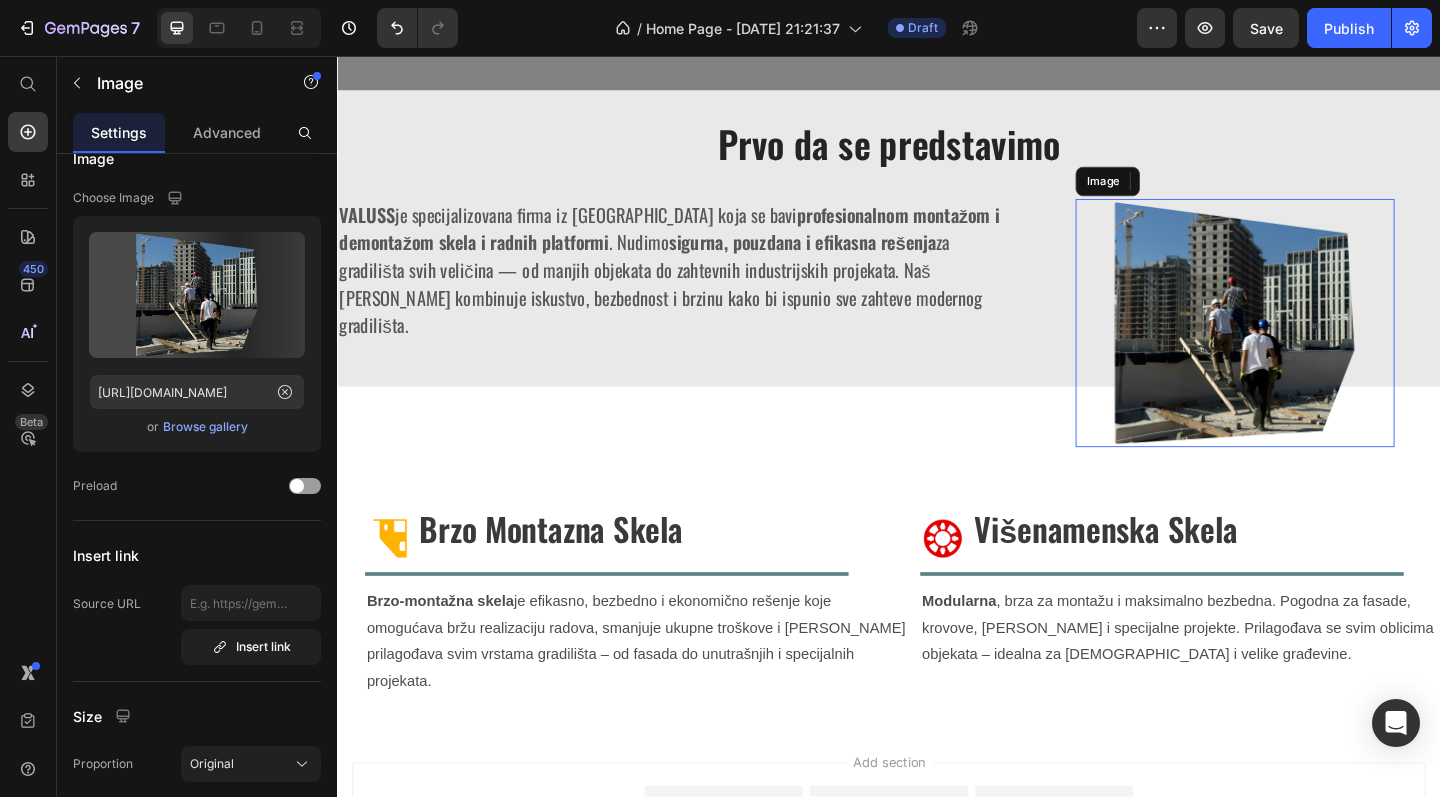 scroll, scrollTop: 0, scrollLeft: 0, axis: both 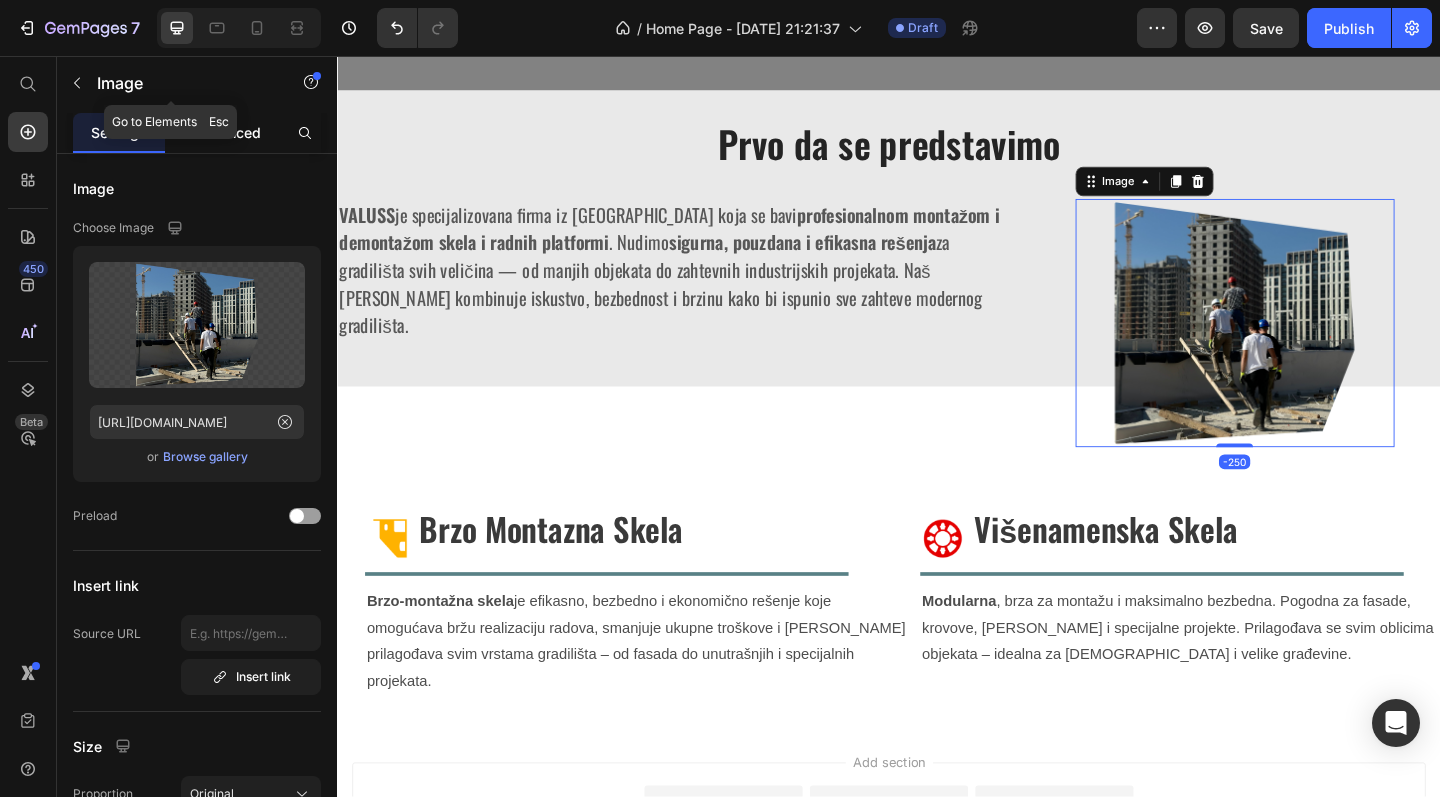 click on "Advanced" at bounding box center [227, 132] 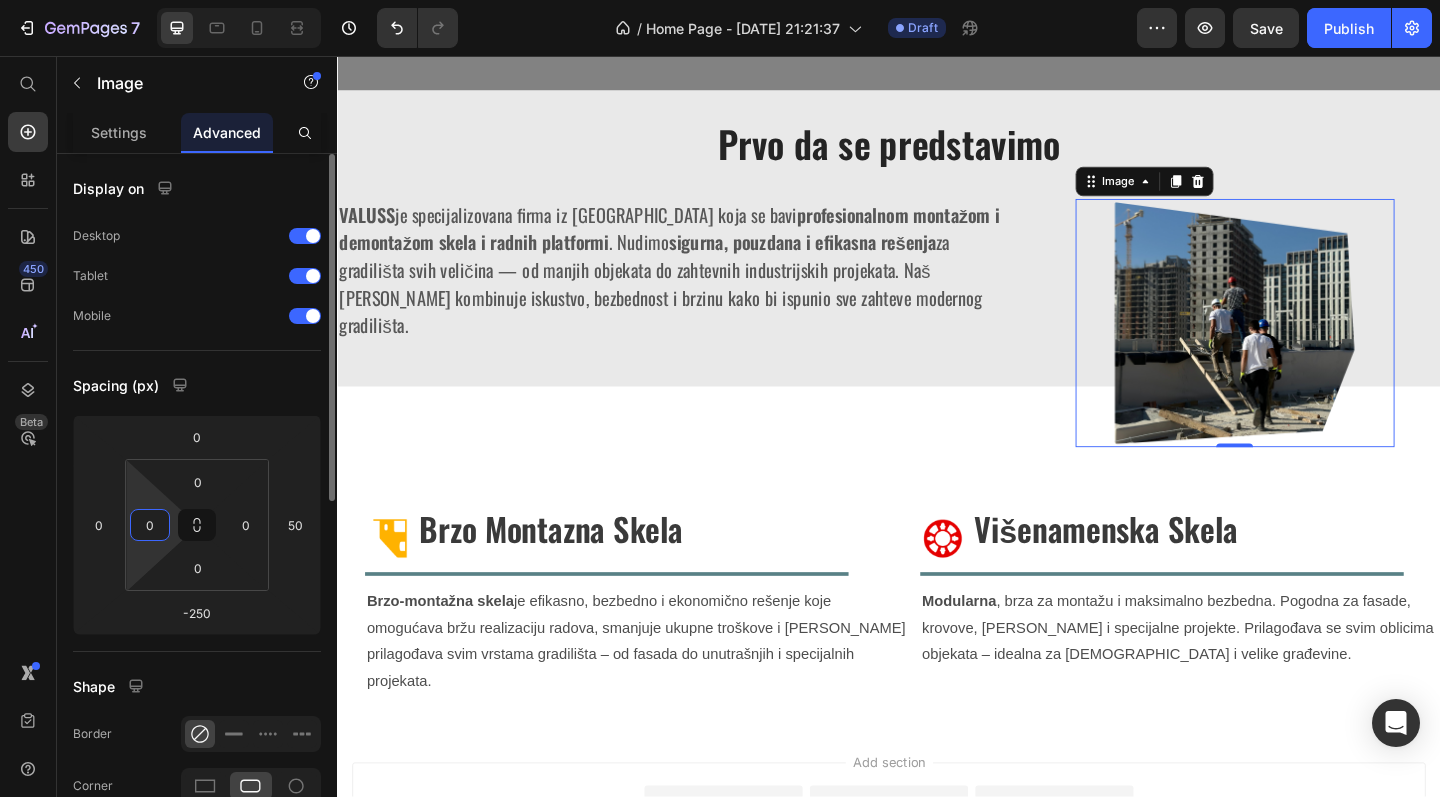 click on "0" at bounding box center [150, 525] 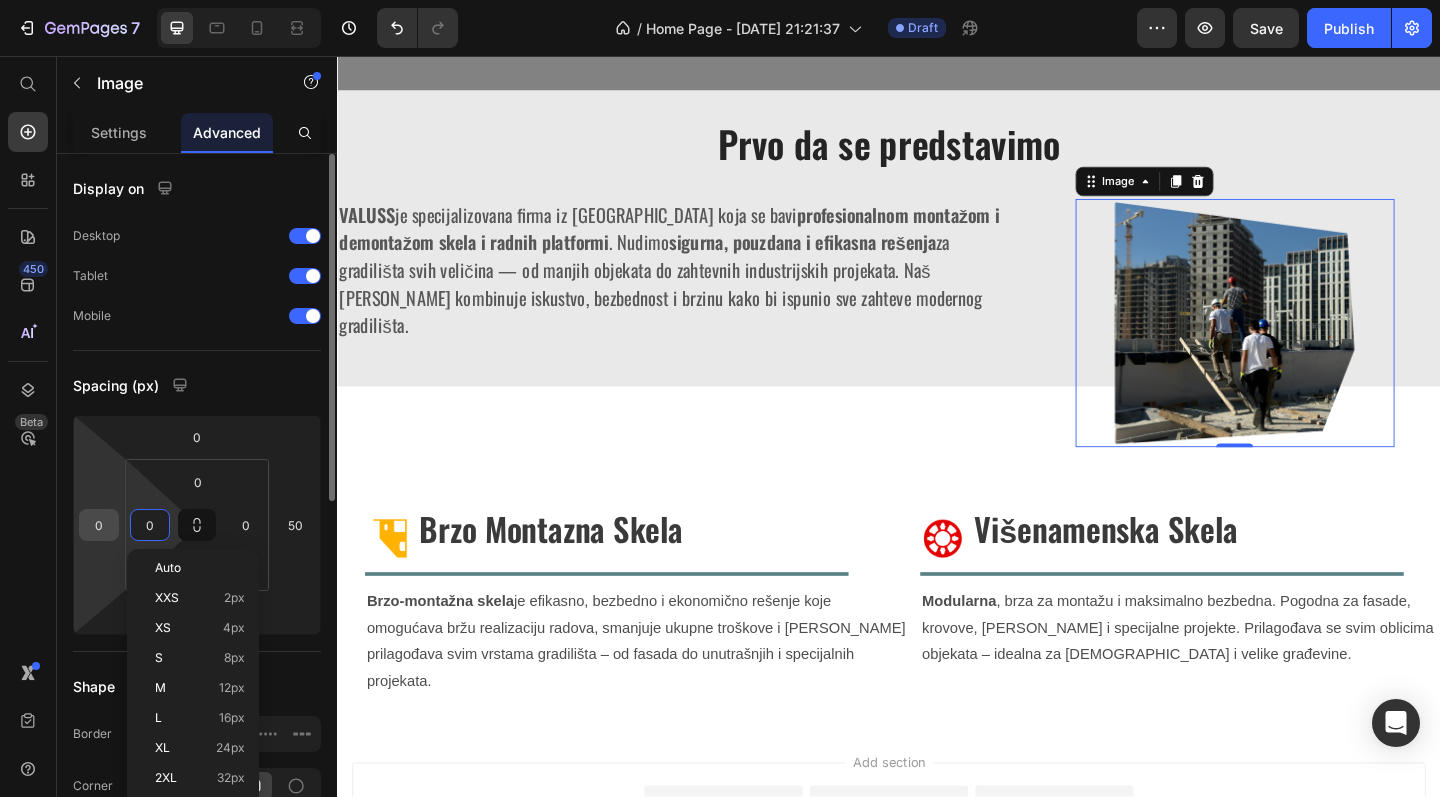 click on "0" at bounding box center (99, 525) 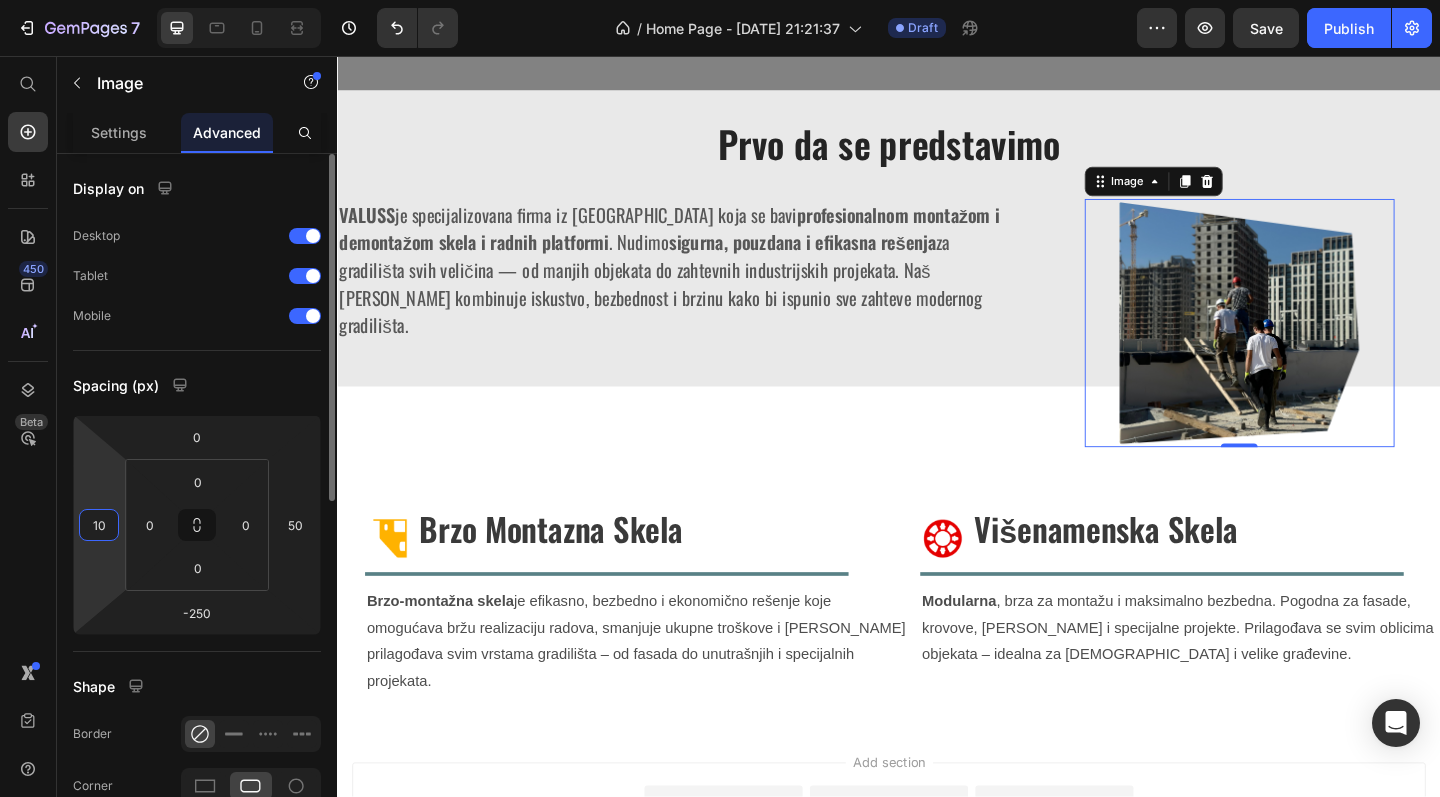 type on "1" 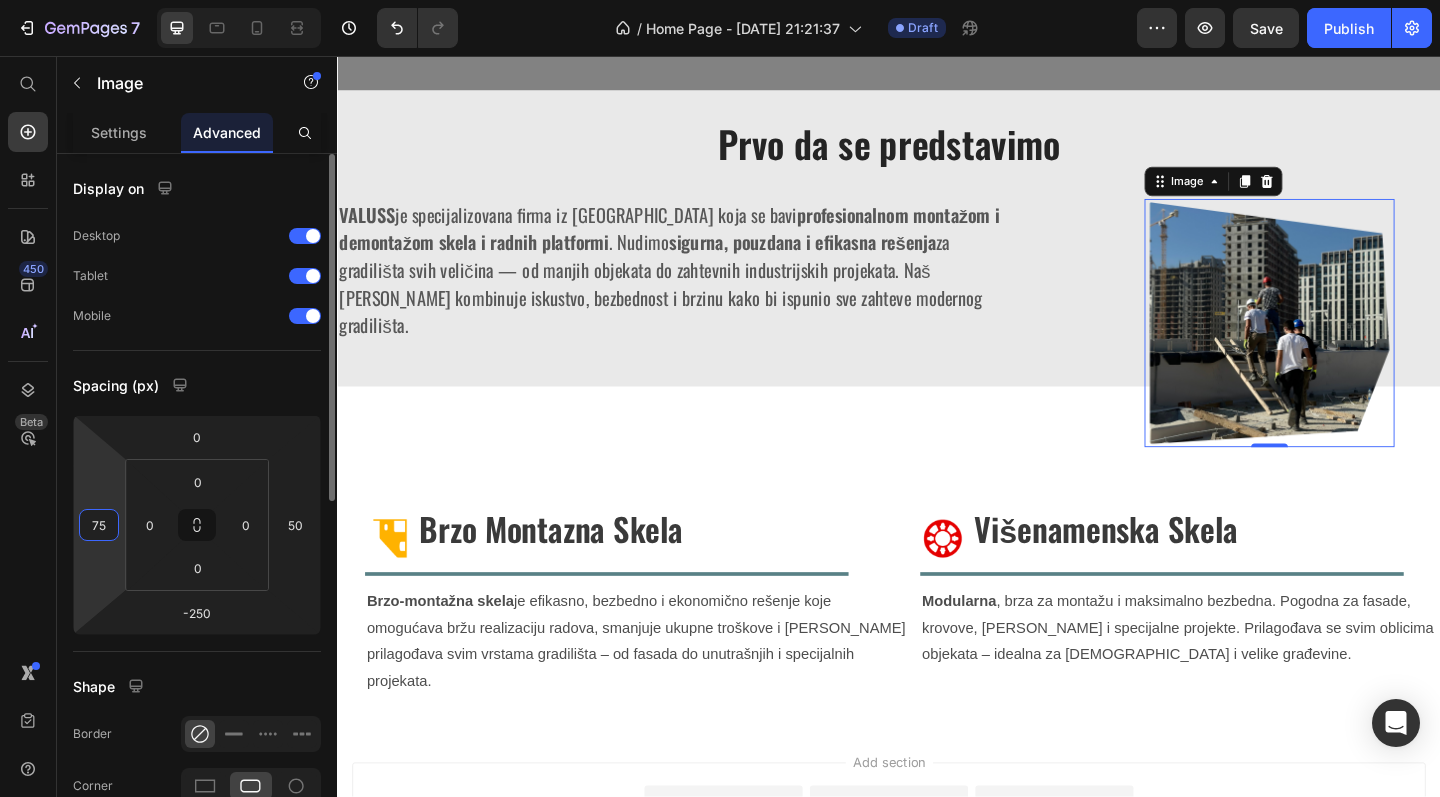 type on "76" 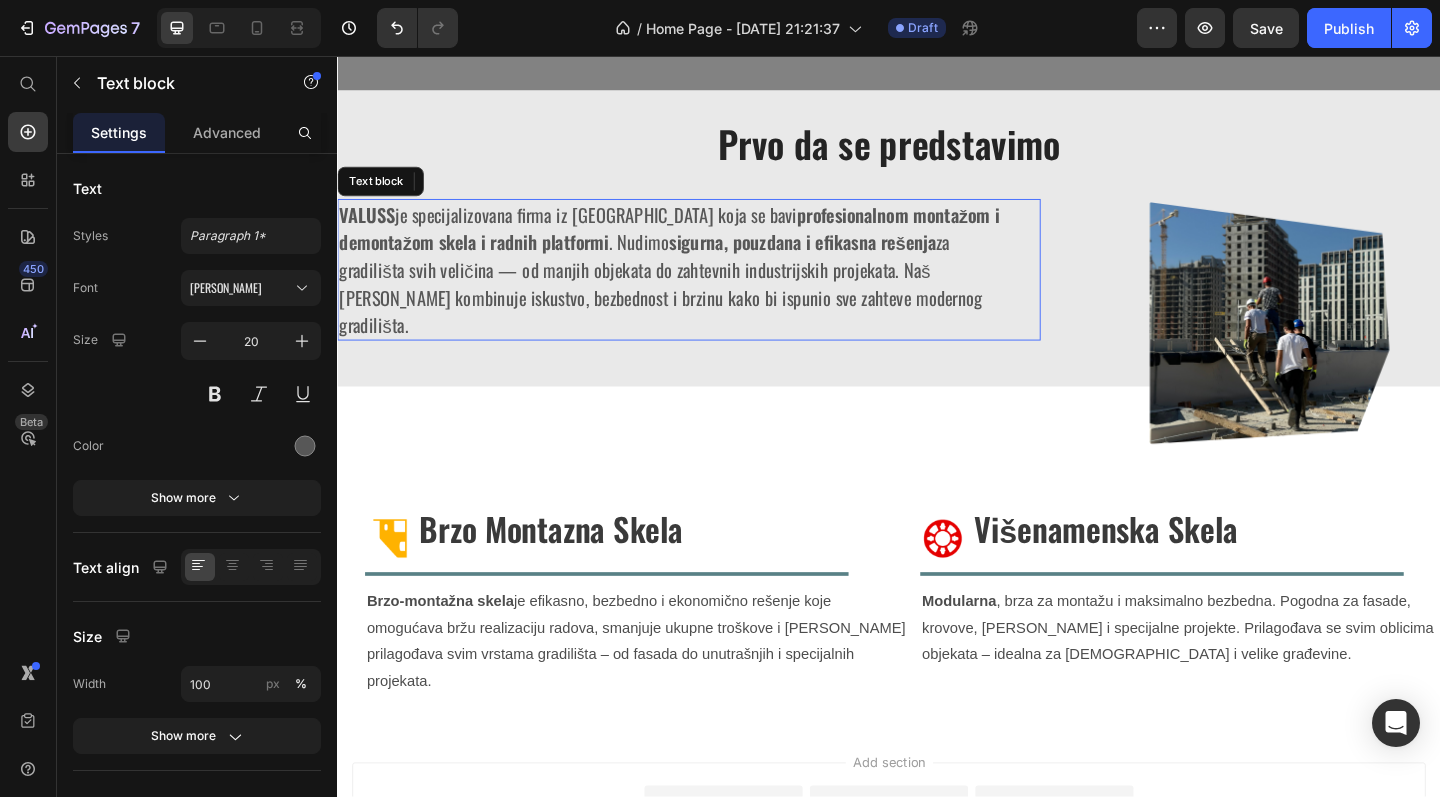 click on "VALUSS  je specijalizovana firma iz [GEOGRAPHIC_DATA] koja se bavi  profesionalnom montažom i demontažom skela i radnih platformi . Nudimo  sigurna, pouzdana i efikasna rešenja  za gradilišta svih veličina — od manjih objekata do zahtevnih industrijskih projekata. Naš [PERSON_NAME] kombinuje iskustvo, bezbednost i brzinu kako bi ispunio sve zahteve modernog gradilišta." at bounding box center (707, 289) 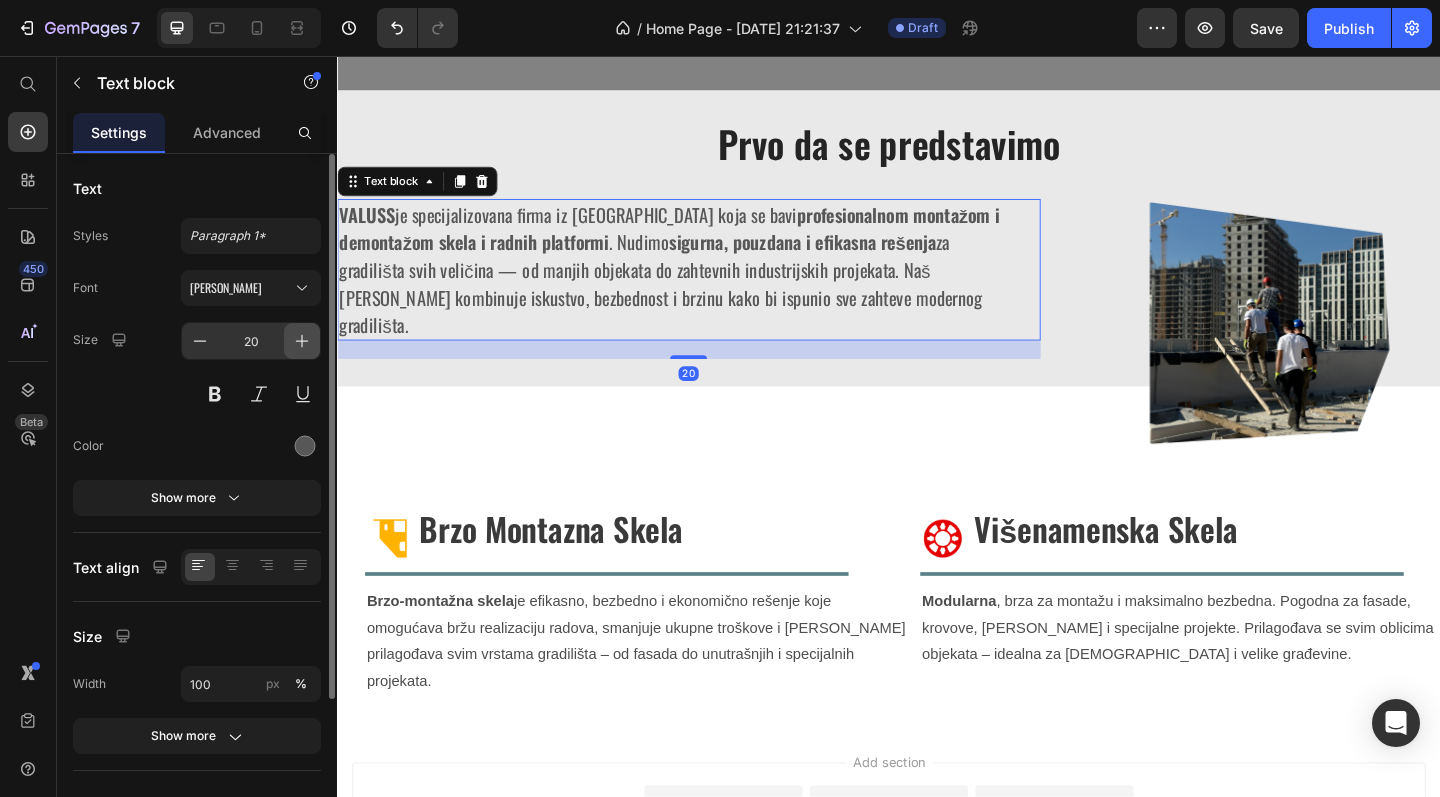 click 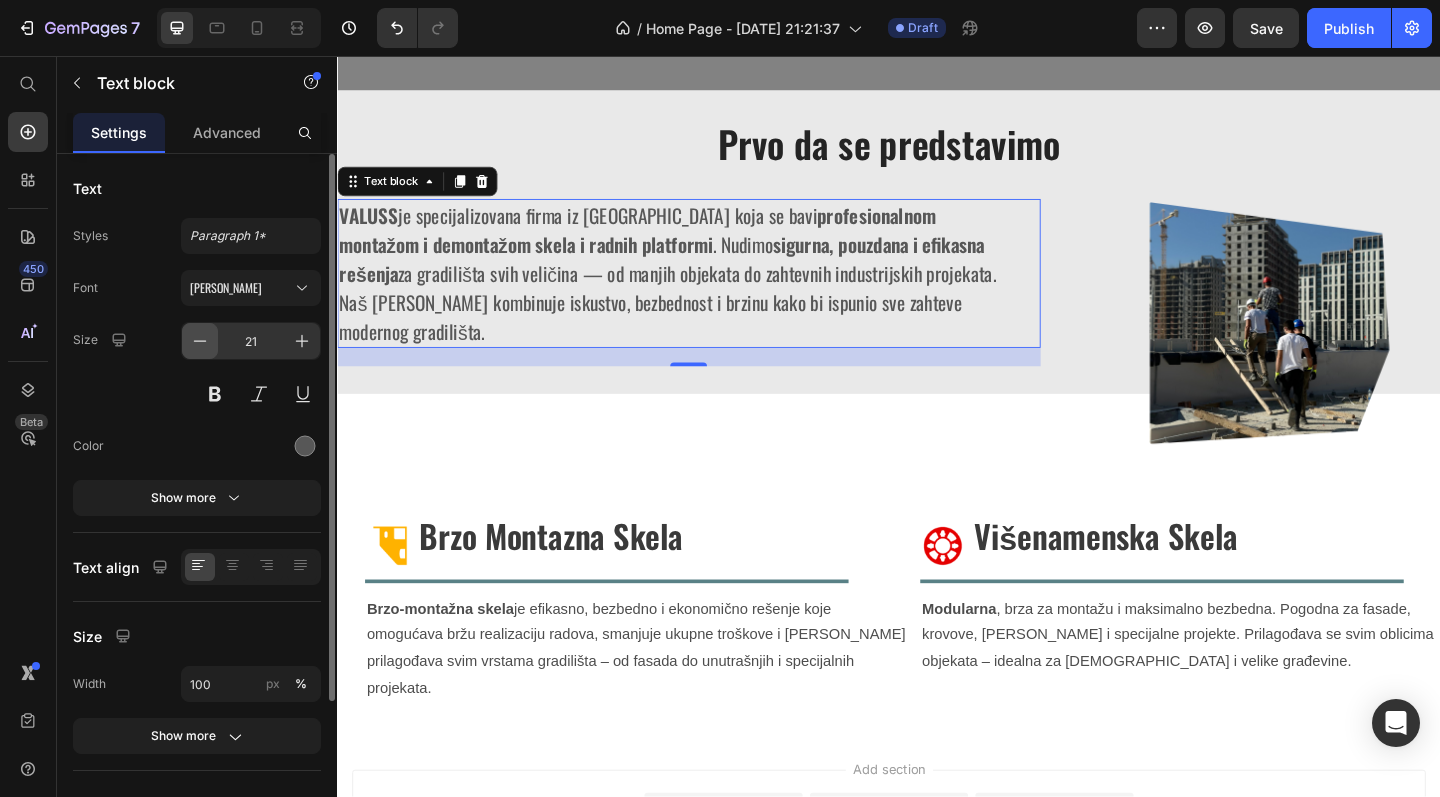 click 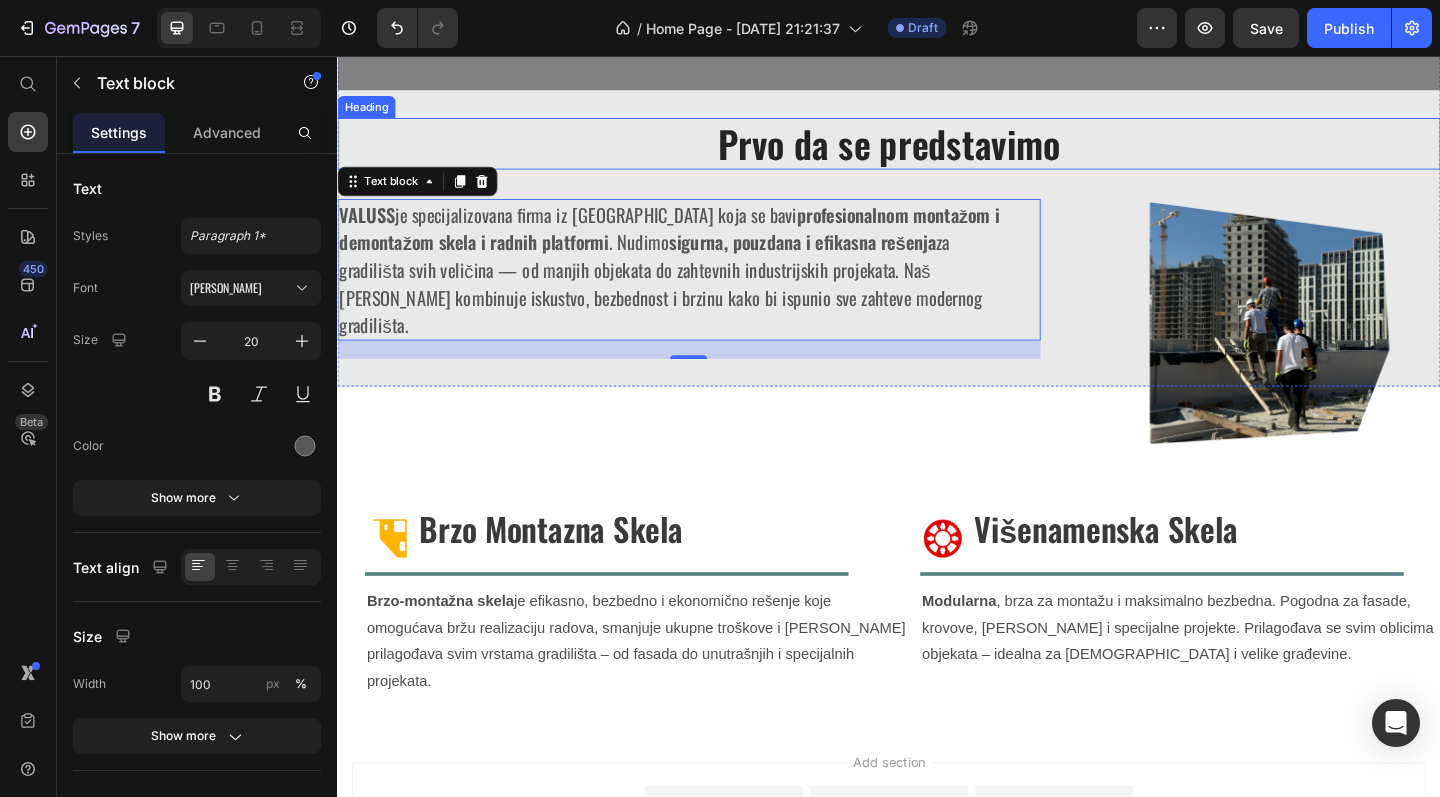 click on "Prvo da se predstavimo" at bounding box center (937, 152) 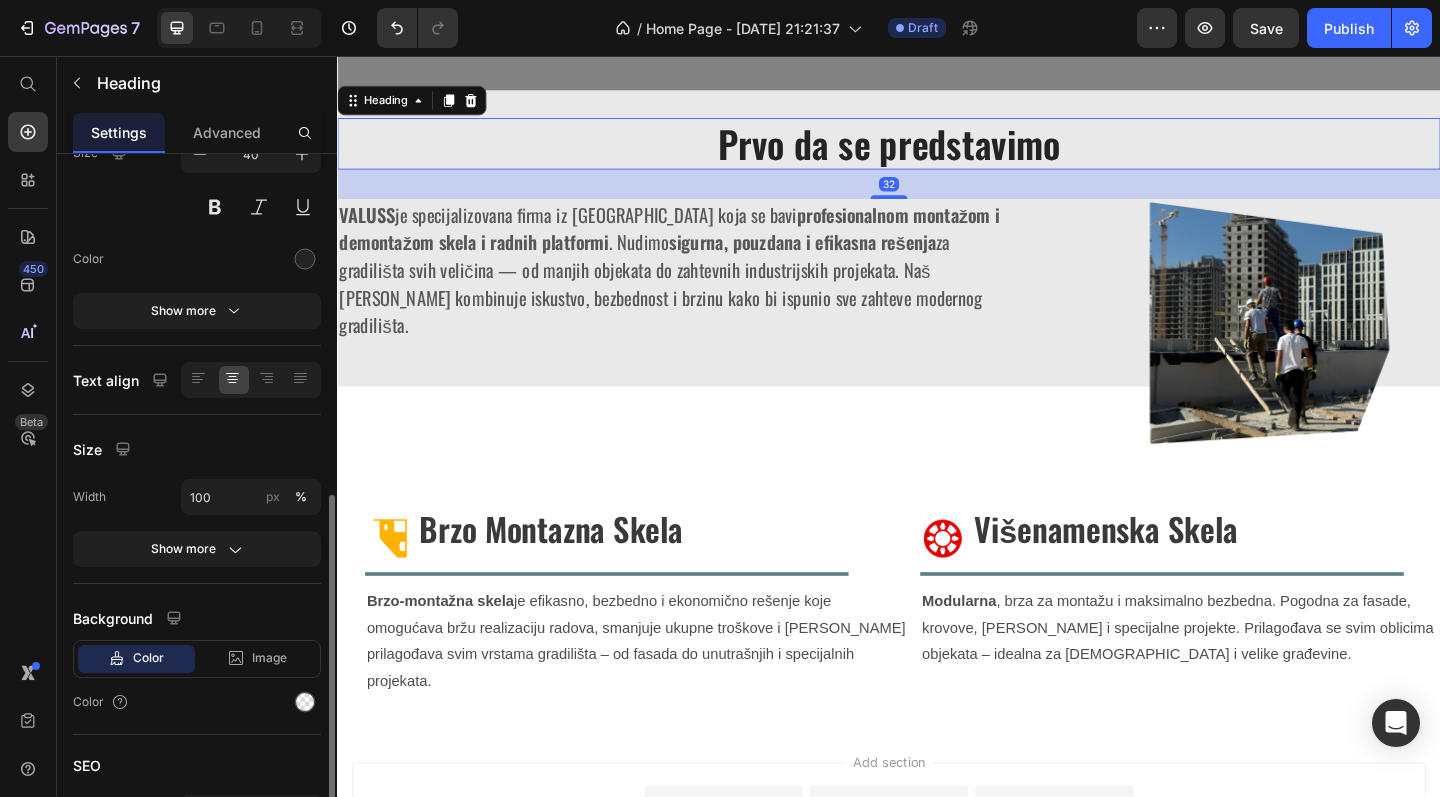 scroll, scrollTop: 312, scrollLeft: 0, axis: vertical 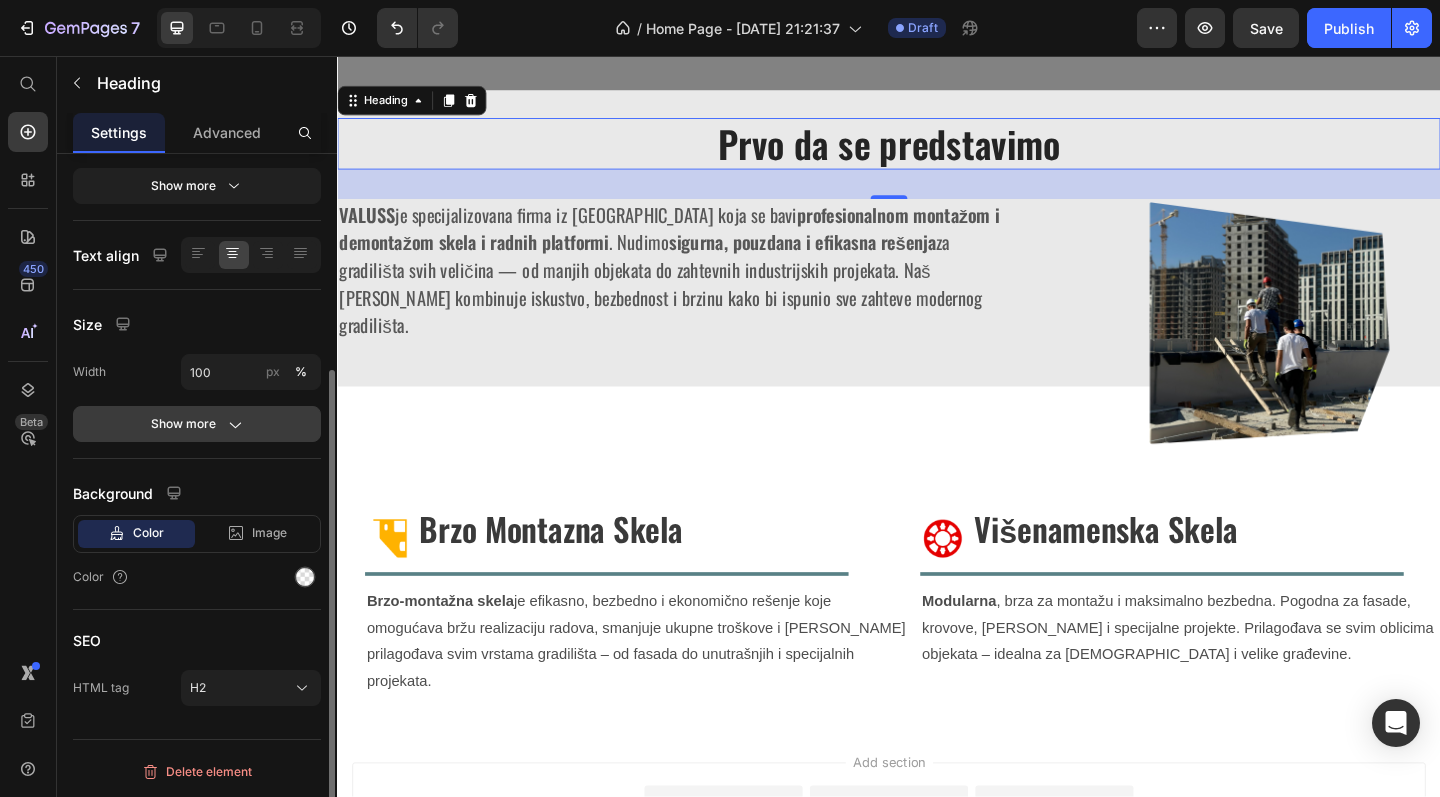 click on "Show more" 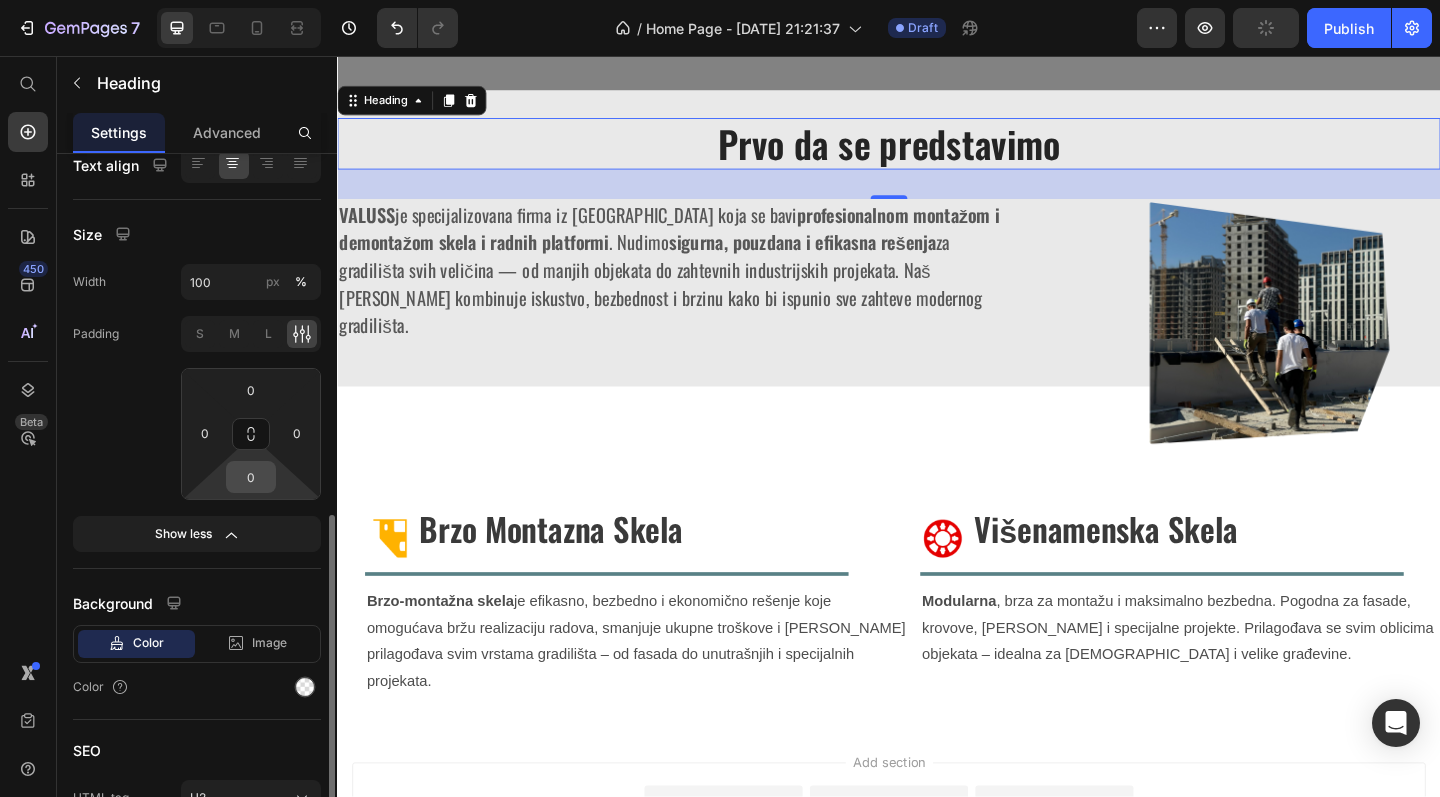 scroll, scrollTop: 512, scrollLeft: 0, axis: vertical 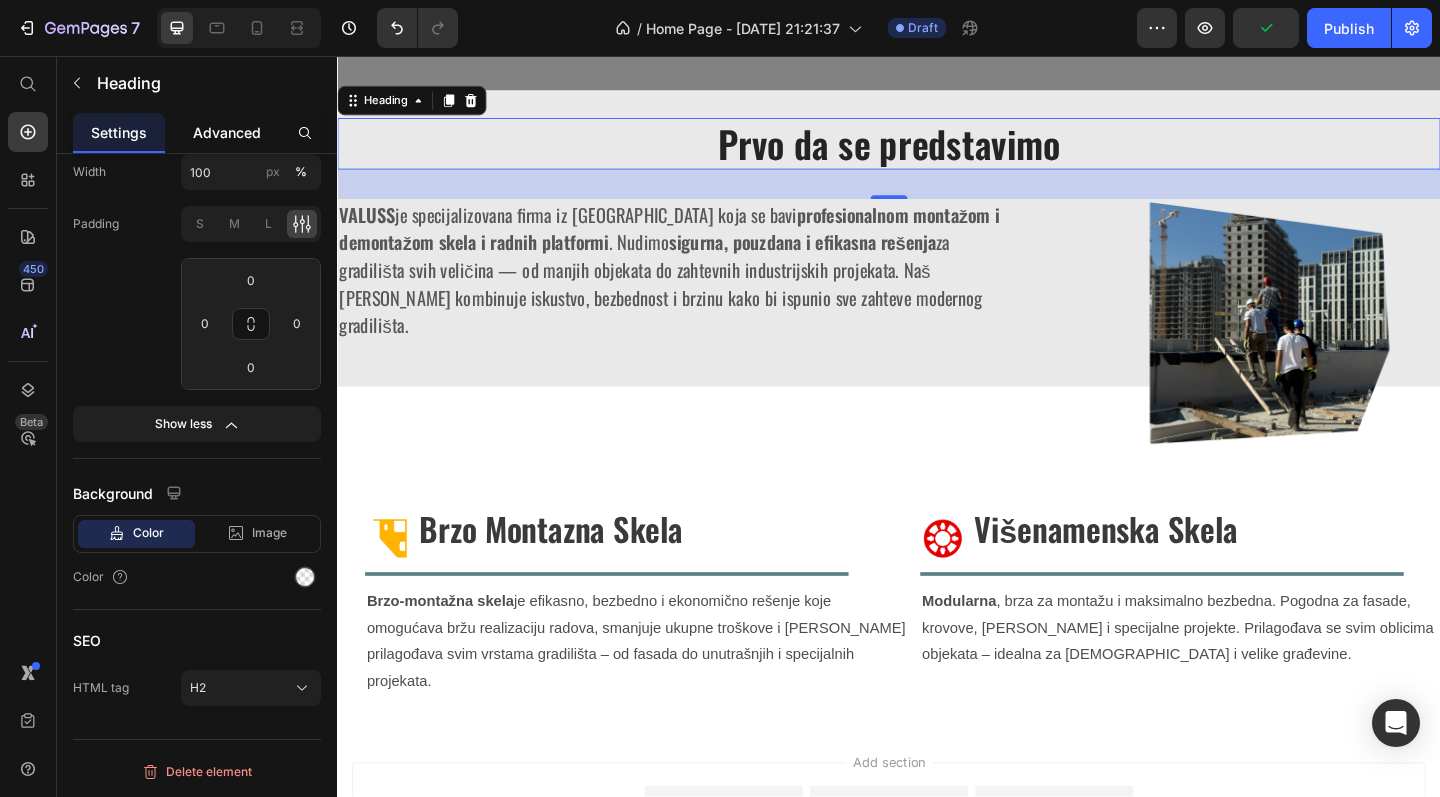 click on "Advanced" at bounding box center [227, 132] 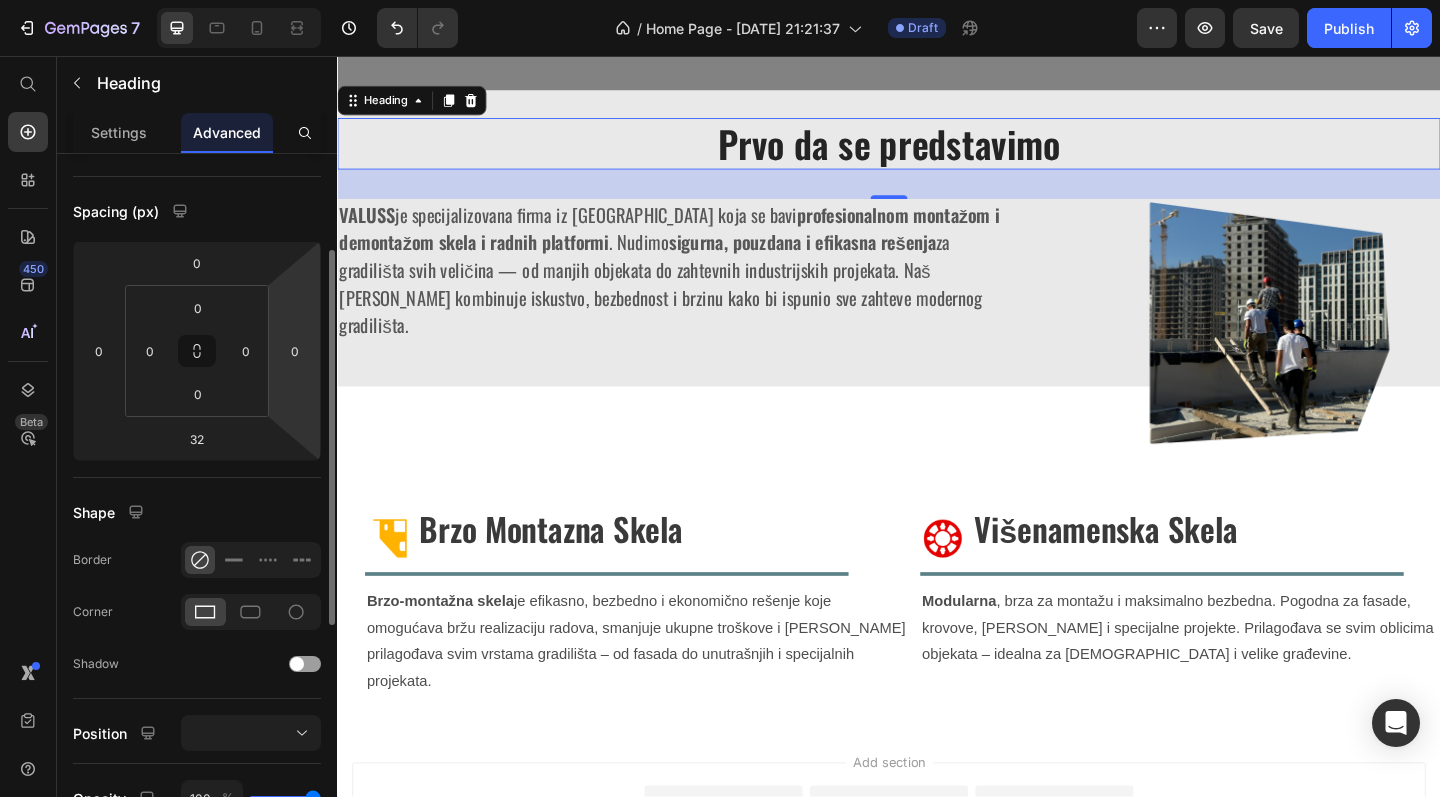 scroll, scrollTop: 173, scrollLeft: 0, axis: vertical 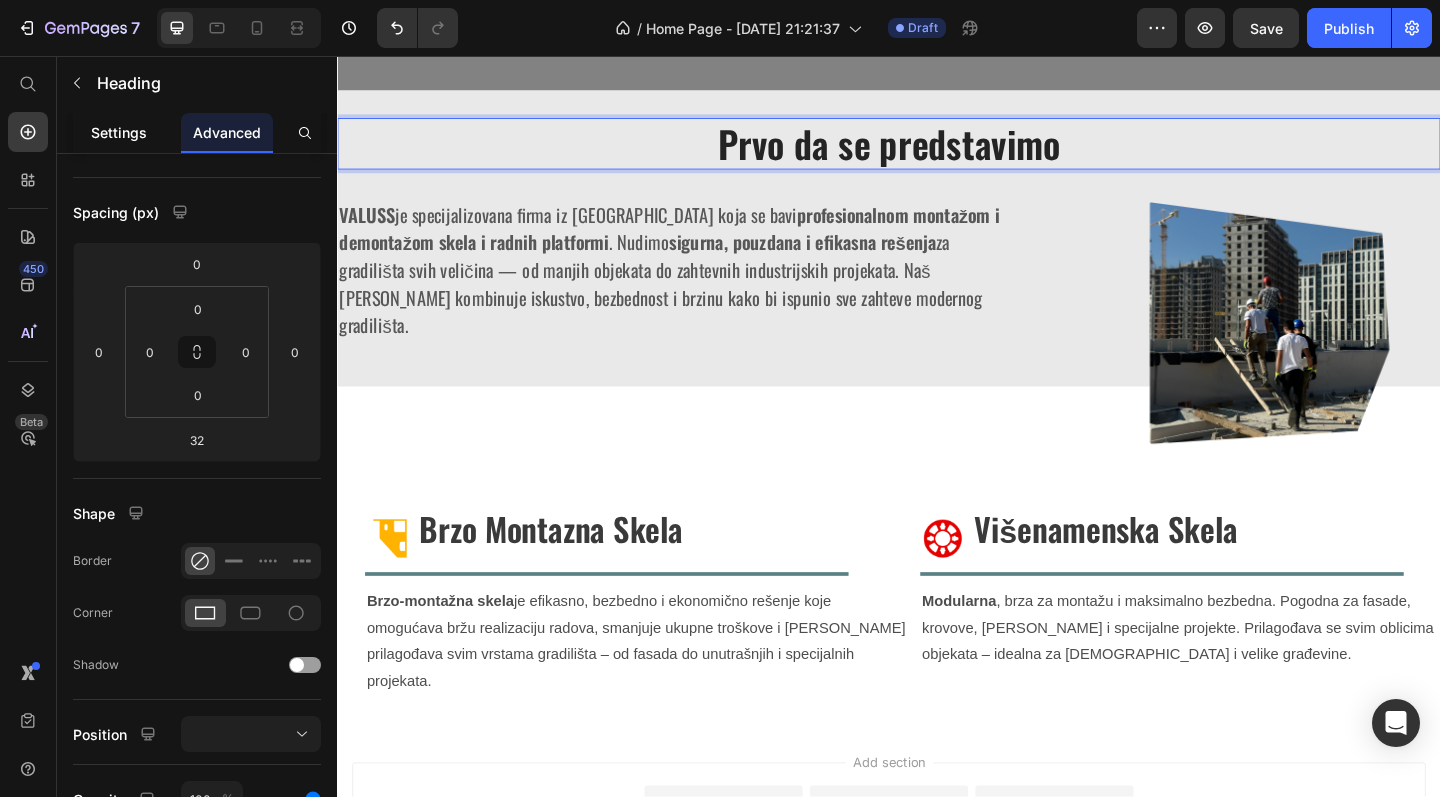 click on "Settings" at bounding box center [119, 132] 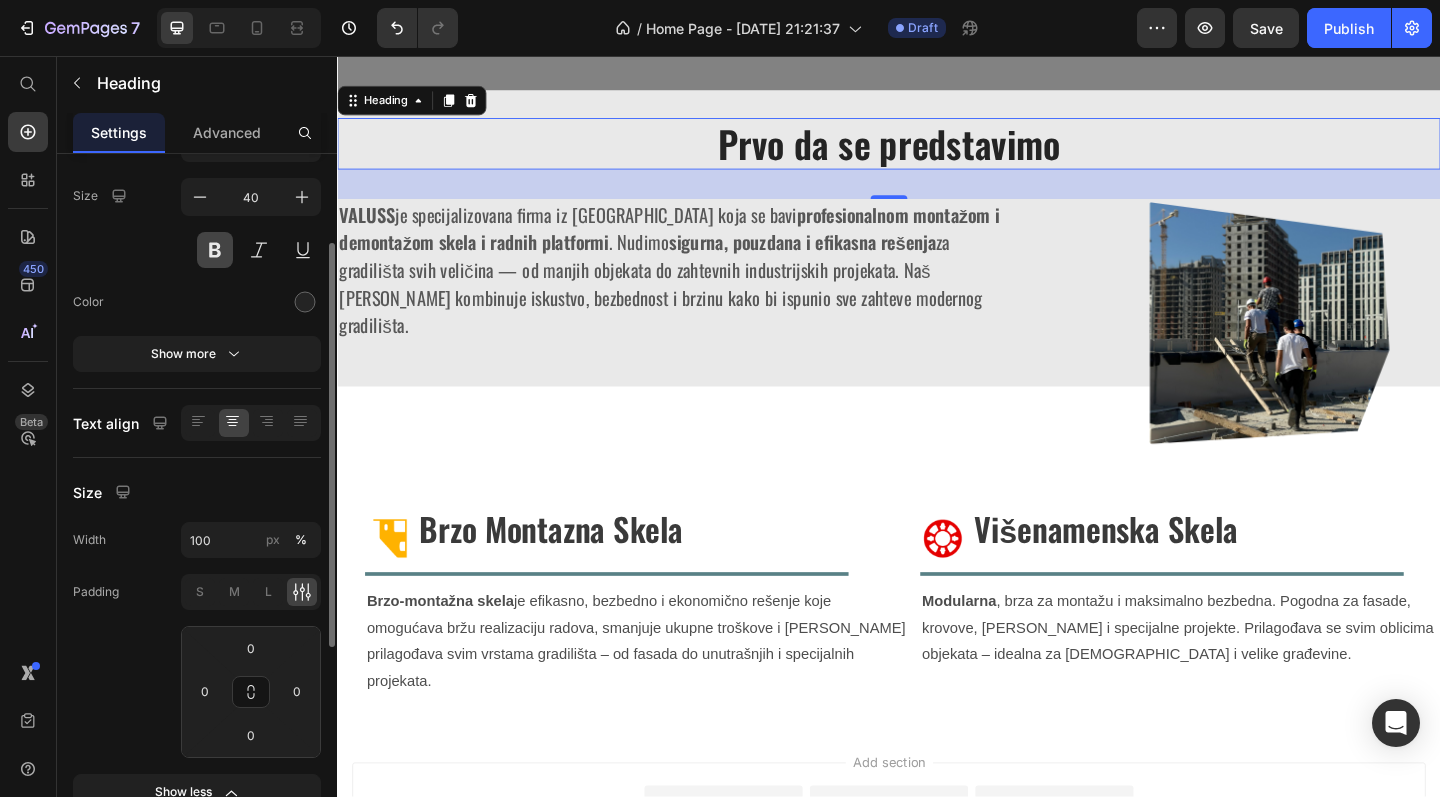 scroll, scrollTop: 148, scrollLeft: 0, axis: vertical 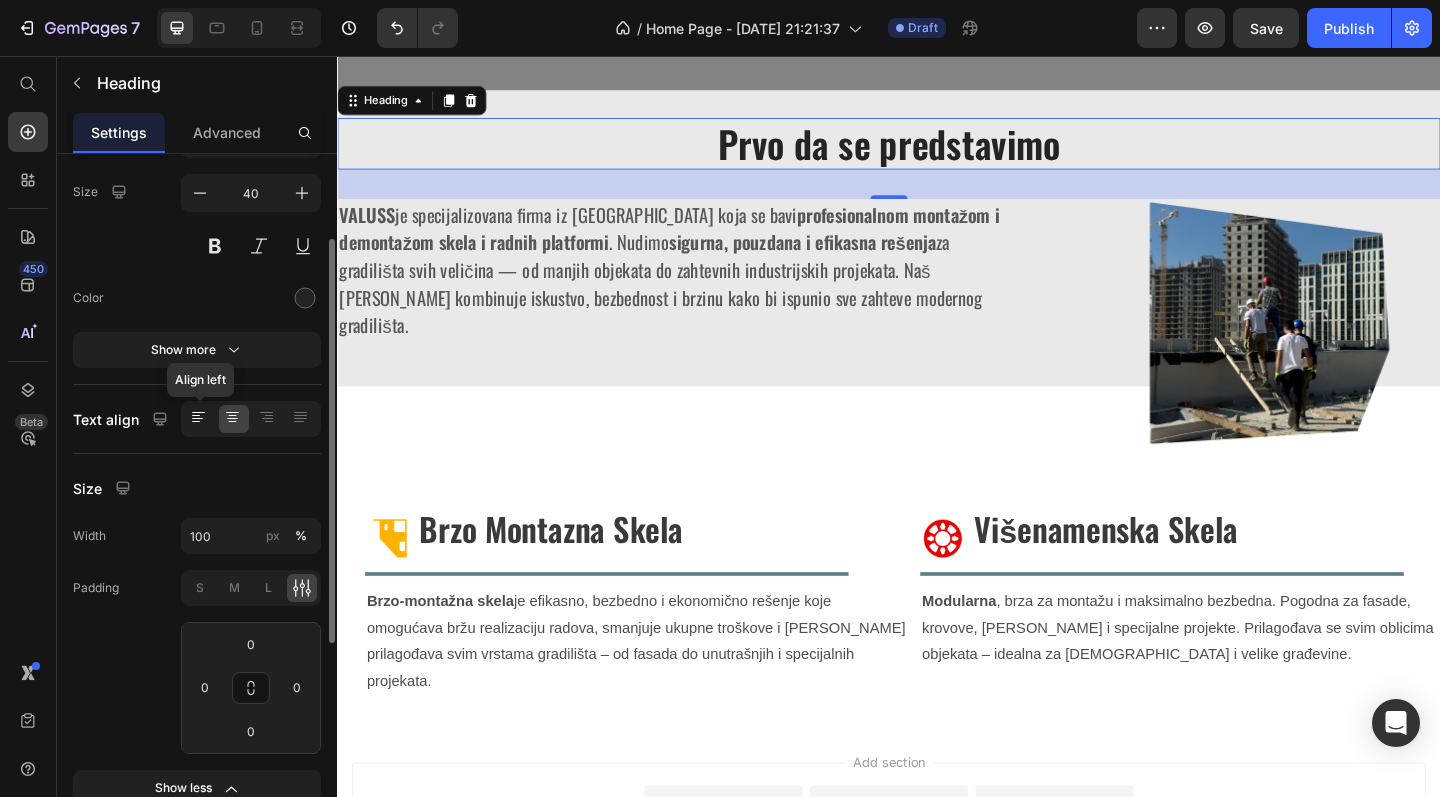click 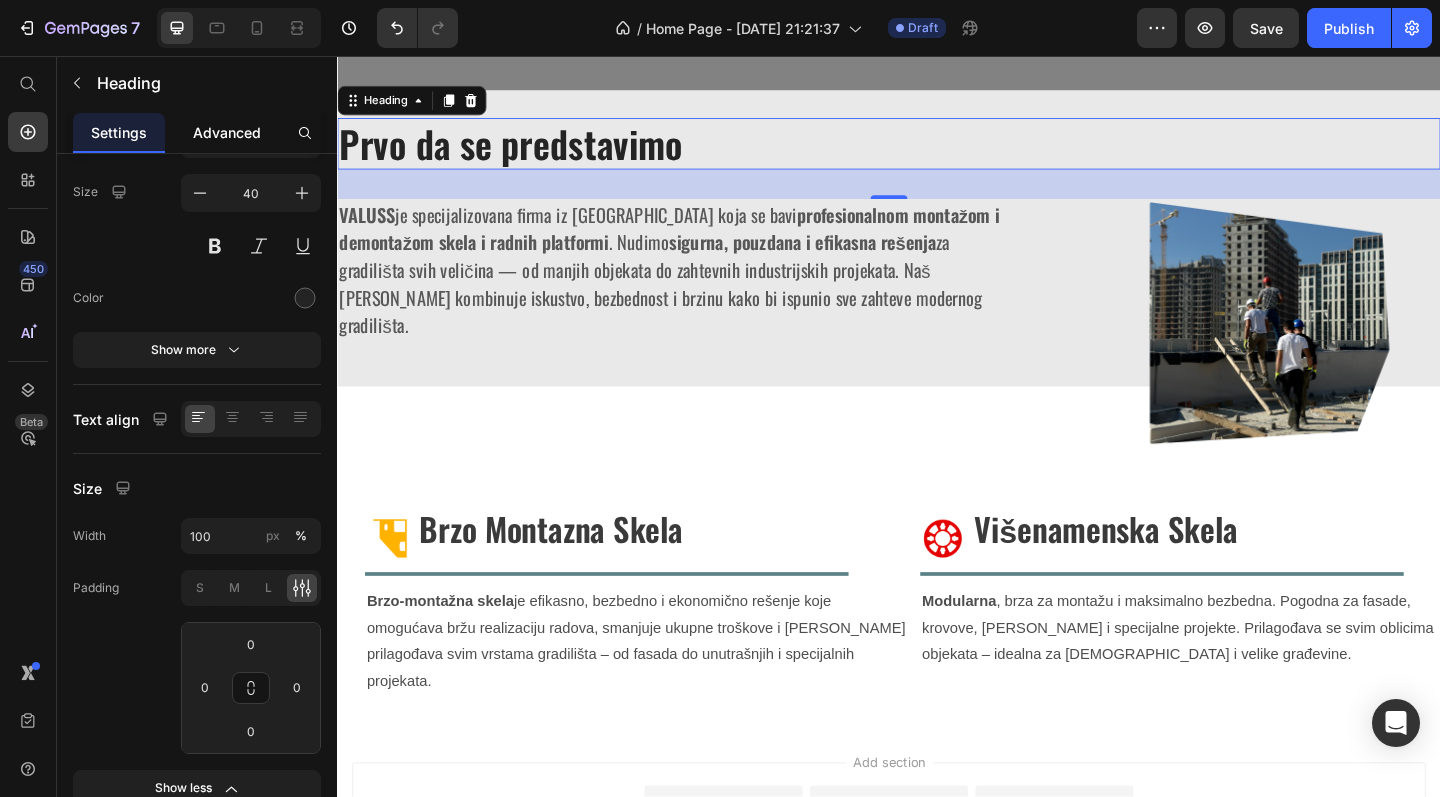 click on "Advanced" at bounding box center (227, 132) 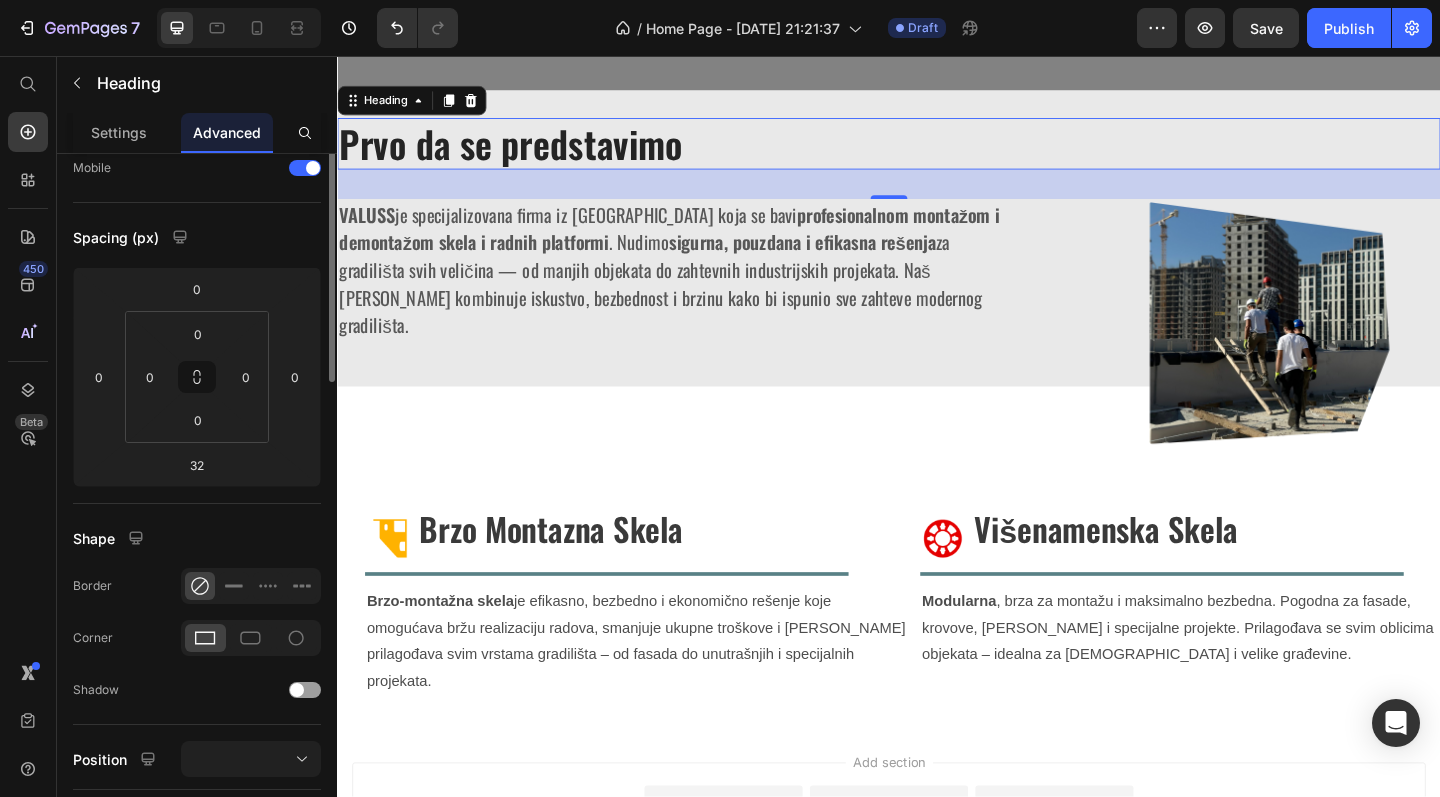 scroll, scrollTop: 0, scrollLeft: 0, axis: both 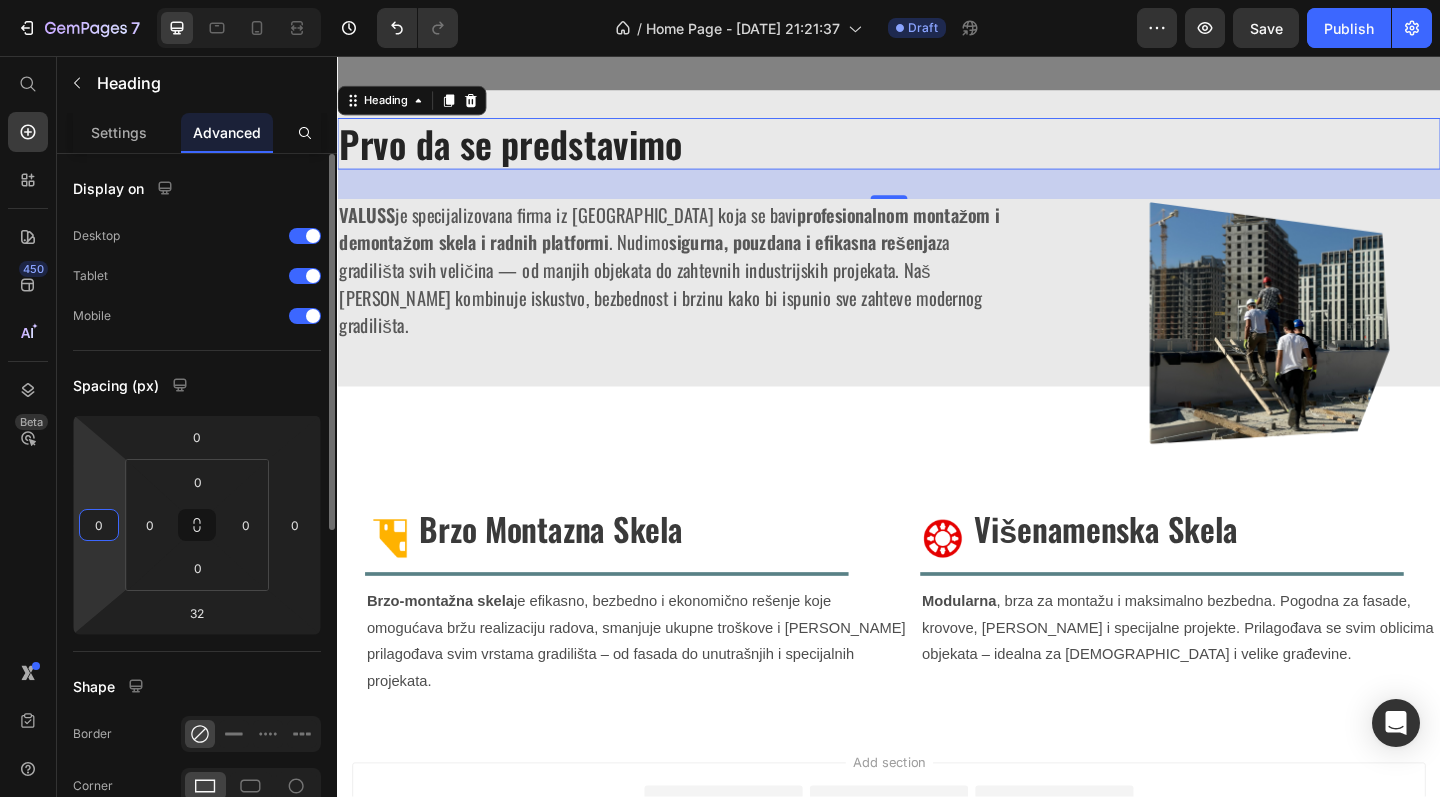 click on "0" at bounding box center (99, 525) 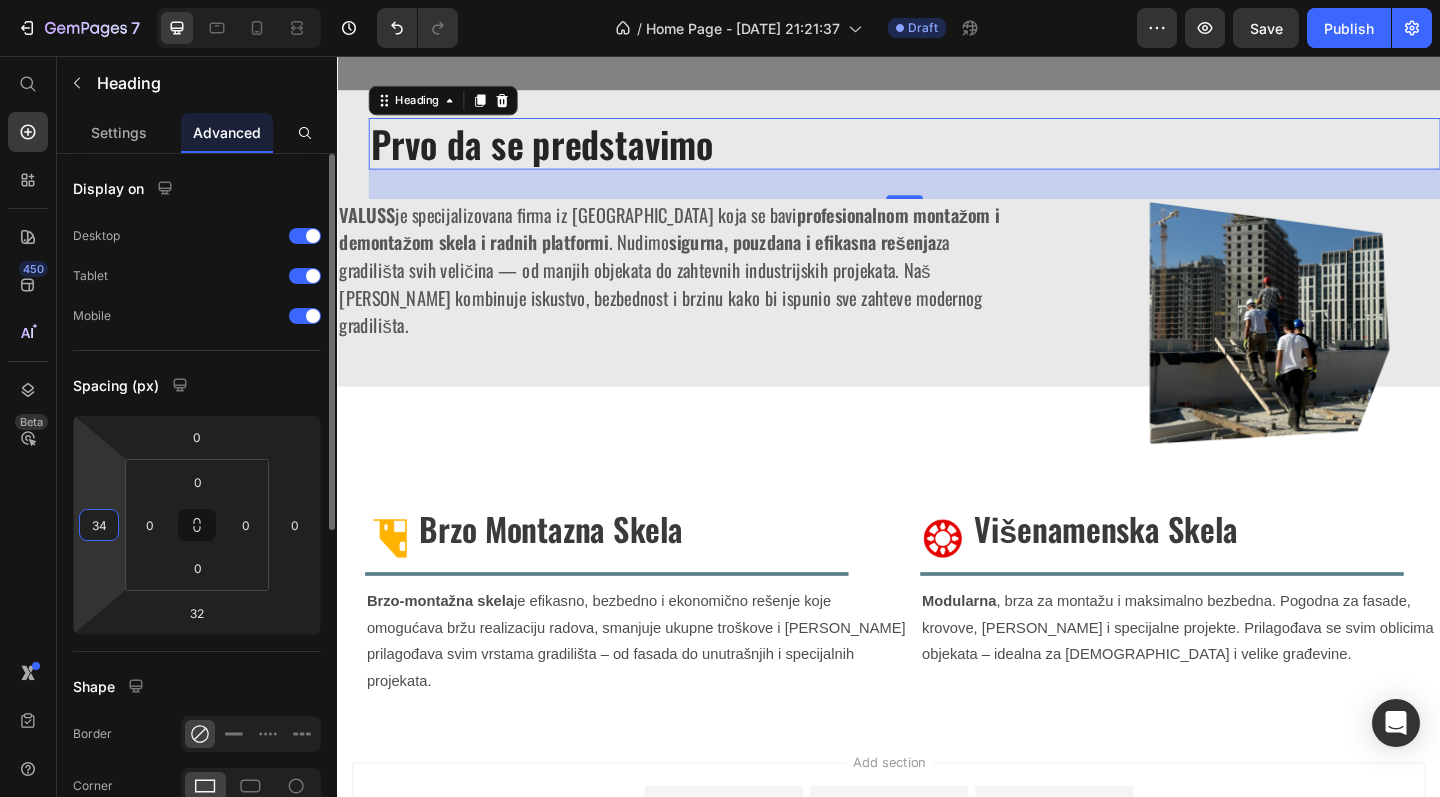 type on "35" 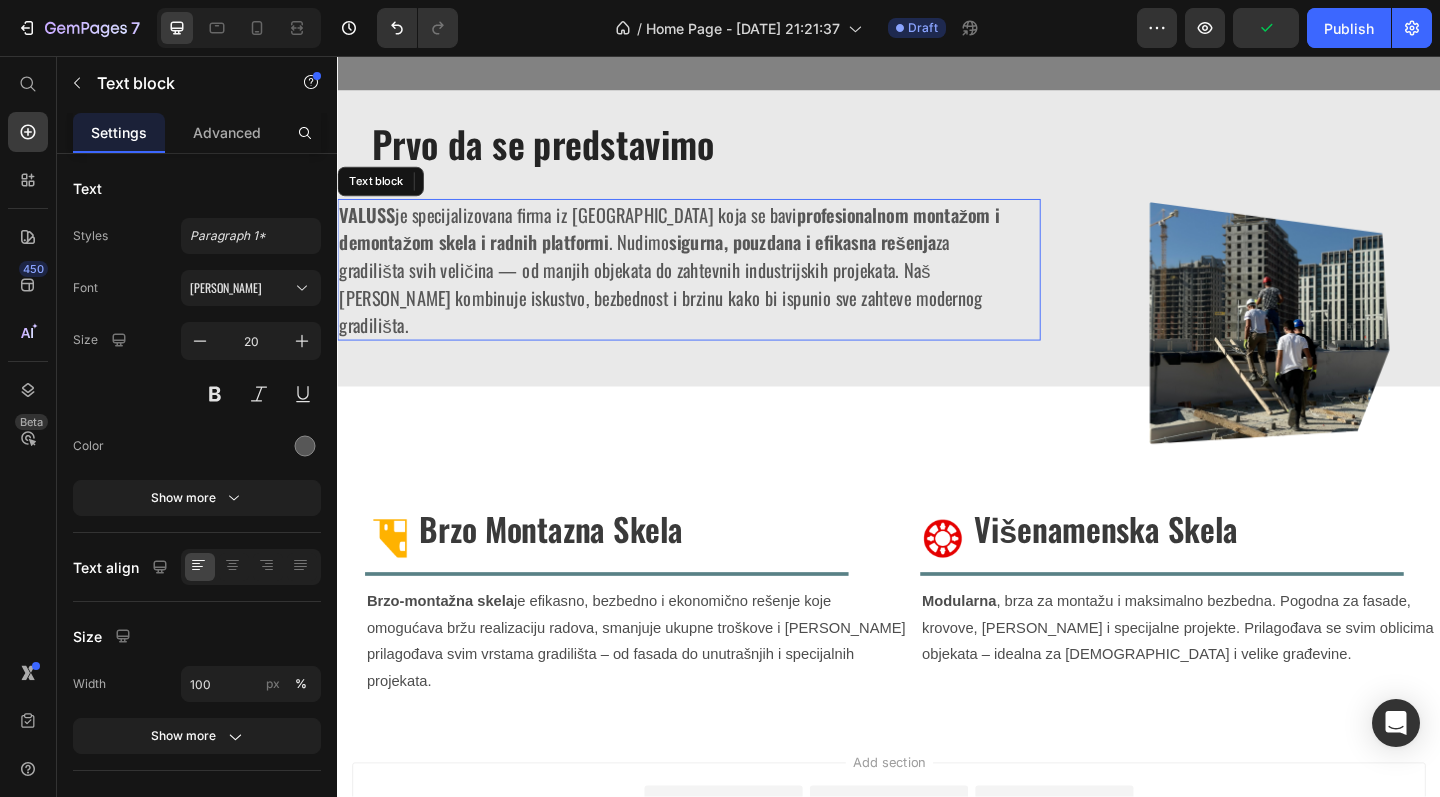 click on "profesionalnom montažom i demontažom skela i radnih platformi" at bounding box center (698, 244) 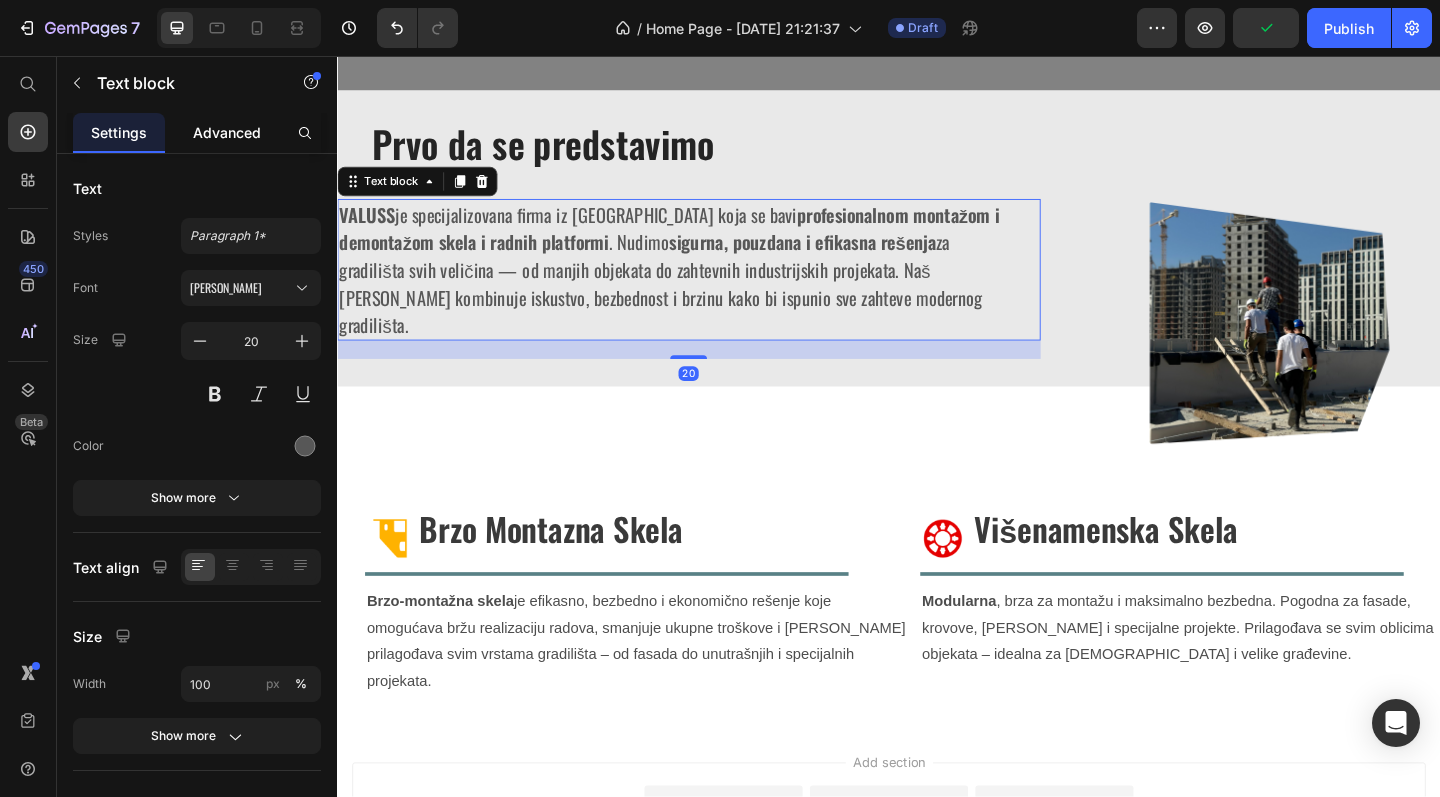 click on "Advanced" 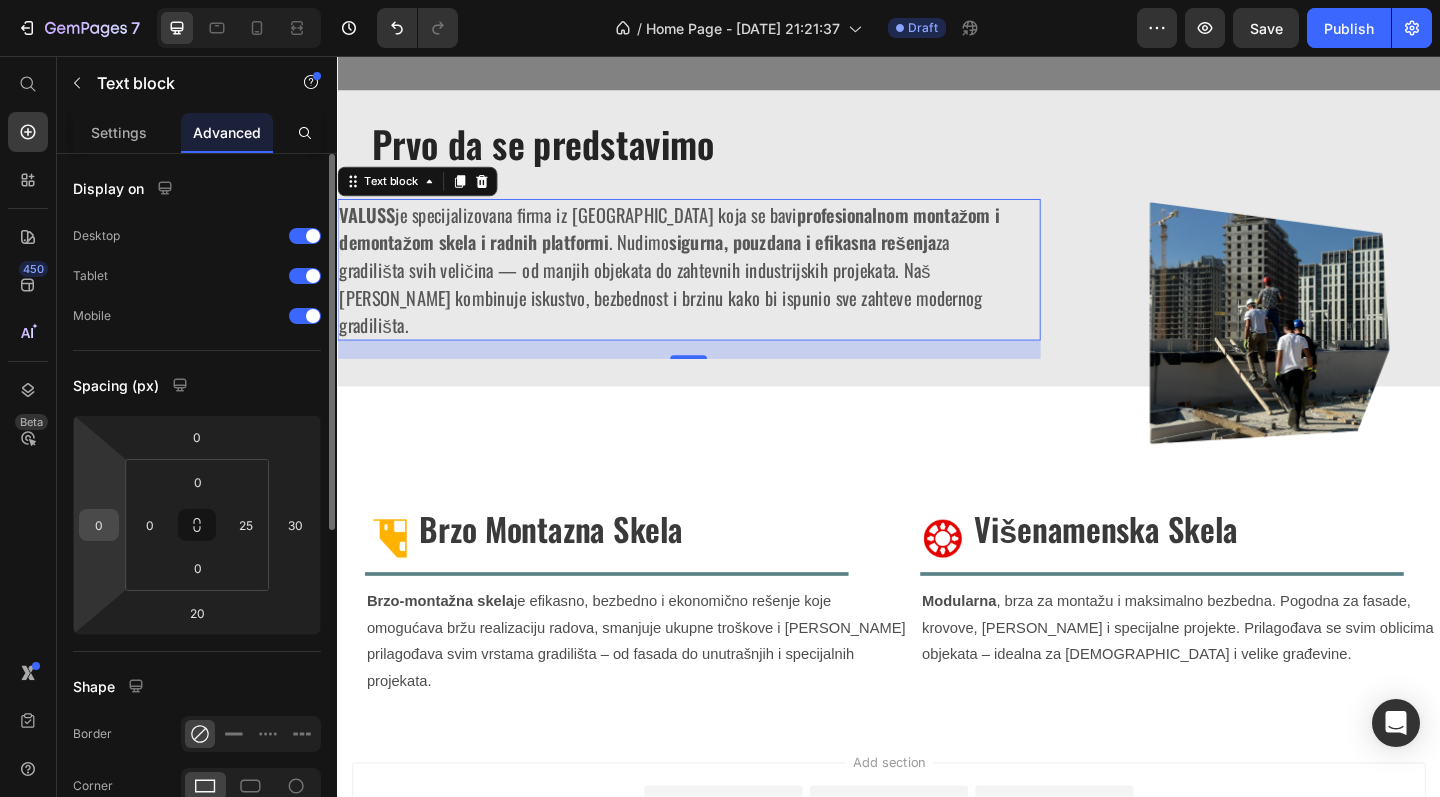 click on "0" at bounding box center [99, 525] 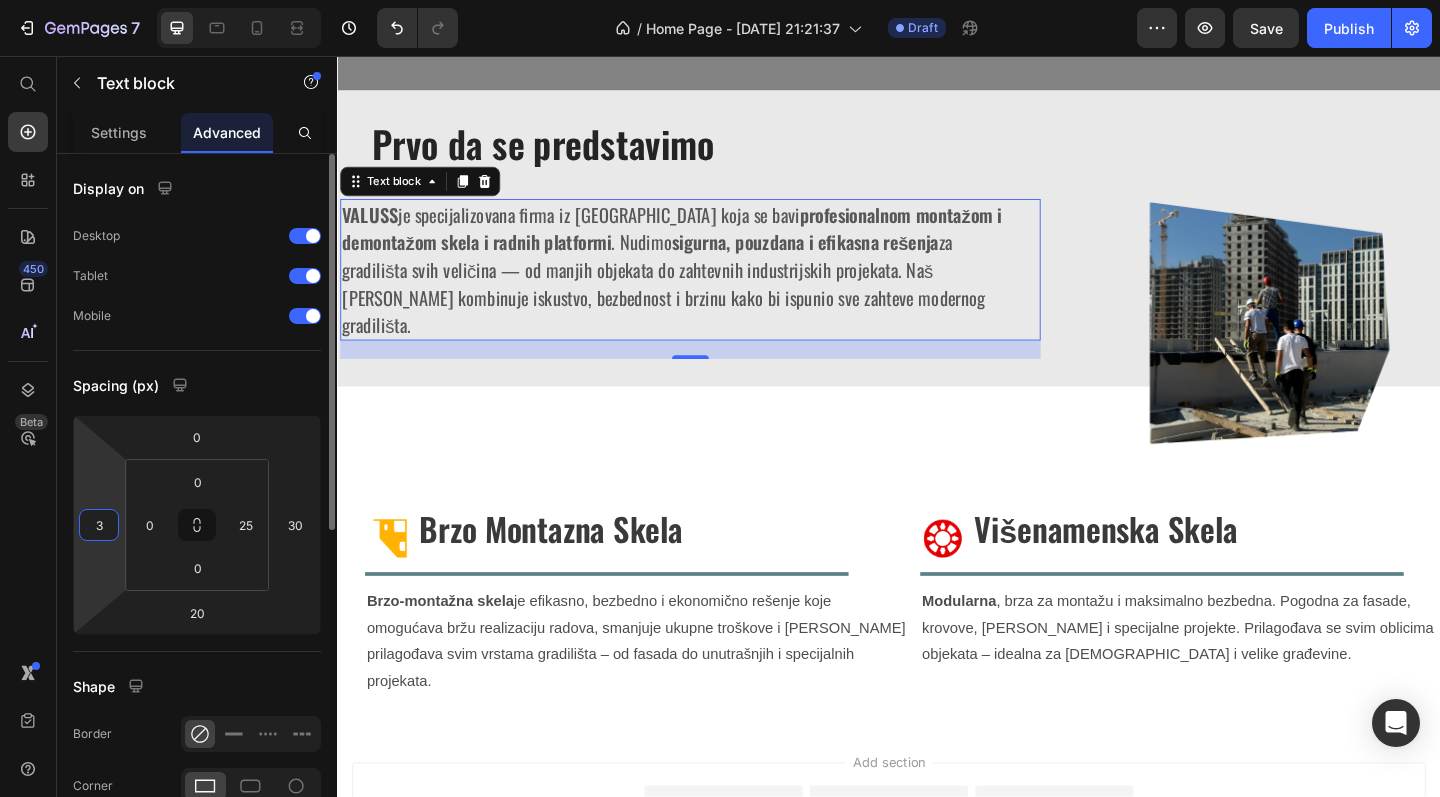 type on "35" 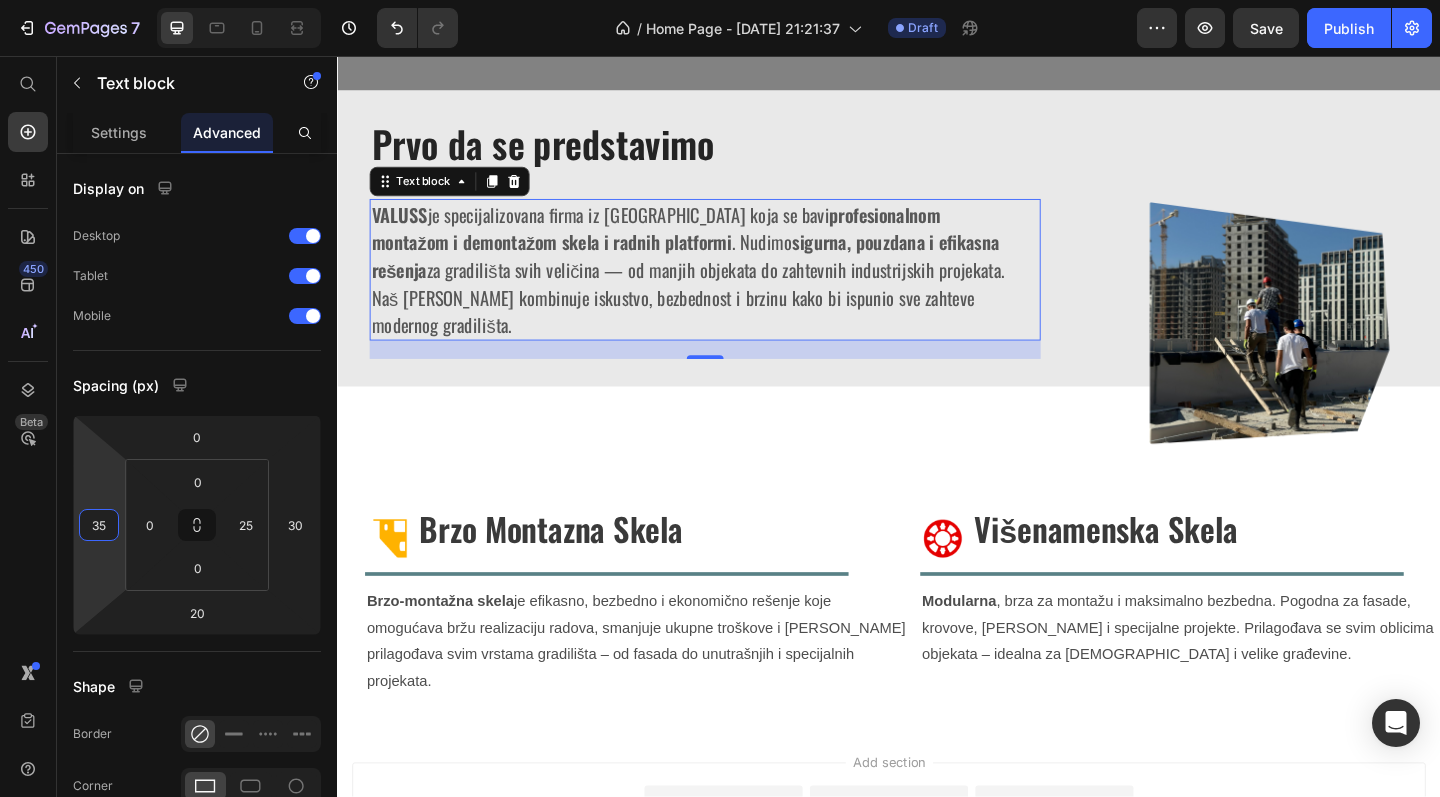 click on "Stručnost i iskustvo Heading Bezbednost na prvom mestu Heading Brza i pouzdana realizacija Heading leksibilnost i rad u specijalnim uslovima Heading Carousel Hero Banner Prvo da se predstavimo Heading VALUSS  je specijalizovana firma iz [GEOGRAPHIC_DATA] koja se bavi  profesionalnom montažom i demontažom skela i radnih platformi . Nudimo  sigurna, pouzdana i efikasna rešenja  za gradilišta svih veličina — od manjih objekata do zahtevnih industrijskih projekata. Naš [PERSON_NAME] kombinuje iskustvo, bezbednost i brzinu kako bi ispunio sve zahteve modernog gradilišta. Text block   20 Image Row Section 2 Image ⁠⁠⁠⁠⁠⁠⁠ Brzo montazna skela Heading Row                Title Line Brzo-montažna skela  je efikasno, bezbedno i ekonomično rešenje koje omogućava bržu realizaciju radova, smanjuje ukupne troškove i [PERSON_NAME] prilagođava svim vrstama gradilišta – od fasada do unutrašnjih i specijalnih projekata. Text Block Image ⁠⁠⁠⁠⁠⁠⁠ višenamenska skela Heading Row                Title Line Row" at bounding box center [937, 67] 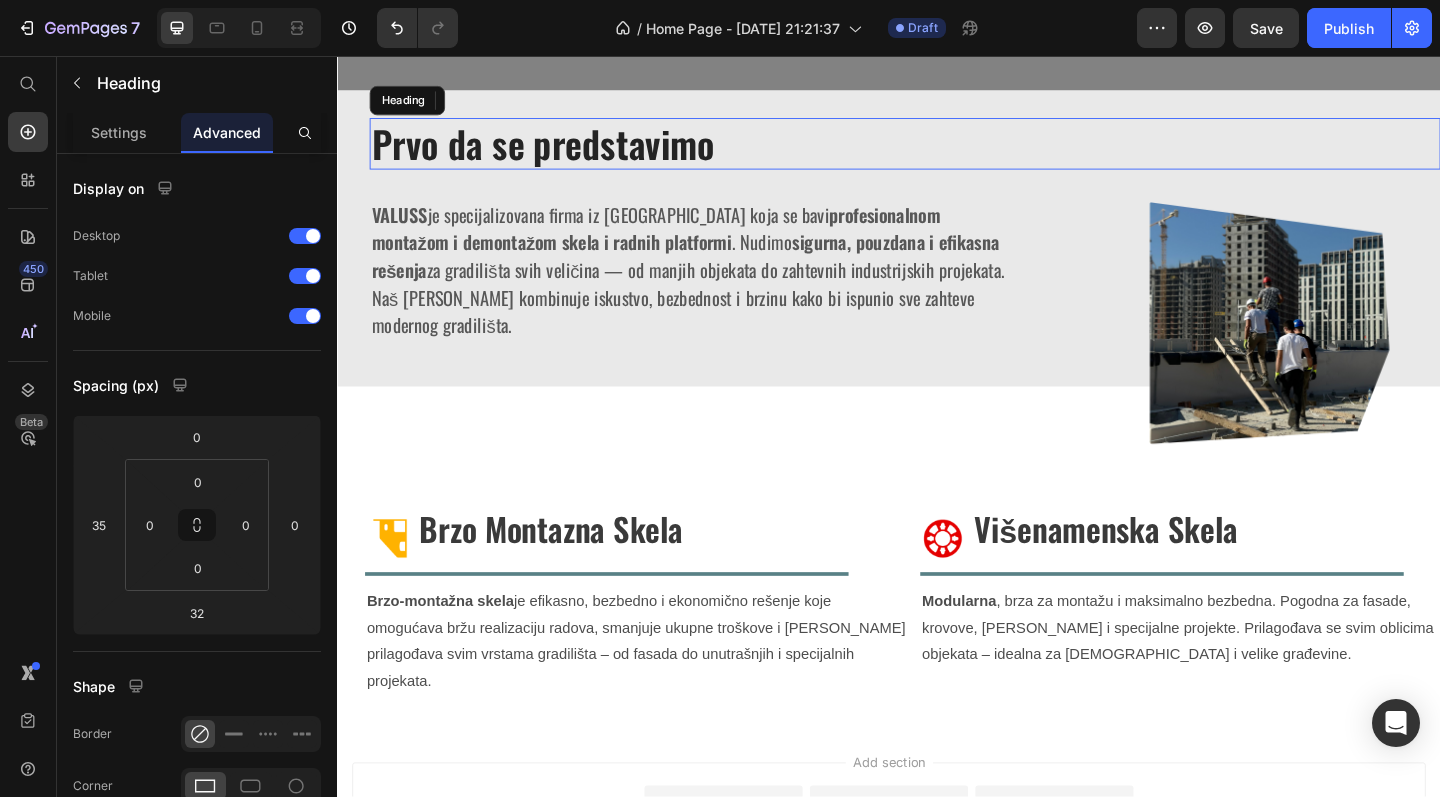 click on "Prvo da se predstavimo" at bounding box center (954, 152) 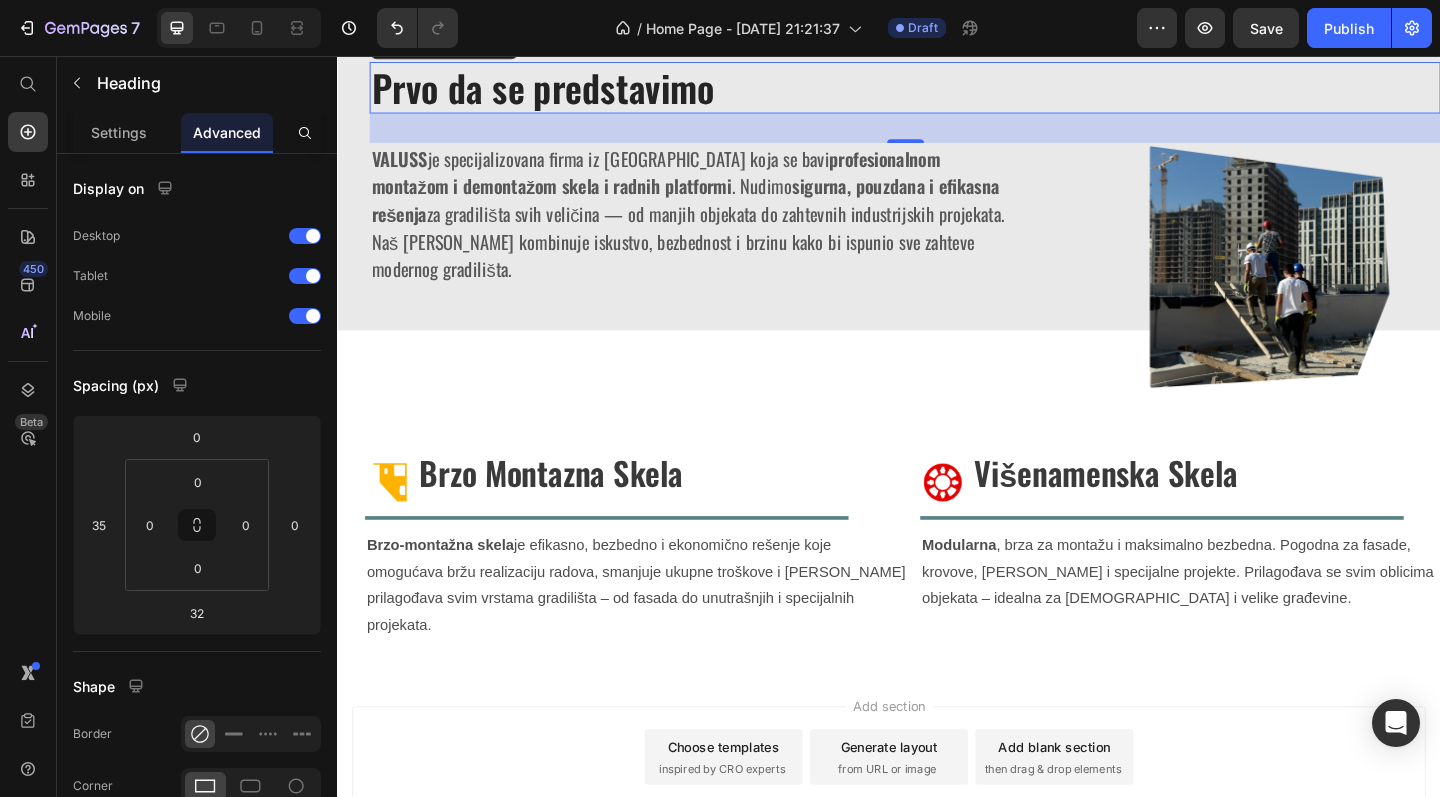 scroll, scrollTop: 878, scrollLeft: 0, axis: vertical 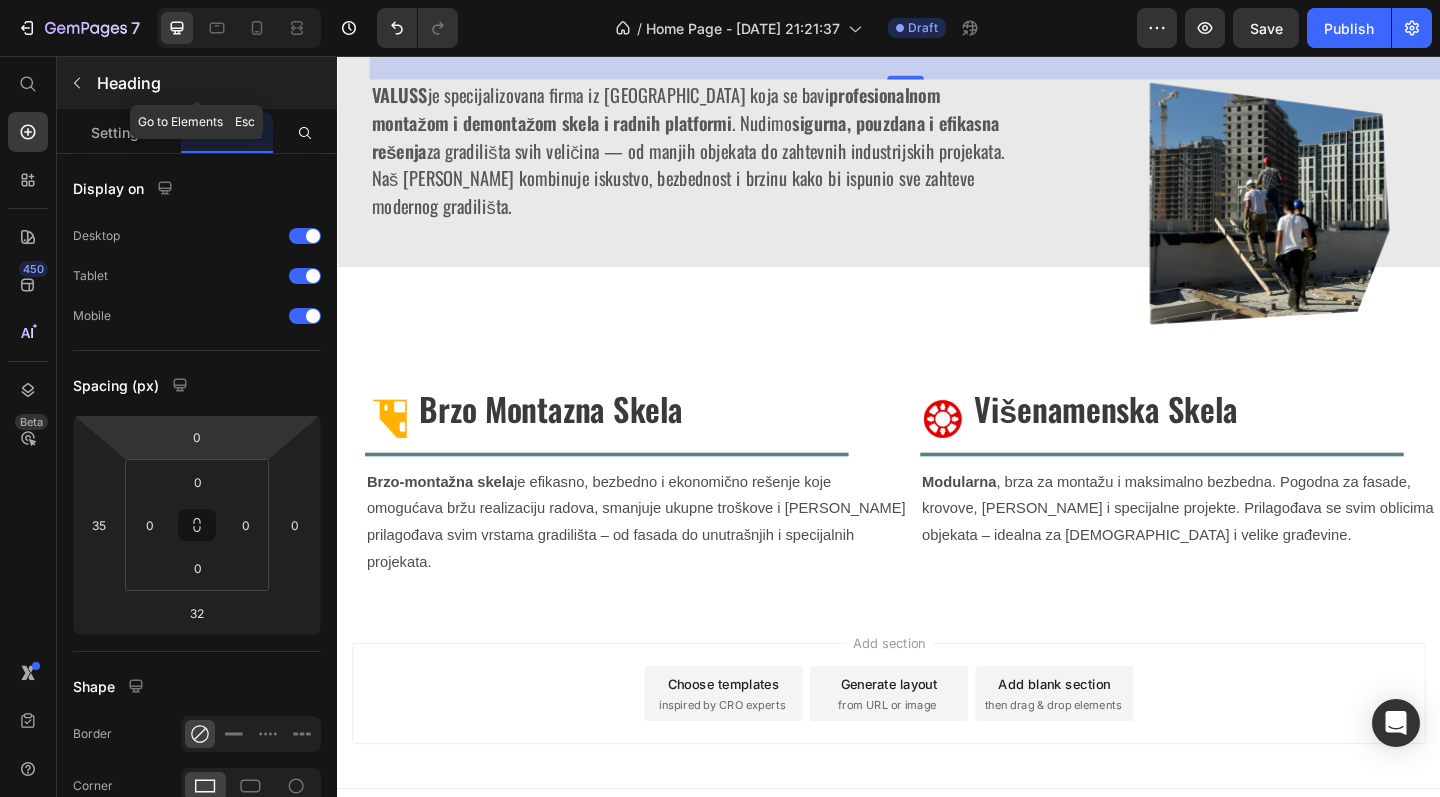 click 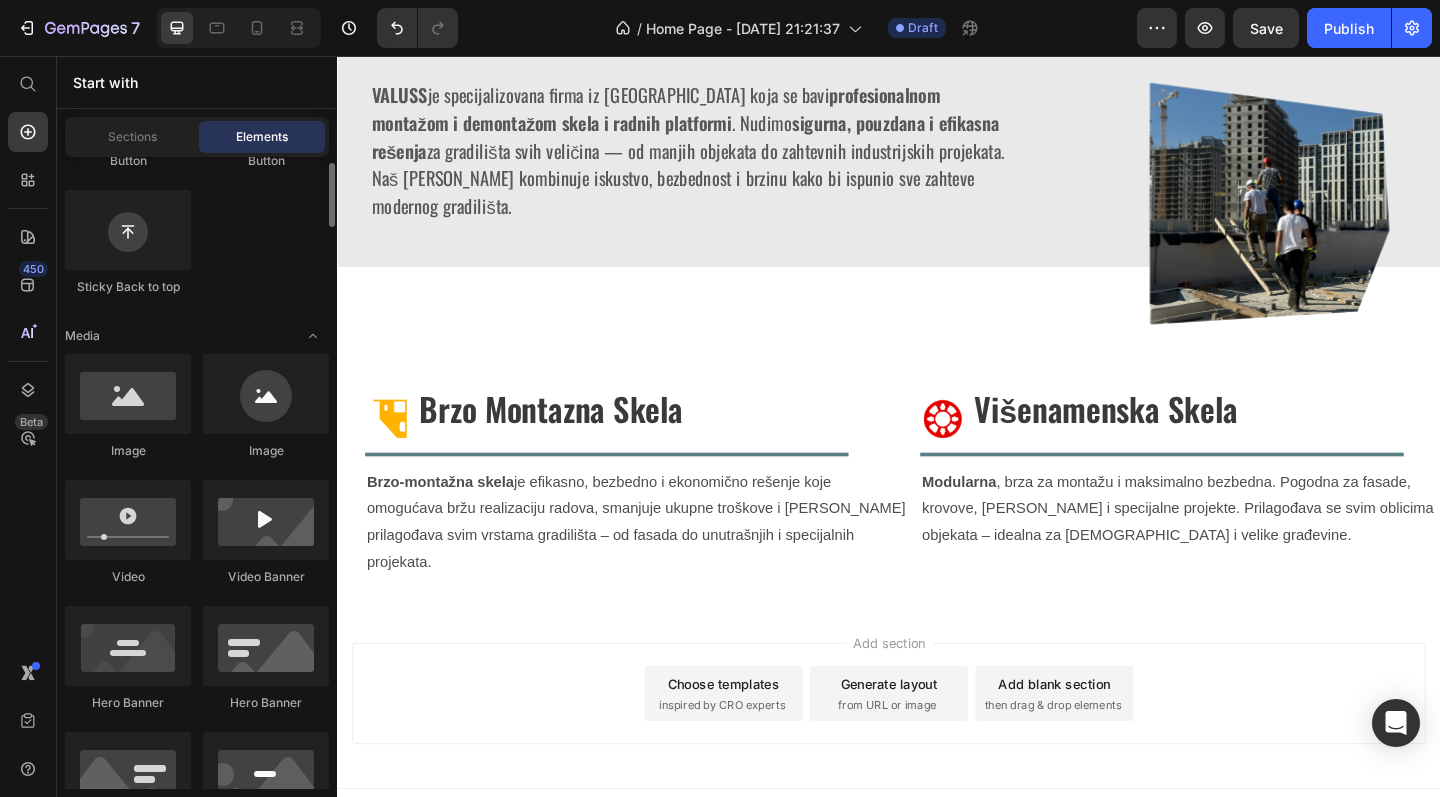 scroll, scrollTop: 616, scrollLeft: 0, axis: vertical 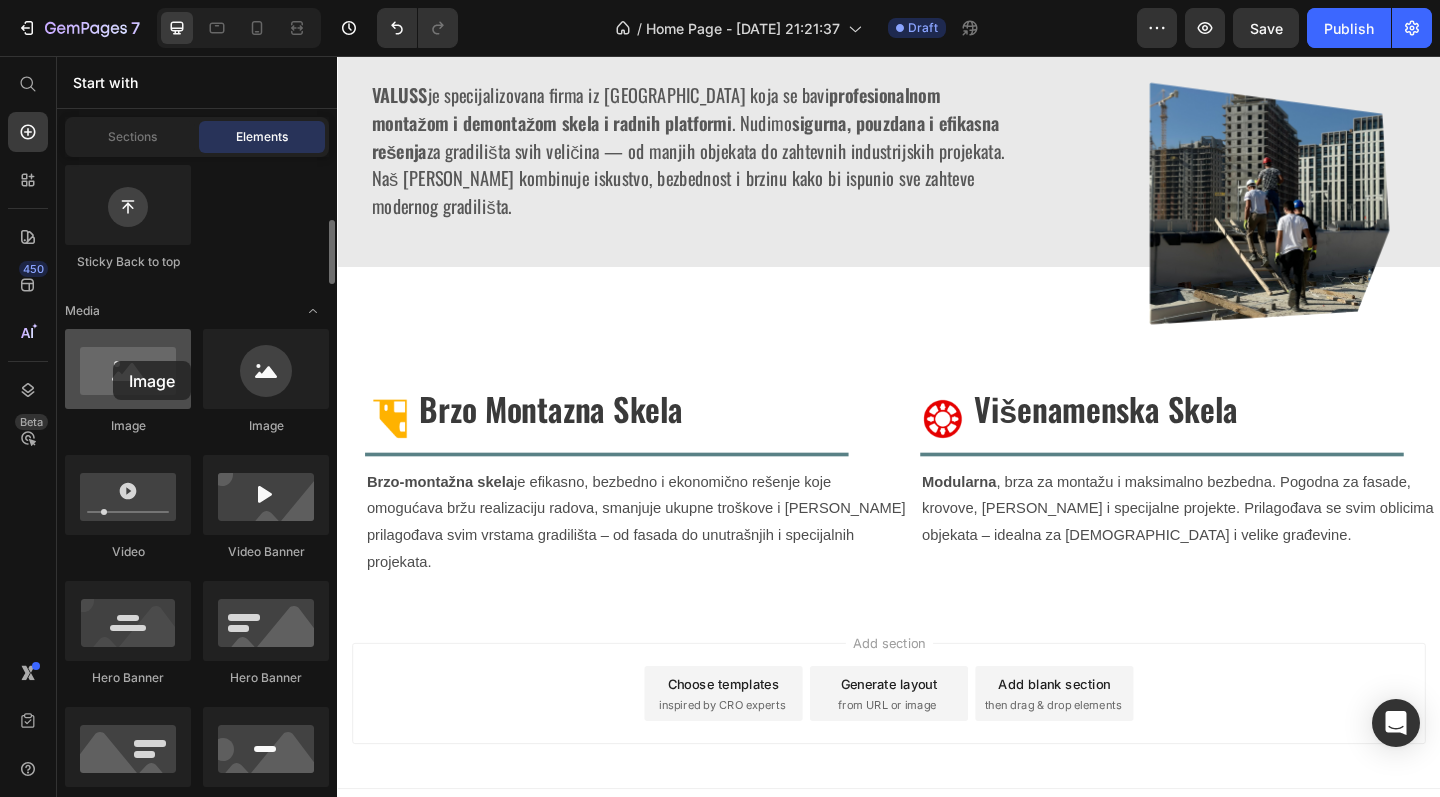 drag, startPoint x: 139, startPoint y: 370, endPoint x: 113, endPoint y: 361, distance: 27.513634 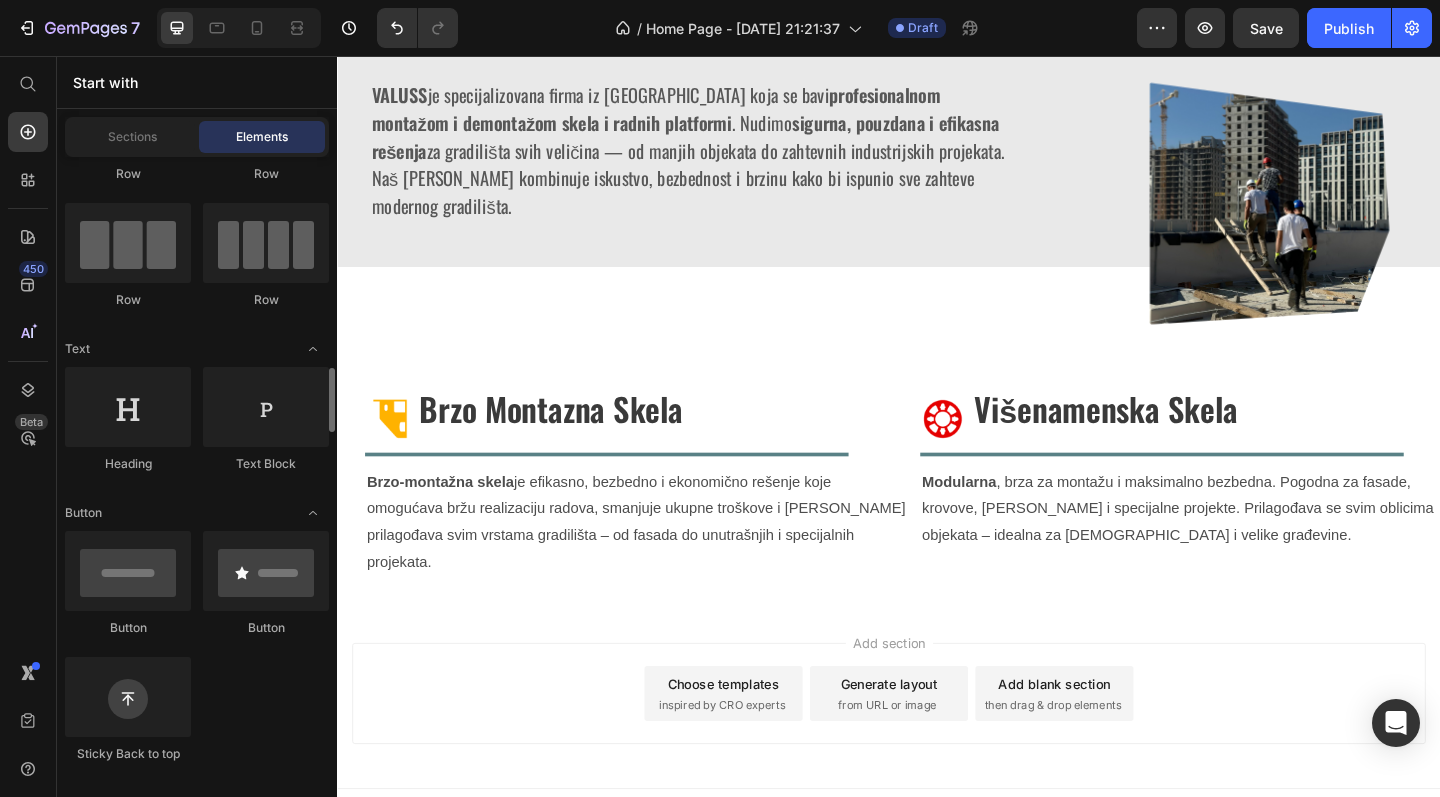 scroll, scrollTop: 0, scrollLeft: 0, axis: both 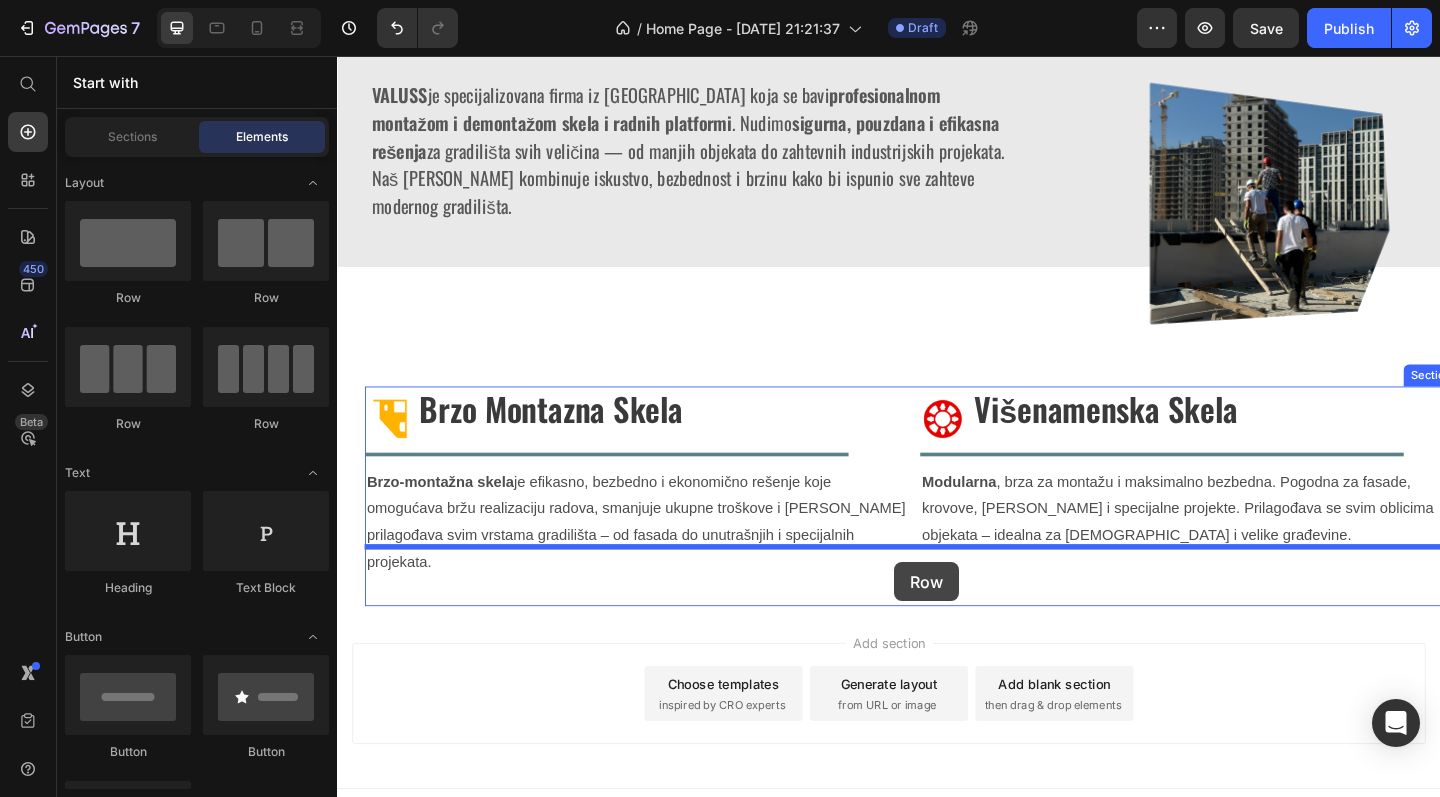 drag, startPoint x: 605, startPoint y: 310, endPoint x: 943, endPoint y: 607, distance: 449.94778 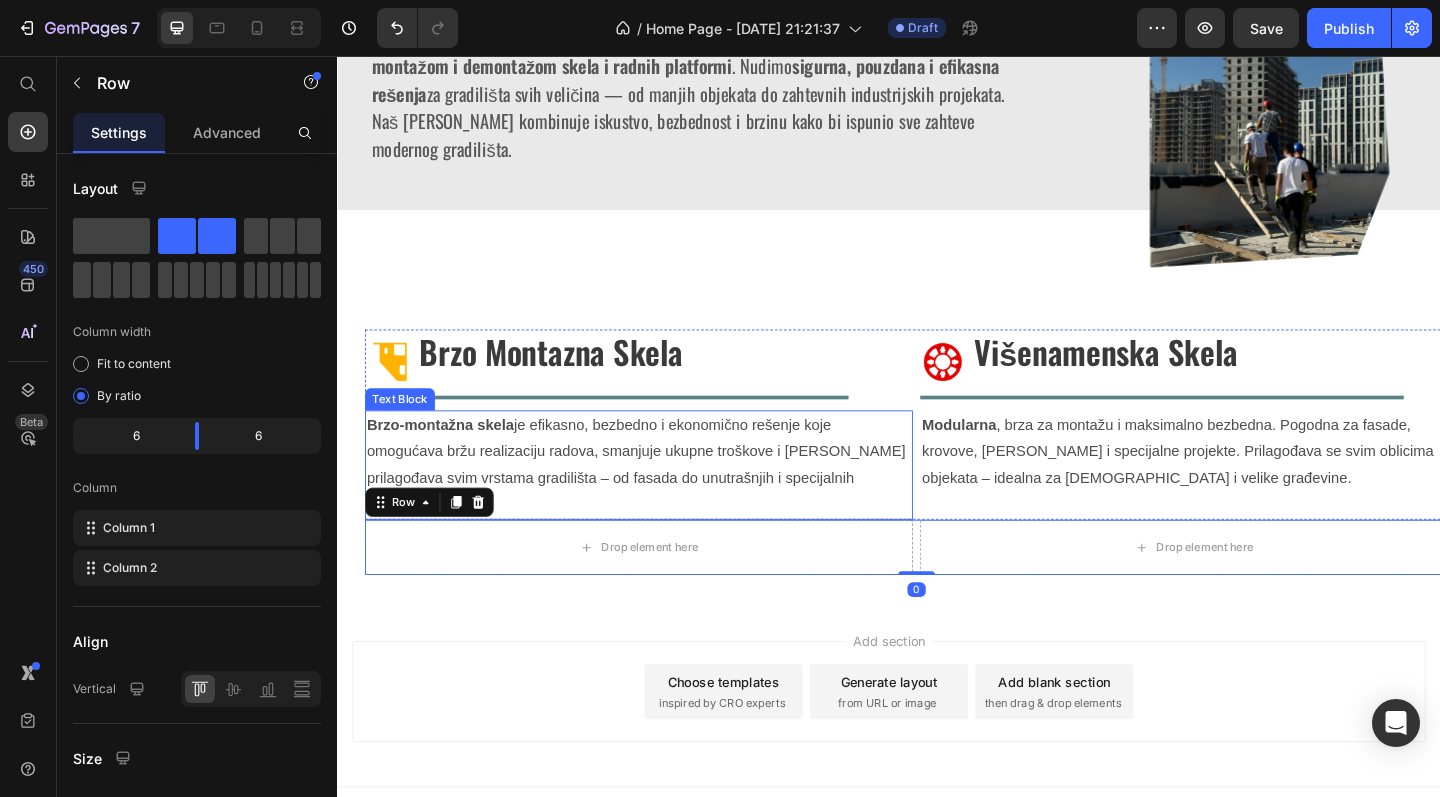 scroll, scrollTop: 938, scrollLeft: 0, axis: vertical 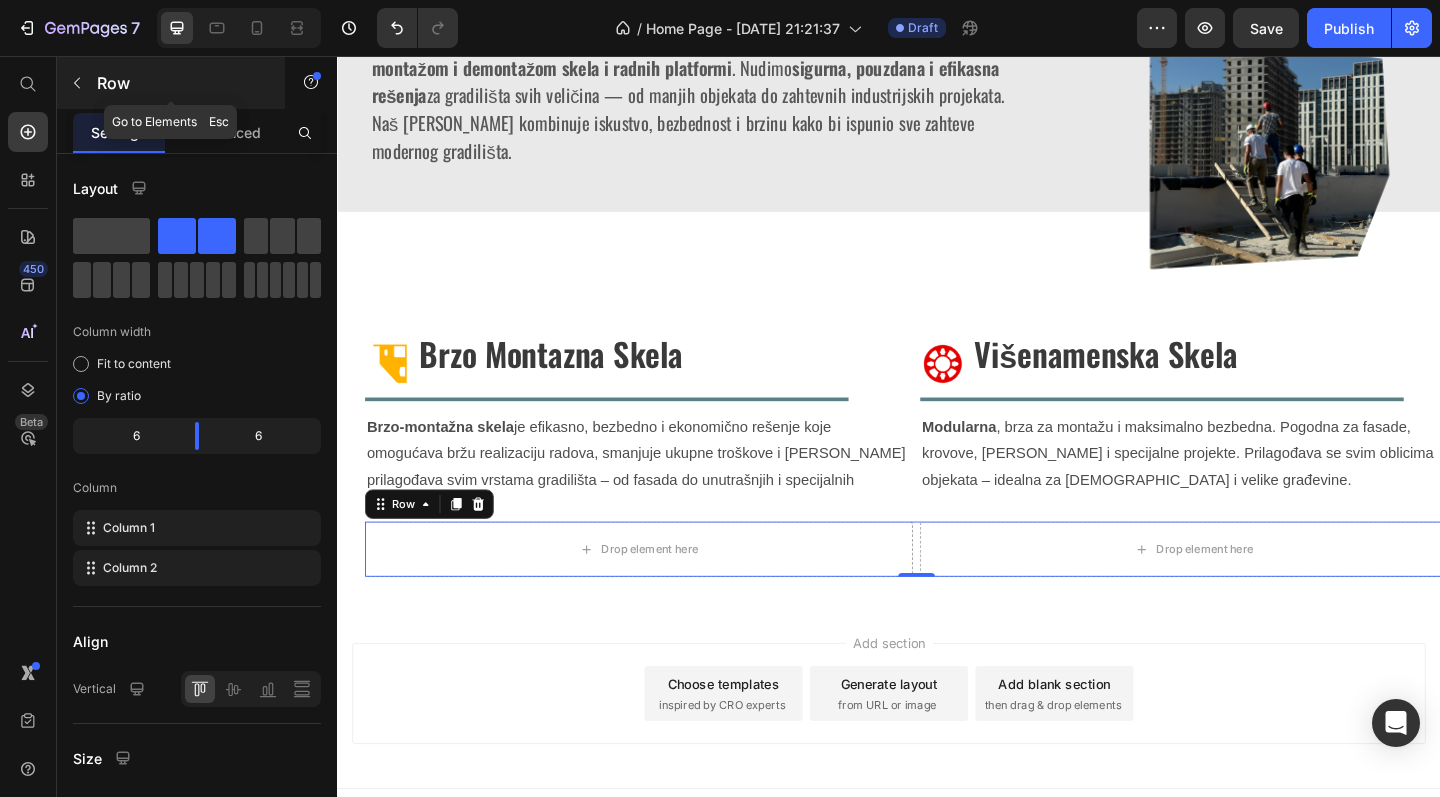 click 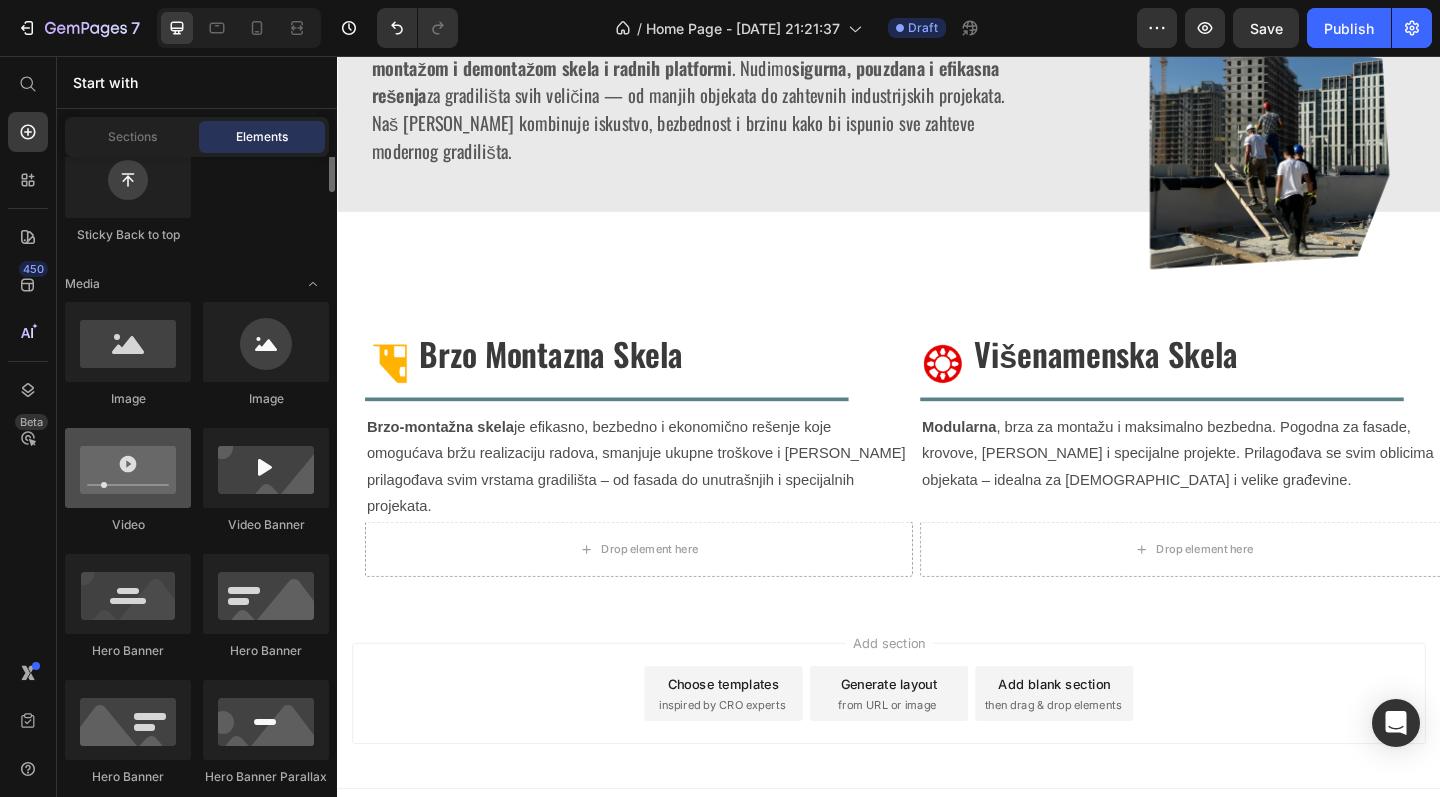 scroll, scrollTop: 652, scrollLeft: 0, axis: vertical 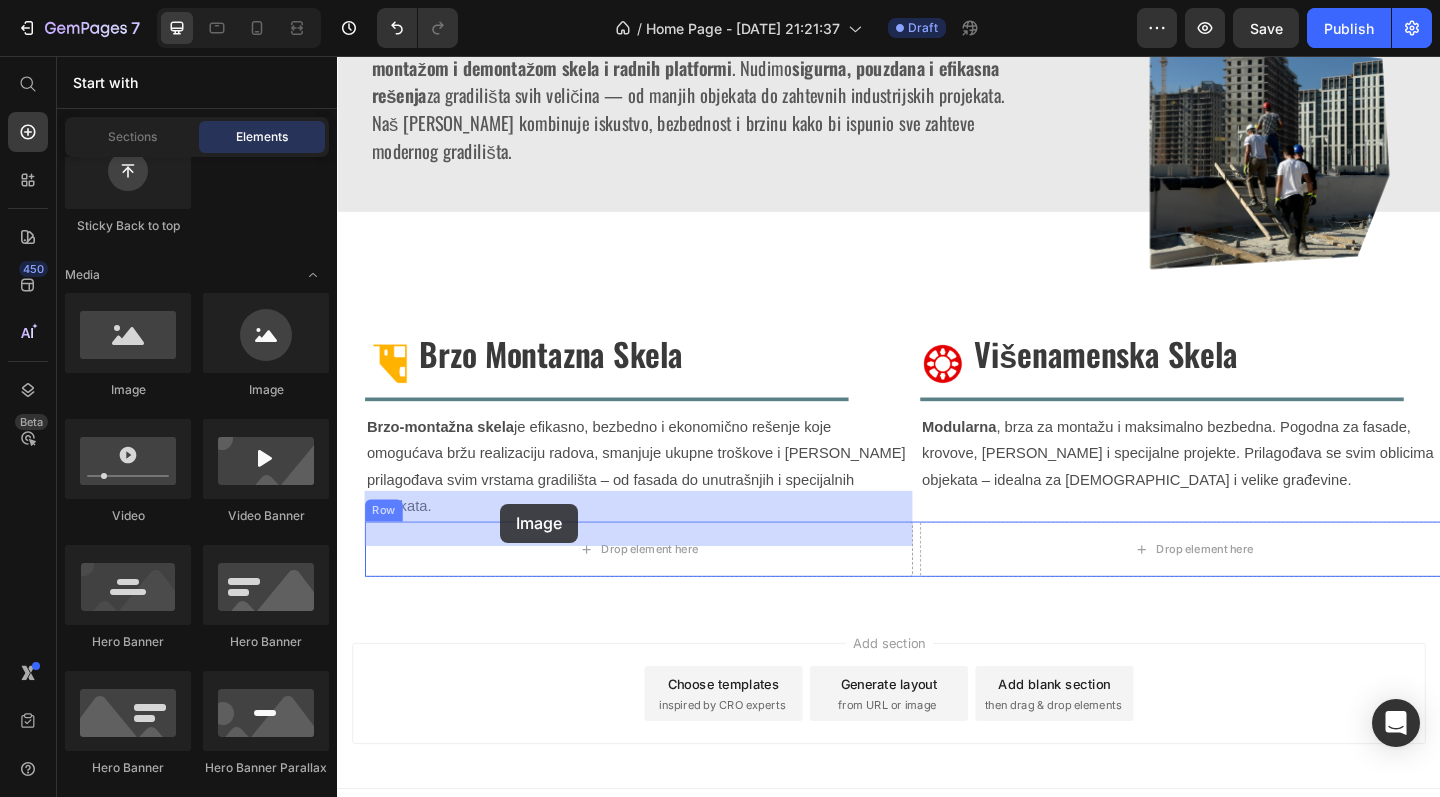 drag, startPoint x: 446, startPoint y: 399, endPoint x: 514, endPoint y: 543, distance: 159.24823 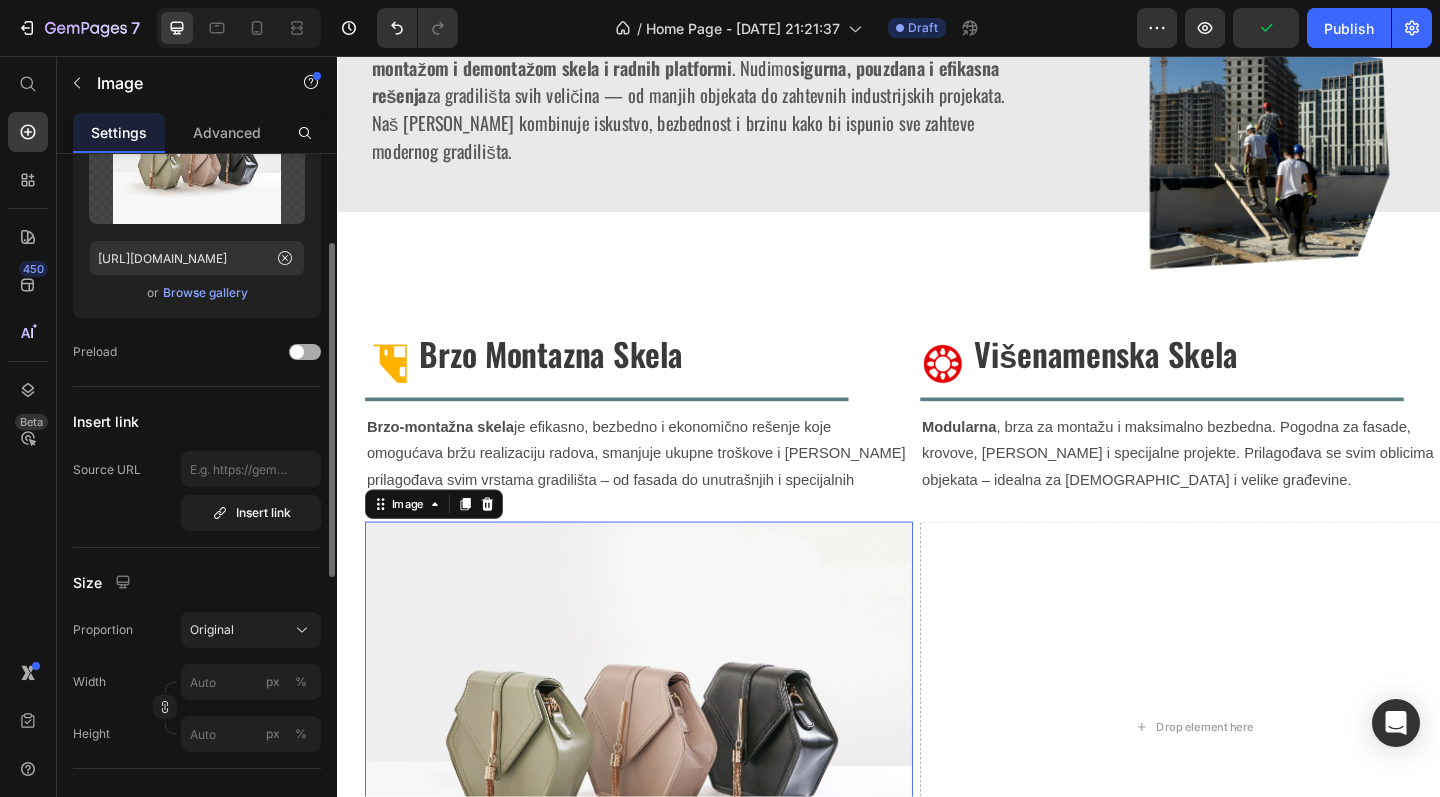 scroll, scrollTop: 171, scrollLeft: 0, axis: vertical 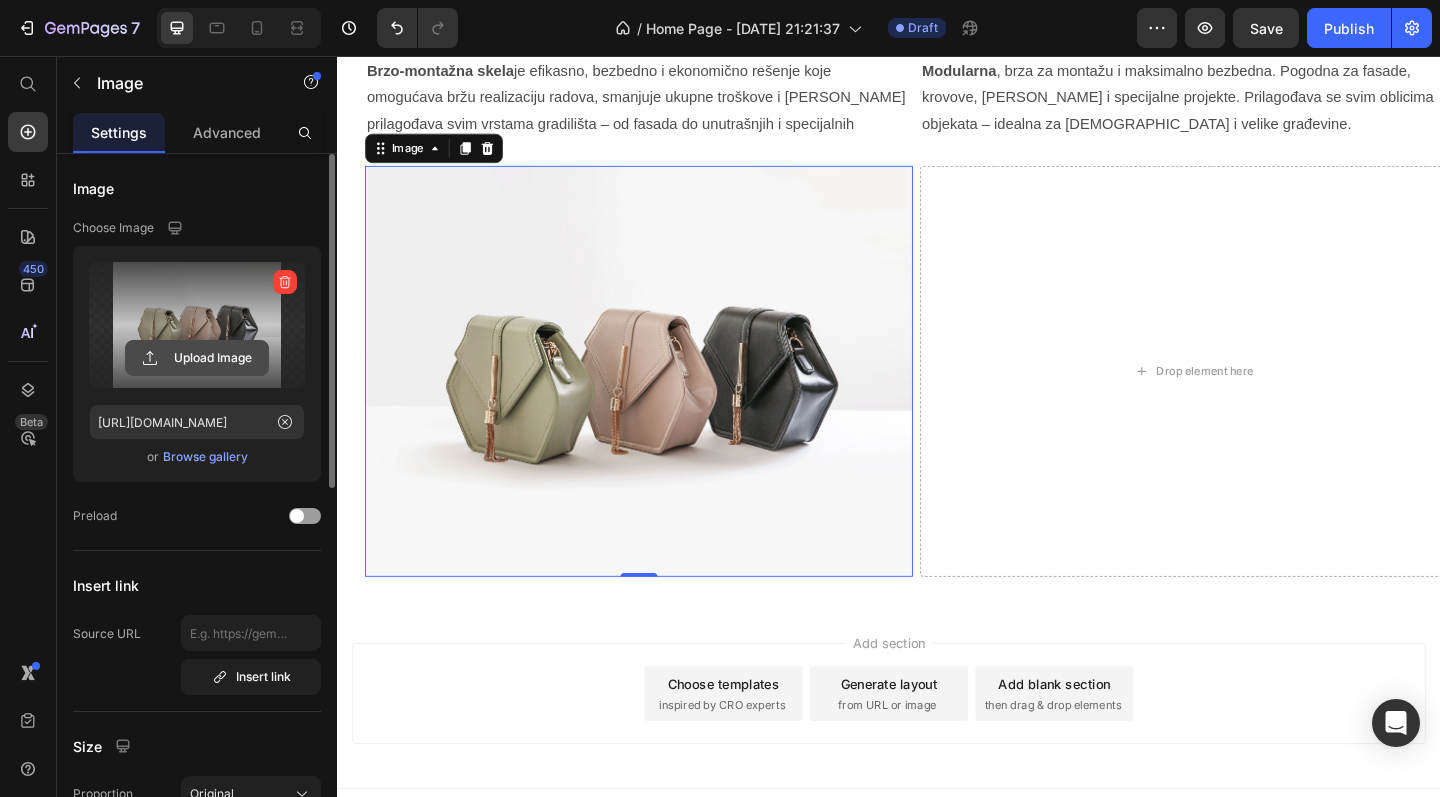 click 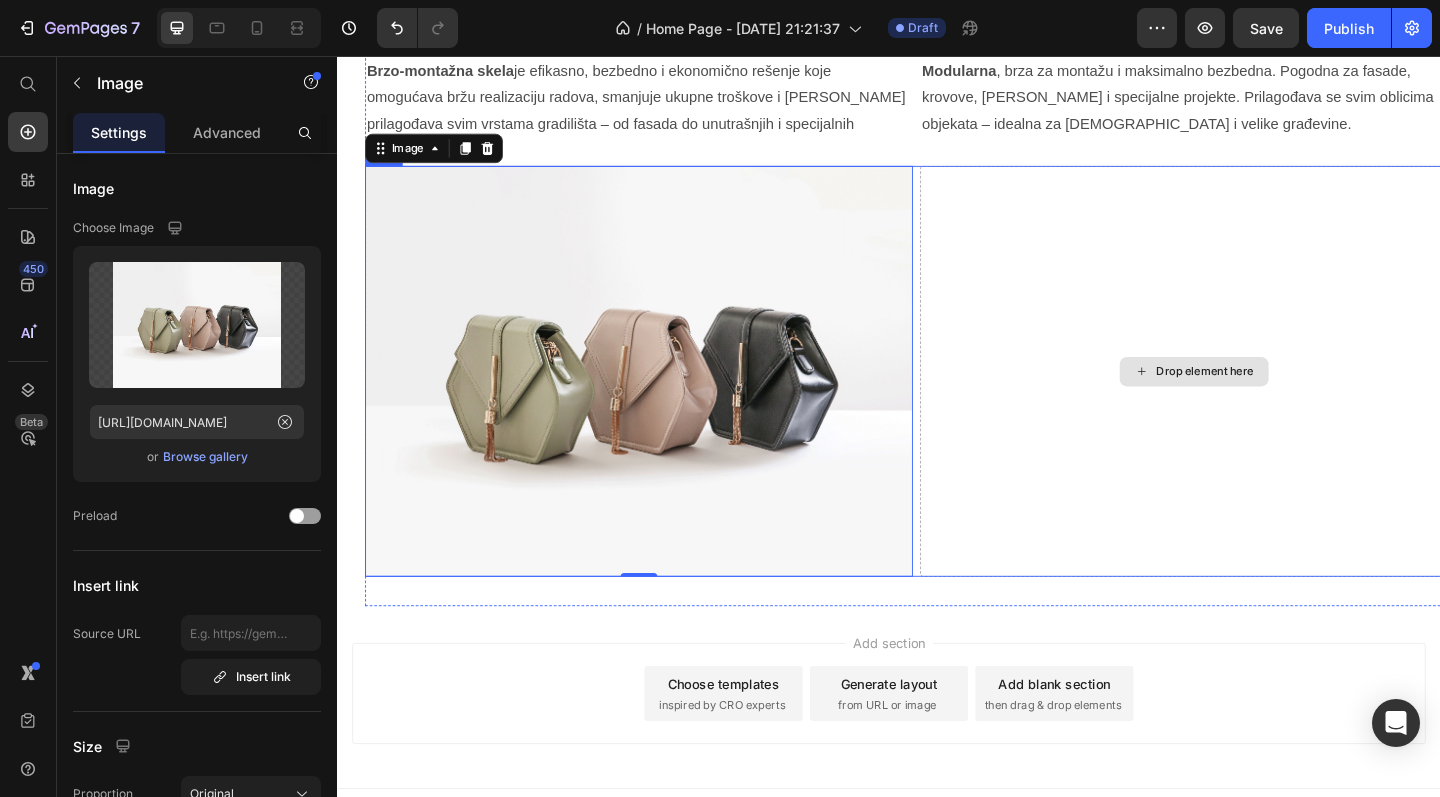 click on "Drop element here" at bounding box center [1269, 399] 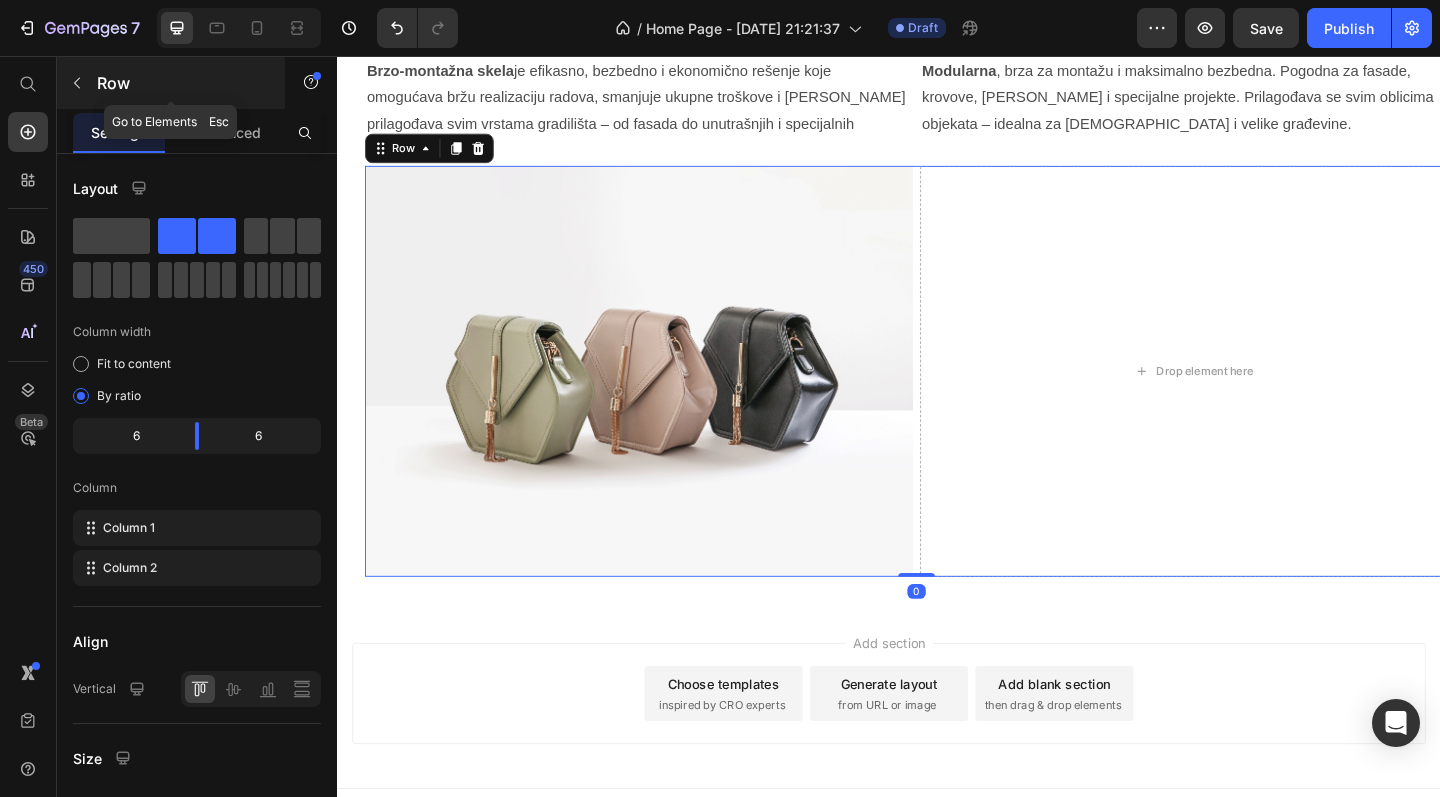 click at bounding box center (77, 83) 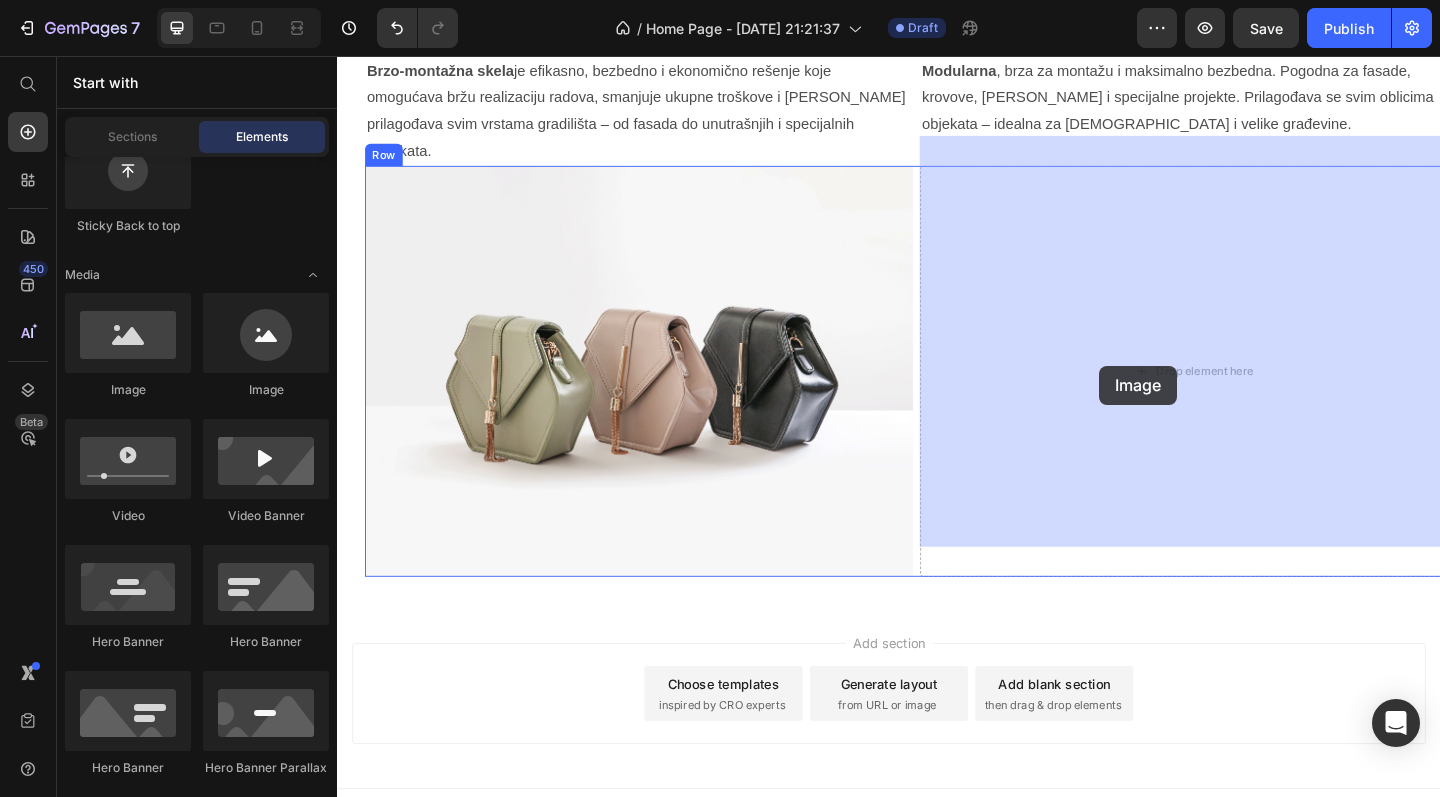 drag, startPoint x: 459, startPoint y: 412, endPoint x: 1164, endPoint y: 392, distance: 705.2836 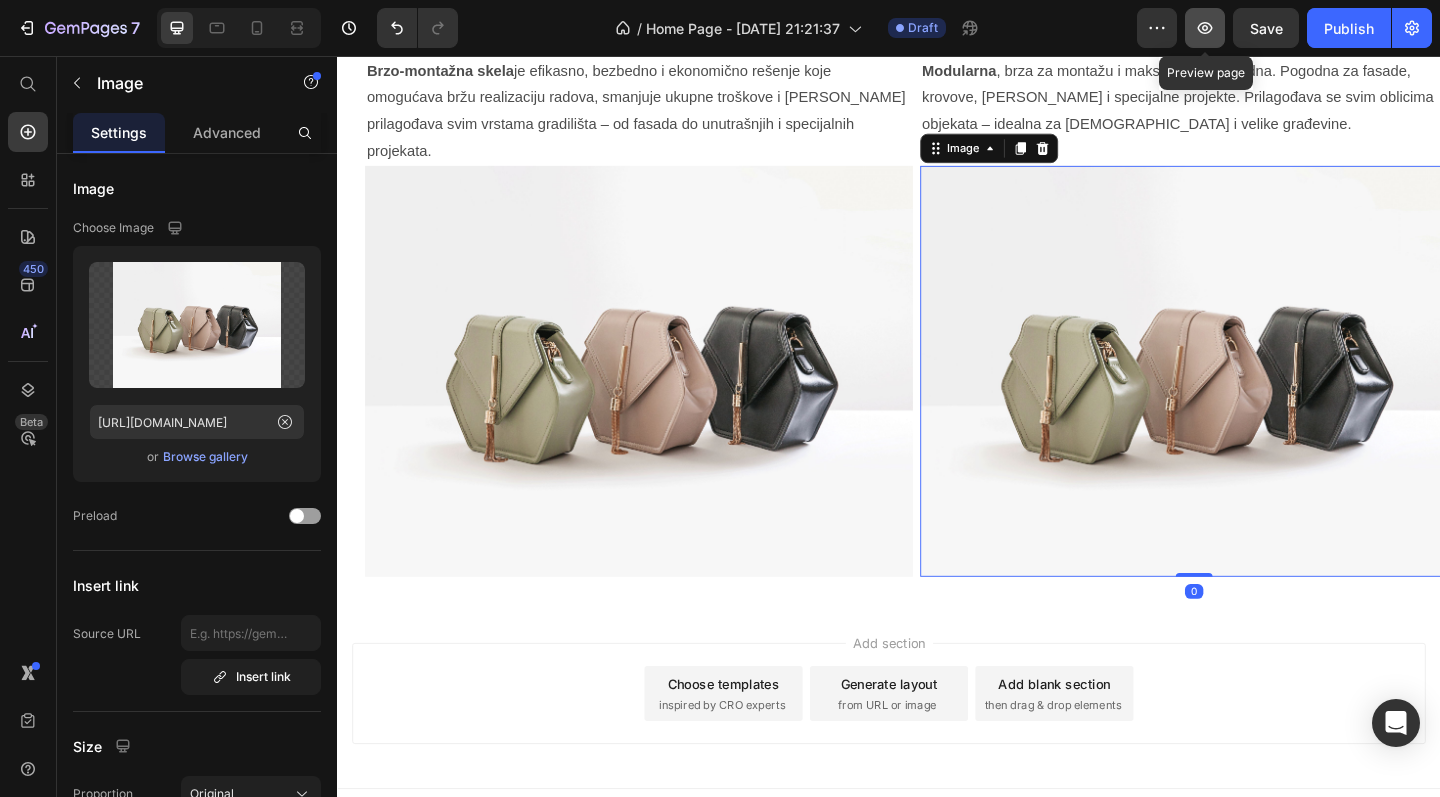 click 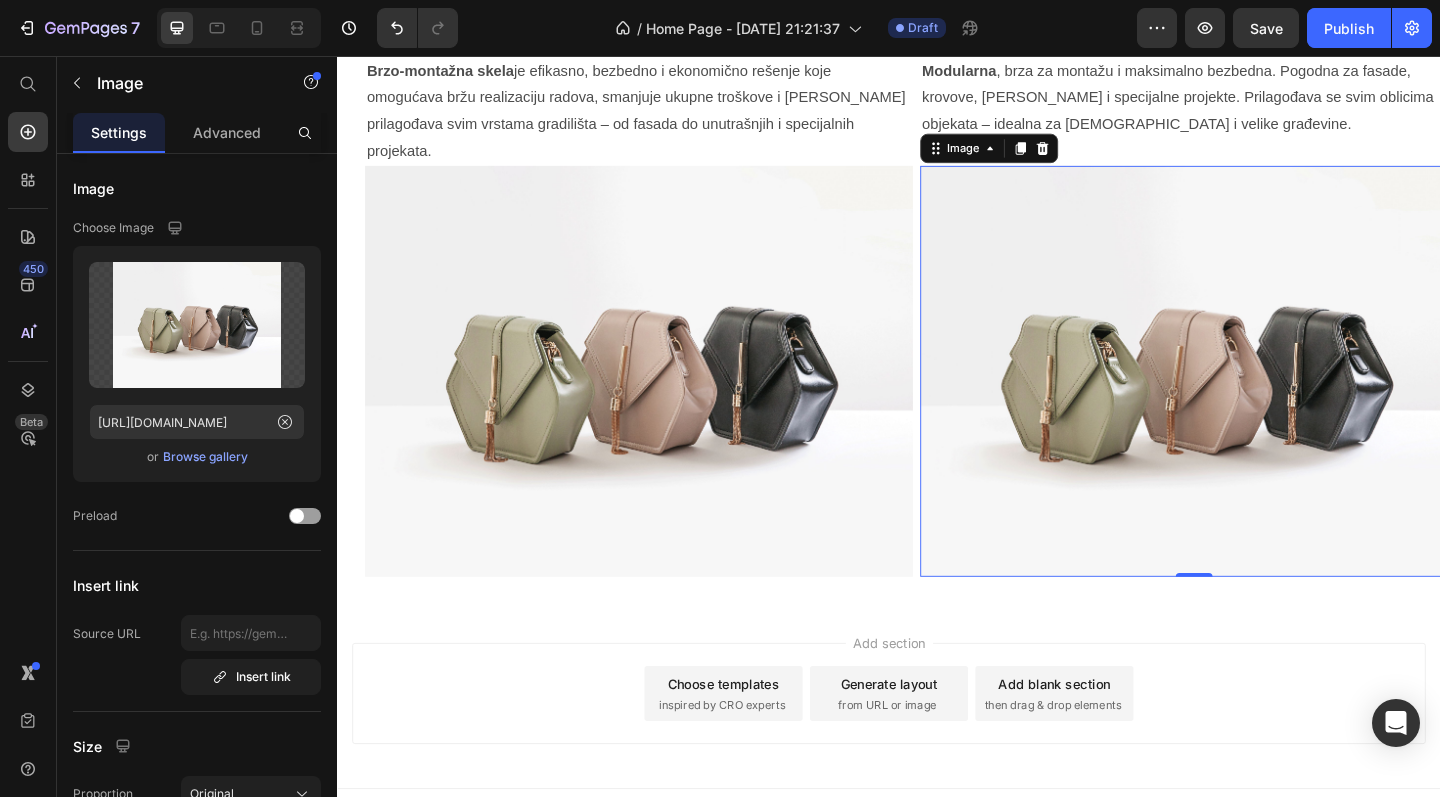 click at bounding box center (1269, 399) 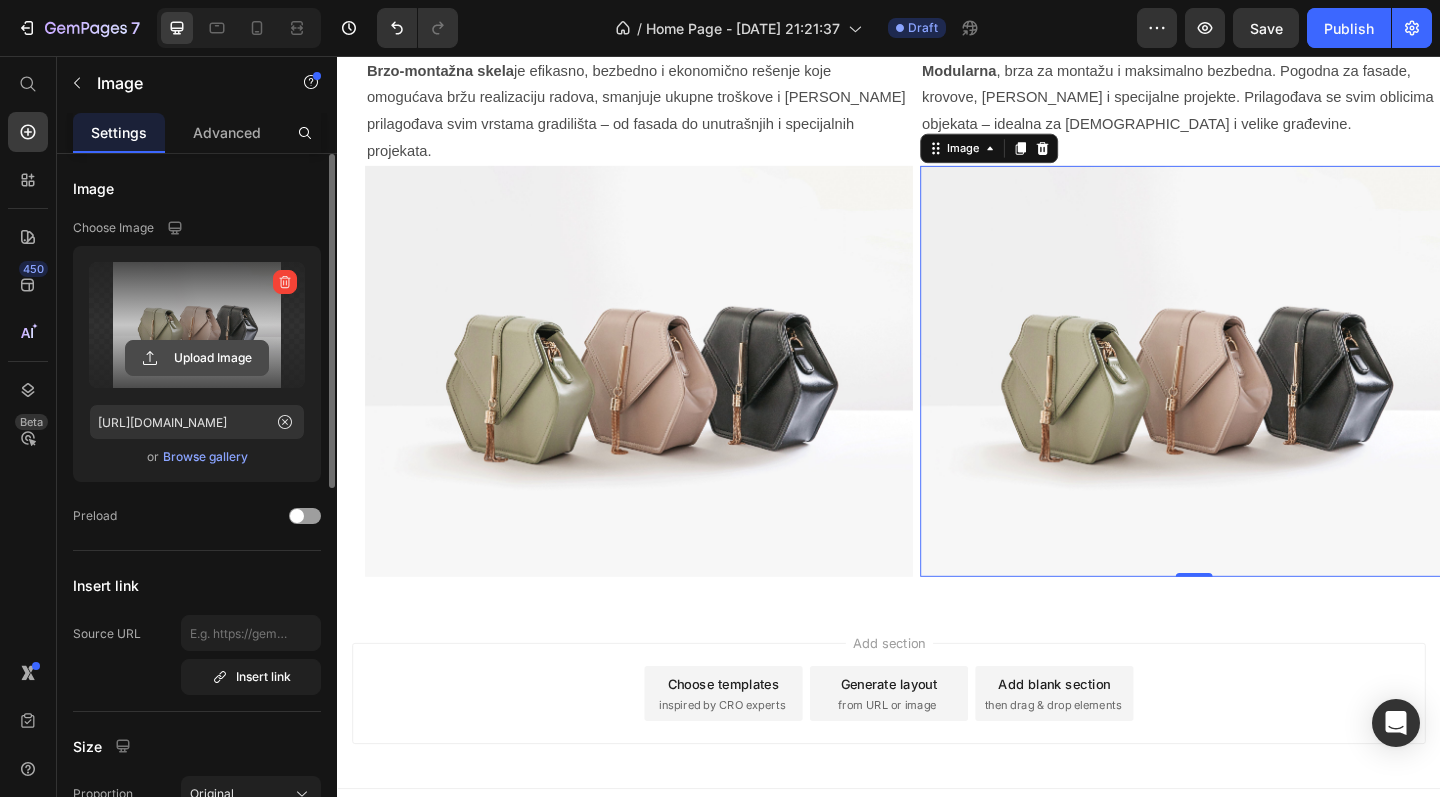 click 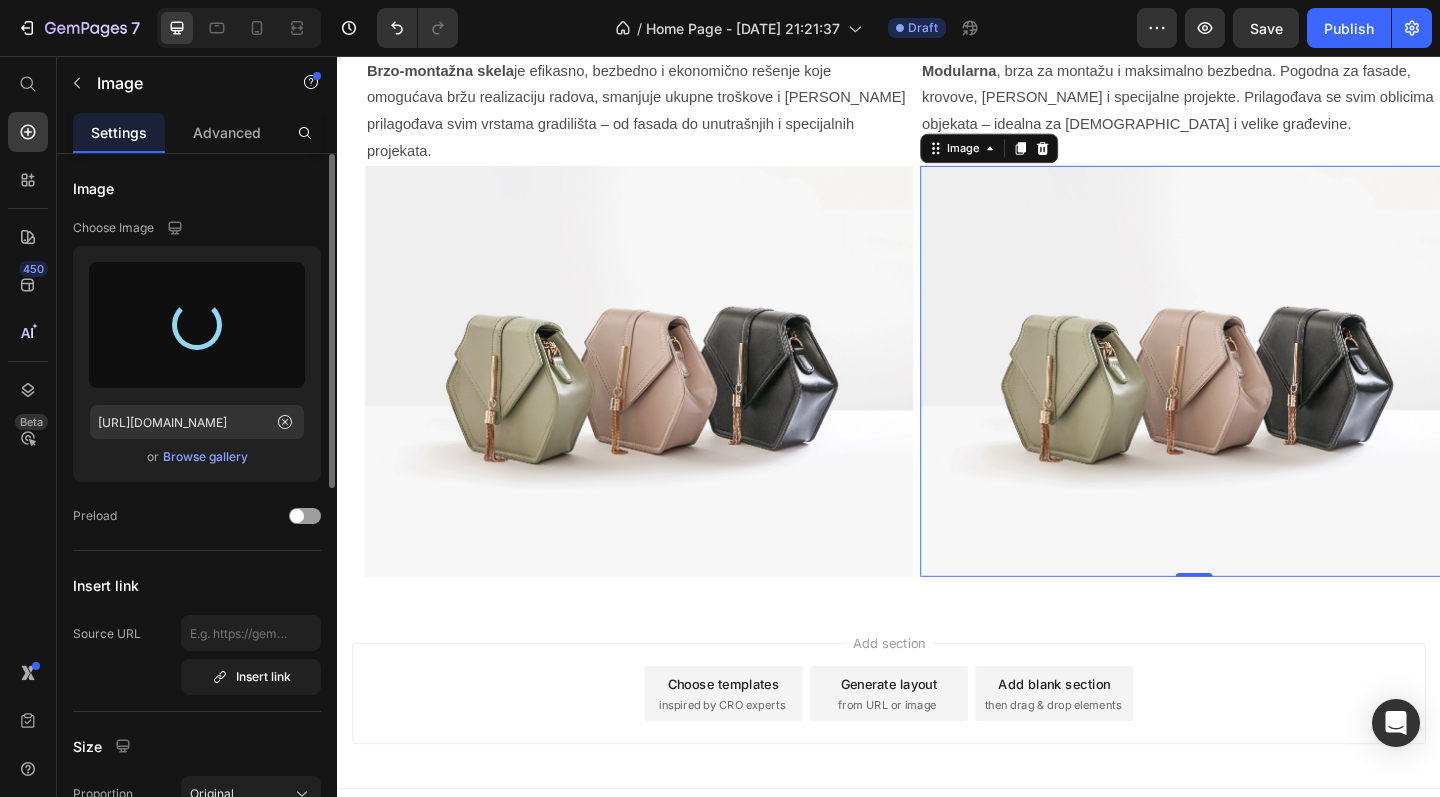 type on "[URL][DOMAIN_NAME]" 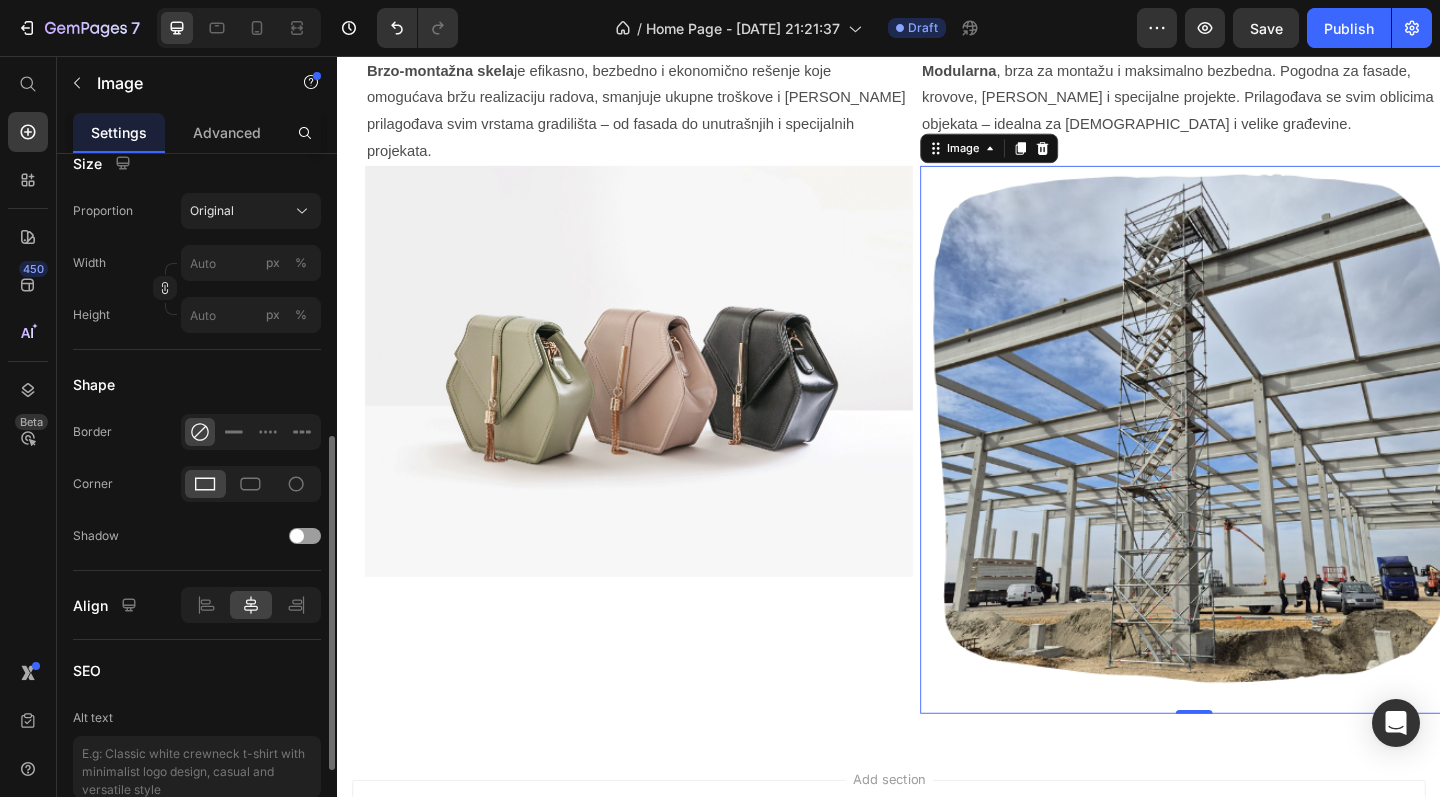 scroll, scrollTop: 585, scrollLeft: 0, axis: vertical 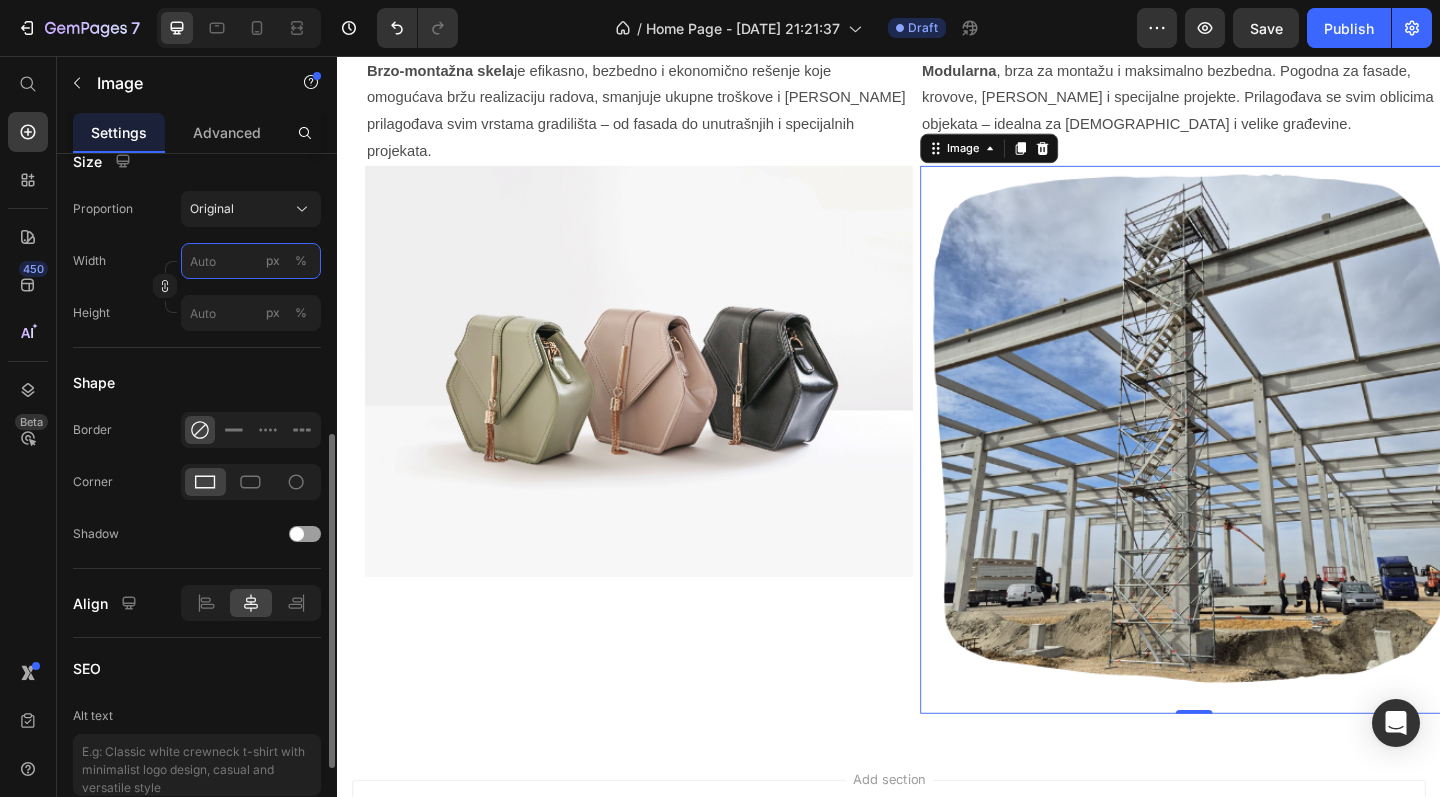 click on "px %" at bounding box center (251, 261) 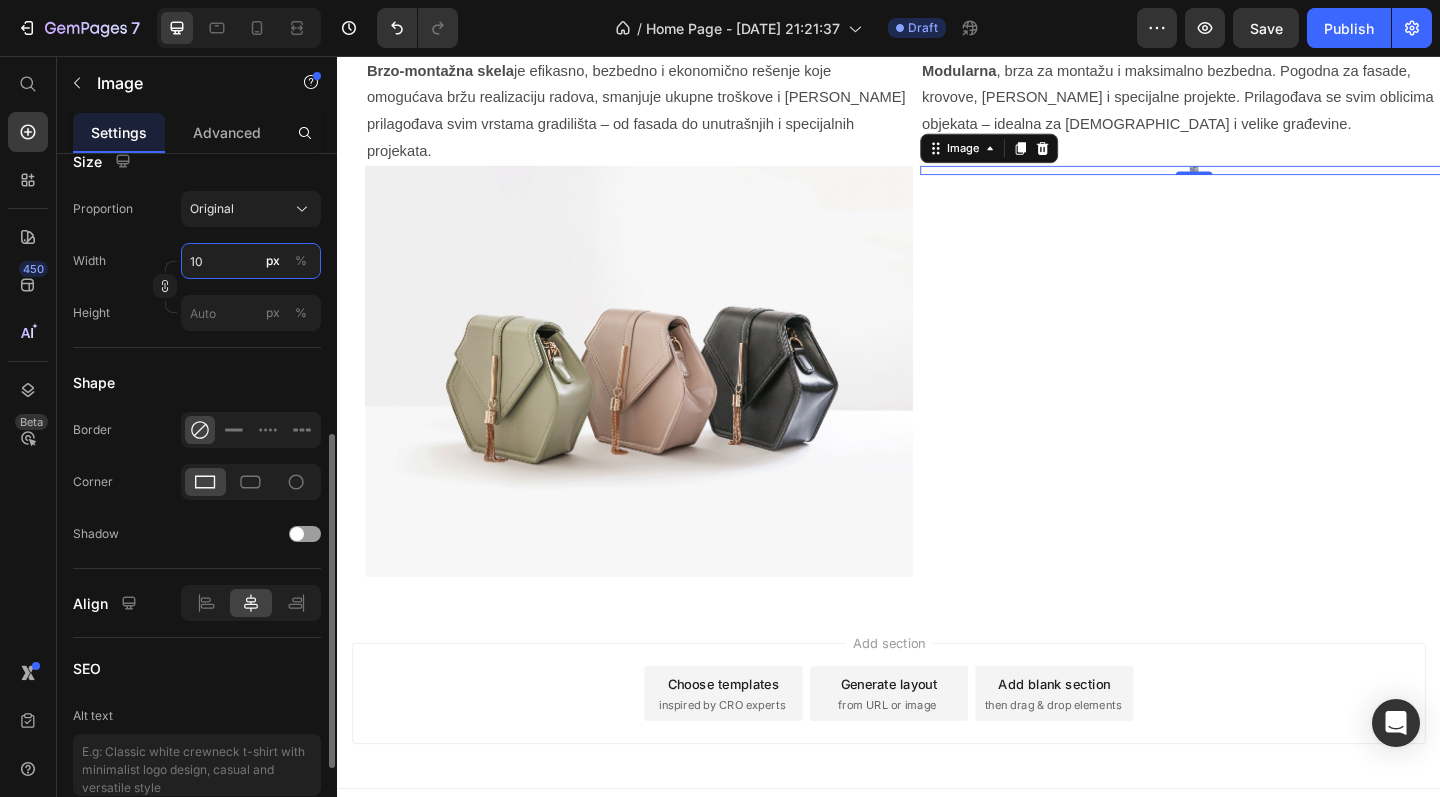 type on "1" 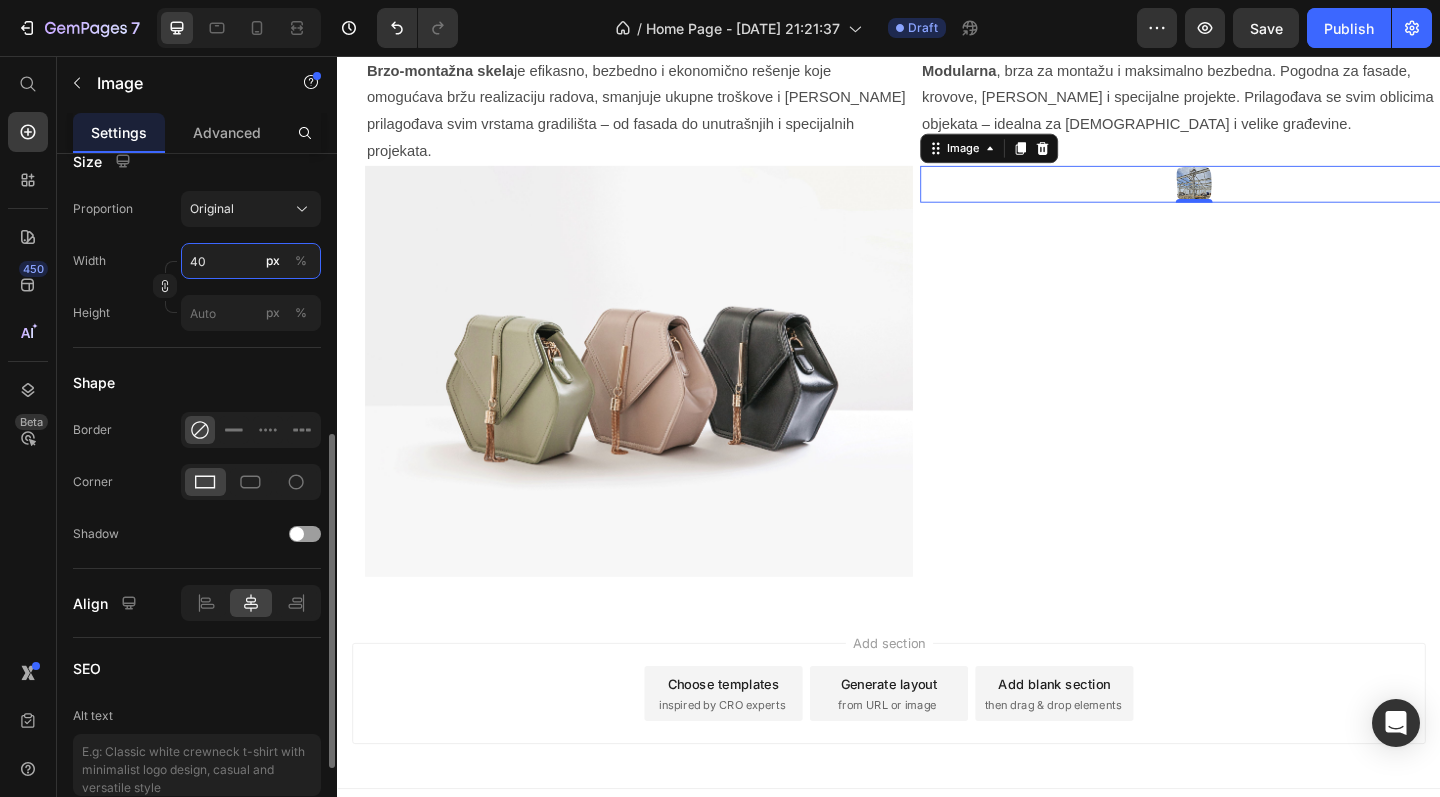 type on "4" 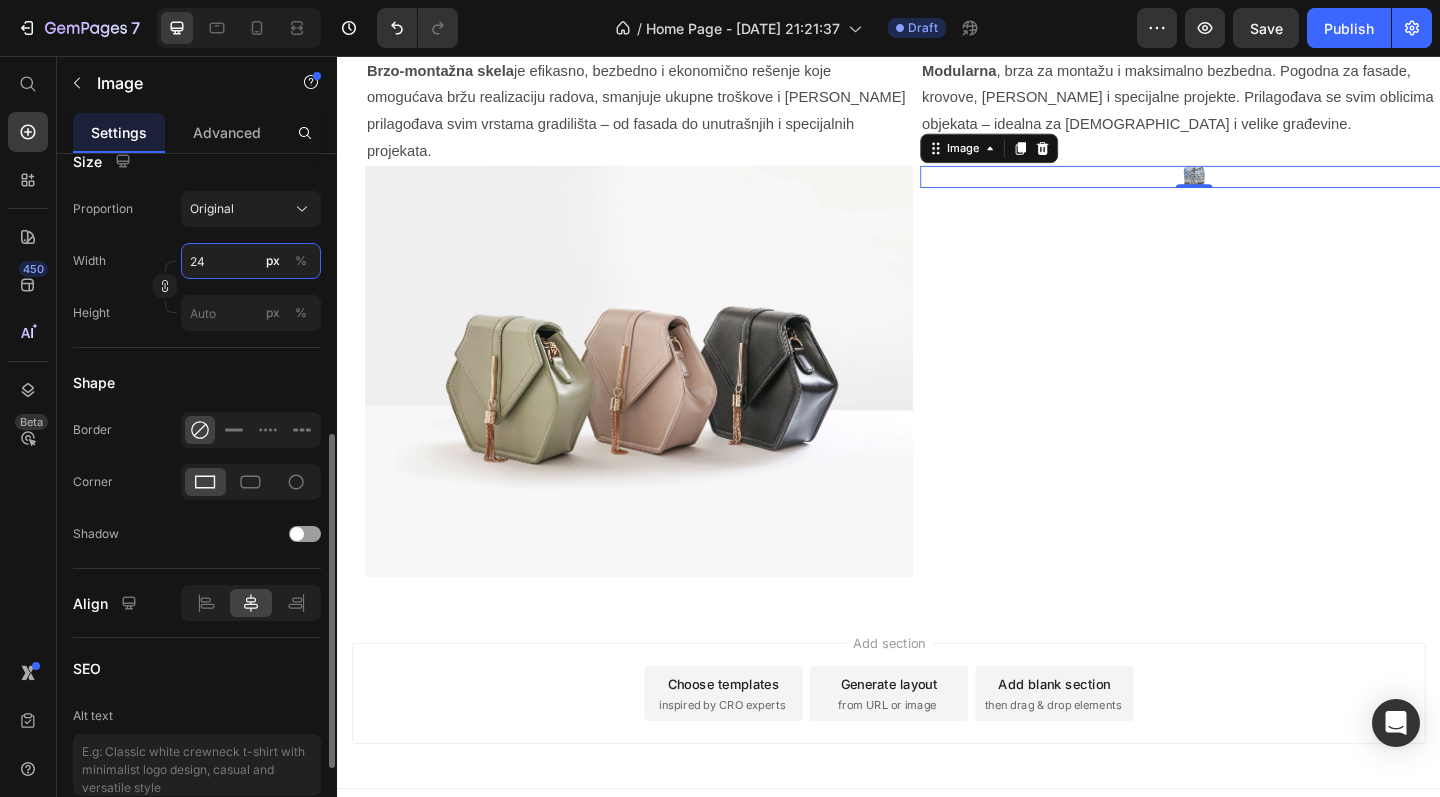 type on "2" 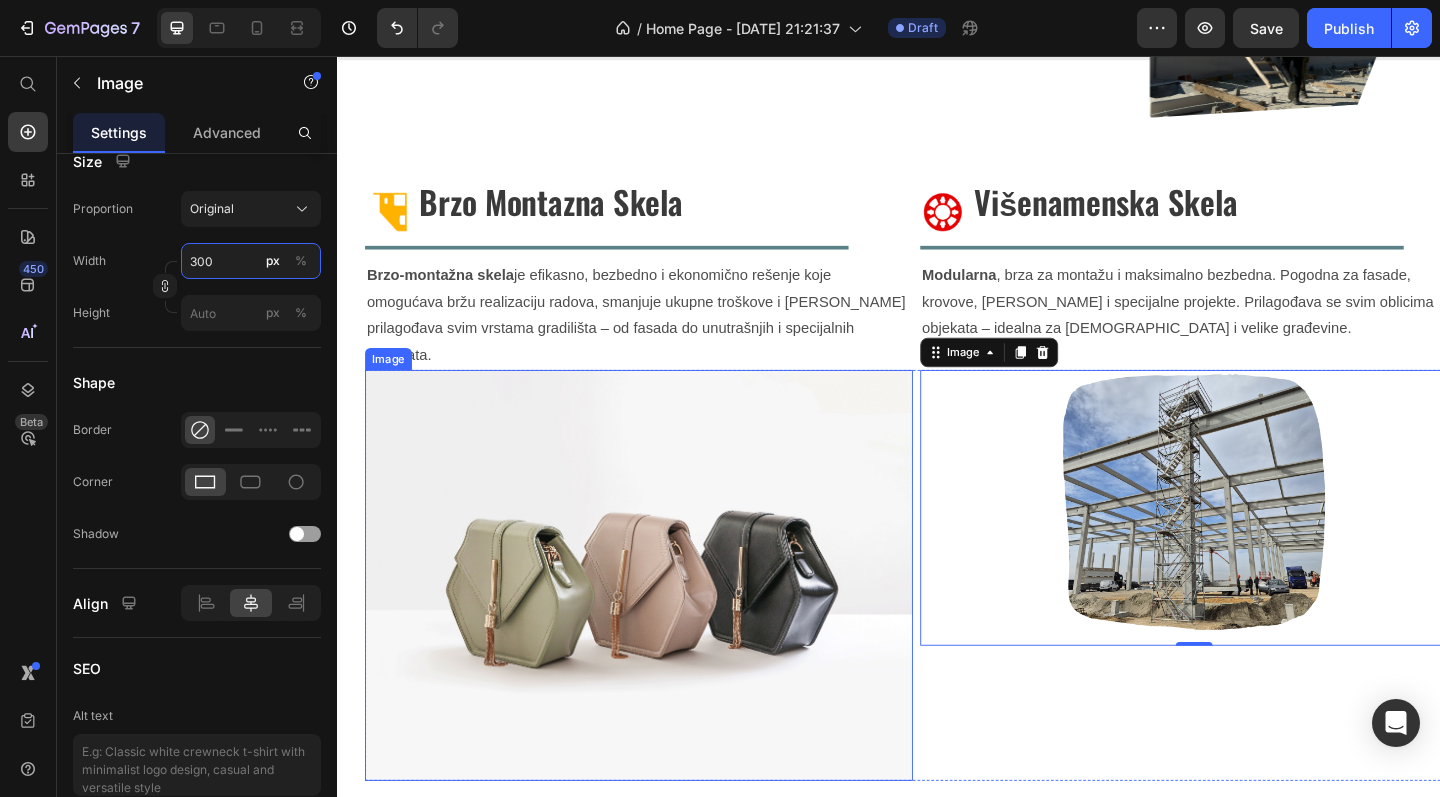scroll, scrollTop: 1079, scrollLeft: 0, axis: vertical 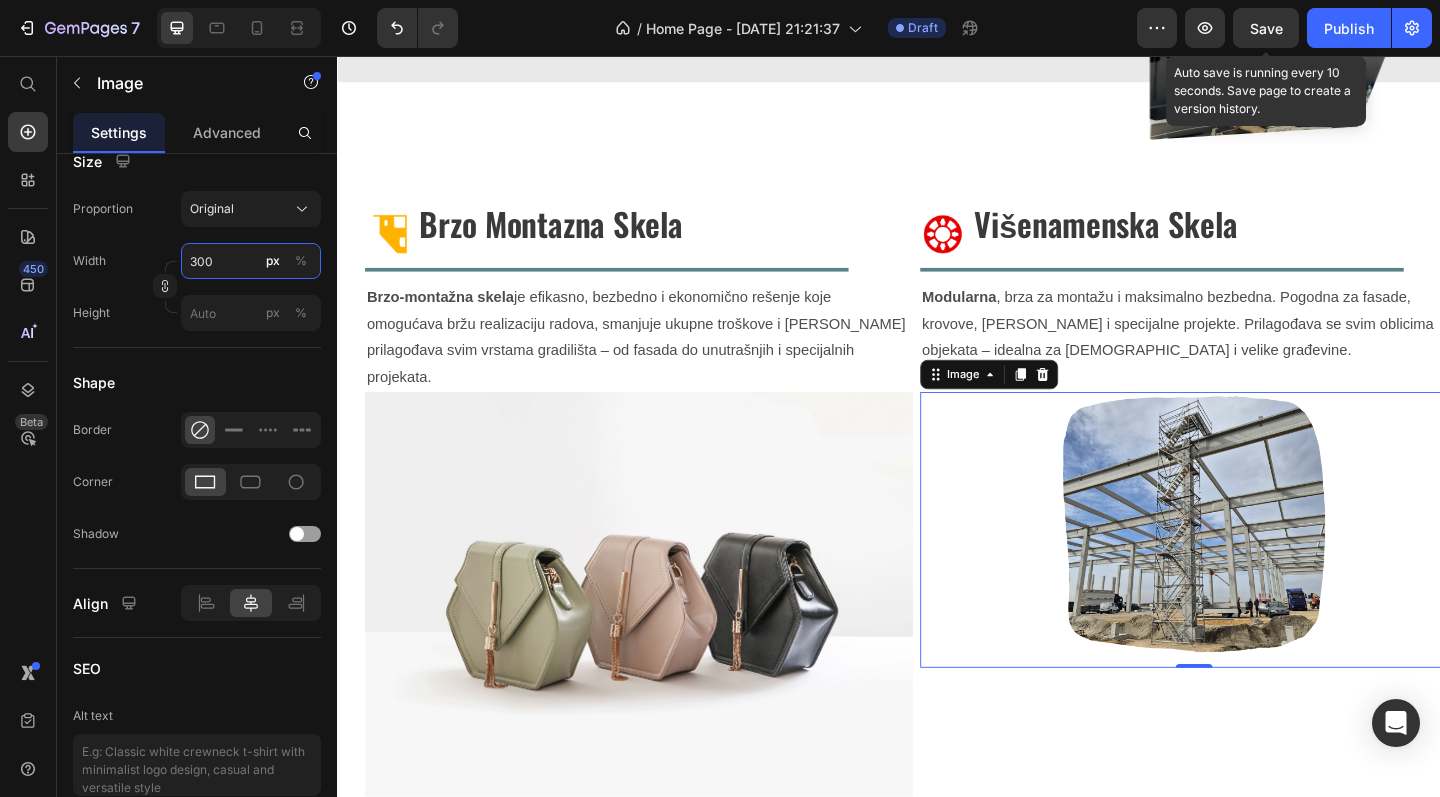 type on "300" 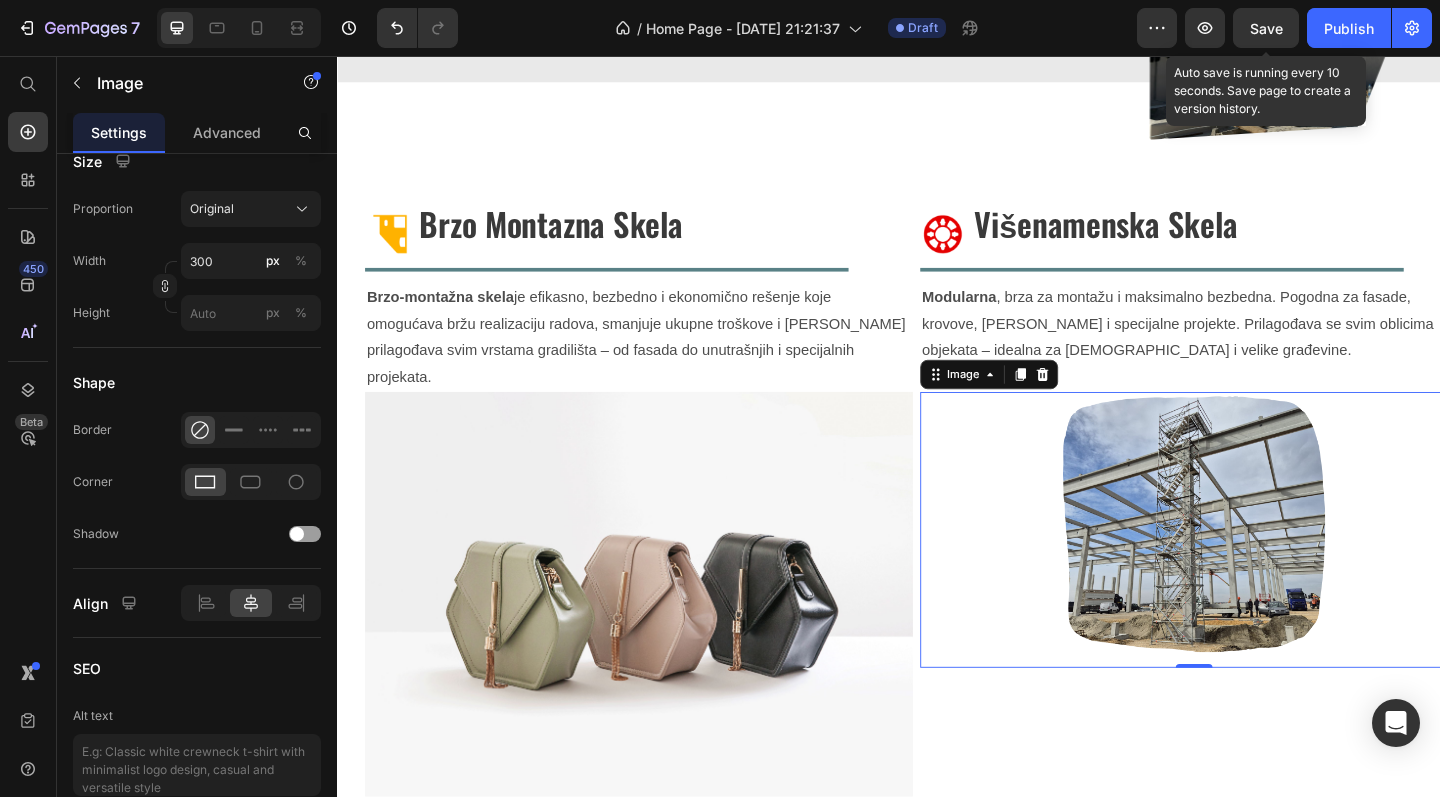 click on "Save" at bounding box center [1266, 28] 